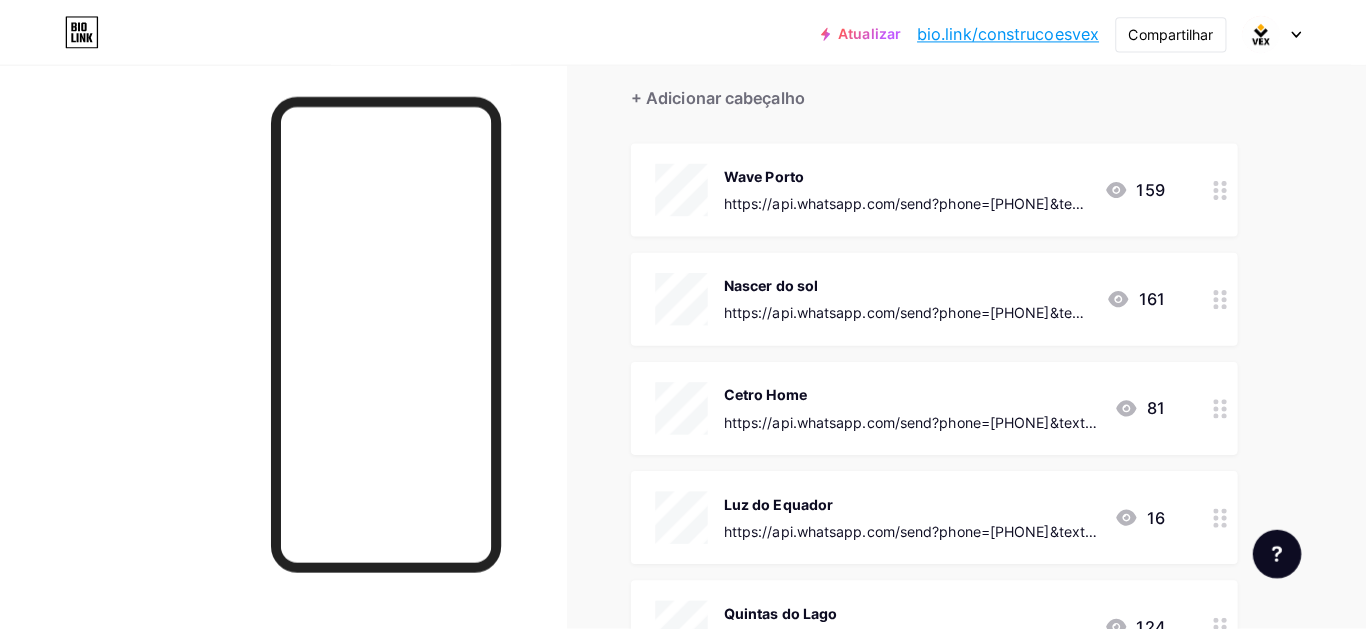 scroll, scrollTop: 200, scrollLeft: 0, axis: vertical 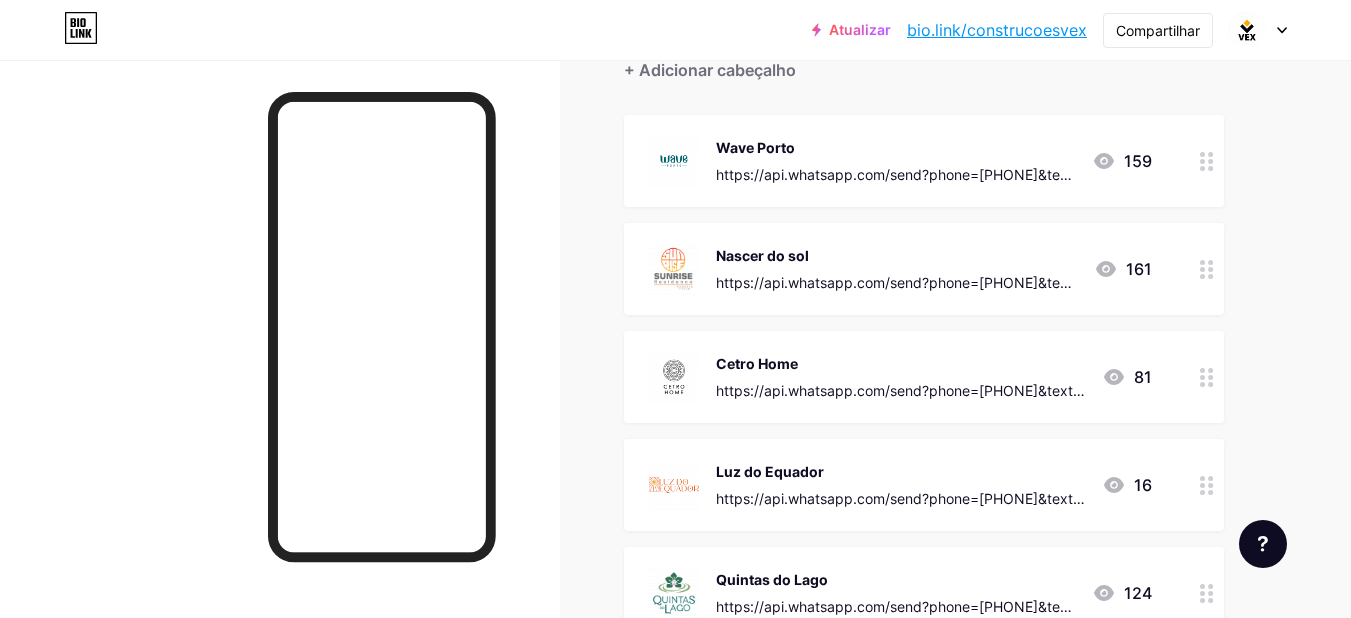 click 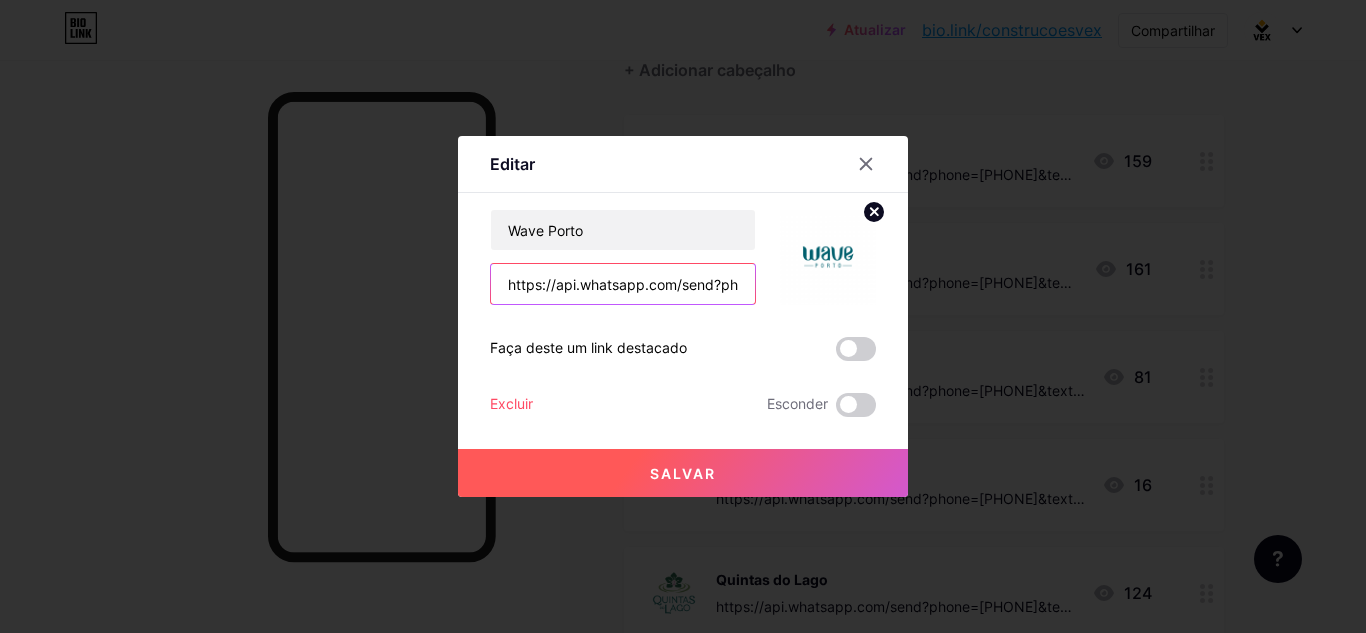click on "https://api.whatsapp.com/send?phone=5596991309429&text=Ol%C3%A1,%20vim%20pelo%20link%20da%20bio%20do%20Instagram%20e%20queria%20mais%20informa%C3%A7%C3%B5es%20sobre%20o%20pr%C3%A9-lan%C3%A7amento%20do%20Wave%20Porto!" at bounding box center [623, 284] 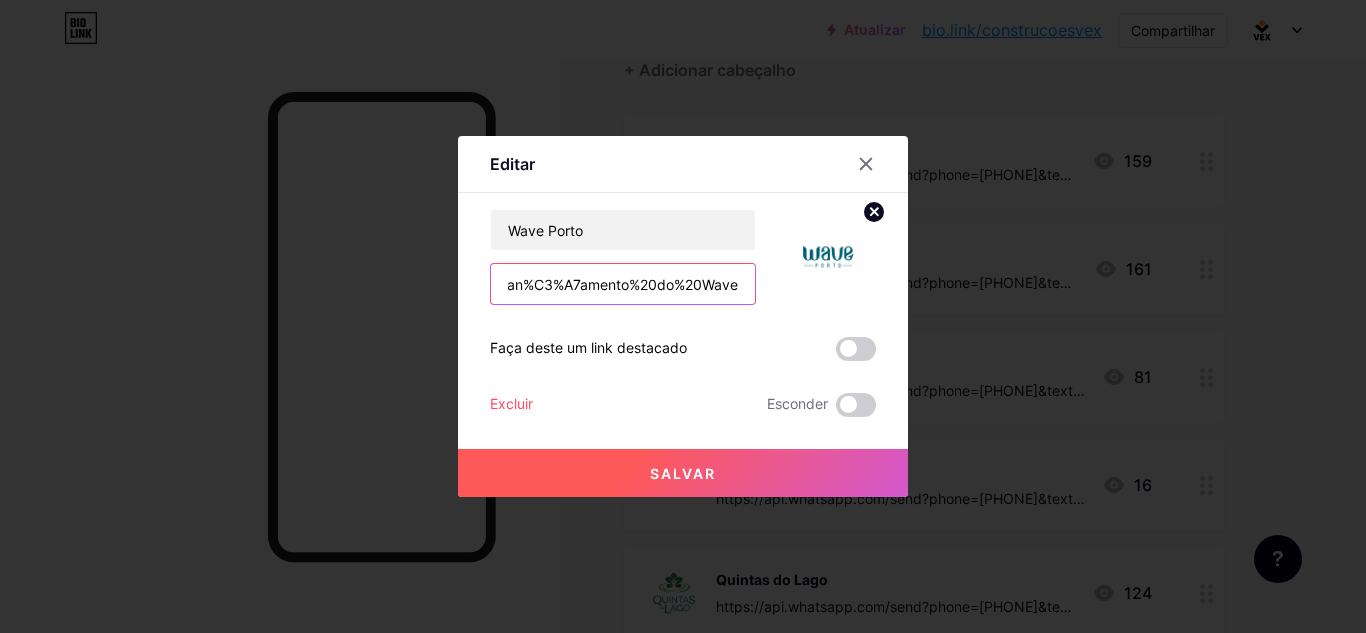 scroll, scrollTop: 0, scrollLeft: 1555, axis: horizontal 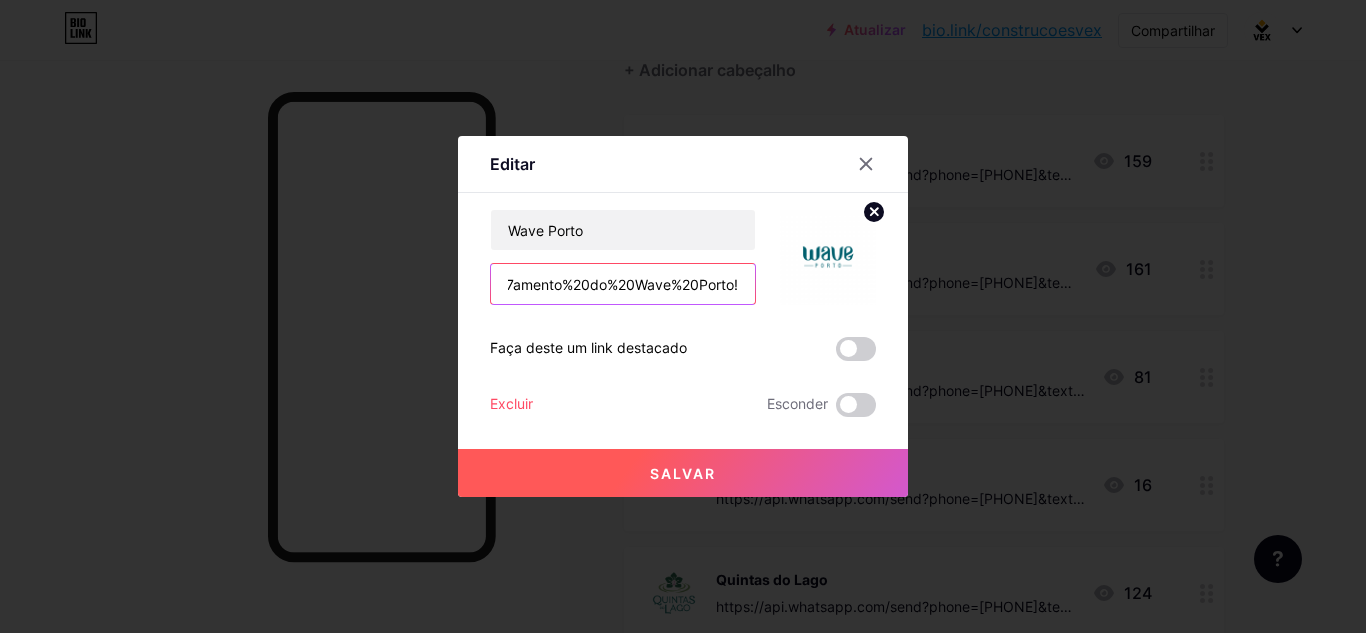 drag, startPoint x: 498, startPoint y: 285, endPoint x: 744, endPoint y: 286, distance: 246.00203 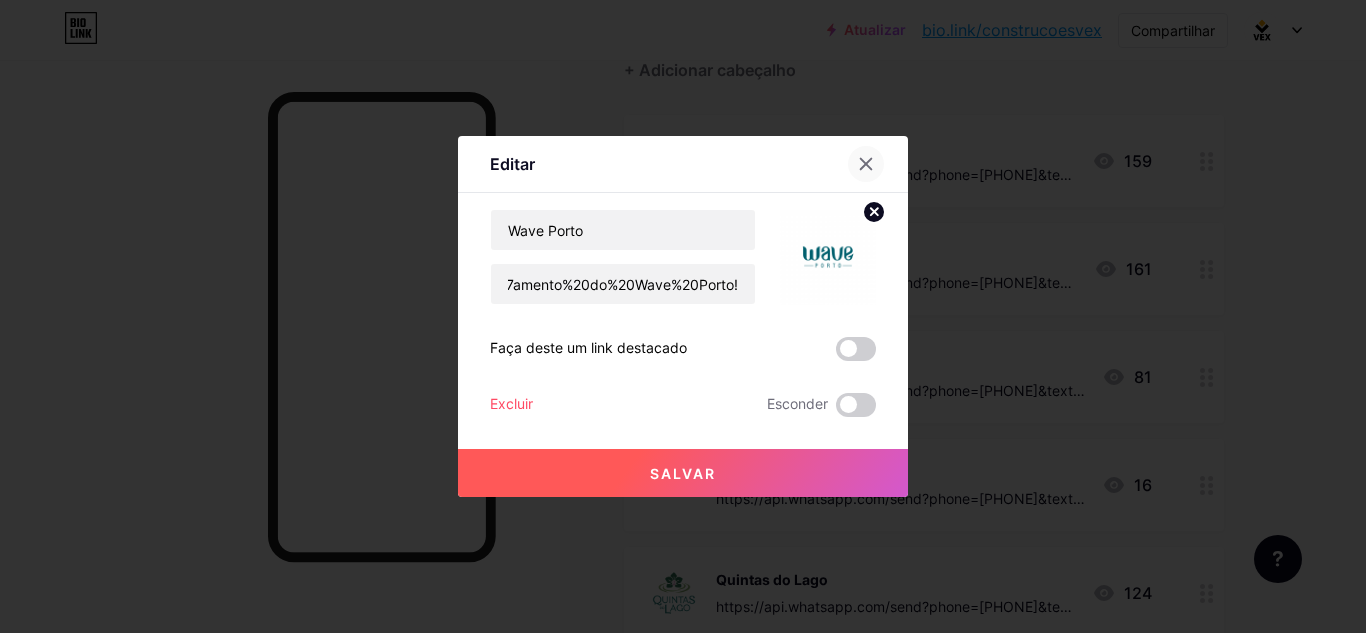 click 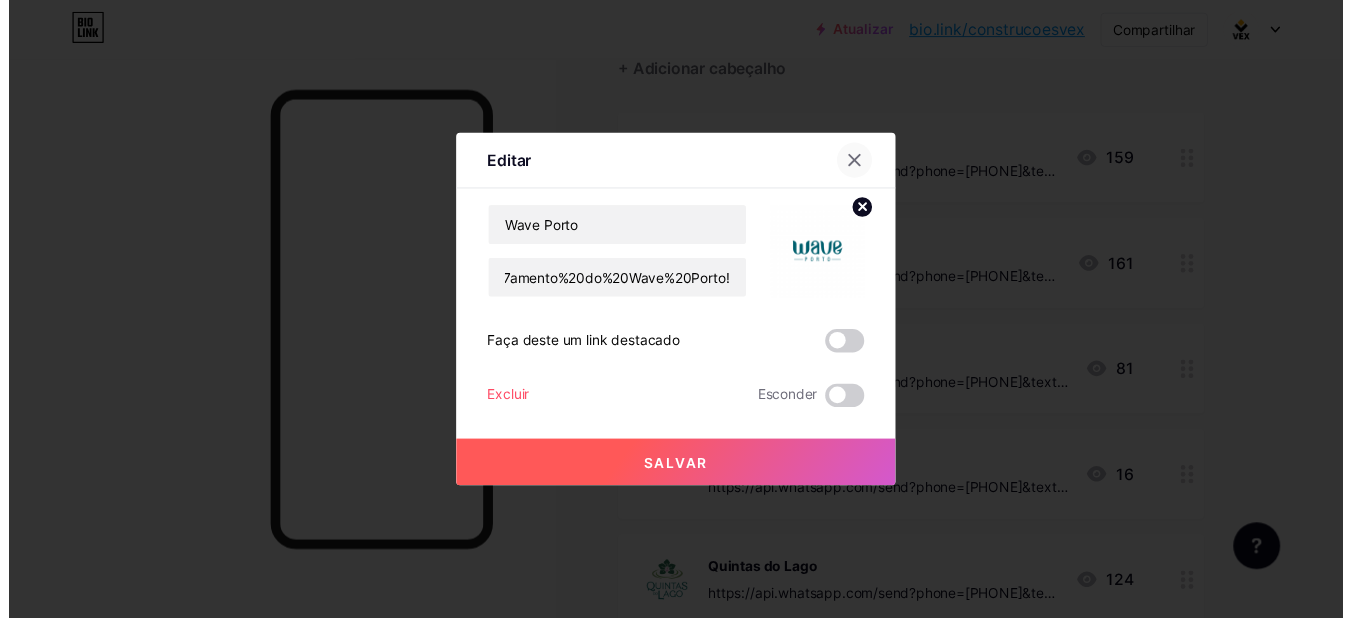 scroll, scrollTop: 0, scrollLeft: 0, axis: both 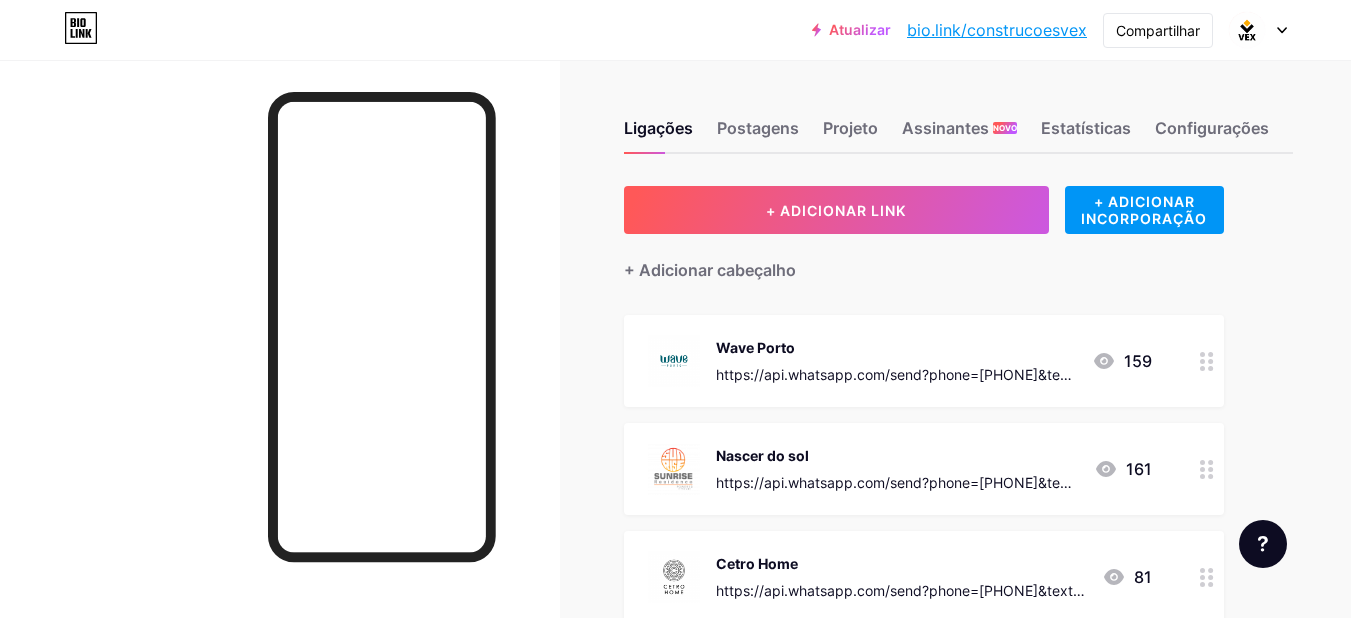 click 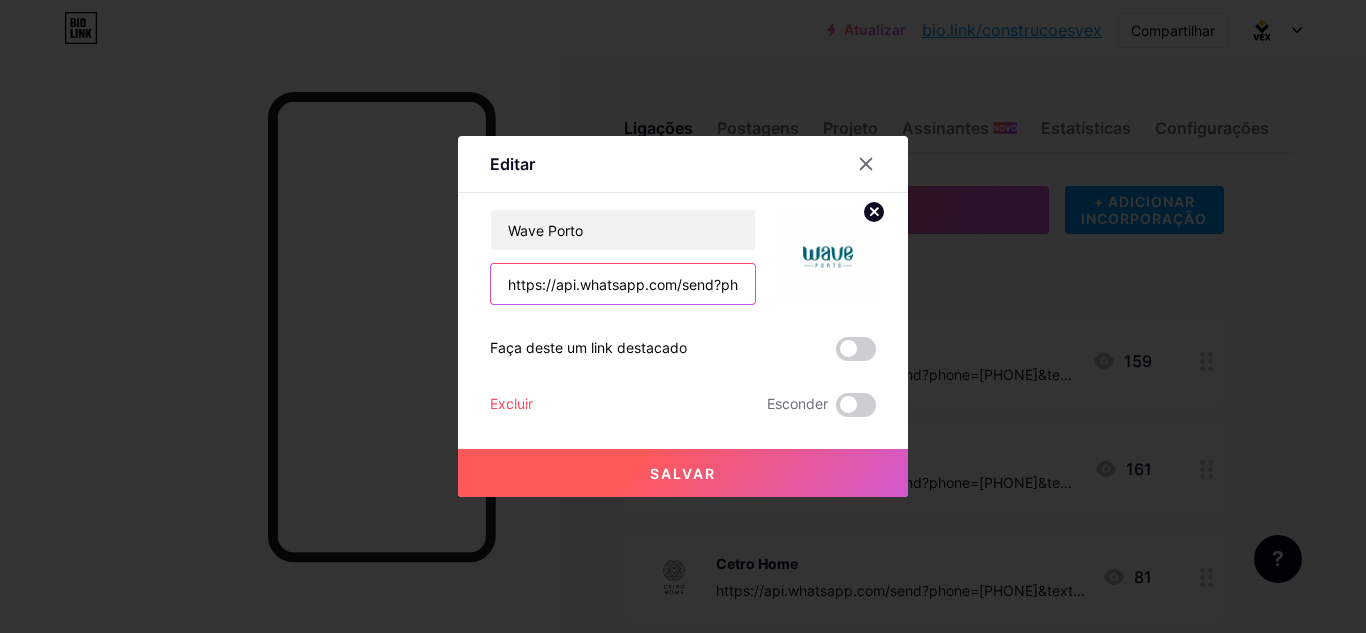 click on "https://api.whatsapp.com/send?phone=5596991309429&text=Ol%C3%A1,%20vim%20pelo%20link%20da%20bio%20do%20Instagram%20e%20queria%20mais%20informa%C3%A7%C3%B5es%20sobre%20o%20pr%C3%A9-lan%C3%A7amento%20do%20Wave%20Porto!" at bounding box center [623, 284] 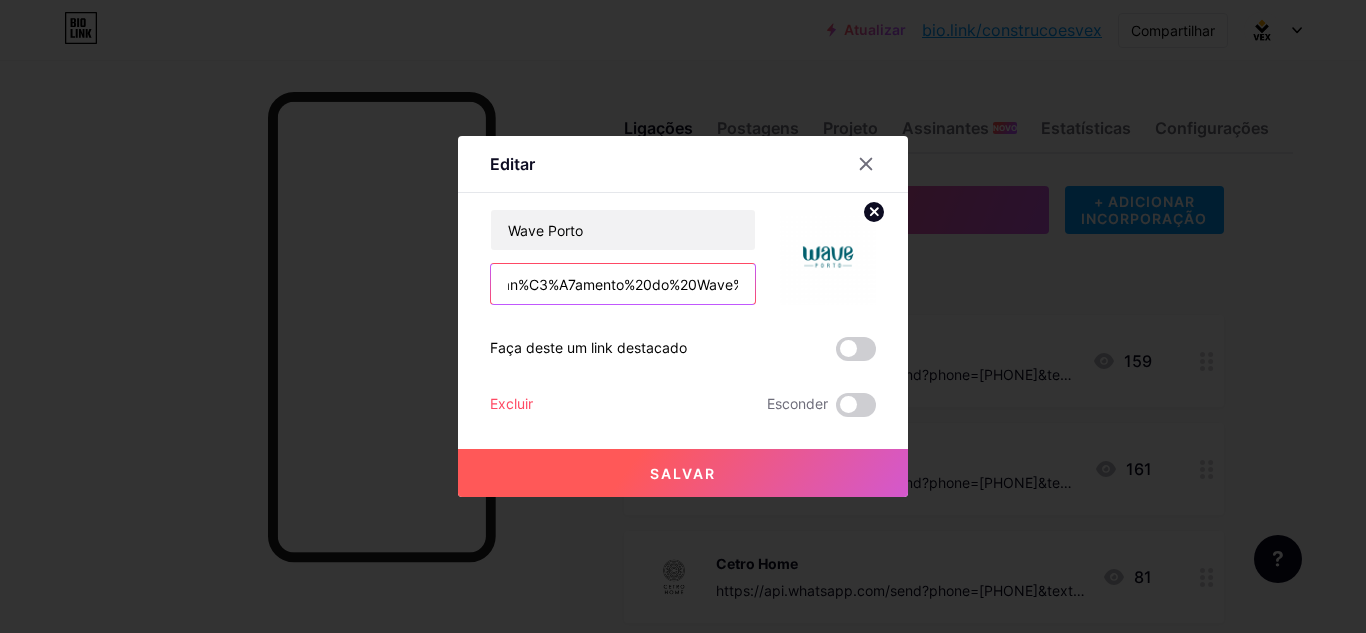 scroll, scrollTop: 0, scrollLeft: 1555, axis: horizontal 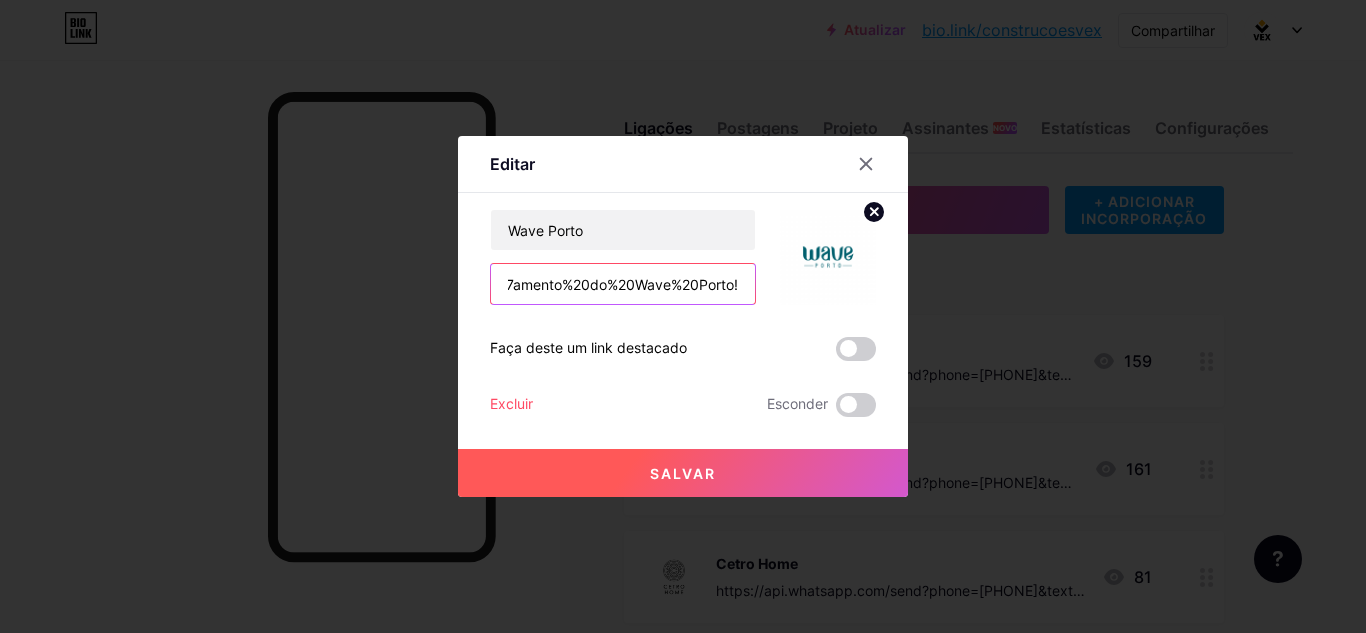drag, startPoint x: 499, startPoint y: 283, endPoint x: 741, endPoint y: 287, distance: 242.03305 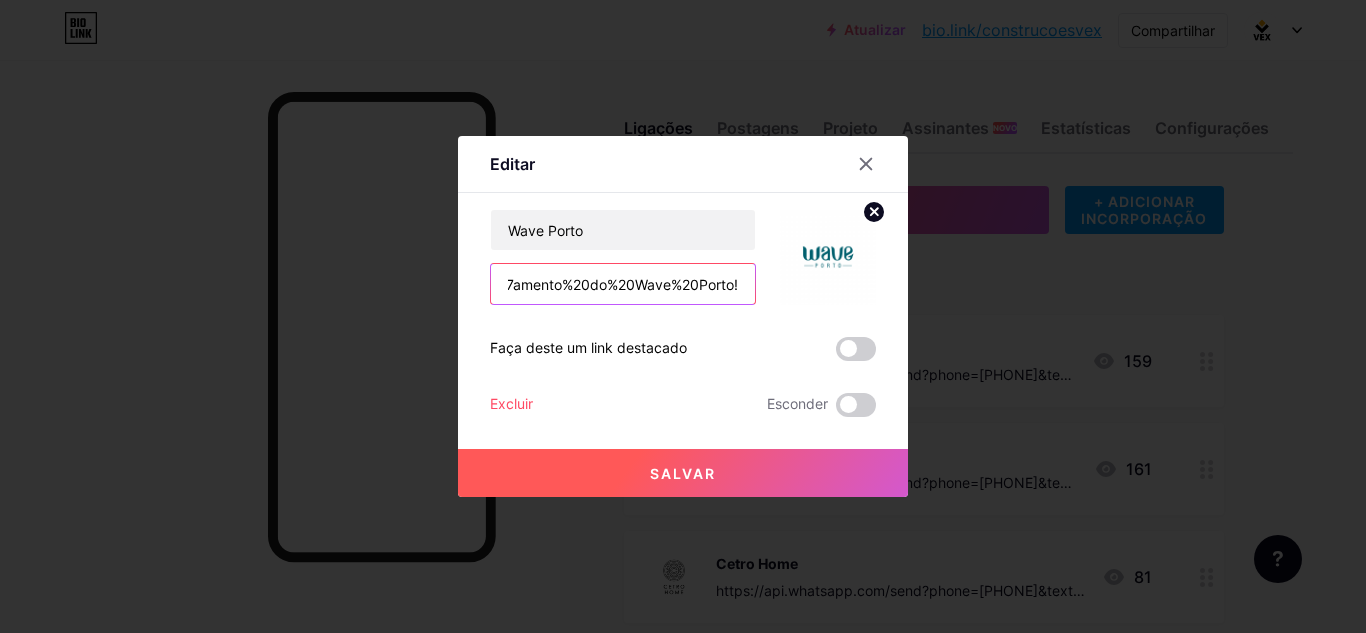 click on "https://api.whatsapp.com/send?phone=5596991309429&text=Ol%C3%A1,%20vim%20pelo%20link%20da%20bio%20do%20Instagram%20e%20queria%20mais%20informa%C3%A7%C3%B5es%20sobre%20o%20pr%C3%A9-lan%C3%A7amento%20do%20Wave%20Porto!" at bounding box center (623, 284) 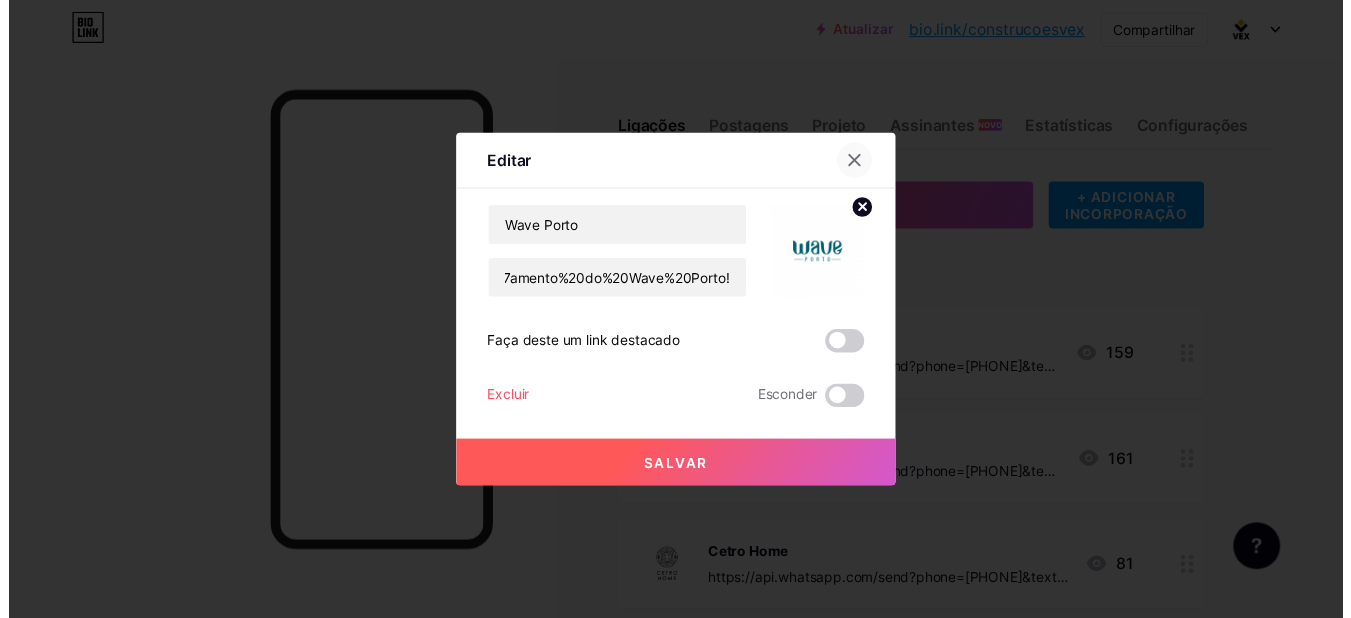 scroll, scrollTop: 0, scrollLeft: 0, axis: both 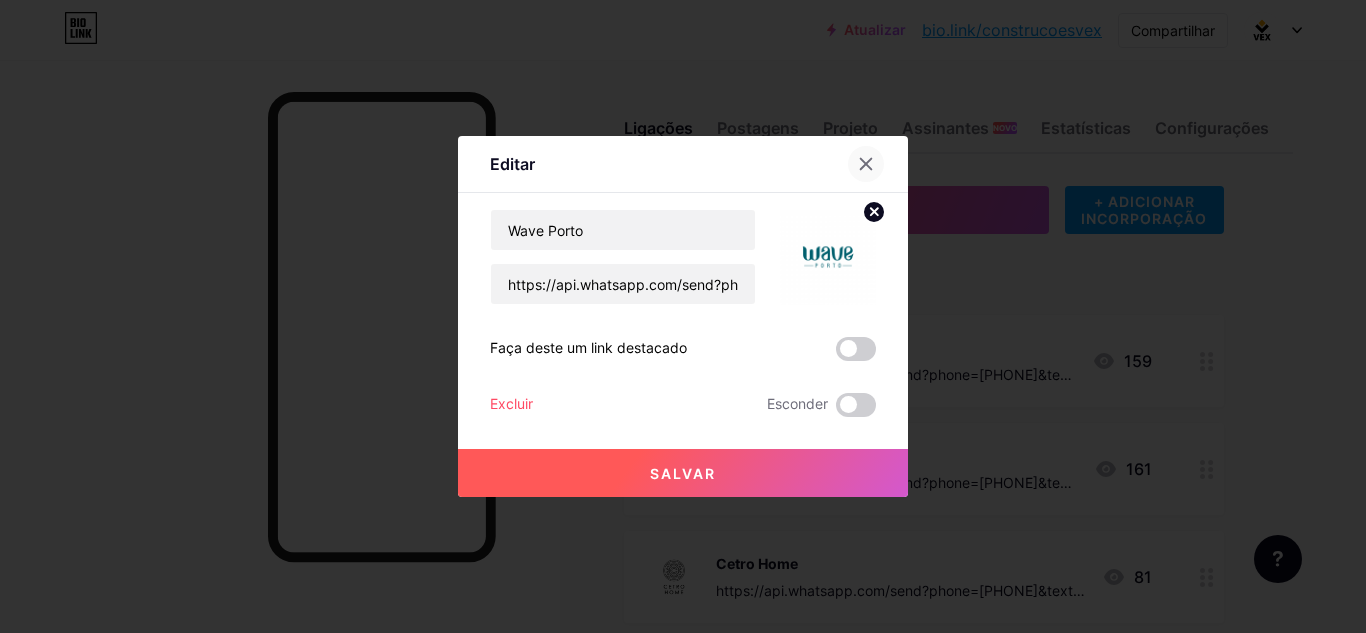 click 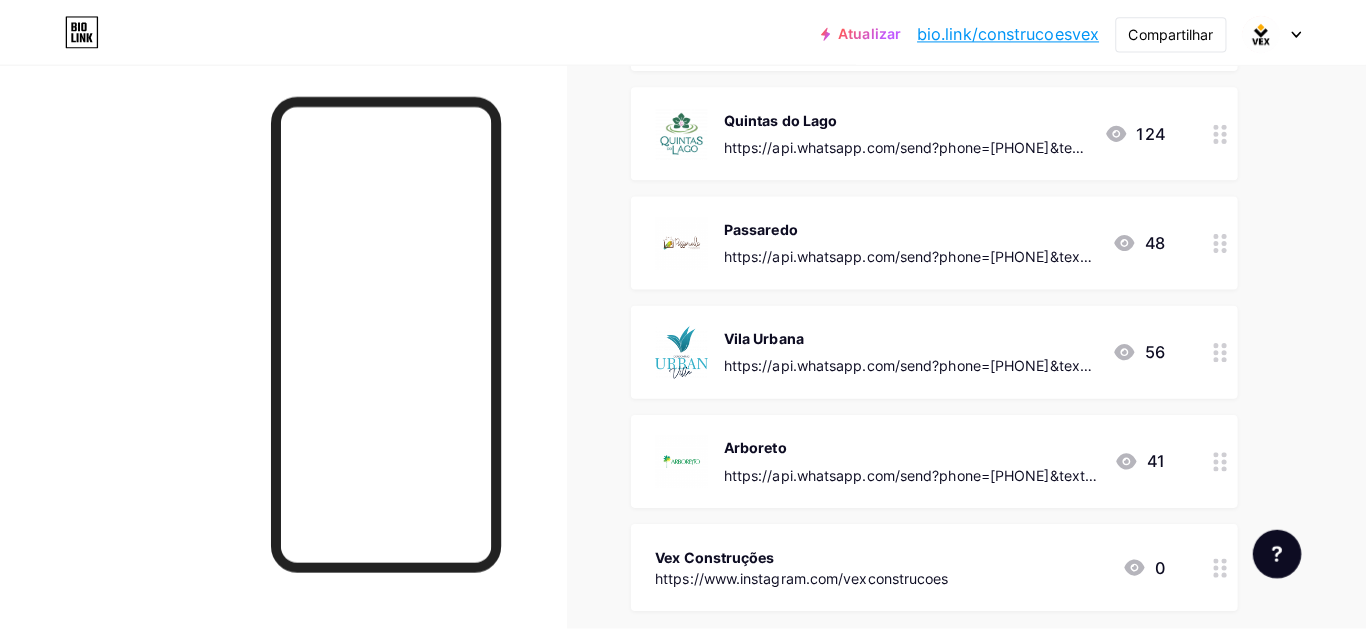 scroll, scrollTop: 700, scrollLeft: 0, axis: vertical 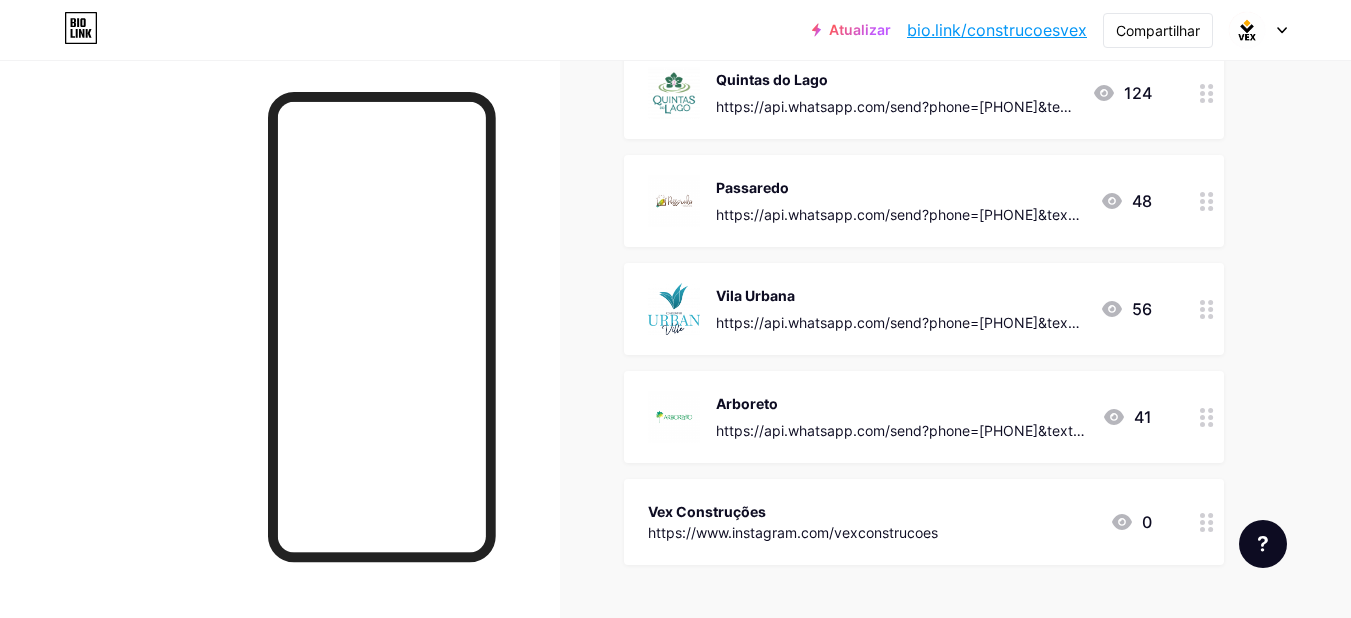 click on "https://api.whatsapp.com/send?phone=[PHONE]&text=Ol%C3%A1,%20vim%20pelo%20link%20da%20bio%20do%20Instagram%20e%20queria%20mais%20informa%C3%A7%C3%B5es%20sobre%20o%20Arboretto!" at bounding box center [900, 462] 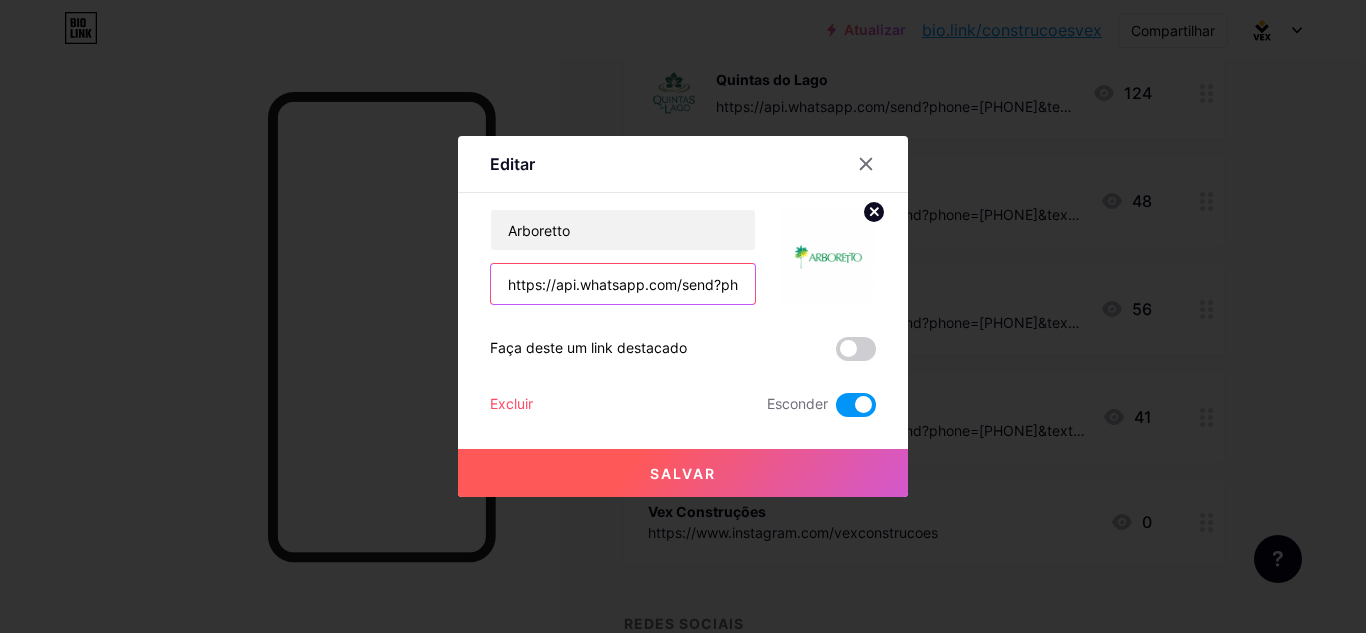 click on "https://api.whatsapp.com/send?phone=[PHONE]&text=Ol%C3%A1,%20vim%20pelo%20link%20da%20bio%20do%20Instagram%20e%20queria%20mais%20informa%C3%A7%C3%B5es%20sobre%20o%20Arboretto!" at bounding box center [623, 284] 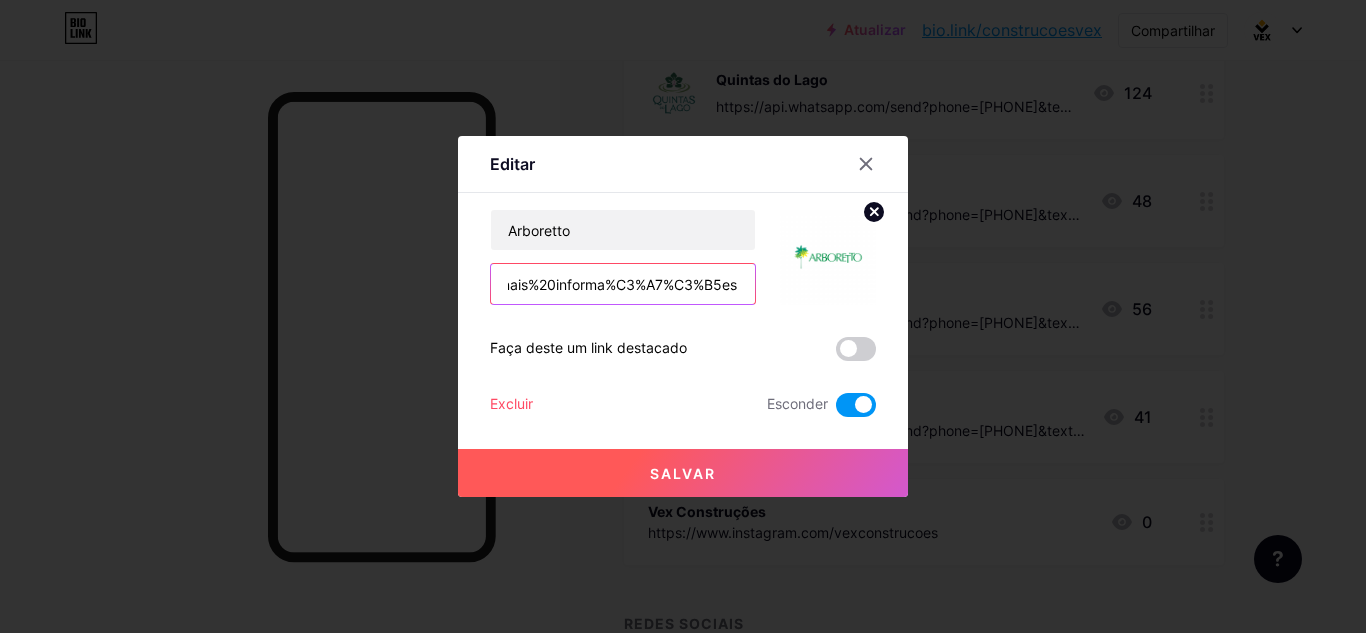 scroll, scrollTop: 0, scrollLeft: 1226, axis: horizontal 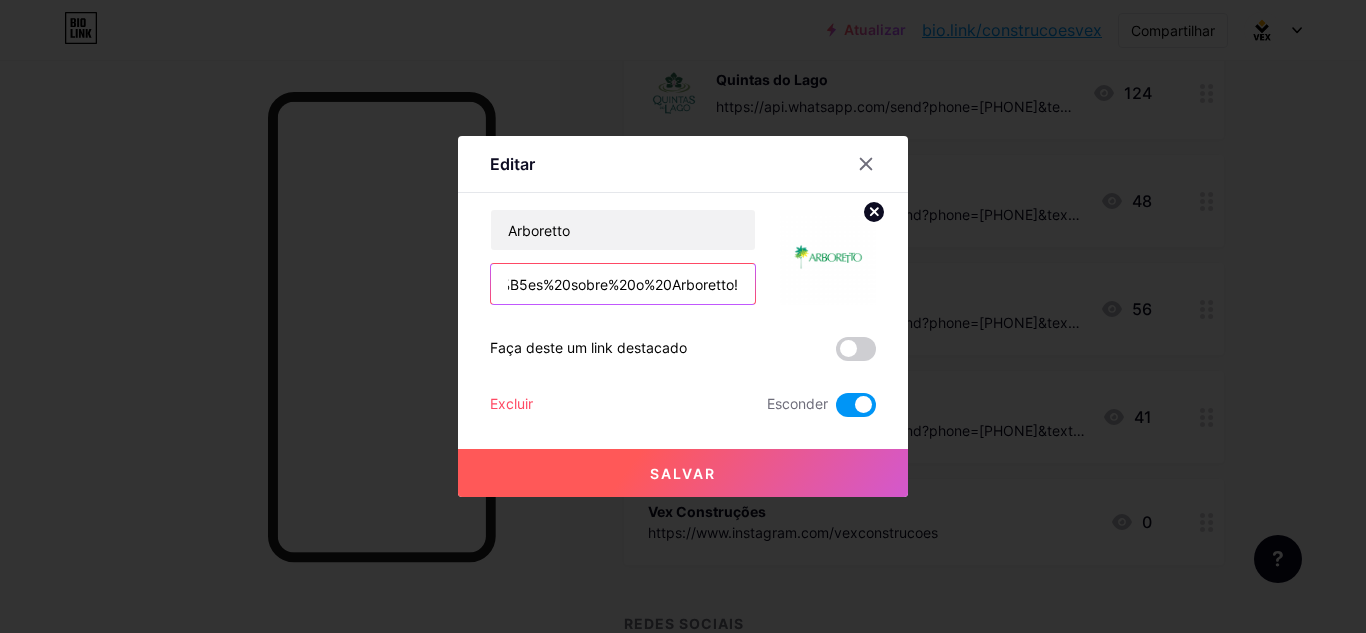 drag, startPoint x: 655, startPoint y: 286, endPoint x: 753, endPoint y: 298, distance: 98.731964 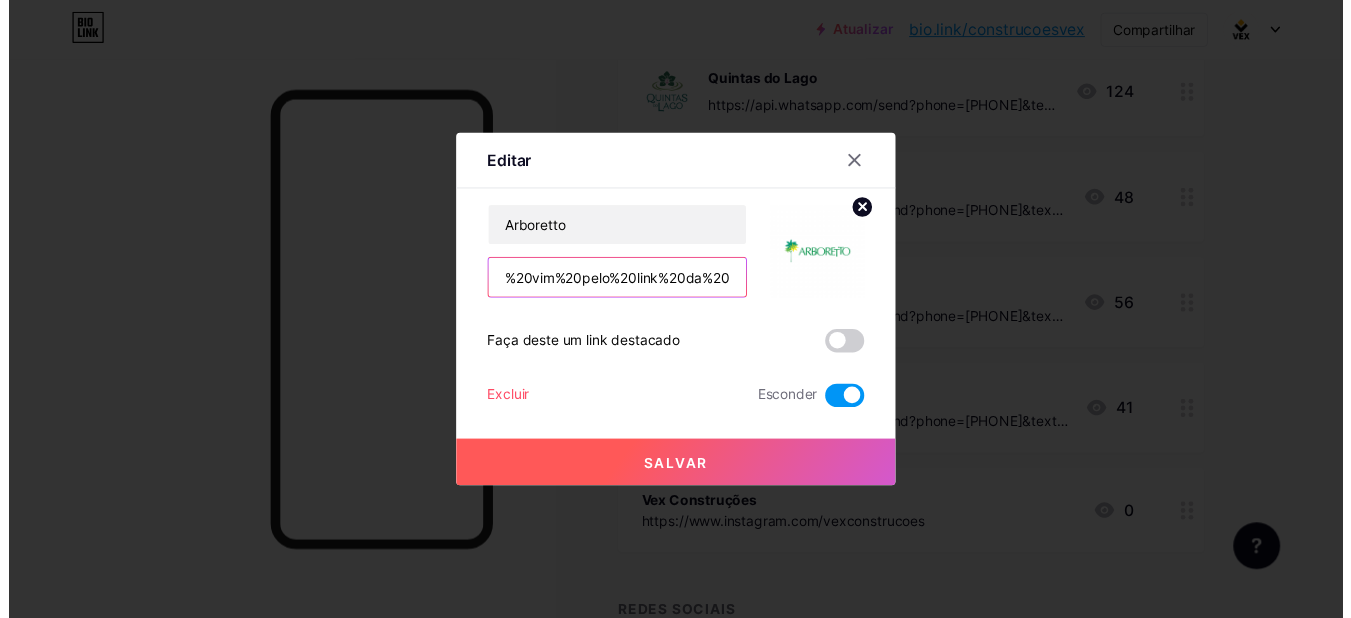 scroll, scrollTop: 0, scrollLeft: 0, axis: both 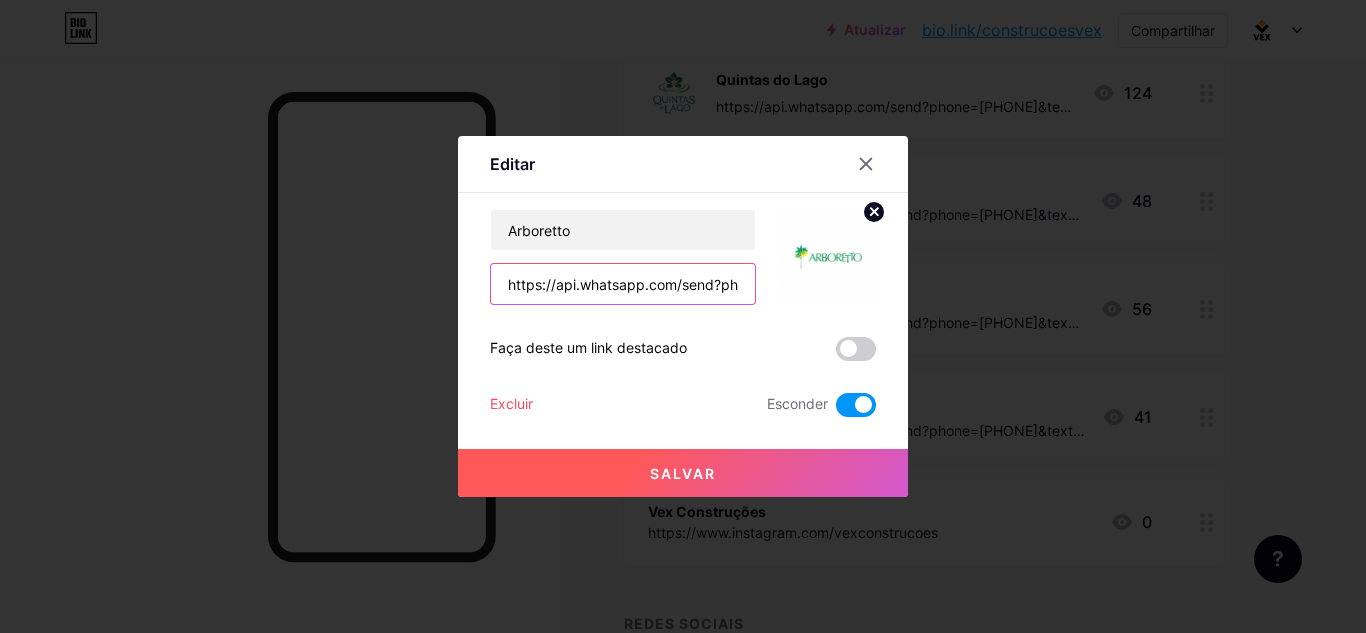 drag, startPoint x: 736, startPoint y: 283, endPoint x: 415, endPoint y: 284, distance: 321.00156 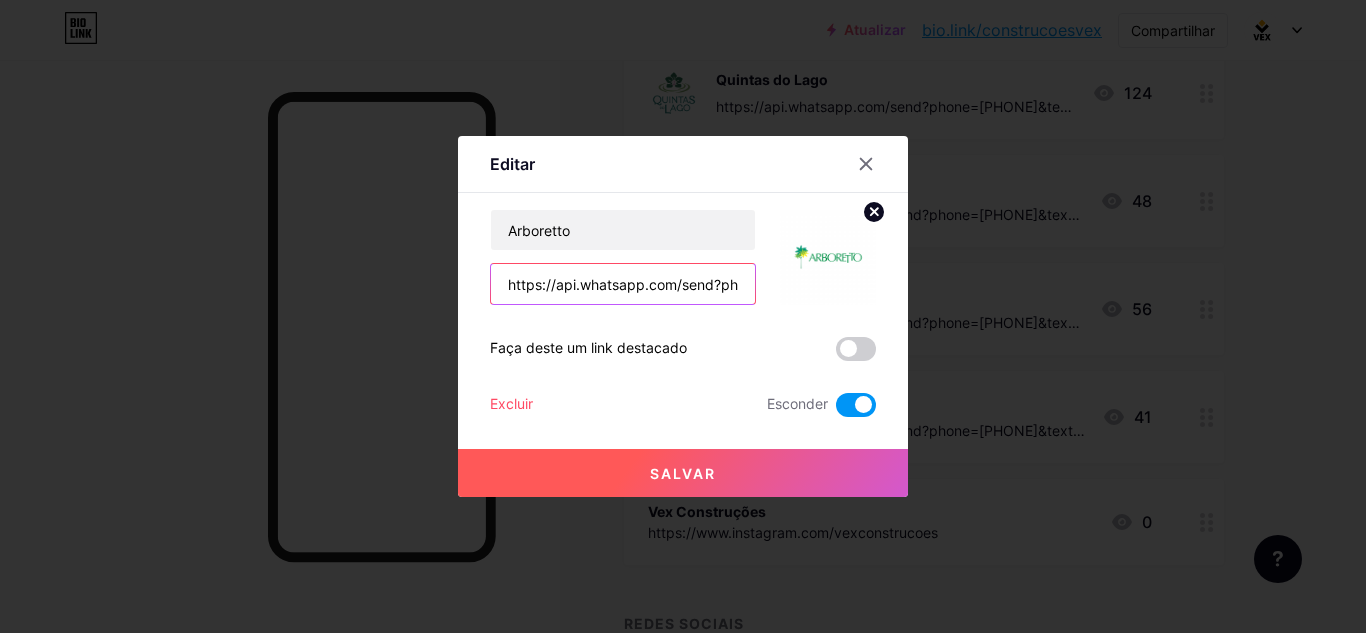 click on "Editar           Contente
YouTube
Reproduza vídeos do YouTube sem sair da sua página.
ADICIONAR
Vimeo
Reproduza vídeos do Vimeo sem sair da sua página.
ADICIONAR
TikTok
Aumente seus seguidores no TikTok
ADICIONAR
Tweet
Incorpore um tweet.
ADICIONAR
Reddit
Exiba seu perfil do Reddit
ADICIONAR
Spotify
Incorpore o Spotify para reproduzir a prévia de uma faixa.
ADICIONAR
Contração muscular
ADICIONAR
ADICIONAR" at bounding box center [683, 316] 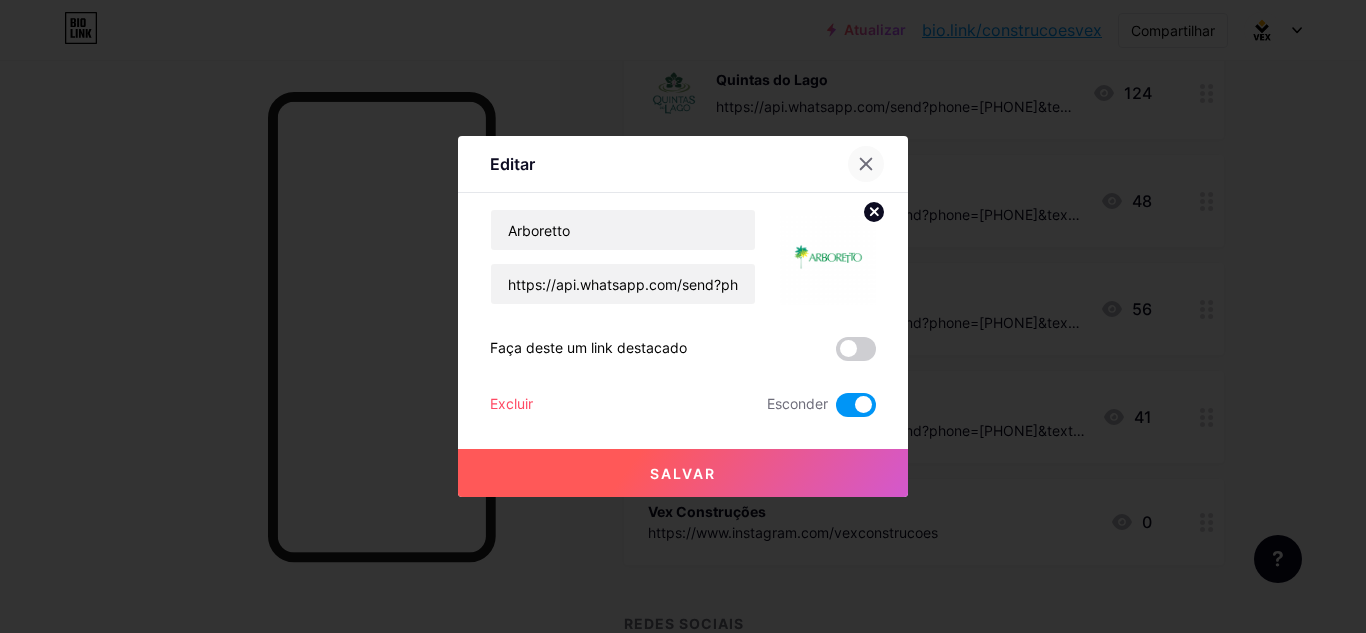 click at bounding box center [866, 164] 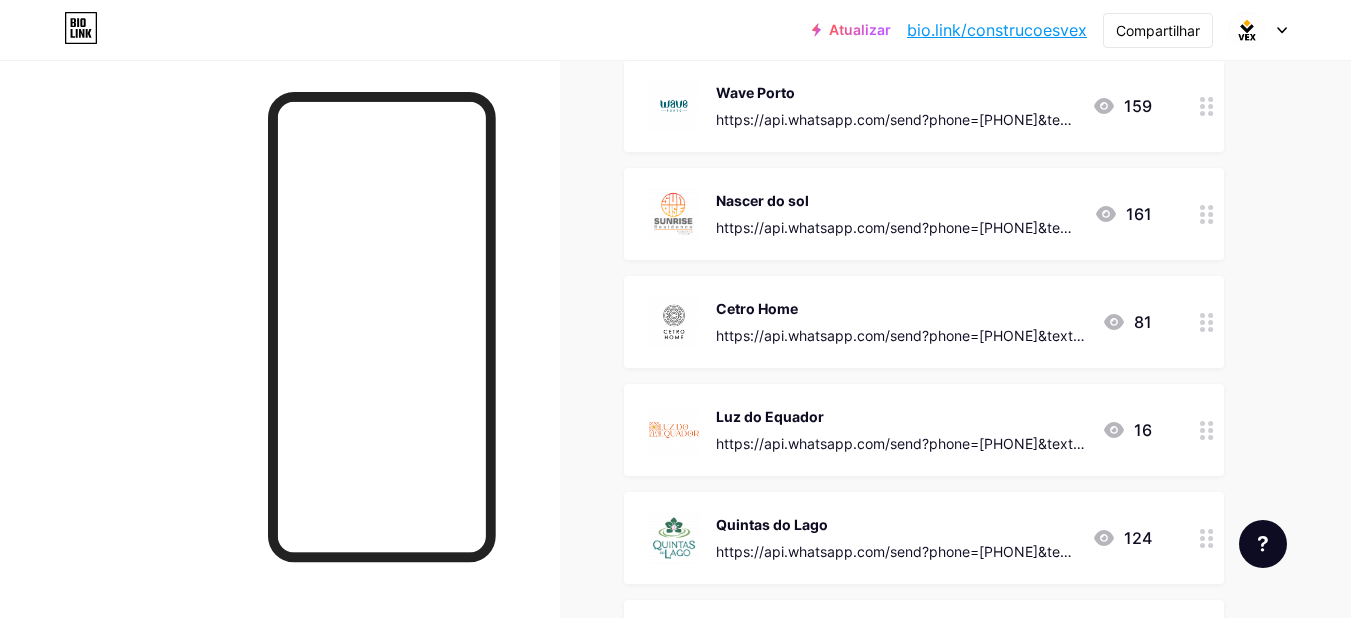 scroll, scrollTop: 200, scrollLeft: 0, axis: vertical 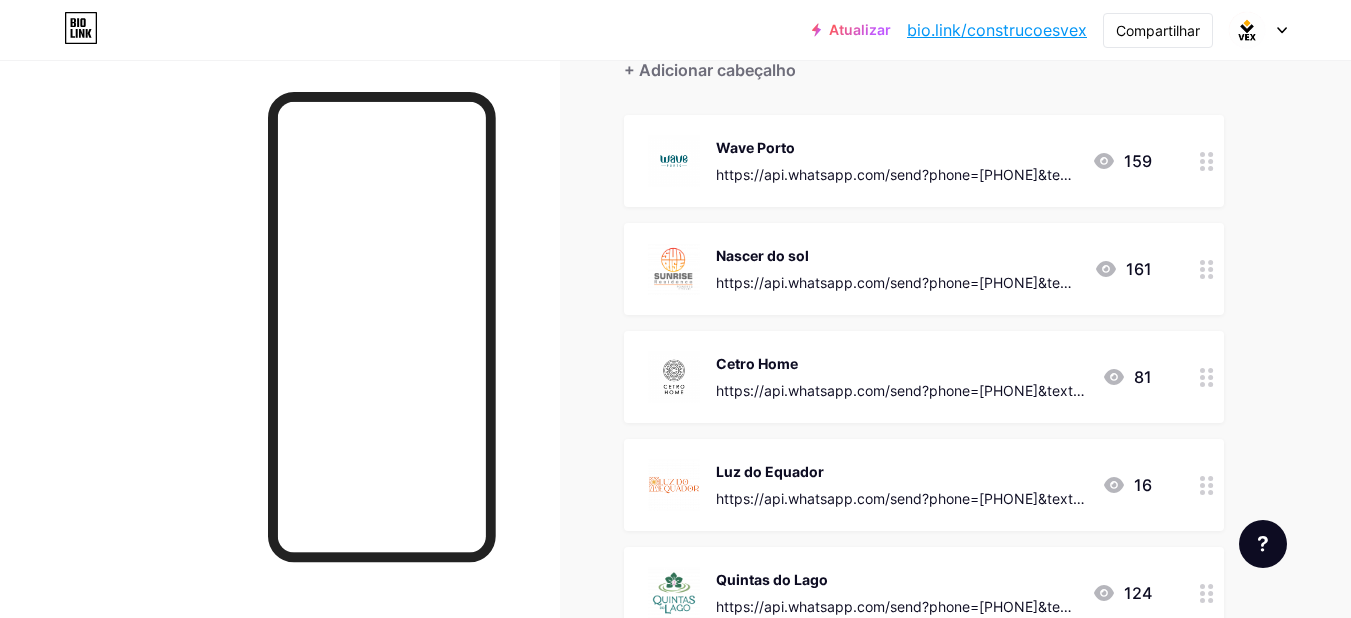 click 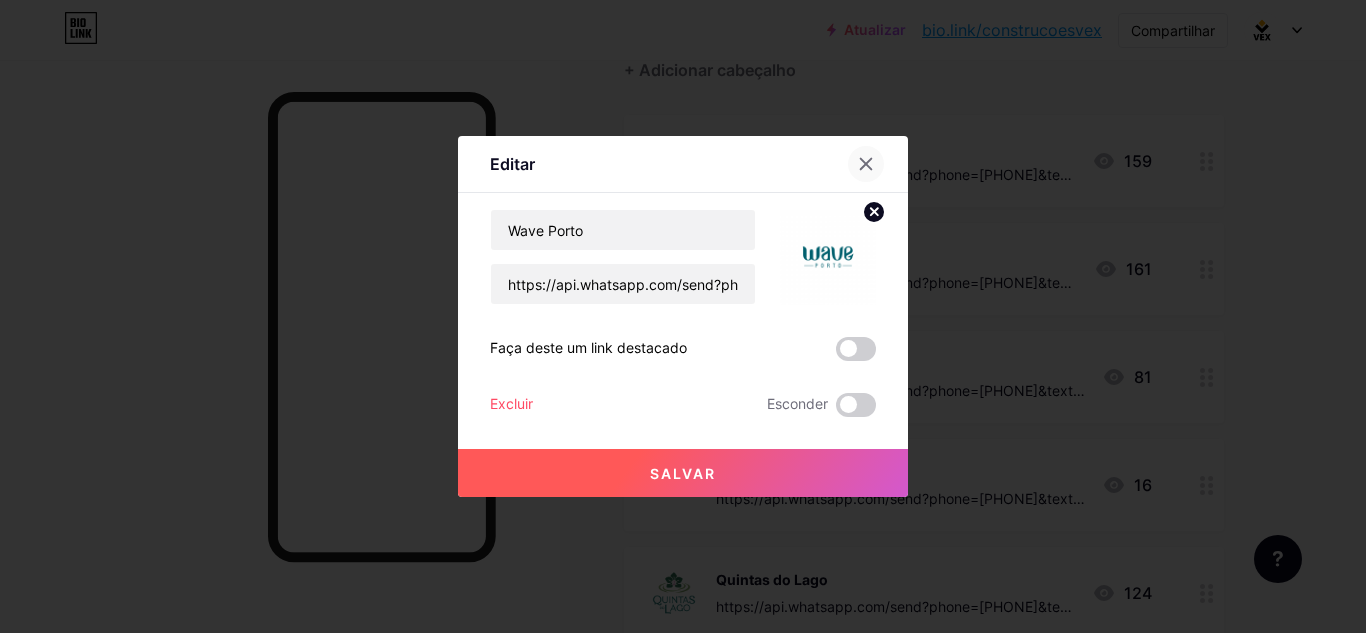 click 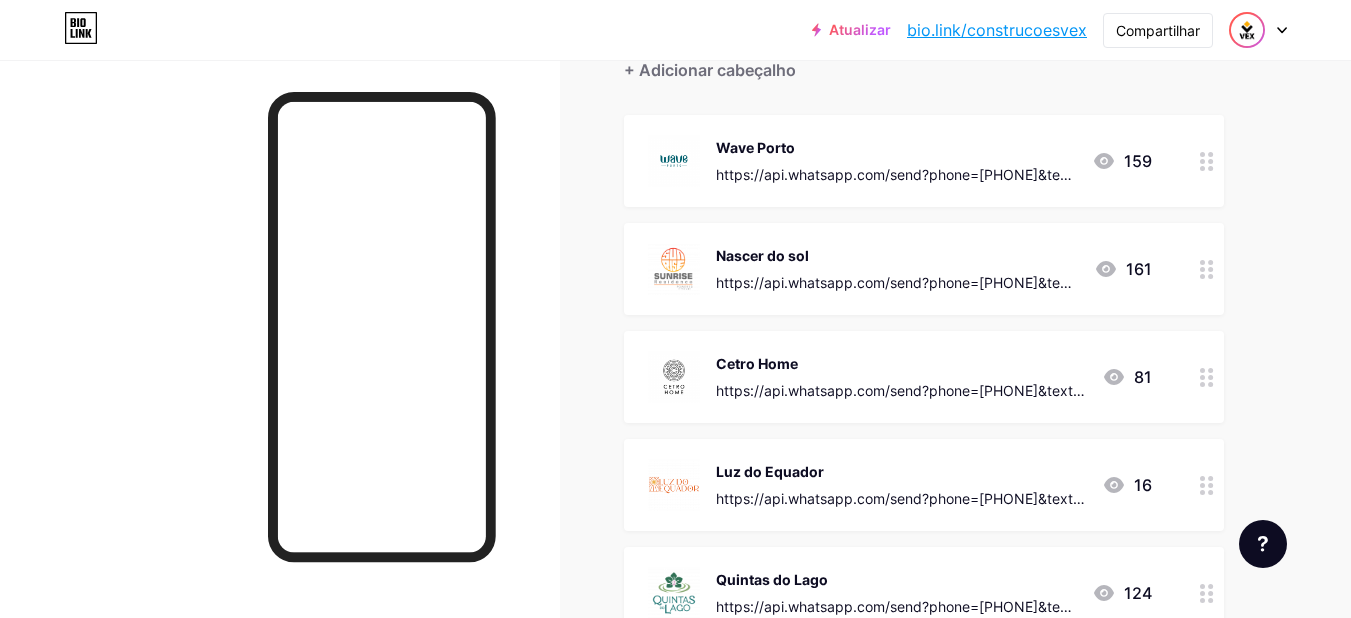 click at bounding box center [1247, 30] 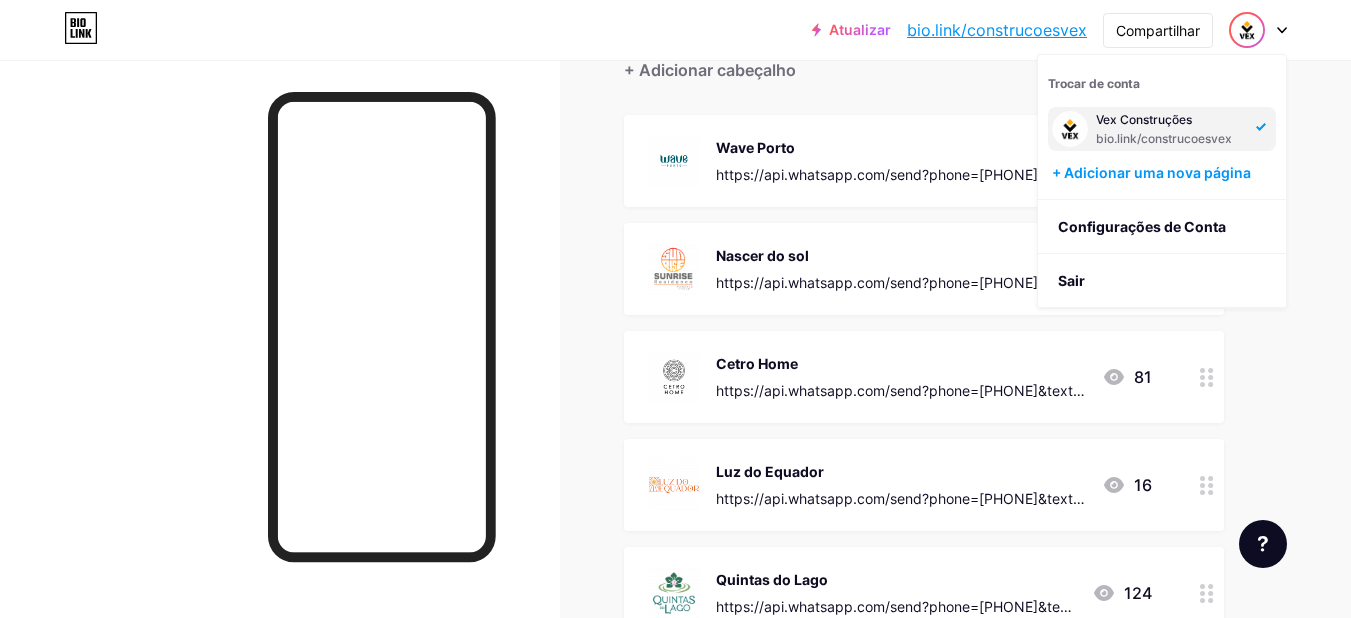 click on "Ligações
Postagens
Projeto
Assinantes
NOVO
Estatísticas
Configurações       + ADICIONAR LINK     + ADICIONAR INCORPORAÇÃO
+ Adicionar cabeçalho
Wave Porto
https://api.whatsapp.com/send?phone=5596991309429&text=Ol%C3%A1,%20vim%20pelo%20link%20da%20bio%20do%20Instagram%20e%20queria%20mais%20informa%C3%A7%C3%B5es%20sobre%20o%20pr%C3%A9-lan%C3%A7amento%20do%20Wave%20Porto!
159
Nascer do sol
https://api.whatsapp.com/send?phone=5596991309429&text=Ol%C3%A1,%20vim%20pelo%20link%20da%20bio%20do%20Instagram%20e%20queria%20mais%20informa%C3%A7%C3%B5es%20sobre%20o%20Sunrise%20Residence!
161
Cetro Home
81
Luz do Equador
16" at bounding box center (688, 639) 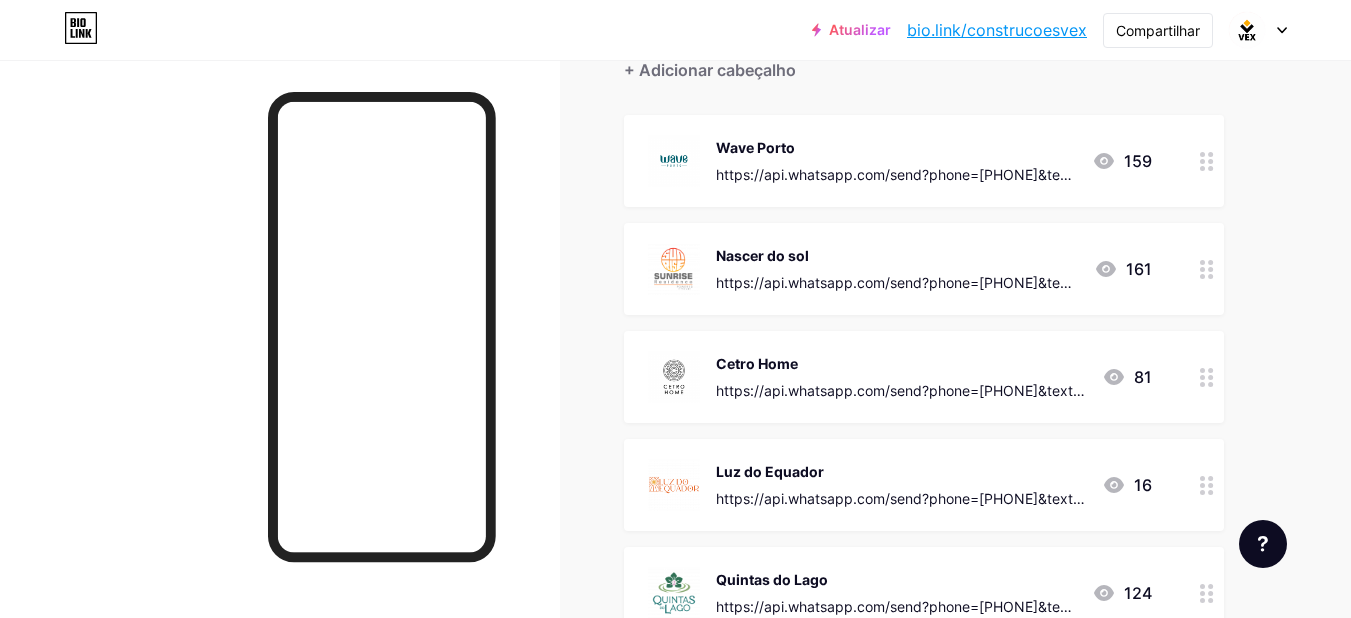 click on "Atualizar   bio.link/constr...   bio.link/construcoesvex   Compartilhar               Trocar de conta     Vex Construções   bio.link/construcoesvex       + Adicionar uma nova página       Configurações de Conta   Sair" at bounding box center [675, 30] 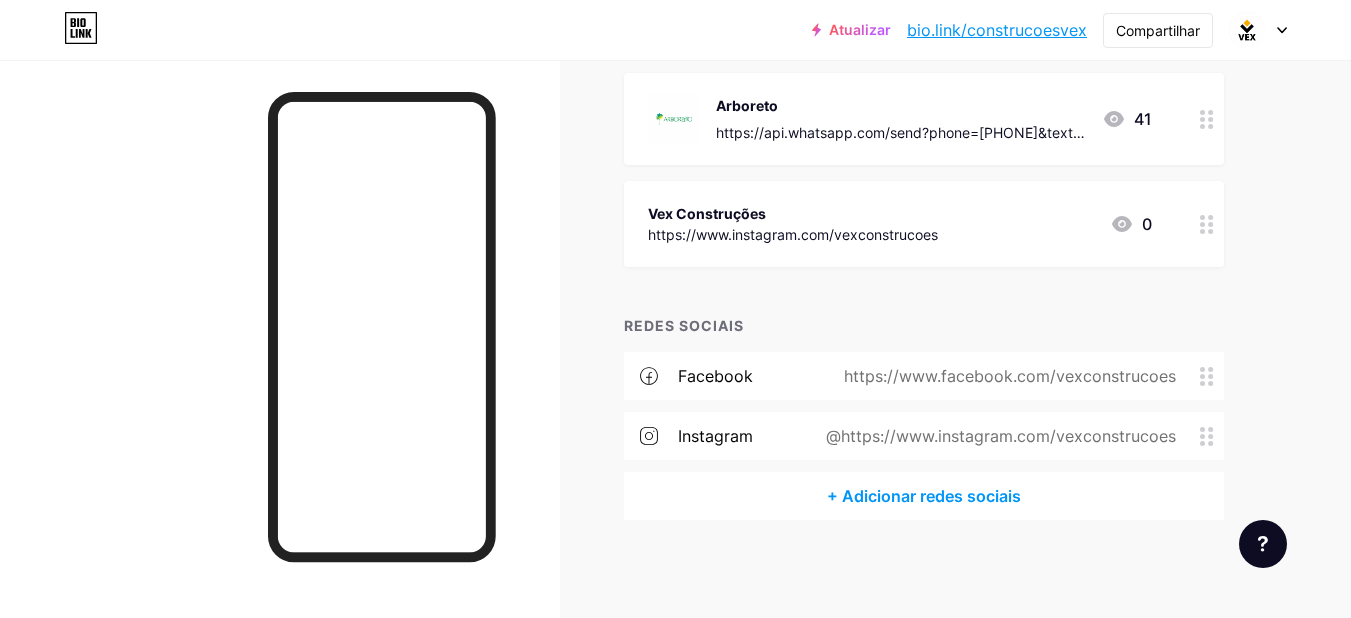 scroll, scrollTop: 999, scrollLeft: 0, axis: vertical 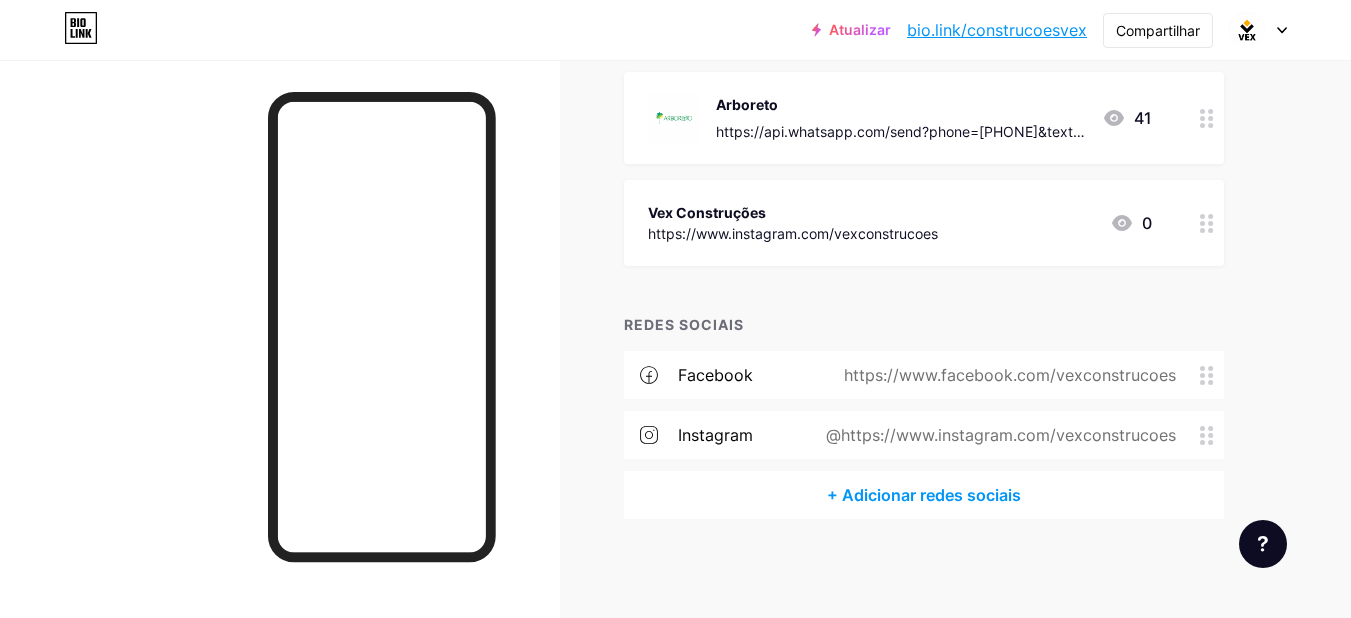 click on "Vex Construções" at bounding box center (793, 212) 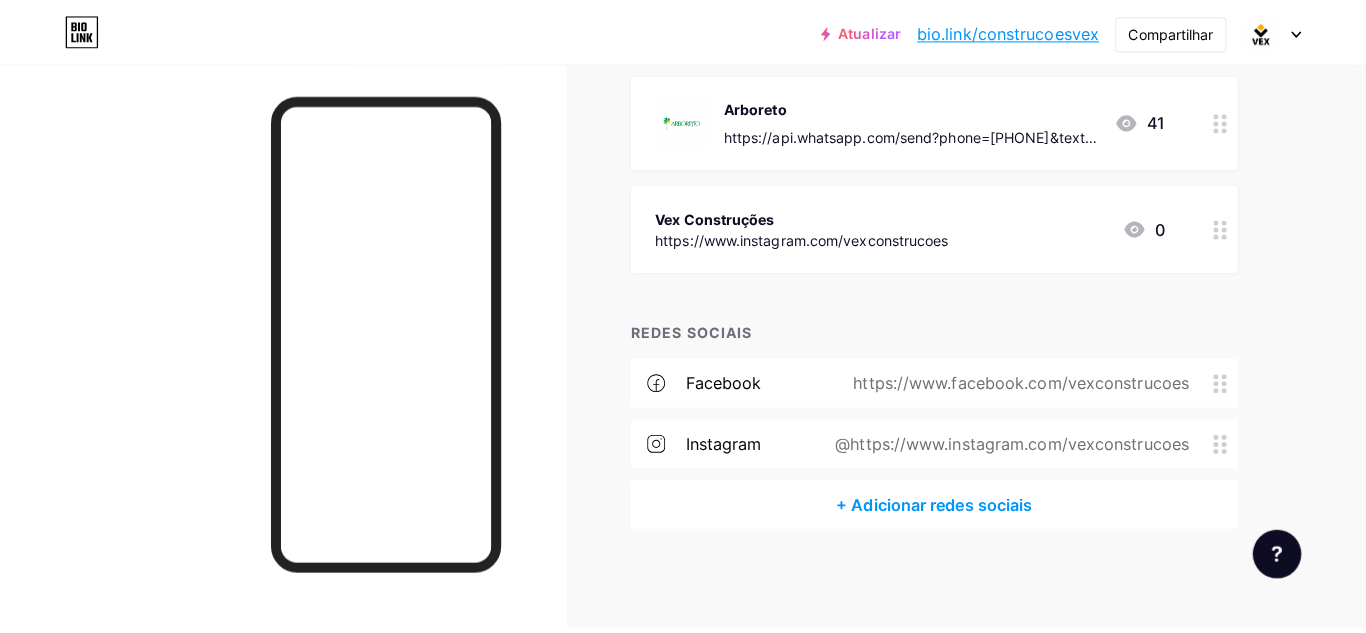 scroll, scrollTop: 984, scrollLeft: 0, axis: vertical 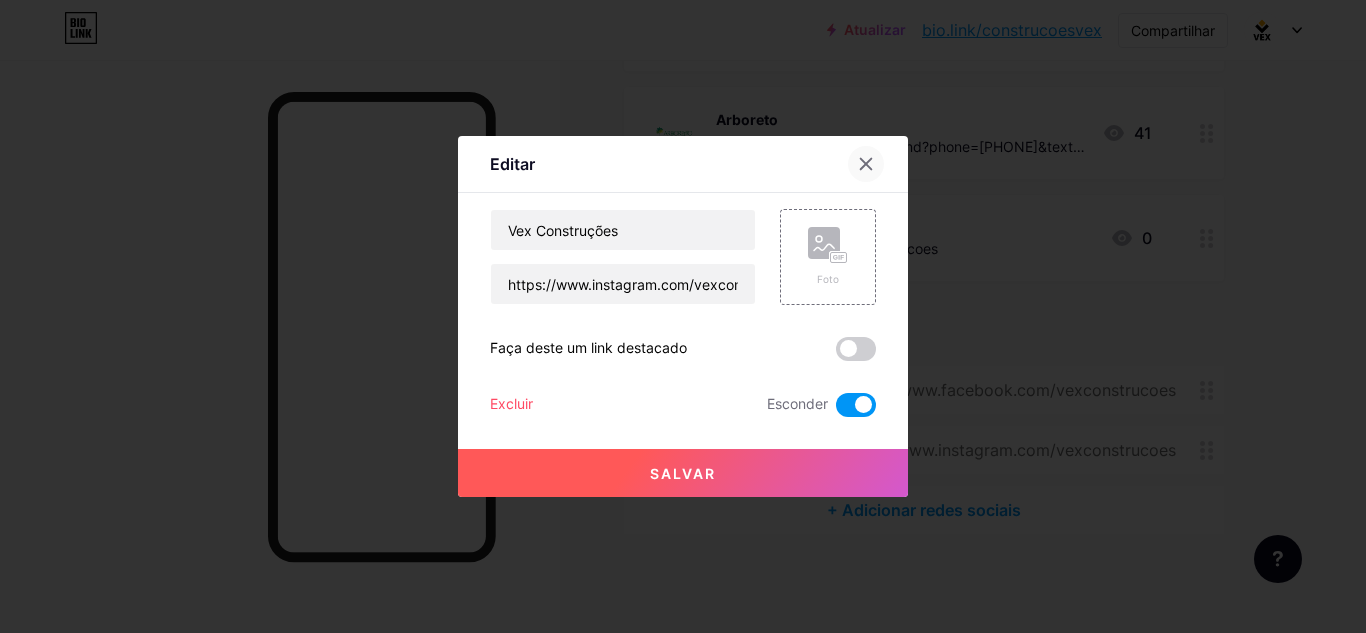 click at bounding box center (866, 164) 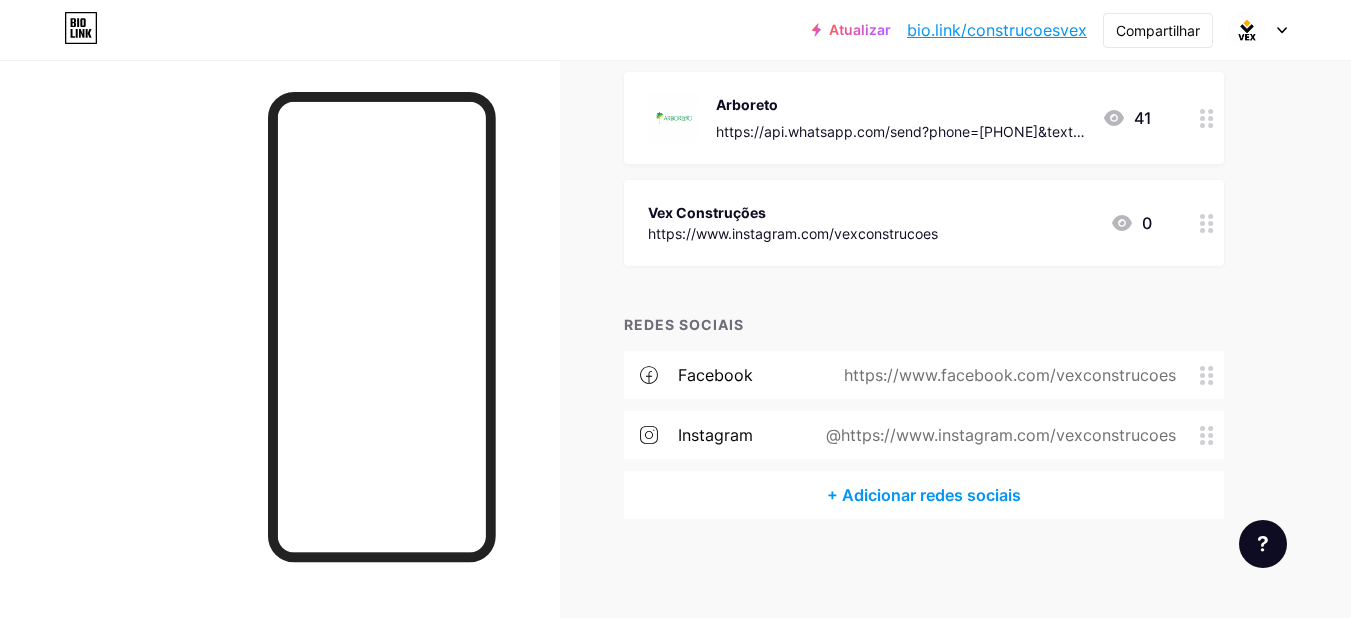 click on "Arboreto" at bounding box center (901, 104) 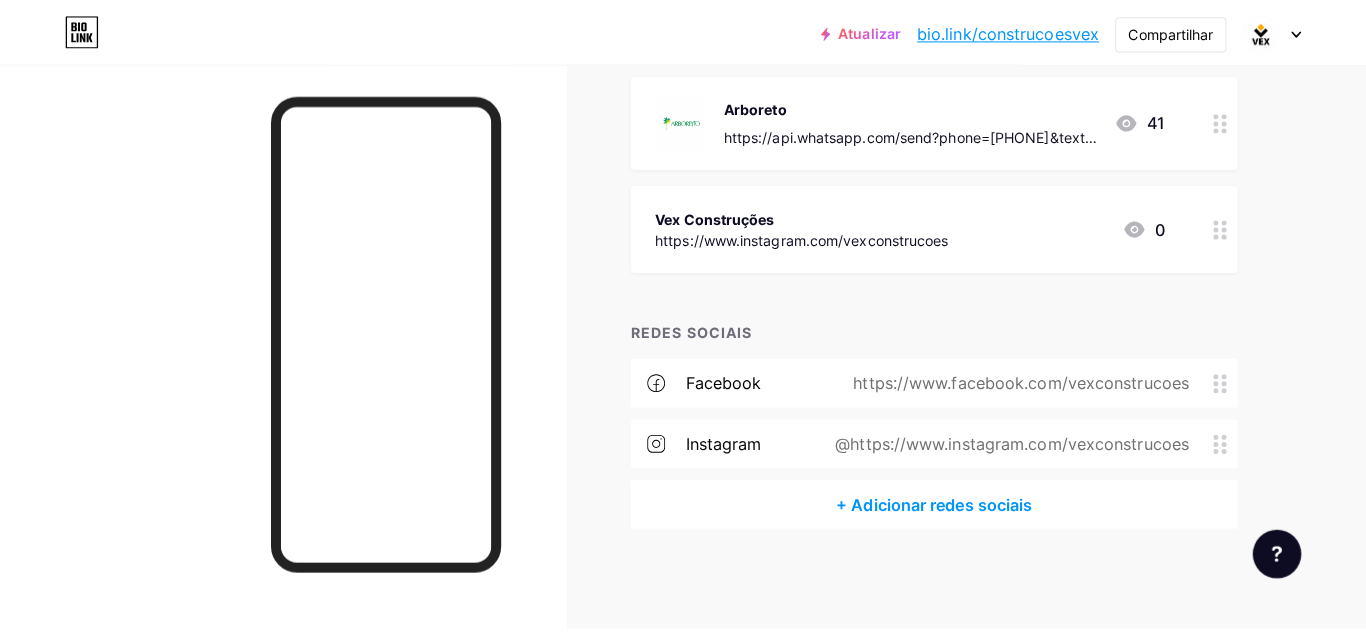 scroll, scrollTop: 984, scrollLeft: 0, axis: vertical 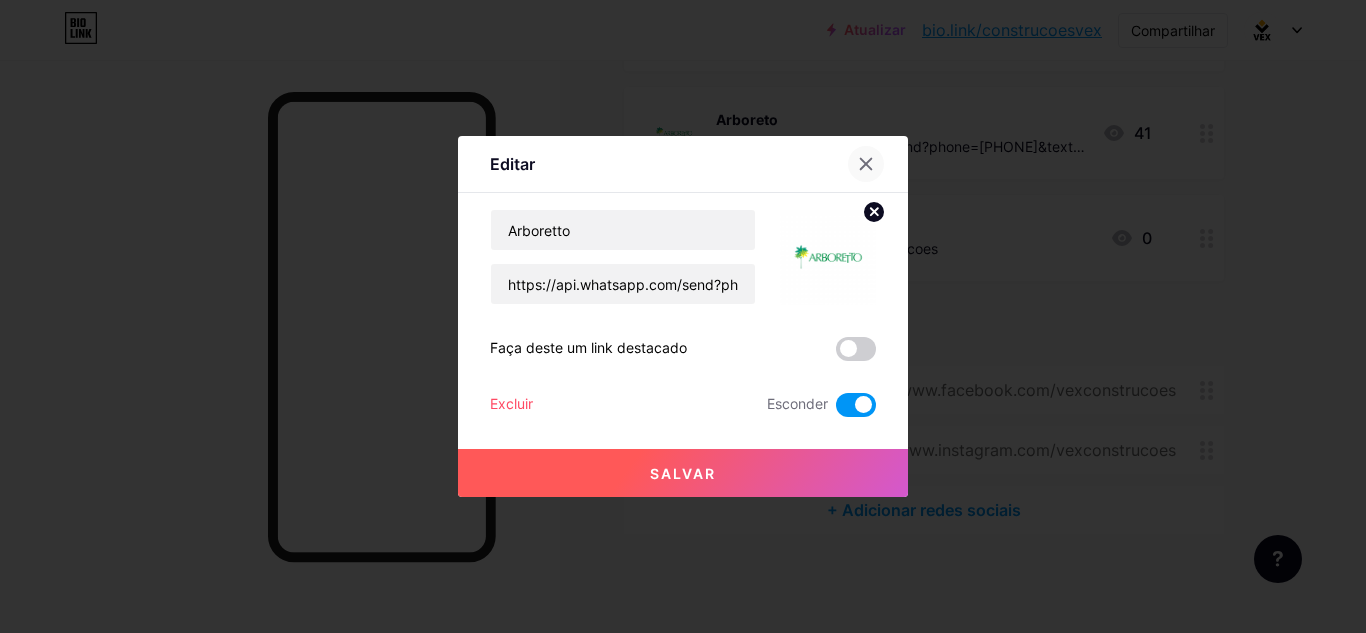 click at bounding box center [866, 164] 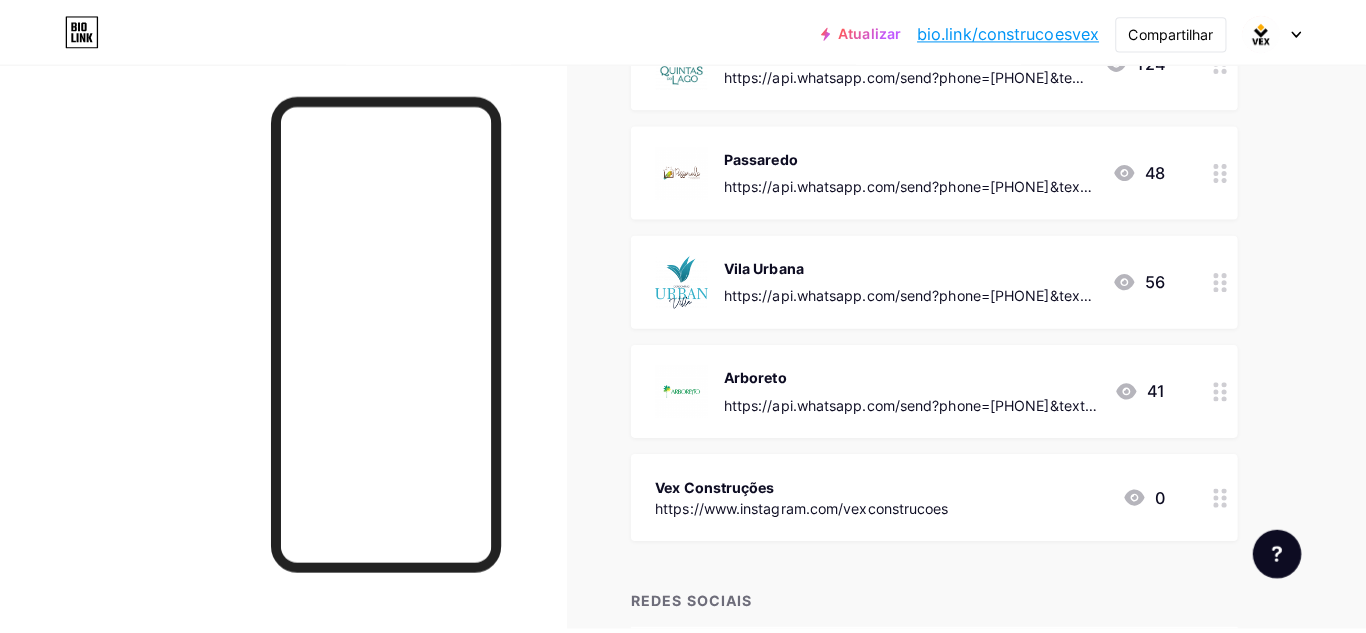 scroll, scrollTop: 699, scrollLeft: 0, axis: vertical 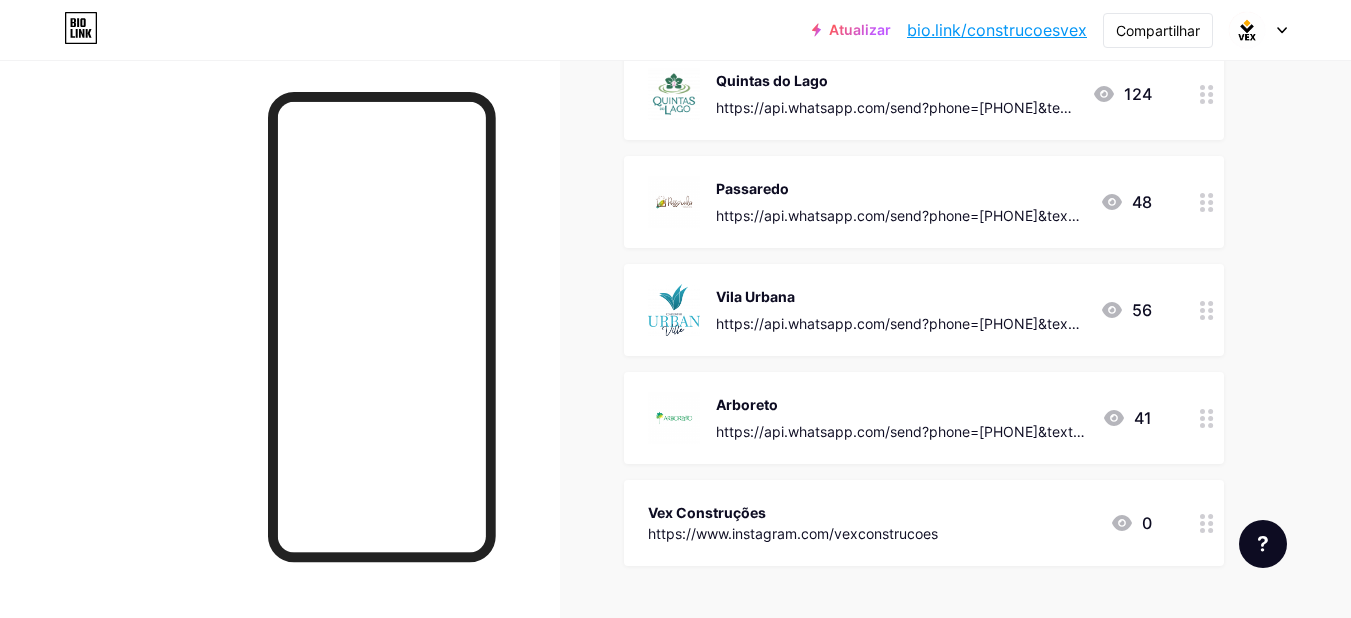click on "Passaredo" at bounding box center [900, 188] 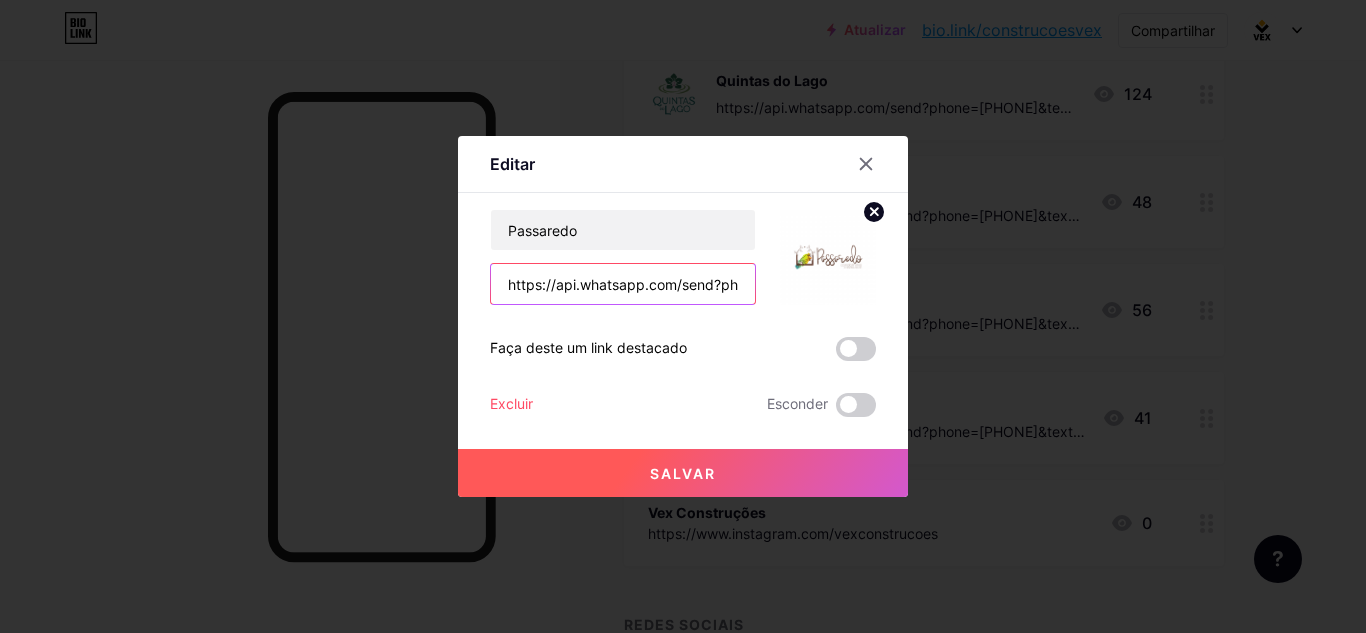 click on "https://api.whatsapp.com/send?phone=[PHONE]&text=Ol%C3%A1,%20vim%20pelo%20link%20da%20bio%20do%20Instagram%20e%20queria%20mais%20informa%C3%A7%C3%B5es%20sobre%20o%20Passaredo!" at bounding box center (623, 284) 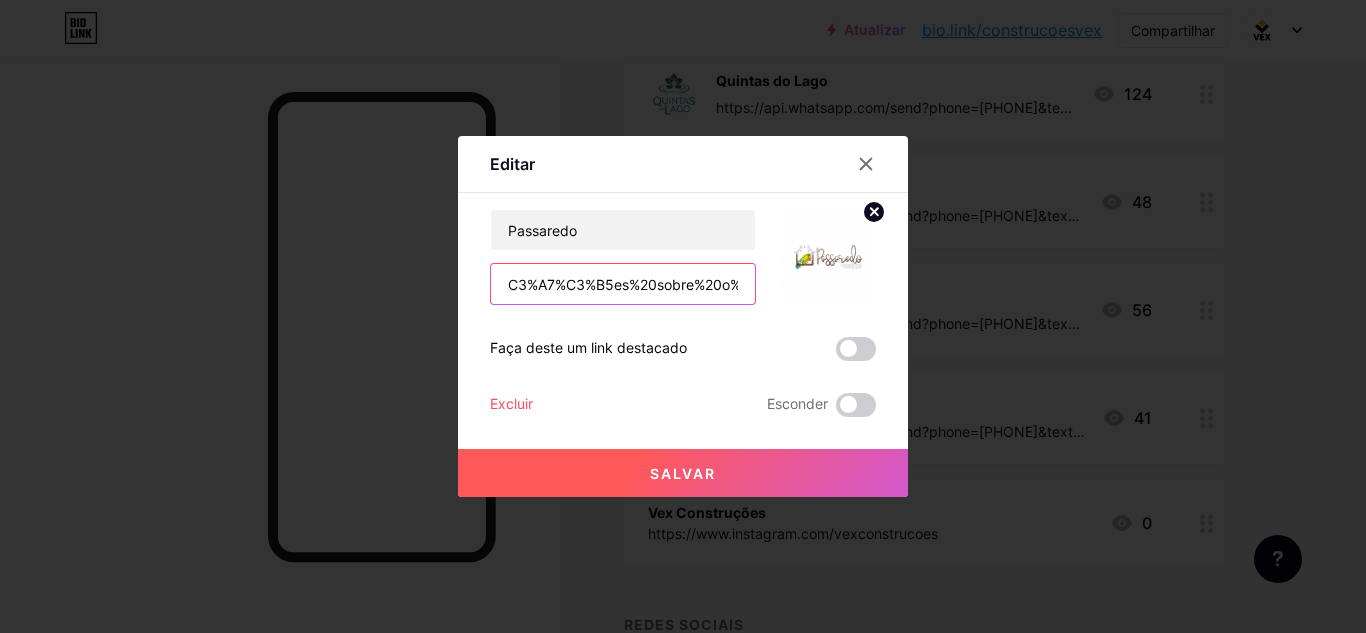 scroll, scrollTop: 0, scrollLeft: 1232, axis: horizontal 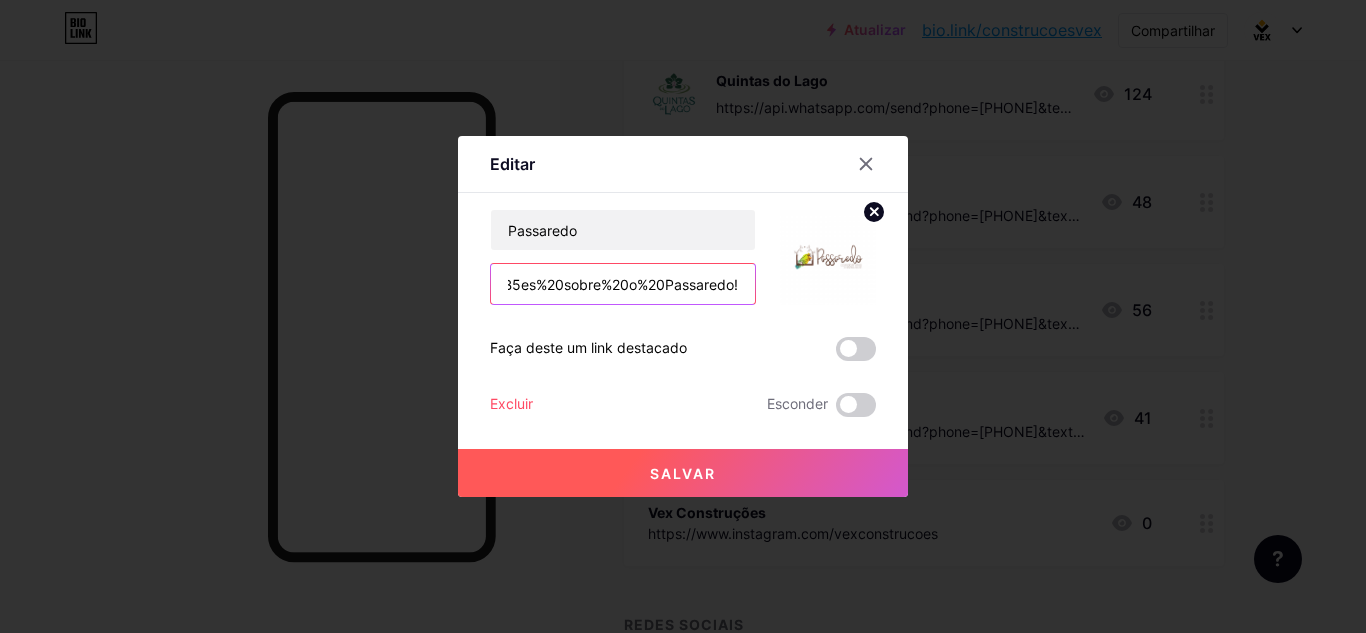 drag, startPoint x: 696, startPoint y: 283, endPoint x: 741, endPoint y: 283, distance: 45 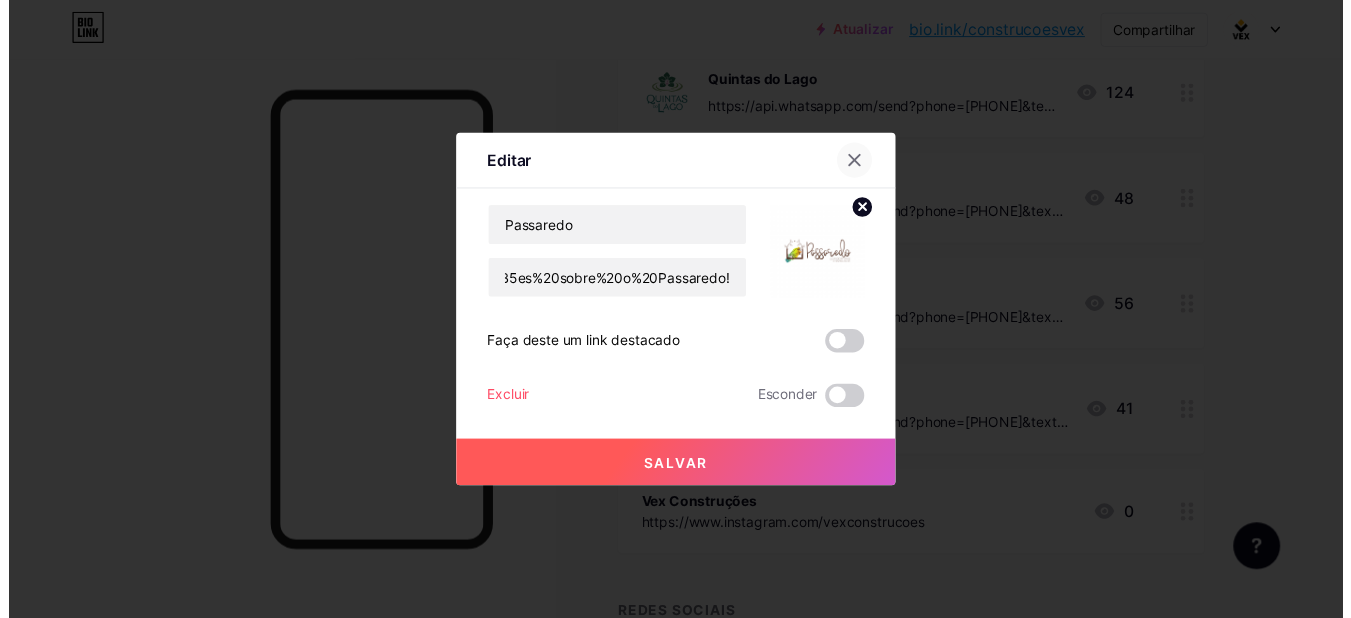 scroll, scrollTop: 0, scrollLeft: 0, axis: both 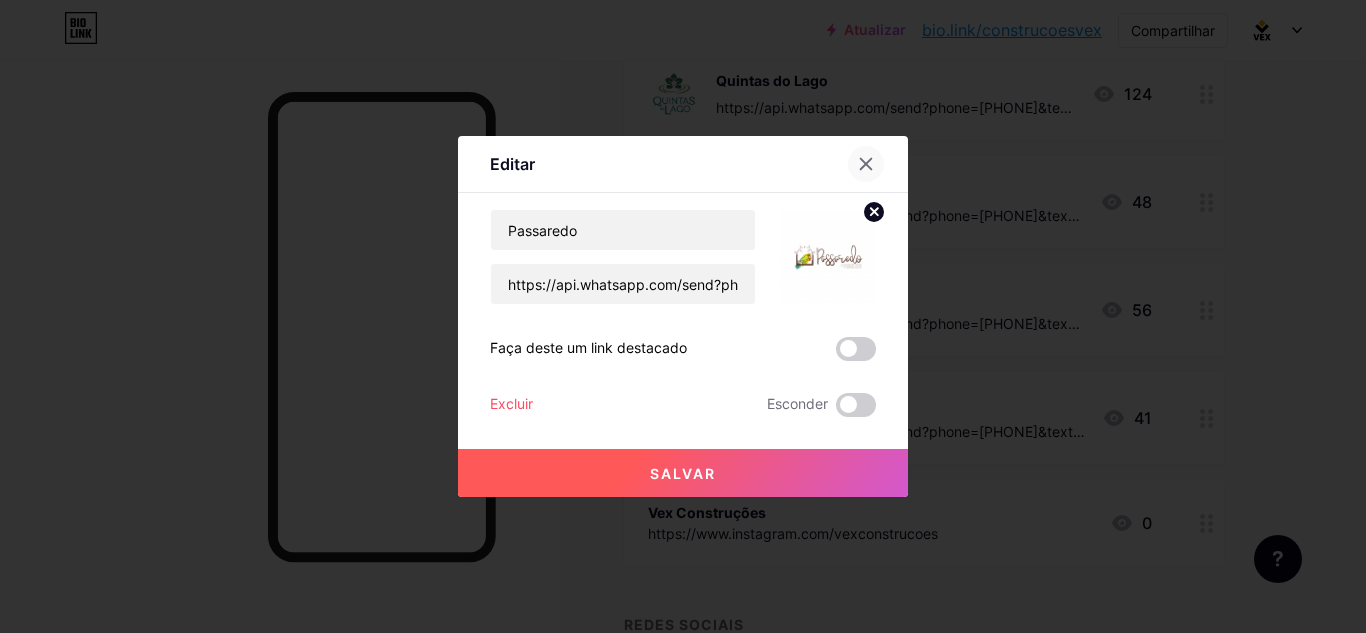 click 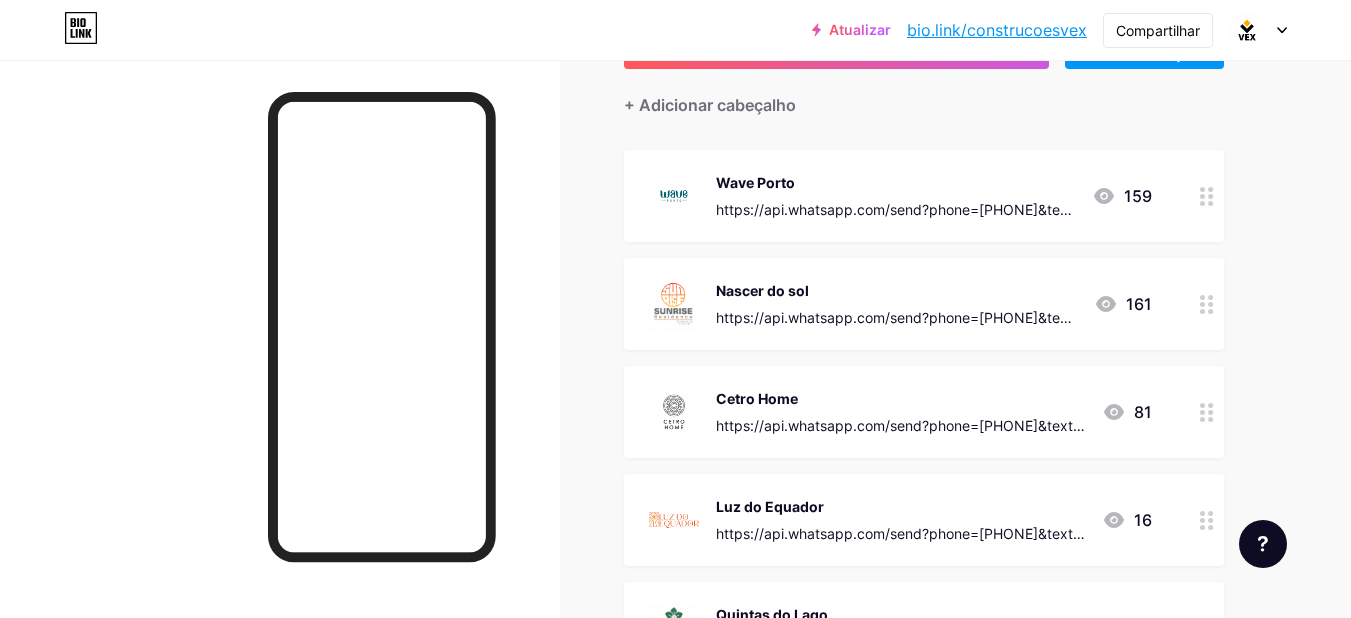 scroll, scrollTop: 200, scrollLeft: 0, axis: vertical 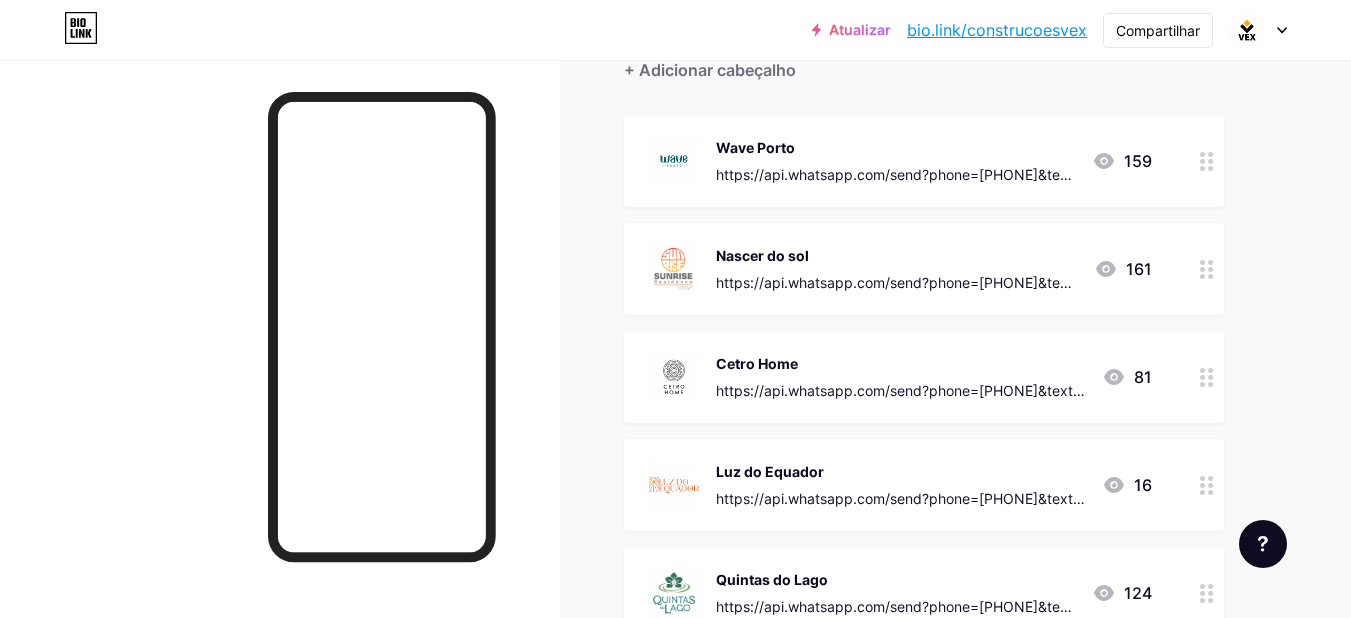 click on "https://api.whatsapp.com/send?phone=5596991309429&text=Ol%C3%A1,%20vim%20pelo%20link%20da%20bio%20do%20Instagram%20e%20queria%20mais%20informa%C3%A7%C3%B5es%20sobre%20o%20Sunrise%20Residence!" at bounding box center [897, 324] 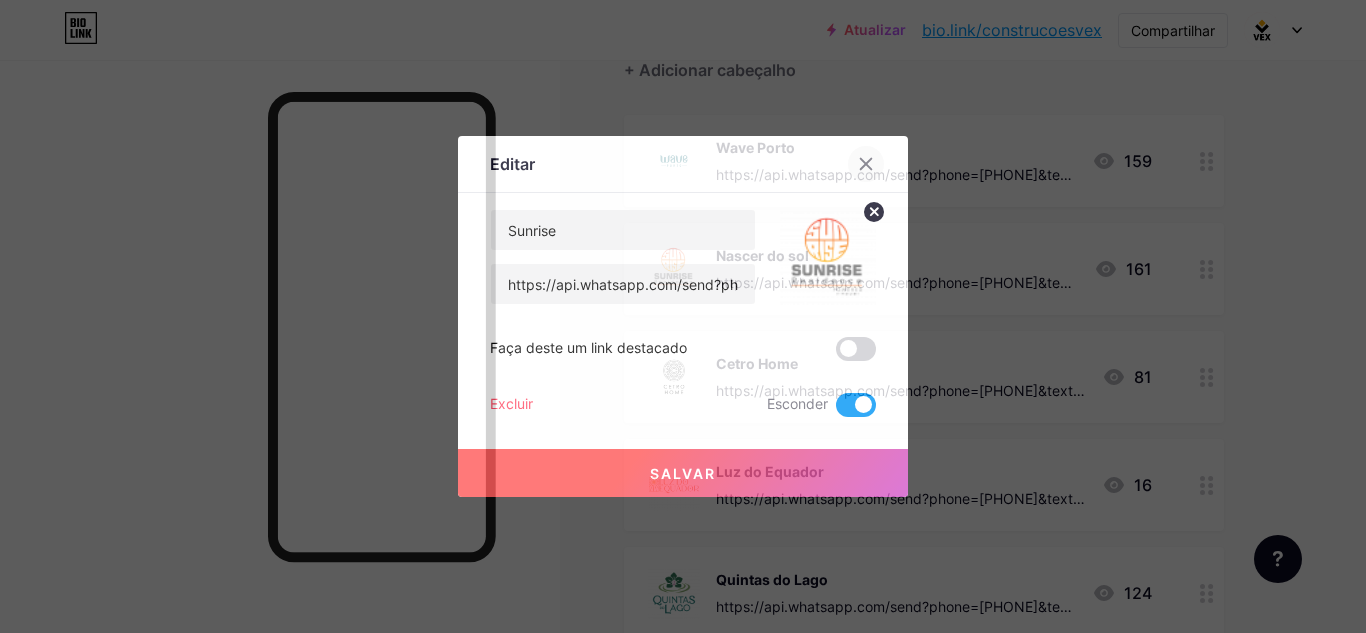 click at bounding box center [866, 164] 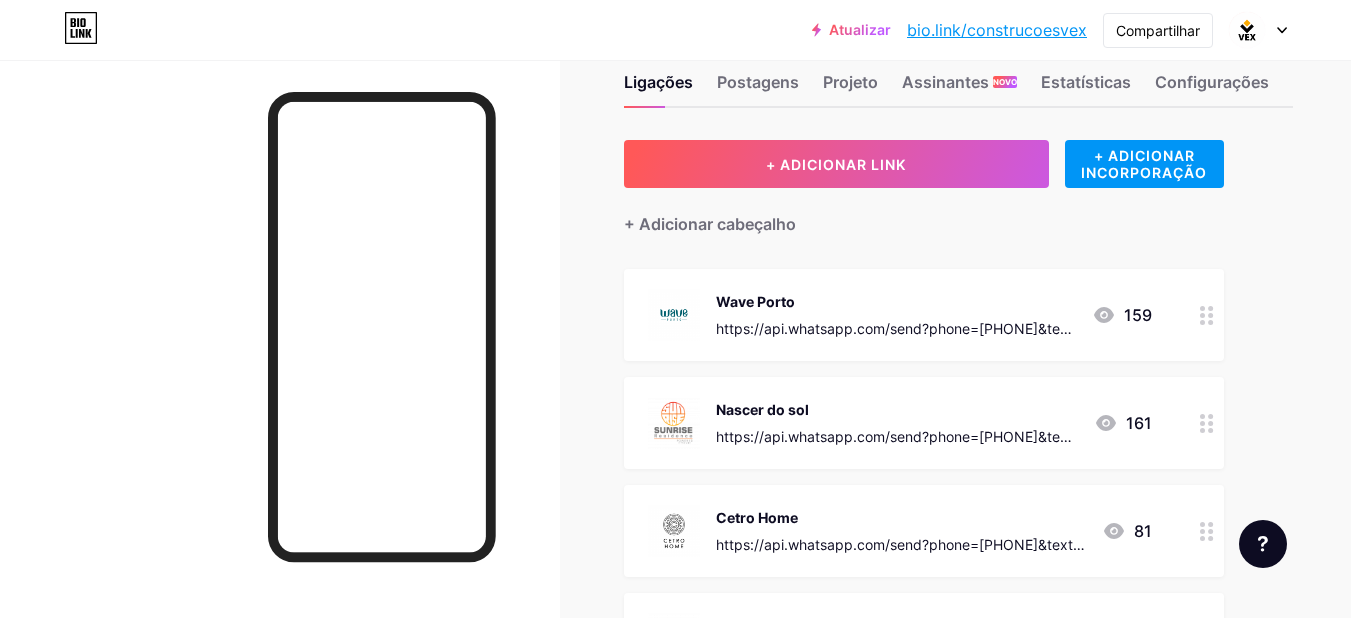 scroll, scrollTop: 0, scrollLeft: 0, axis: both 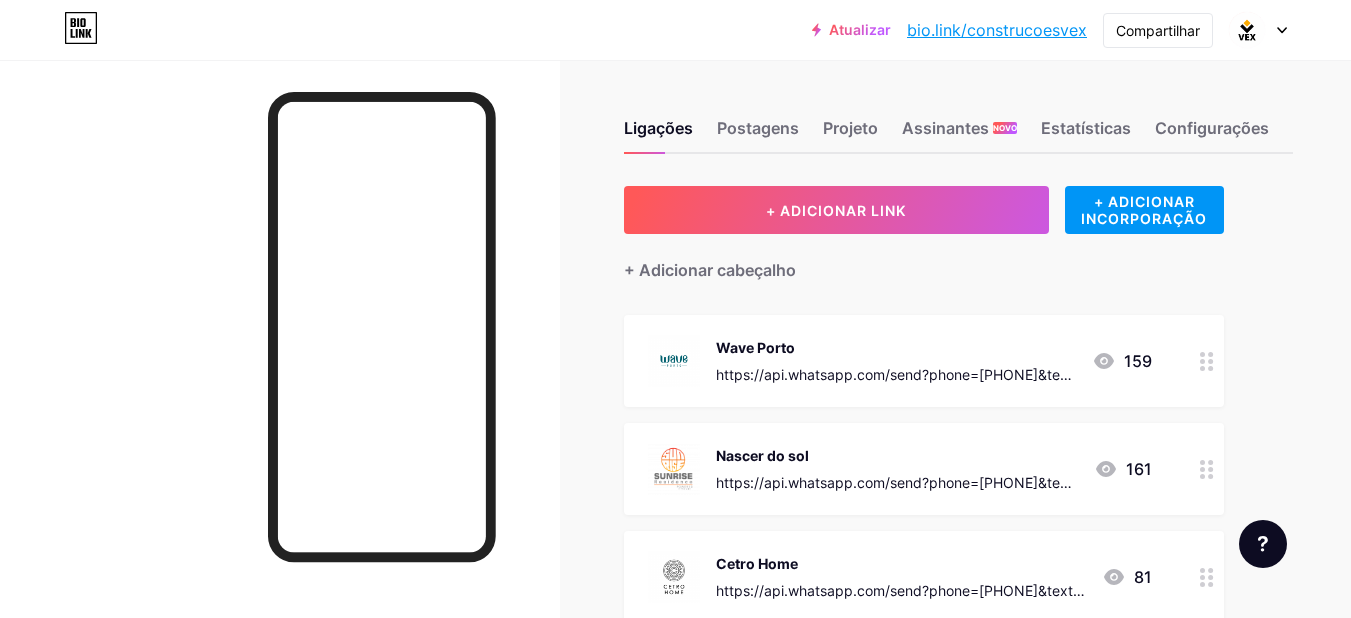 click on "Atualizar" at bounding box center (860, 29) 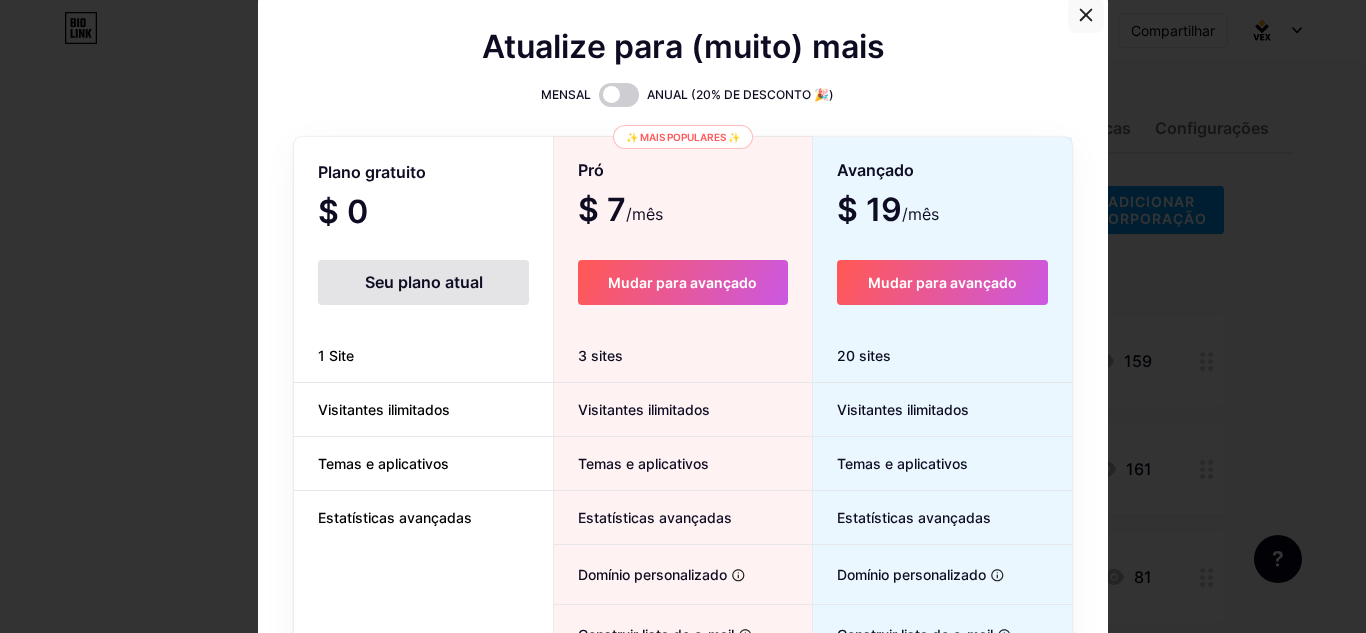 click 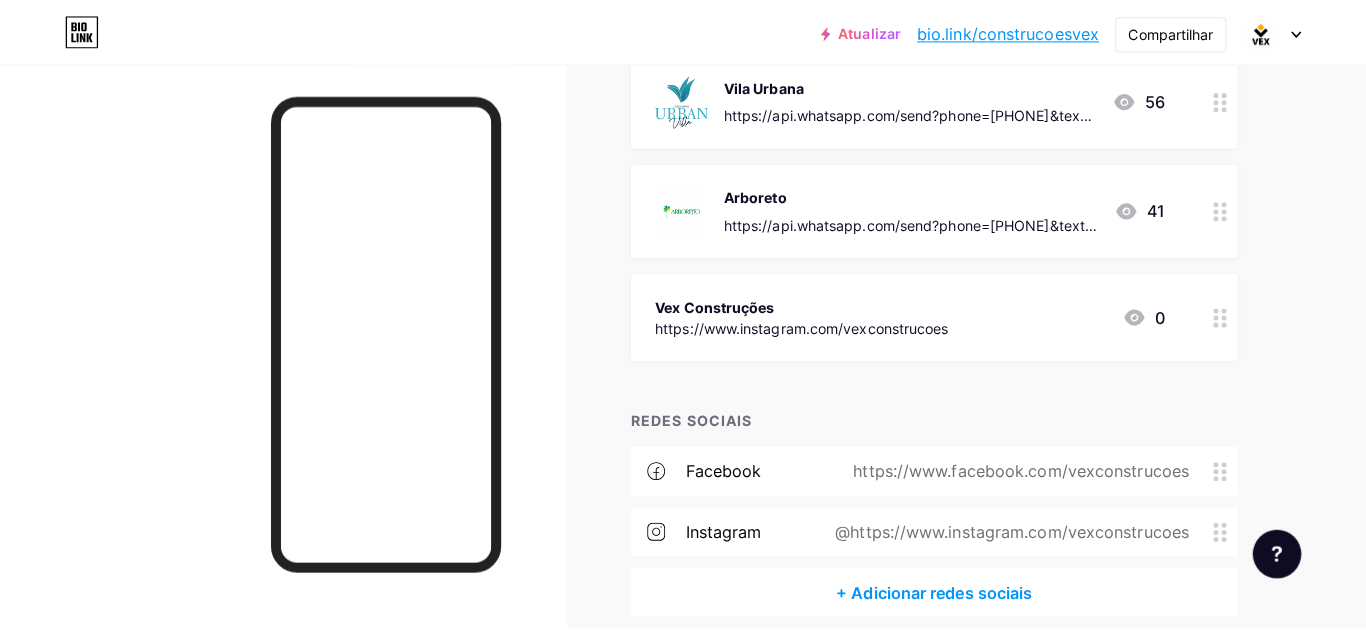 scroll, scrollTop: 799, scrollLeft: 0, axis: vertical 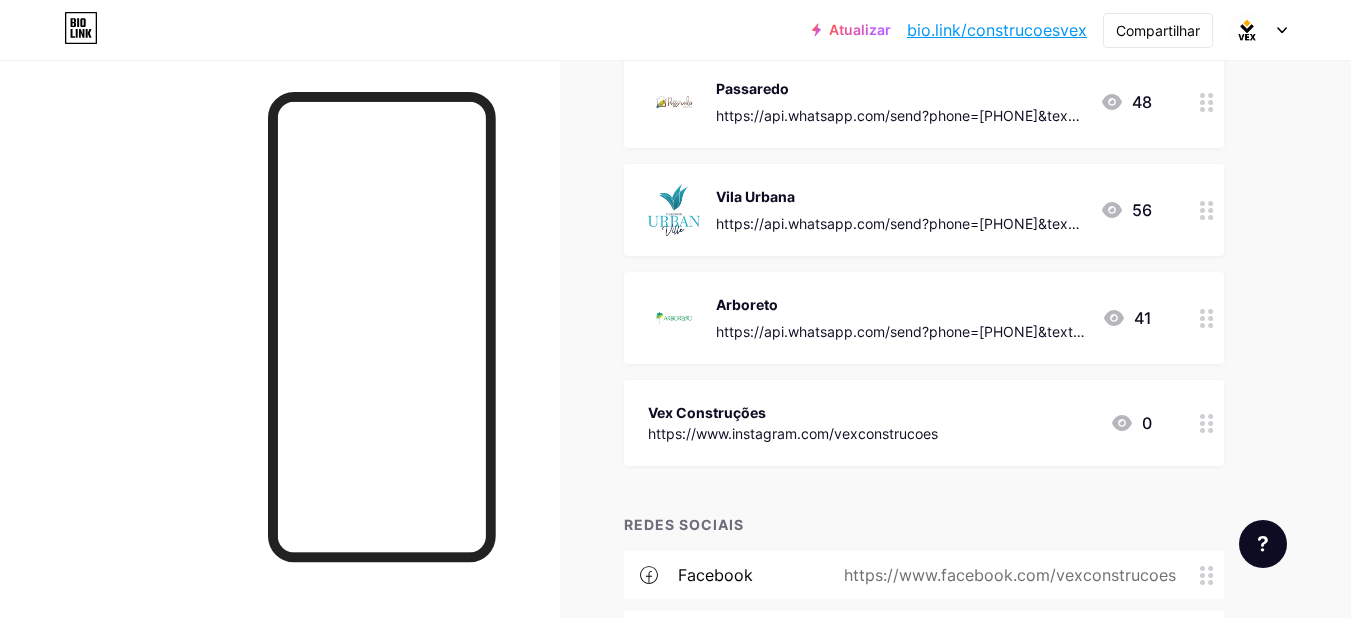 click 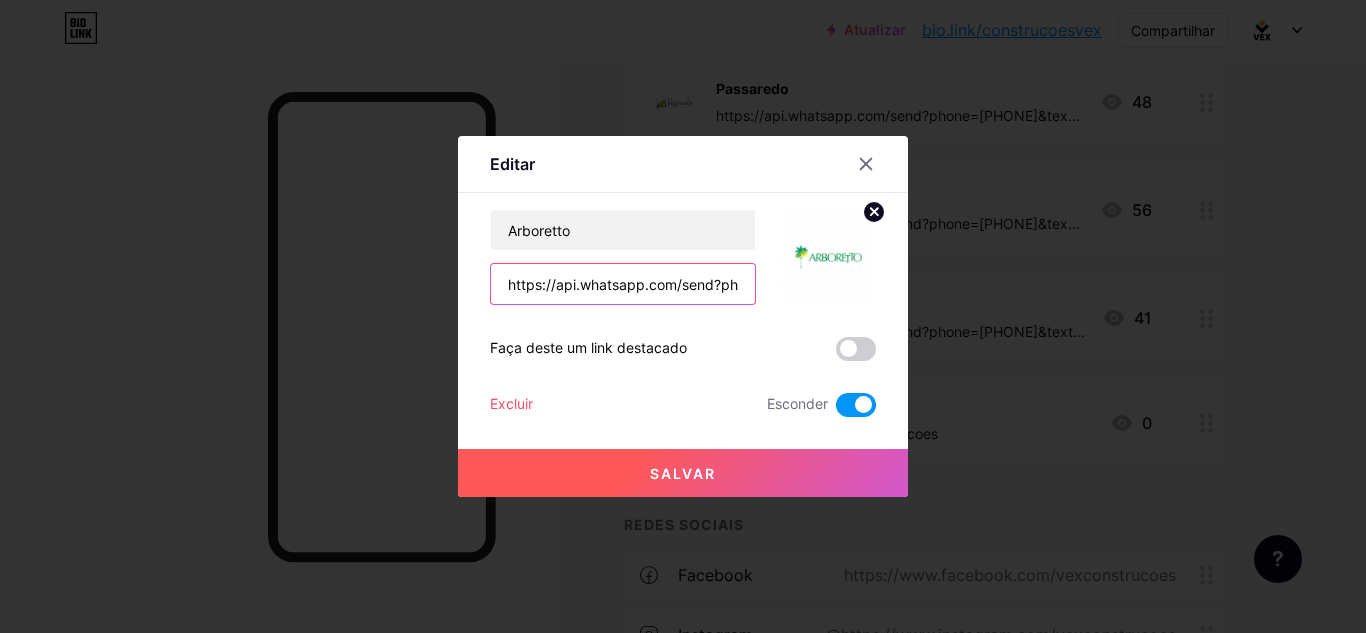 click on "https://api.whatsapp.com/send?phone=[PHONE]&text=Ol%C3%A1,%20vim%20pelo%20link%20da%20bio%20do%20Instagram%20e%20queria%20mais%20informa%C3%A7%C3%B5es%20sobre%20o%20Arboretto!" at bounding box center [623, 284] 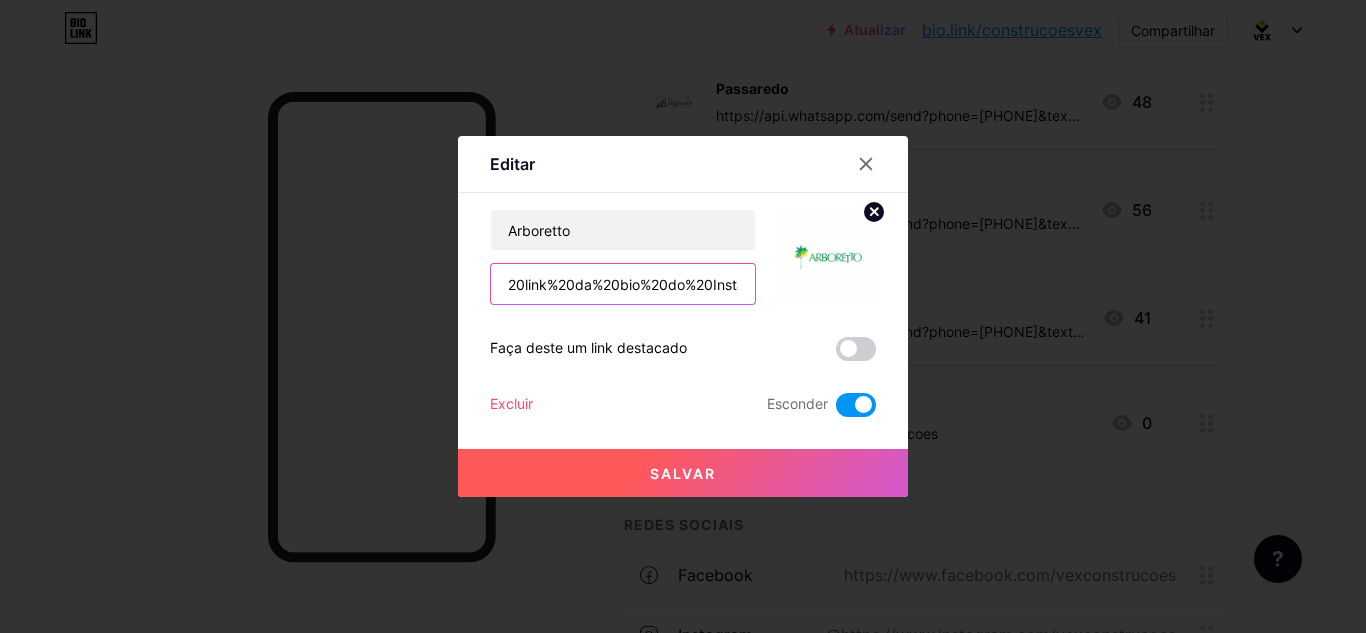 scroll, scrollTop: 0, scrollLeft: 1226, axis: horizontal 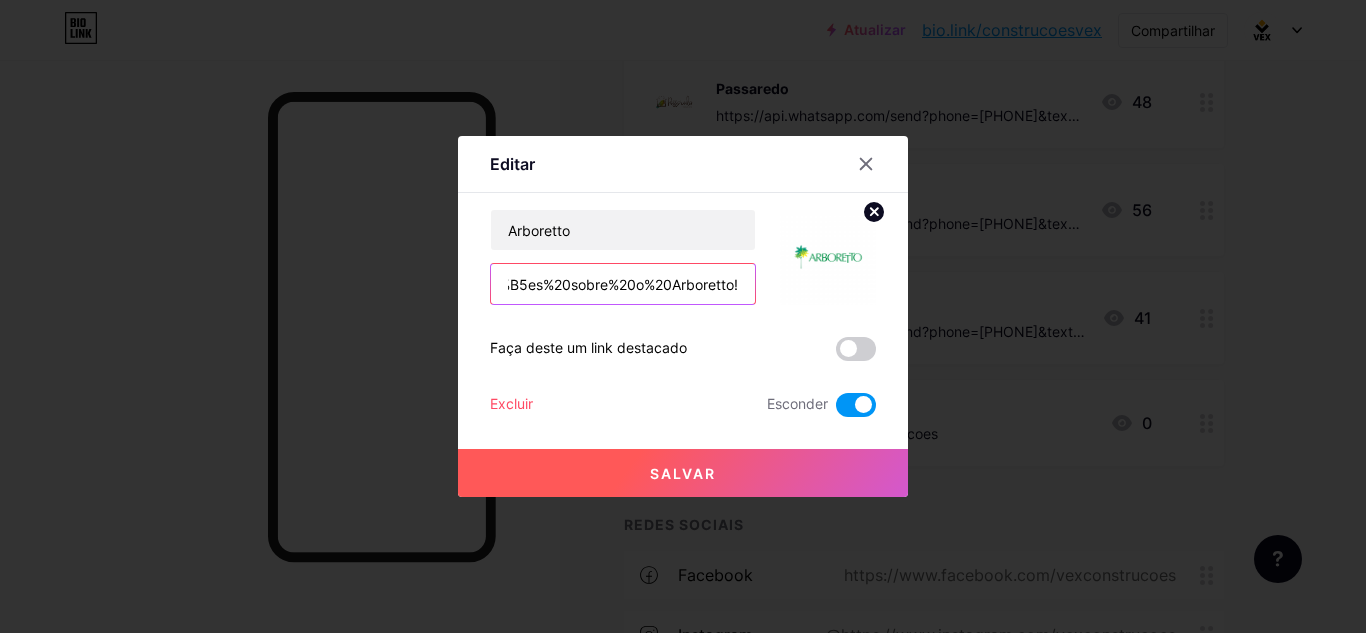 drag, startPoint x: 681, startPoint y: 280, endPoint x: 760, endPoint y: 288, distance: 79.40403 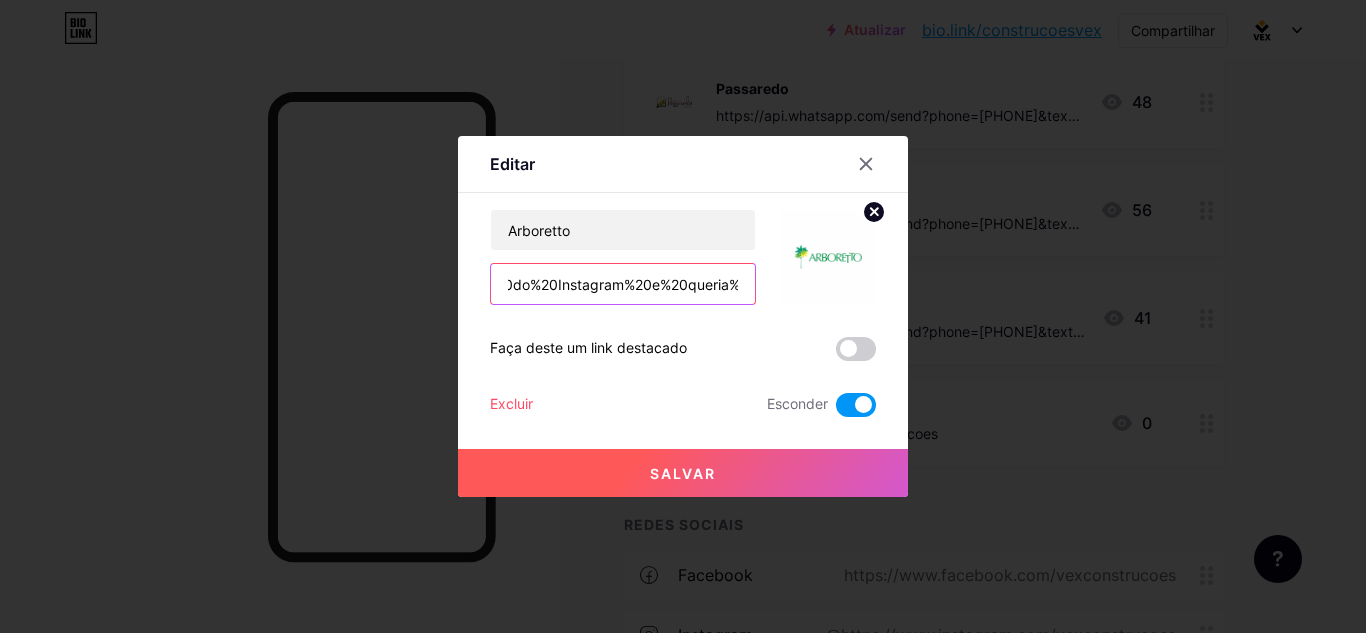 drag, startPoint x: 528, startPoint y: 288, endPoint x: 489, endPoint y: 289, distance: 39.012817 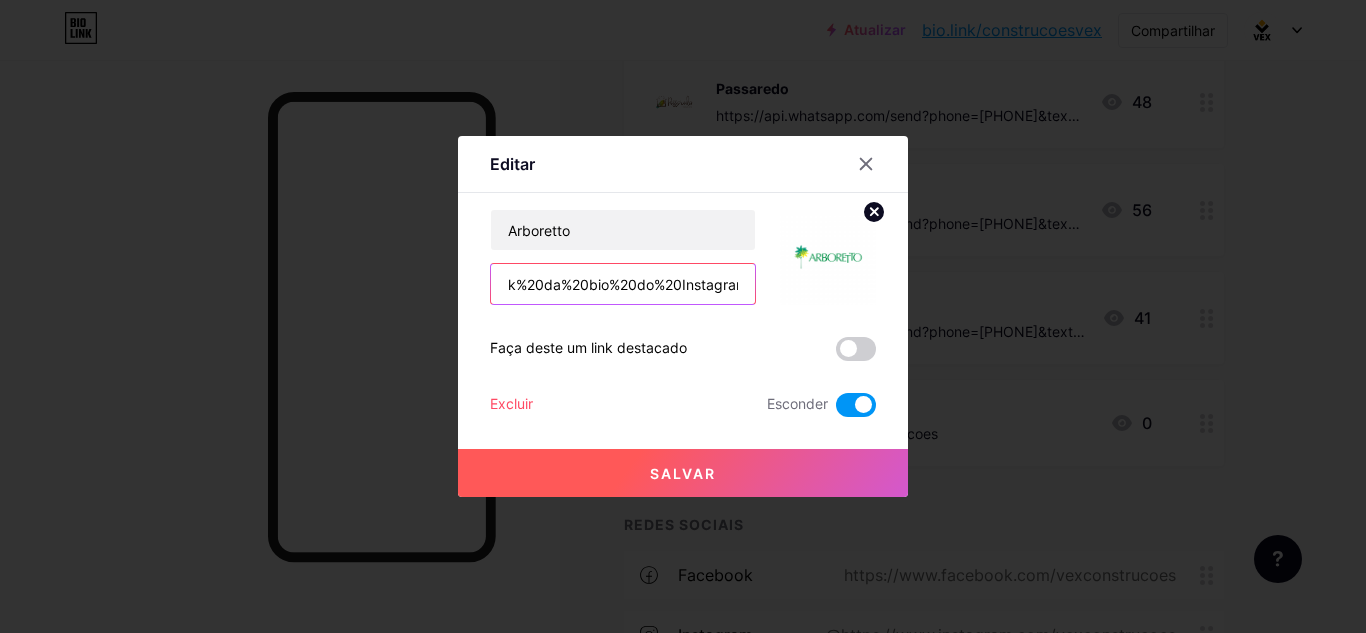 click on "https://api.whatsapp.com/send?phone=[PHONE]&text=Ol%C3%A1,%20vim%20pelo%20link%20da%20bio%20do%20Instagram%20e%20queria%20mais%20informa%C3%A7%C3%B5es%20sobre%20o%20Arboretto!" at bounding box center [623, 284] 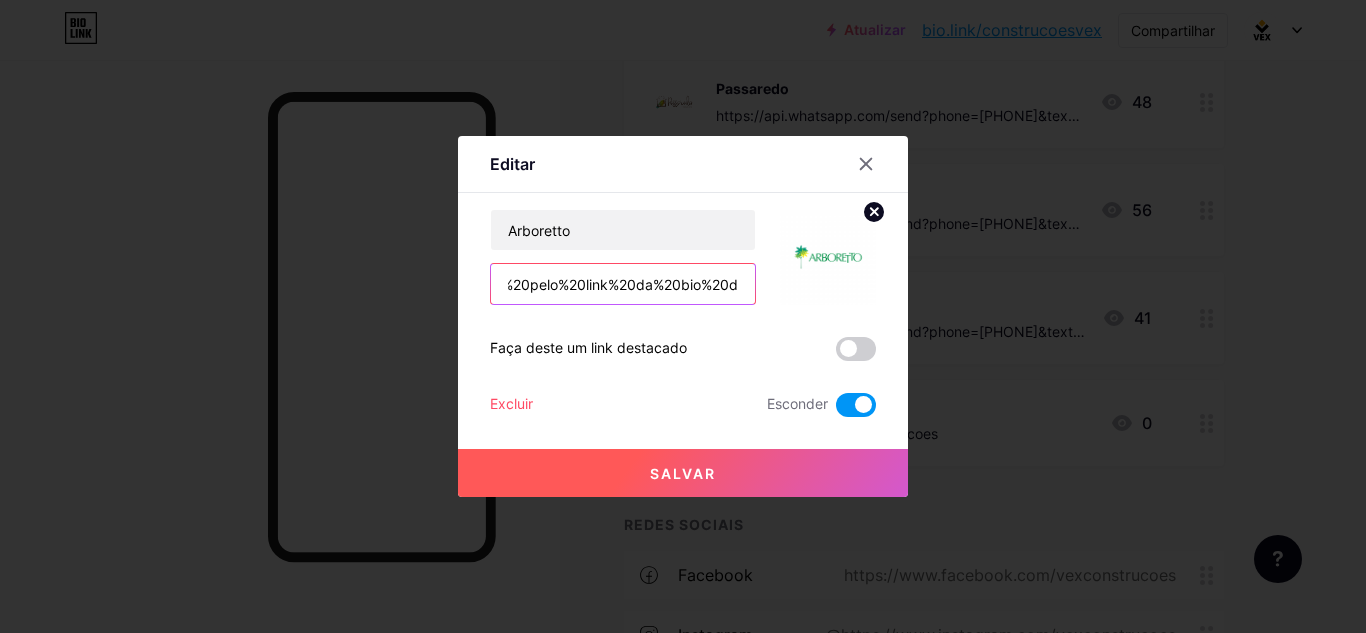 scroll, scrollTop: 0, scrollLeft: 469, axis: horizontal 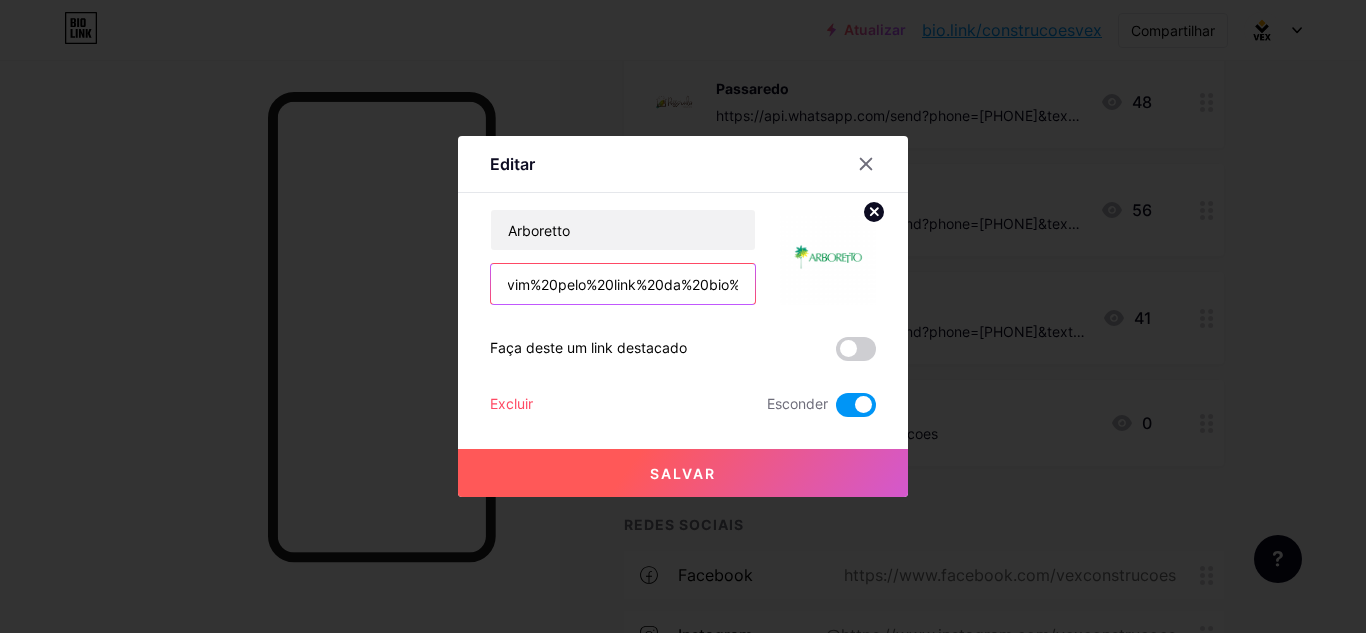 drag, startPoint x: 556, startPoint y: 282, endPoint x: 516, endPoint y: 292, distance: 41.231056 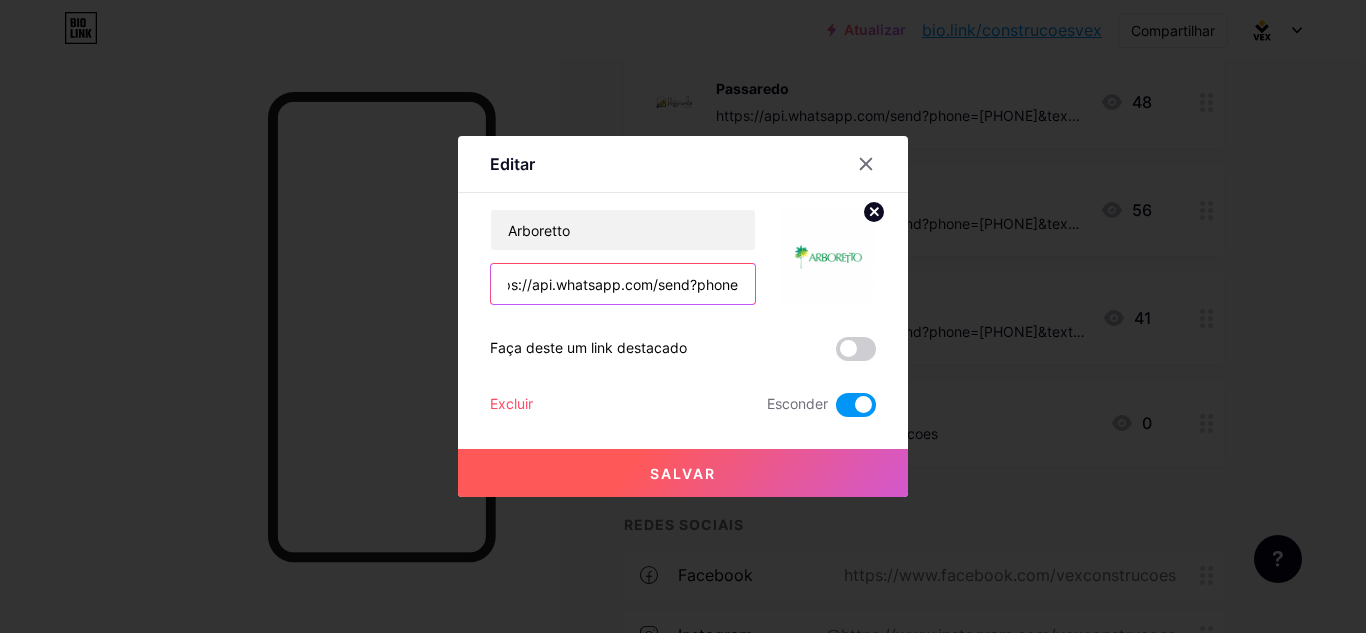 drag, startPoint x: 534, startPoint y: 284, endPoint x: 501, endPoint y: 286, distance: 33.06055 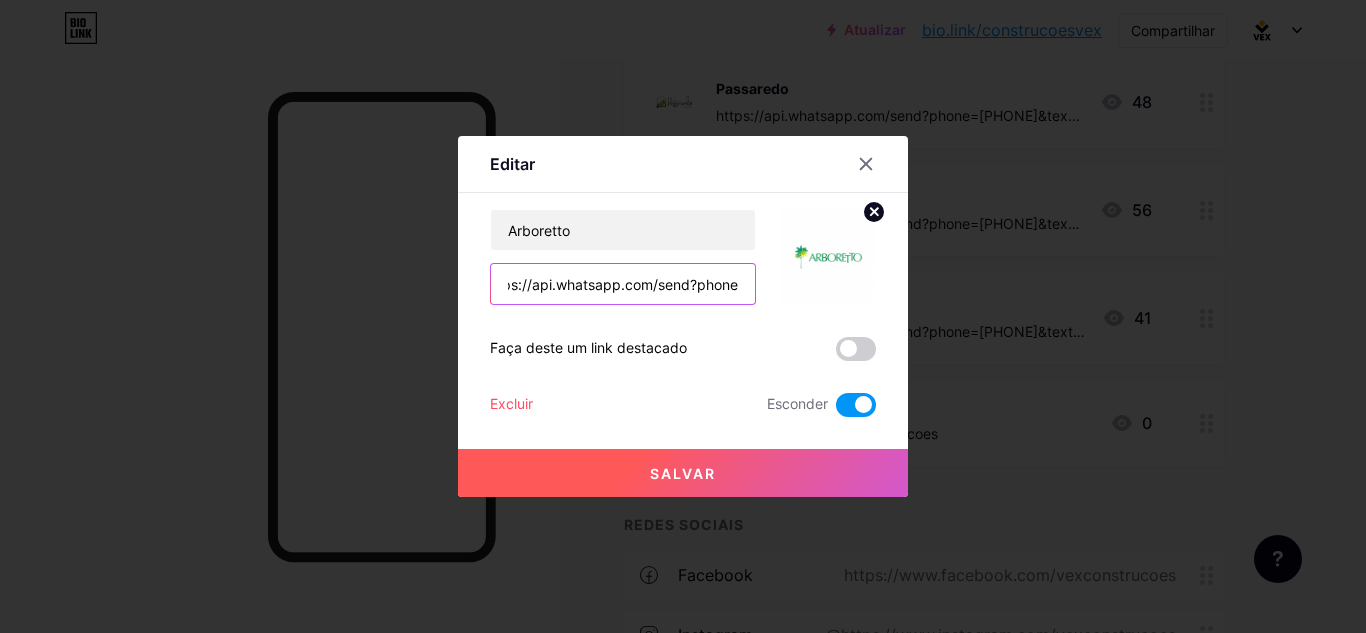 click on "https://api.whatsapp.com/send?phone=[PHONE]&text=Ol%C3%A1,%20vim%20pelo%20link%20da%20bio%20do%20Instagram%20e%20queria%20mais%20informa%C3%A7%C3%B5es%20sobre%20o%20Arboretto!" at bounding box center [623, 284] 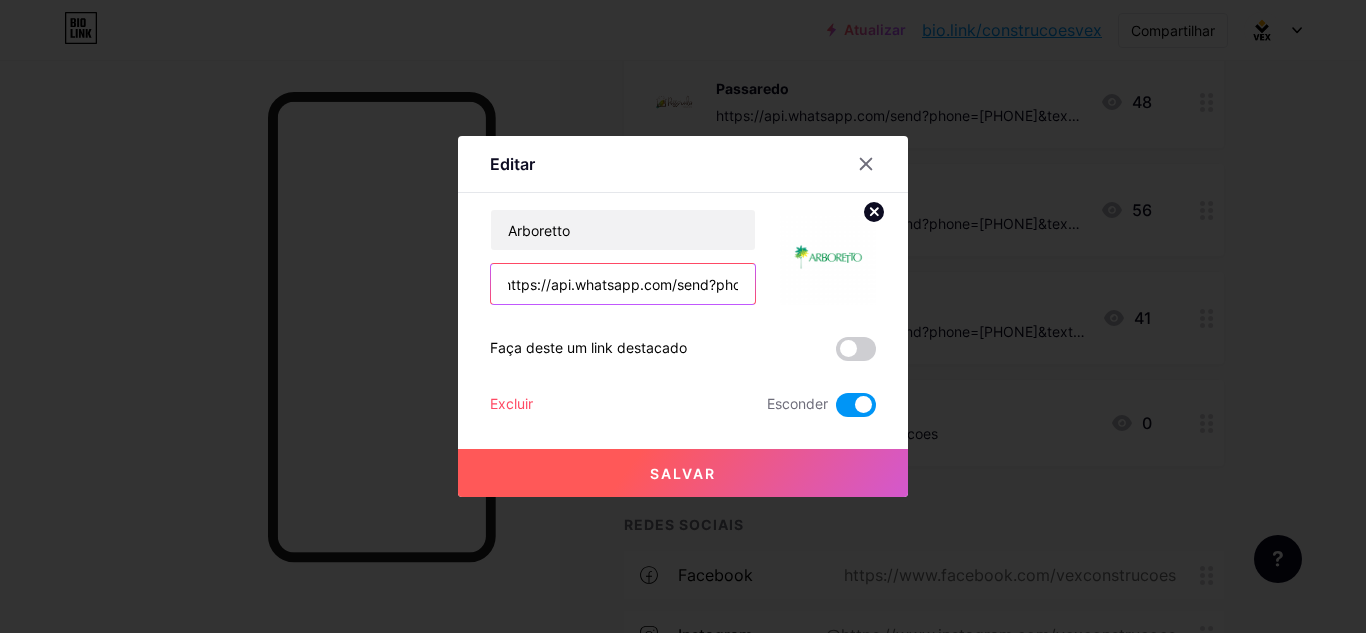 click on "https://api.whatsapp.com/send?phone=[PHONE]&text=Ol%C3%A1,%20vim%20pelo%20link%20da%20bio%20do%20Instagram%20e%20queria%20mais%20informa%C3%A7%C3%B5es%20sobre%20o%20Arboretto!" at bounding box center [623, 284] 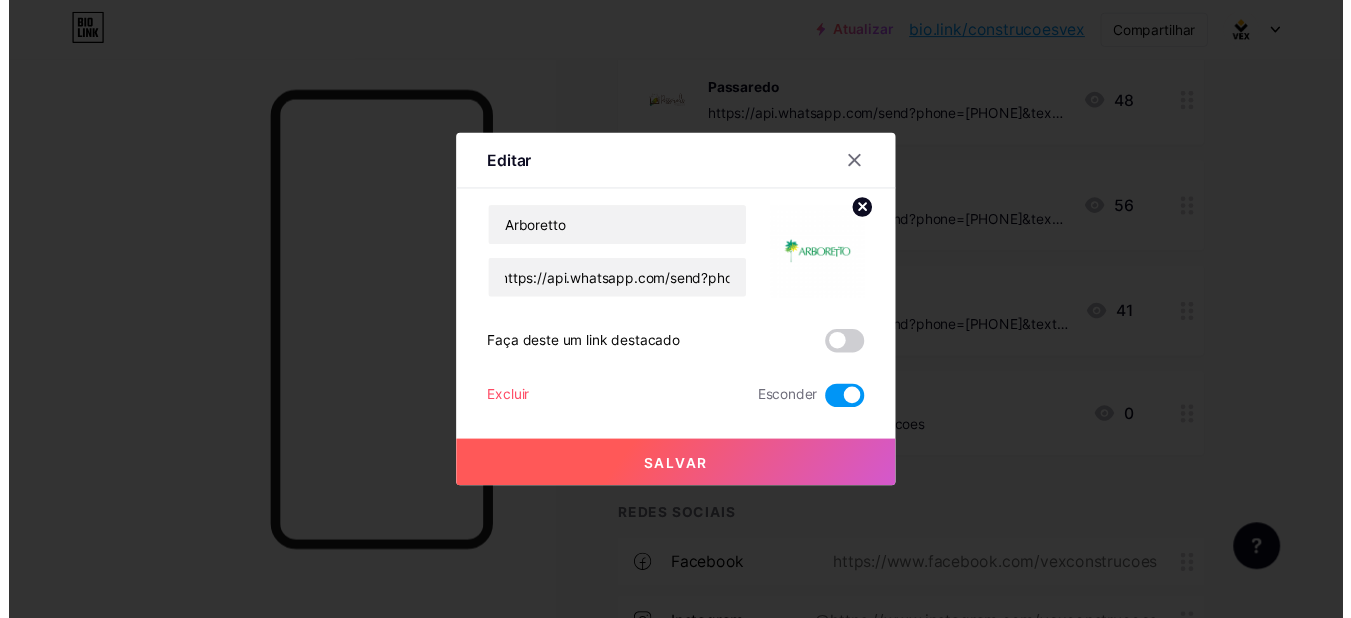 scroll, scrollTop: 0, scrollLeft: 0, axis: both 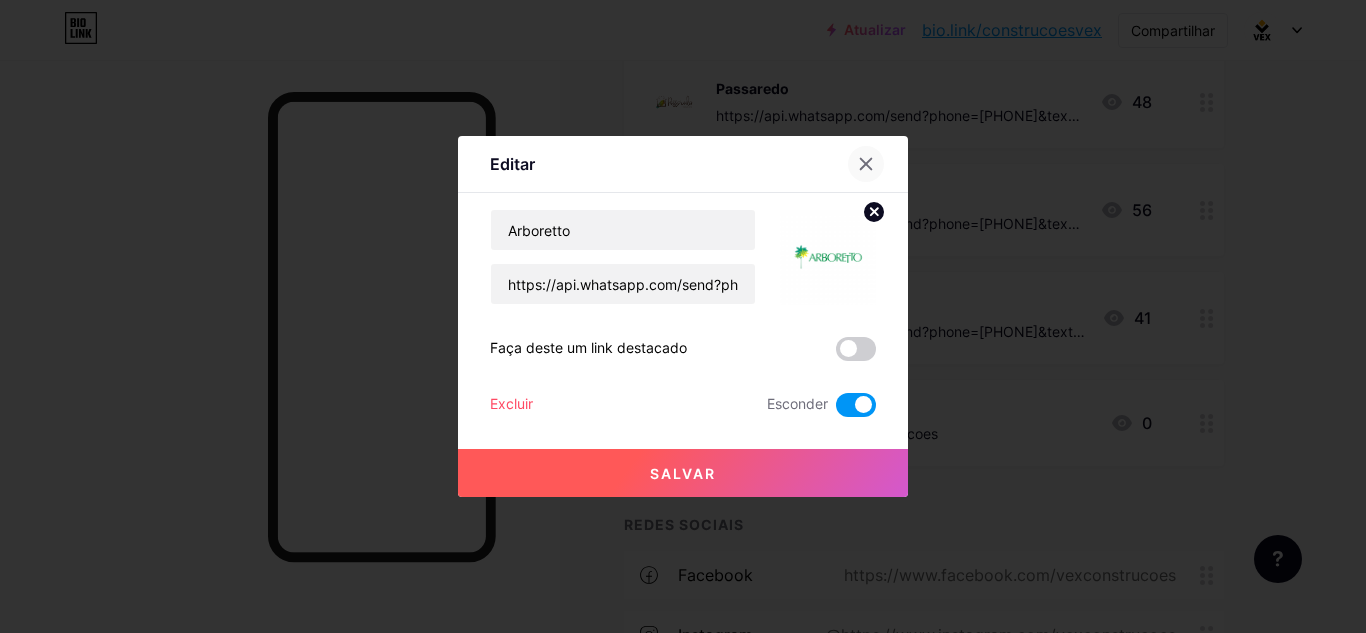 click 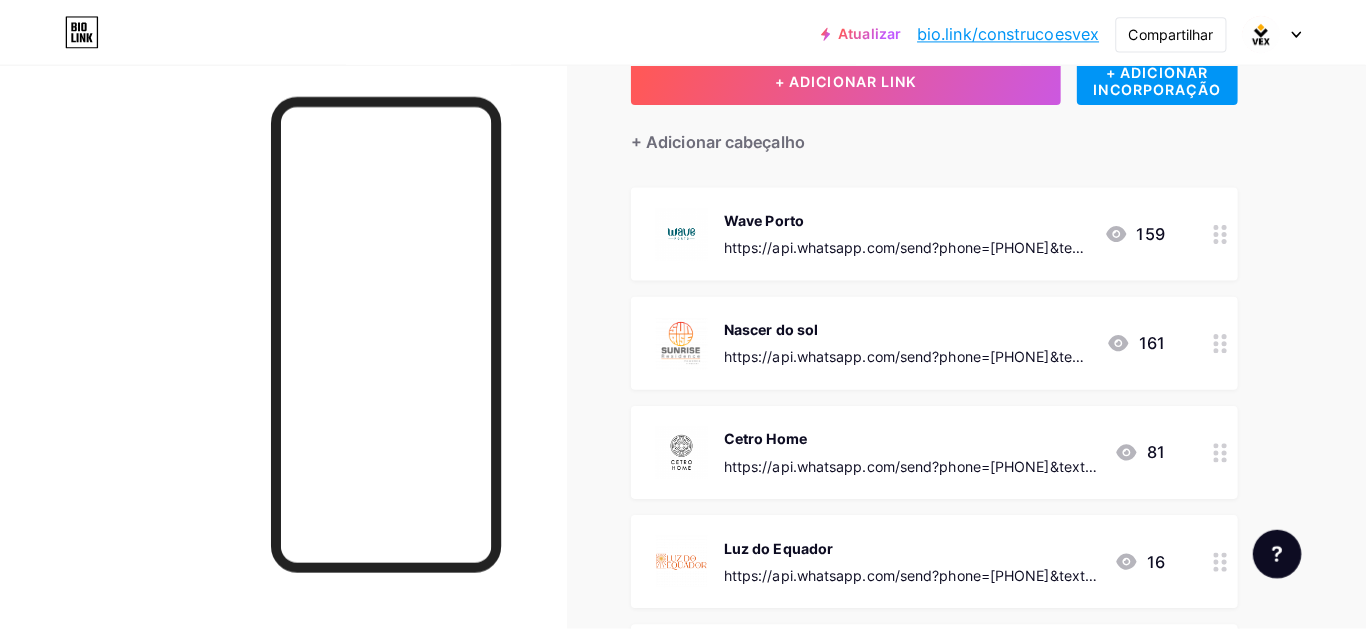 scroll, scrollTop: 99, scrollLeft: 0, axis: vertical 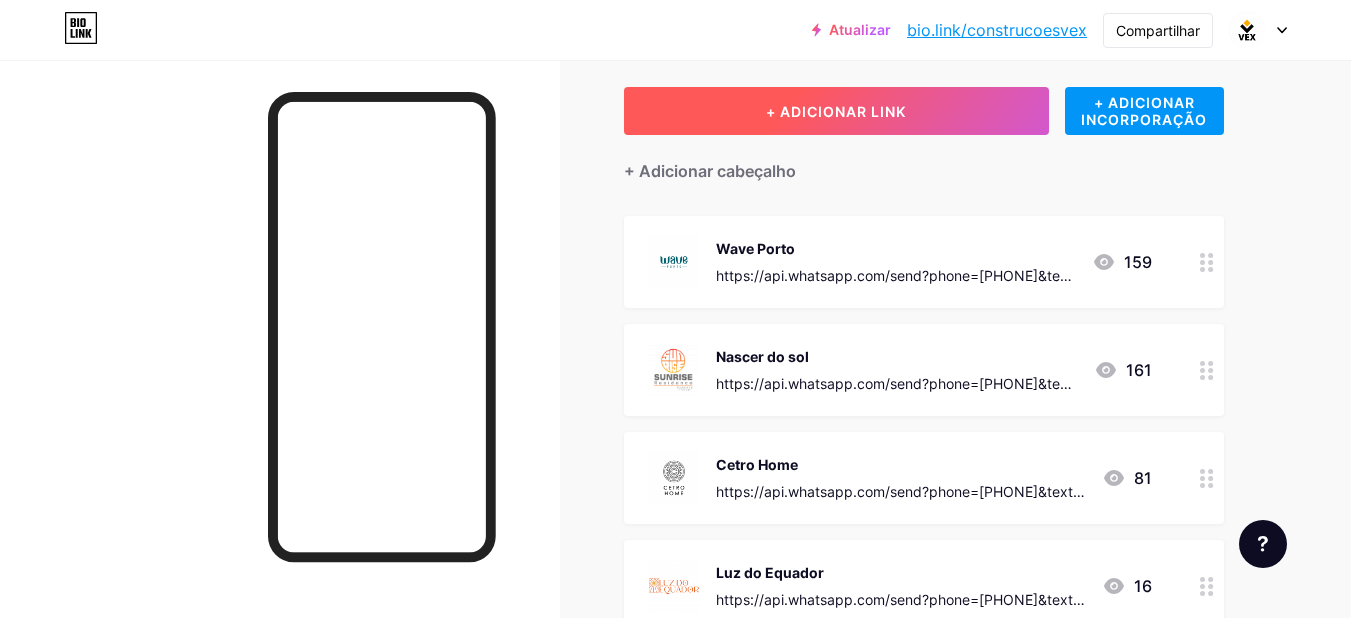 click on "+ ADICIONAR LINK" at bounding box center (836, 111) 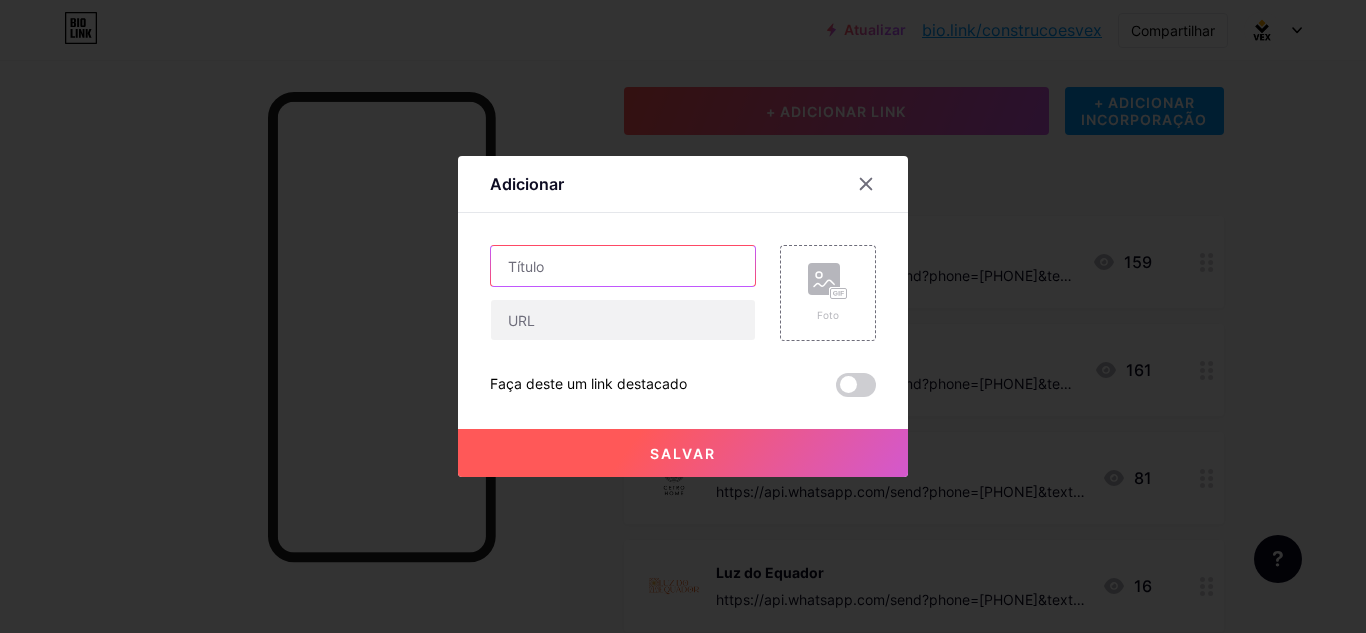 click at bounding box center (623, 266) 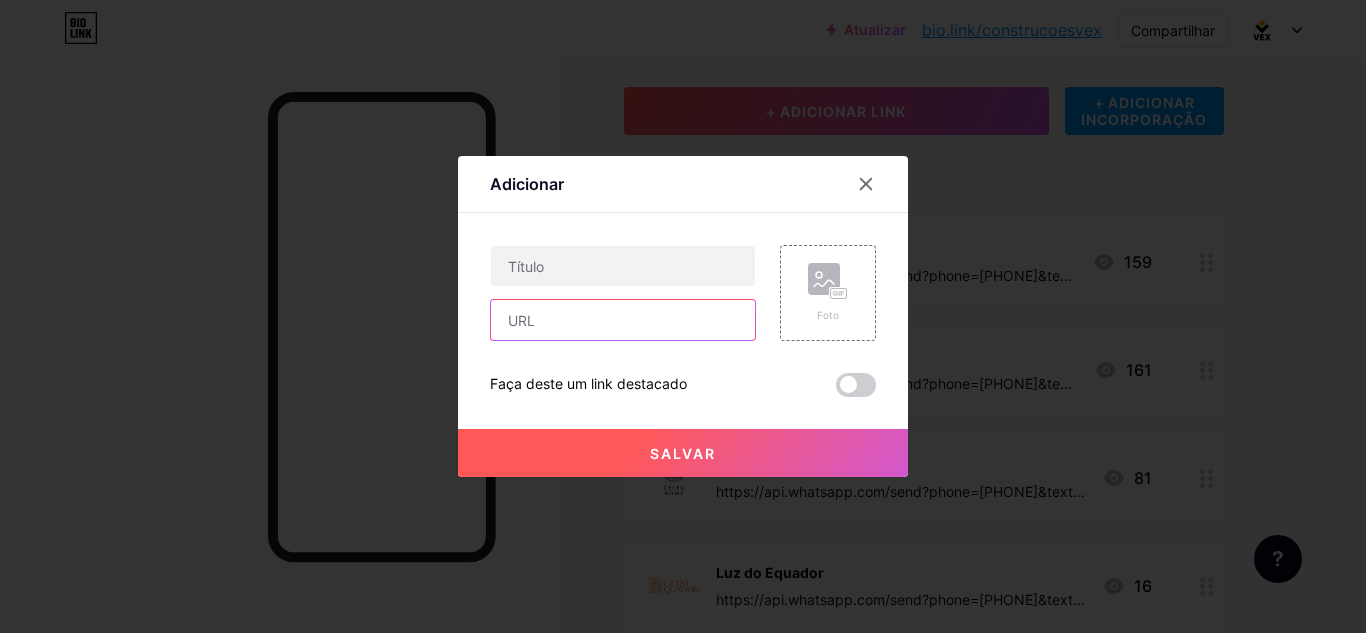 click at bounding box center (623, 320) 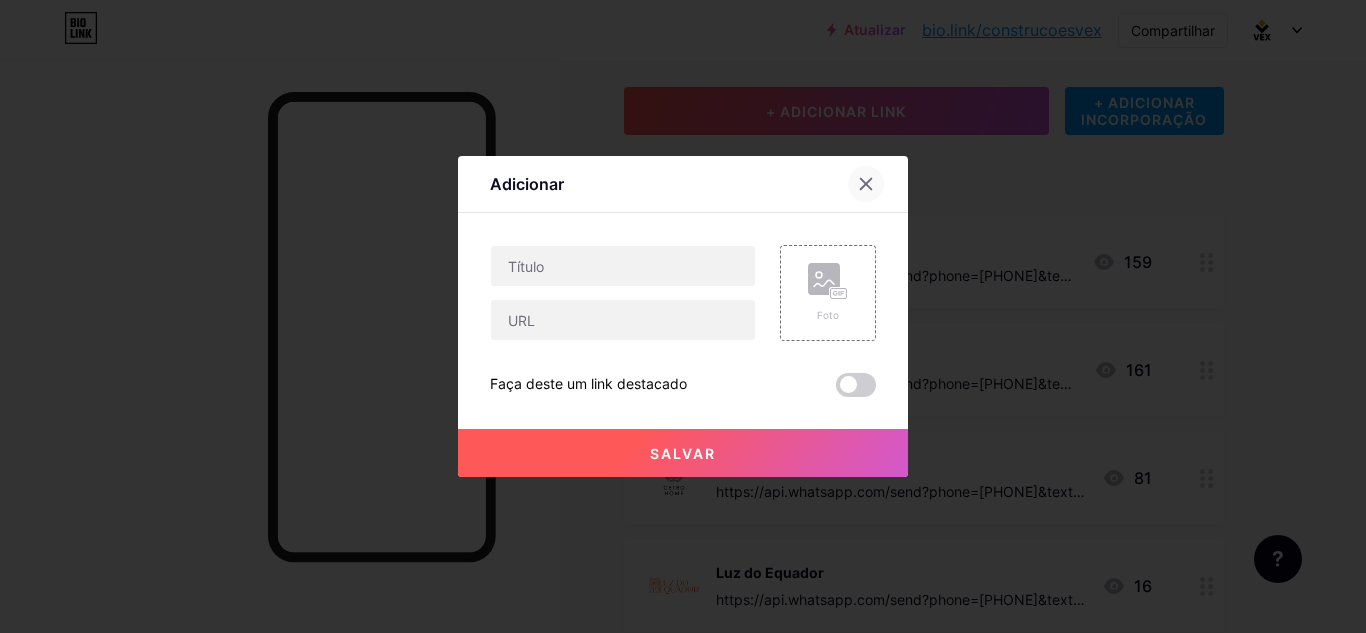 click at bounding box center (866, 184) 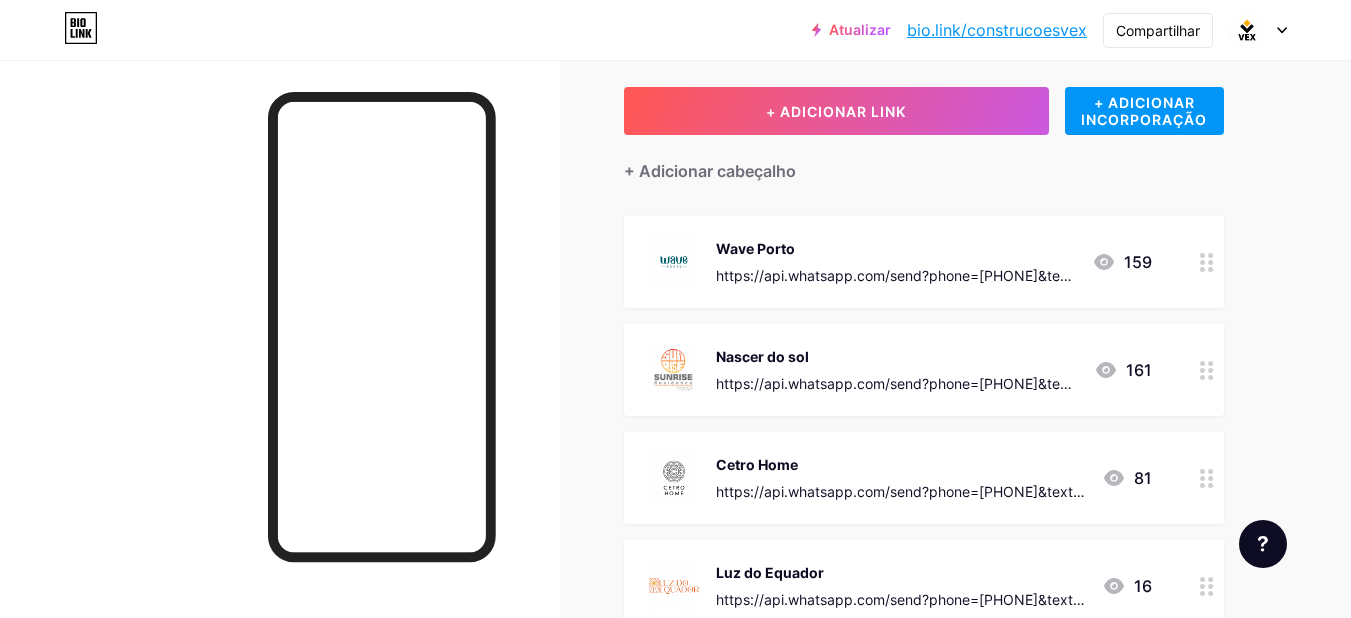 click 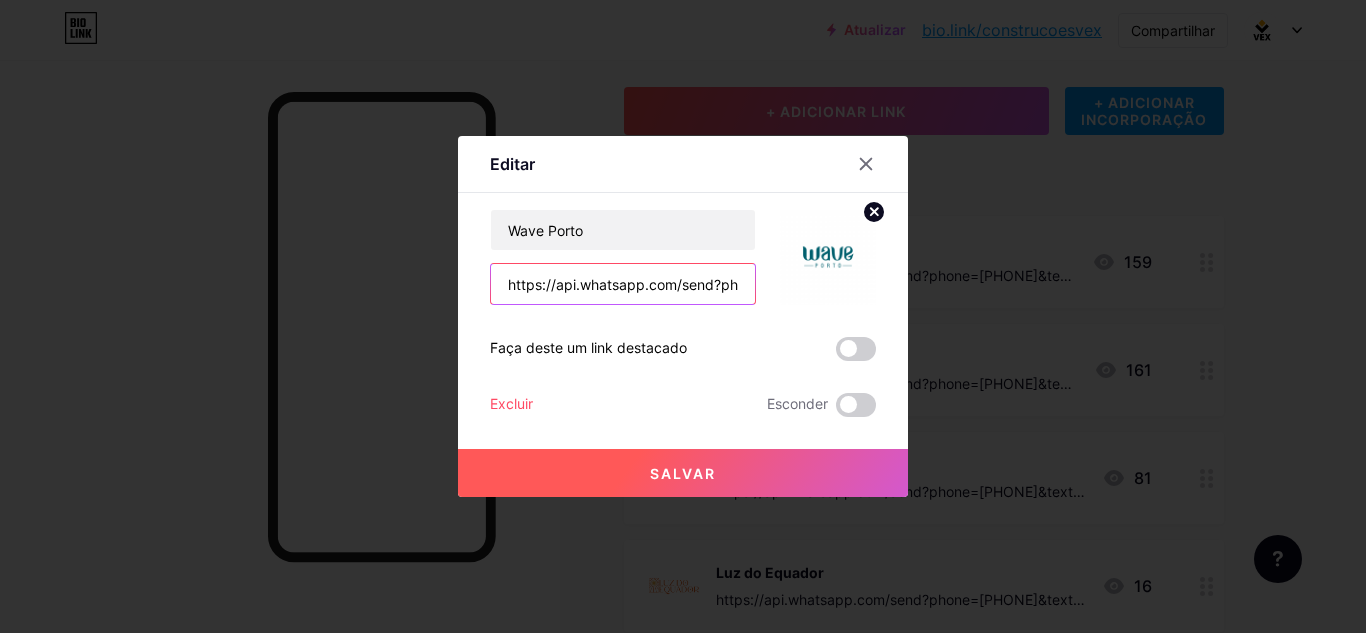 click on "https://api.whatsapp.com/send?phone=5596991309429&text=Ol%C3%A1,%20vim%20pelo%20link%20da%20bio%20do%20Instagram%20e%20queria%20mais%20informa%C3%A7%C3%B5es%20sobre%20o%20pr%C3%A9-lan%C3%A7amento%20do%20Wave%20Porto!" at bounding box center (623, 284) 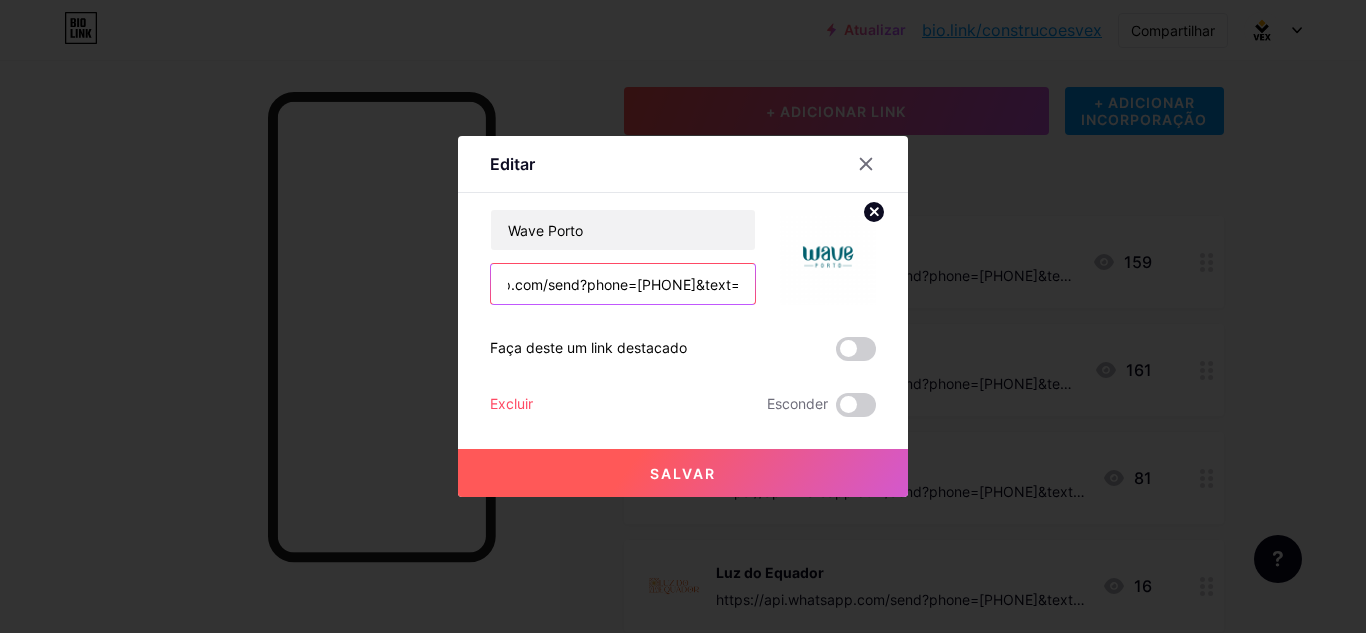 drag, startPoint x: 693, startPoint y: 285, endPoint x: 721, endPoint y: 287, distance: 28.071337 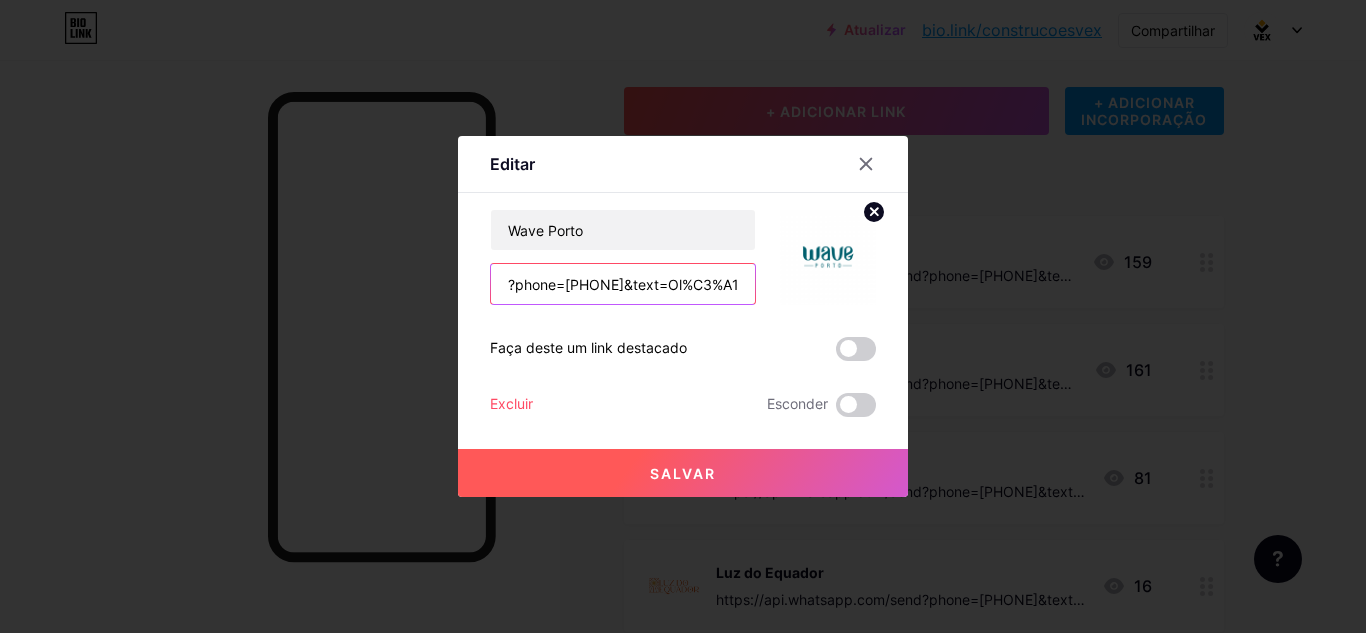 click on "https://api.whatsapp.com/send?phone=5596991309429&text=Ol%C3%A1,%20vim%20pelo%20link%20da%20bio%20do%20Instagram%20e%20queria%20mais%20informa%C3%A7%C3%B5es%20sobre%20o%20pr%C3%A9-lan%C3%A7amento%20do%20Wave%20Porto!" at bounding box center [623, 284] 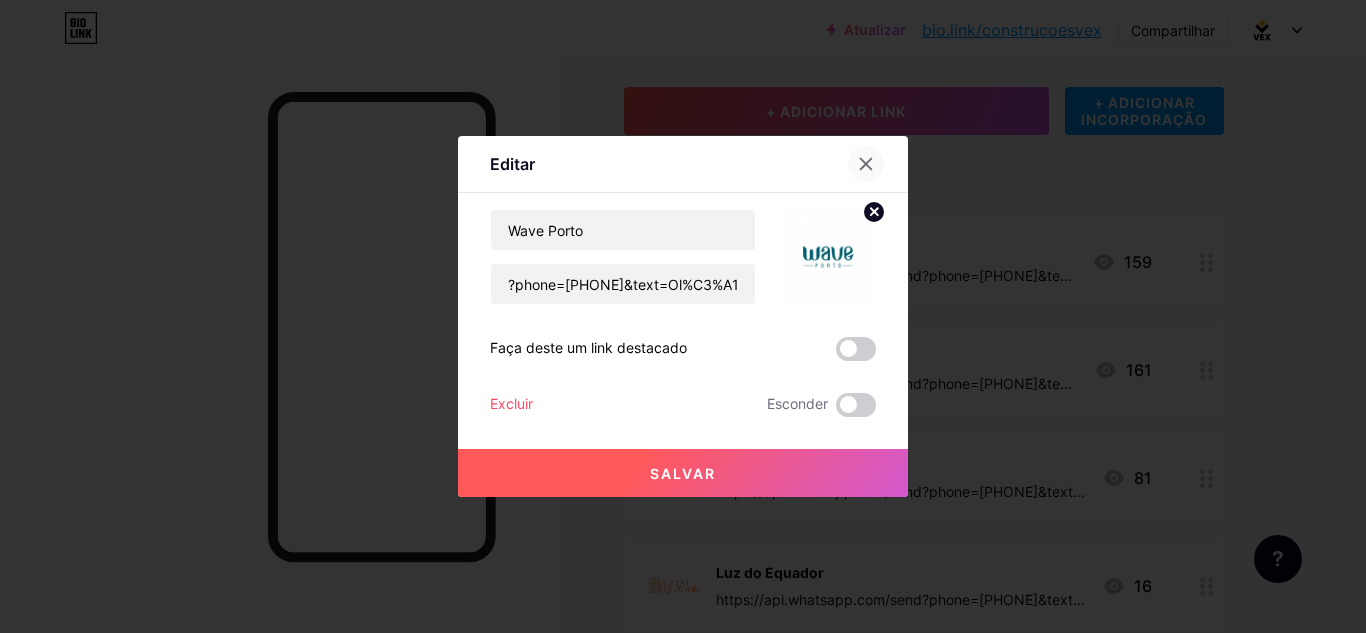 click 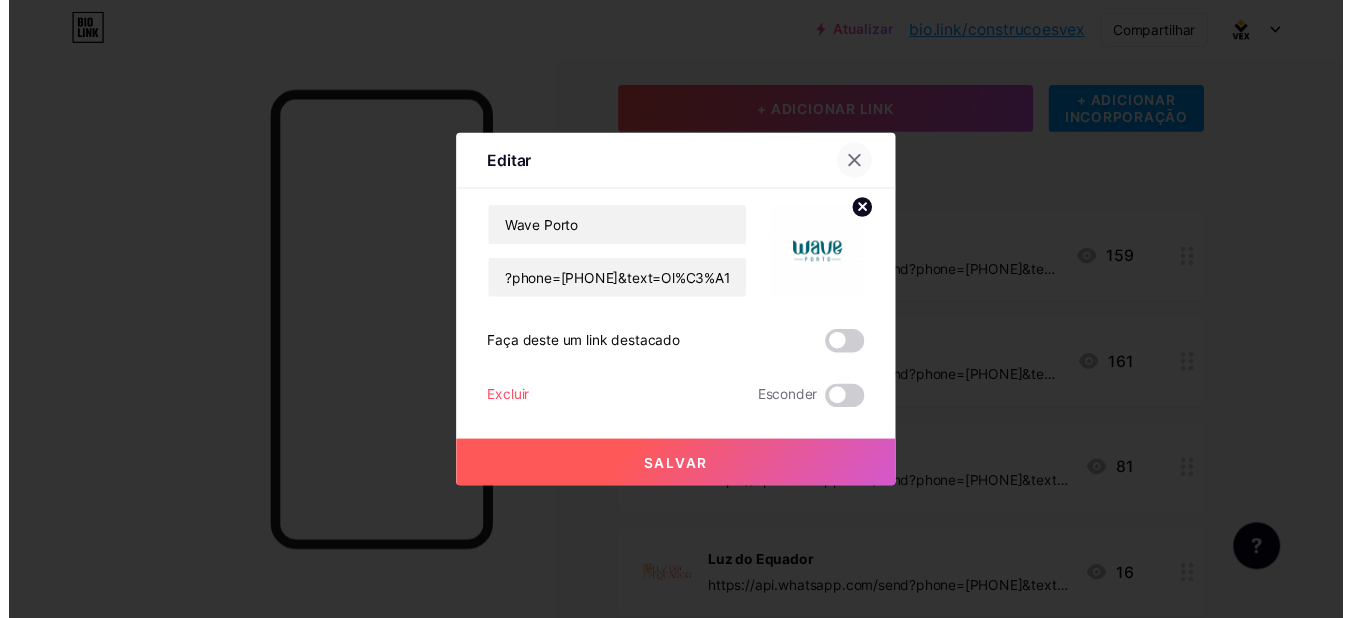 scroll, scrollTop: 0, scrollLeft: 0, axis: both 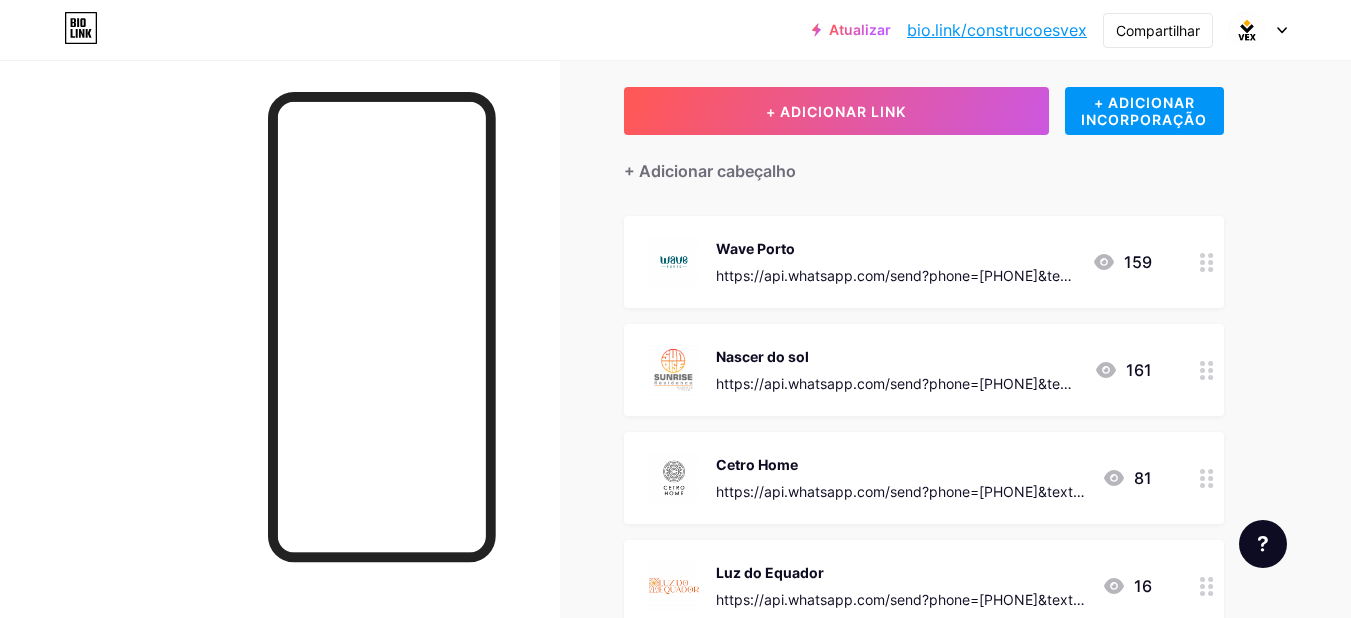 click on "+ Adicionar cabeçalho" at bounding box center [924, 159] 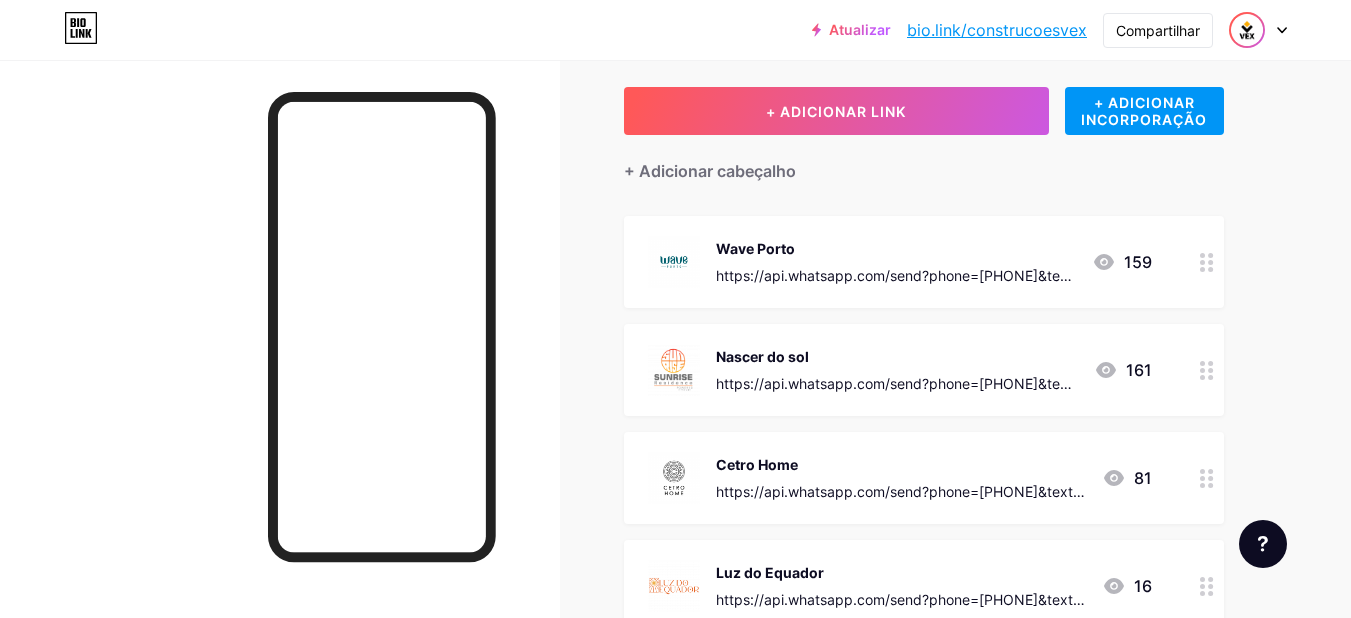 click at bounding box center (1247, 30) 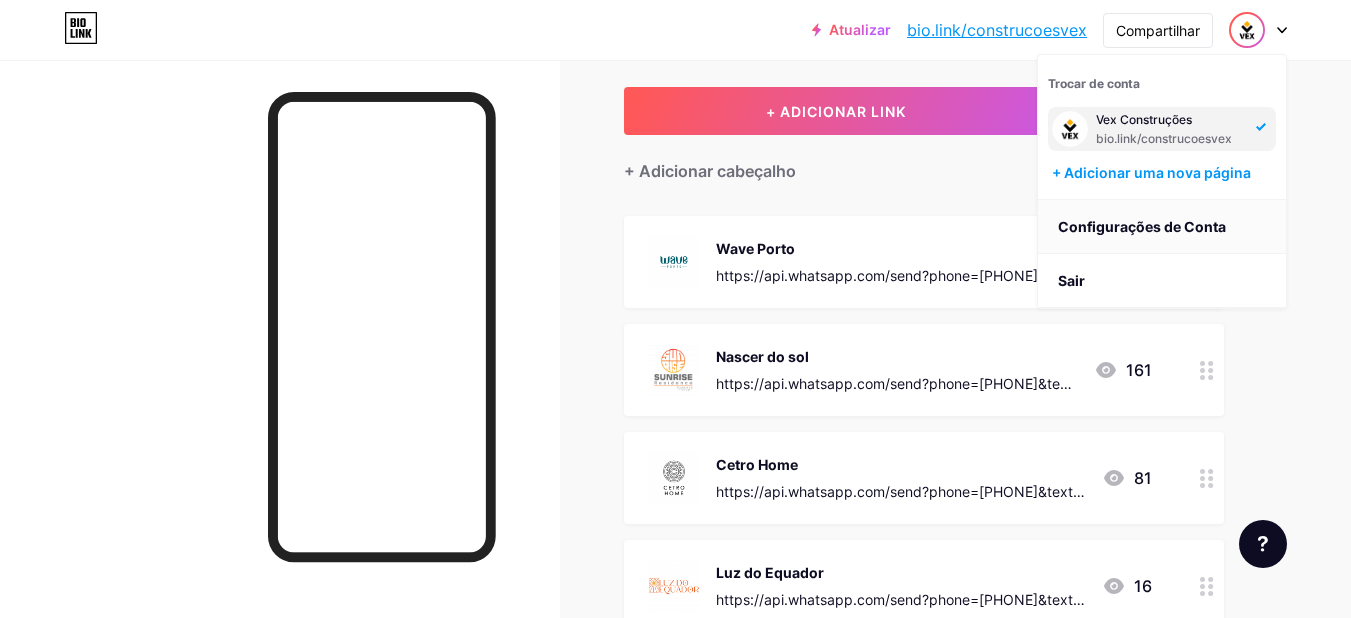 click on "Configurações de Conta" at bounding box center [1162, 227] 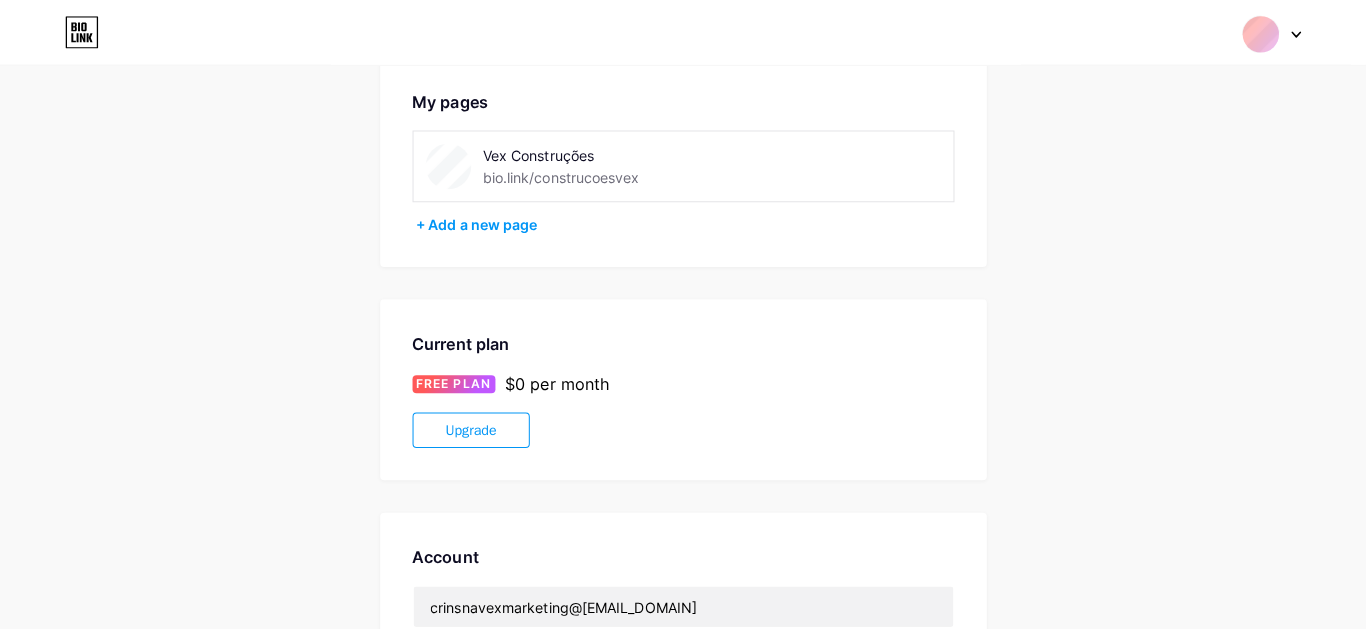 scroll, scrollTop: 0, scrollLeft: 0, axis: both 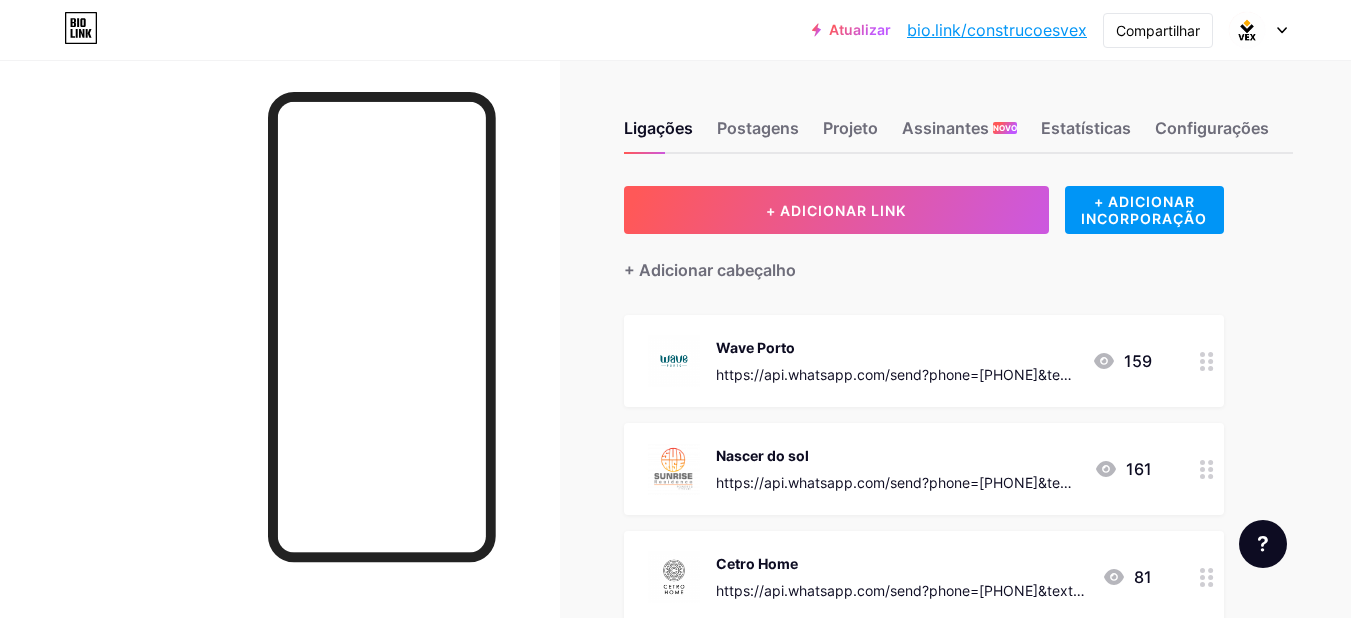 click on "Wave Porto" at bounding box center (896, 347) 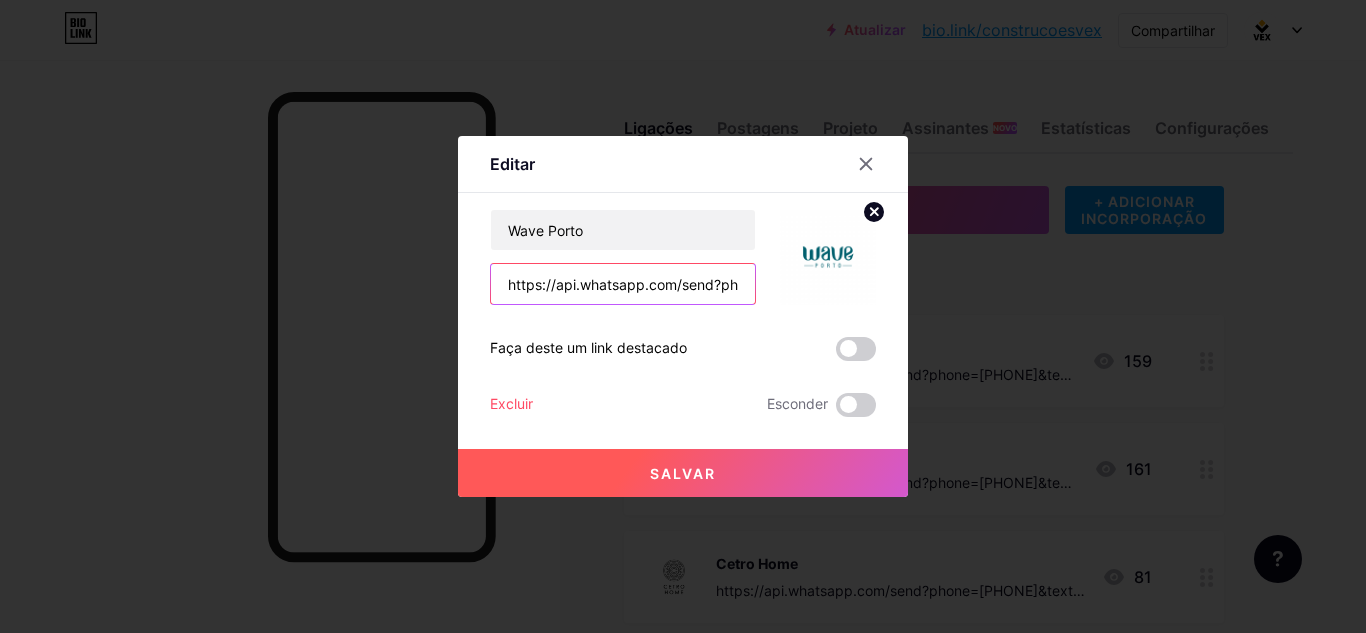 click on "https://api.whatsapp.com/send?phone=5596991309429&text=Ol%C3%A1,%20vim%20pelo%20link%20da%20bio%20do%20Instagram%20e%20queria%20mais%20informa%C3%A7%C3%B5es%20sobre%20o%20pr%C3%A9-lan%C3%A7amento%20do%20Wave%20Porto!" at bounding box center (623, 284) 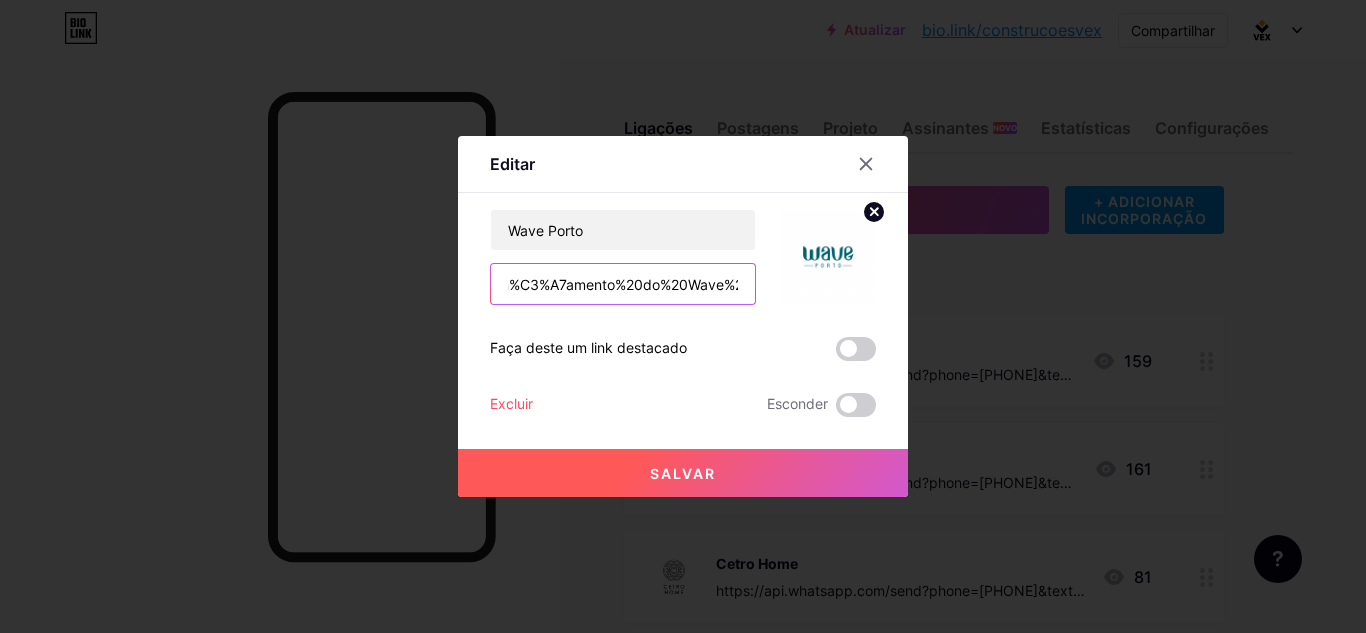 scroll, scrollTop: 0, scrollLeft: 1555, axis: horizontal 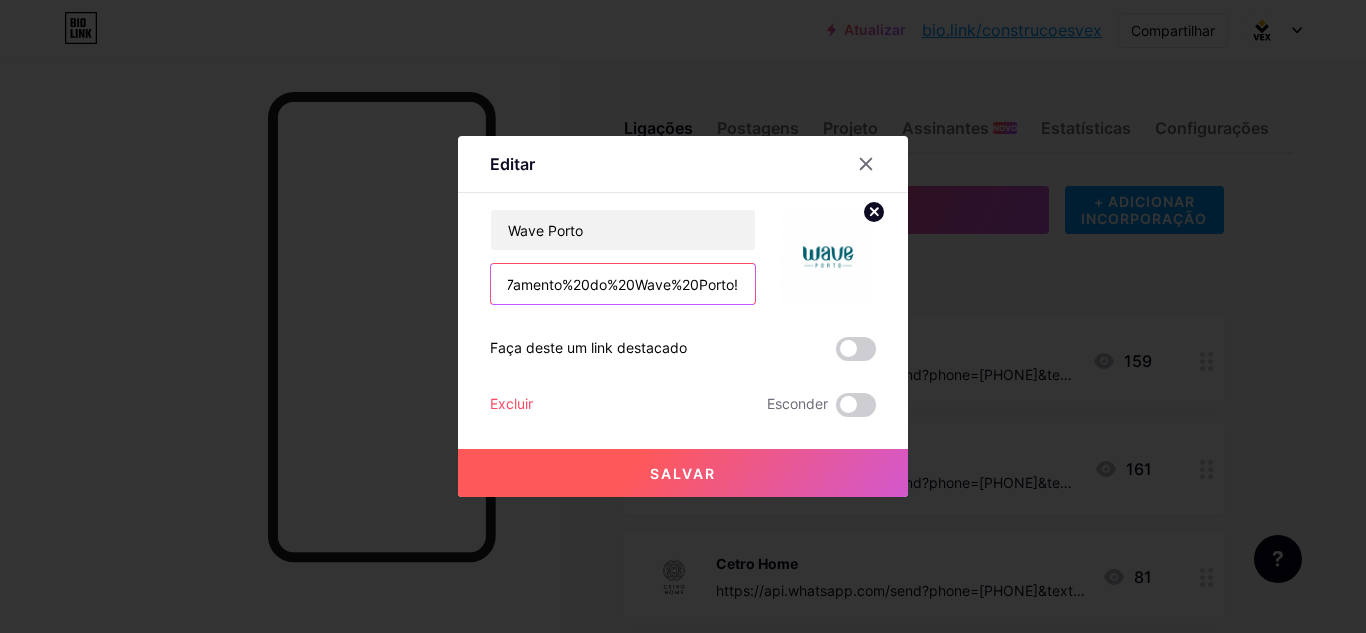 drag, startPoint x: 711, startPoint y: 287, endPoint x: 744, endPoint y: 289, distance: 33.06055 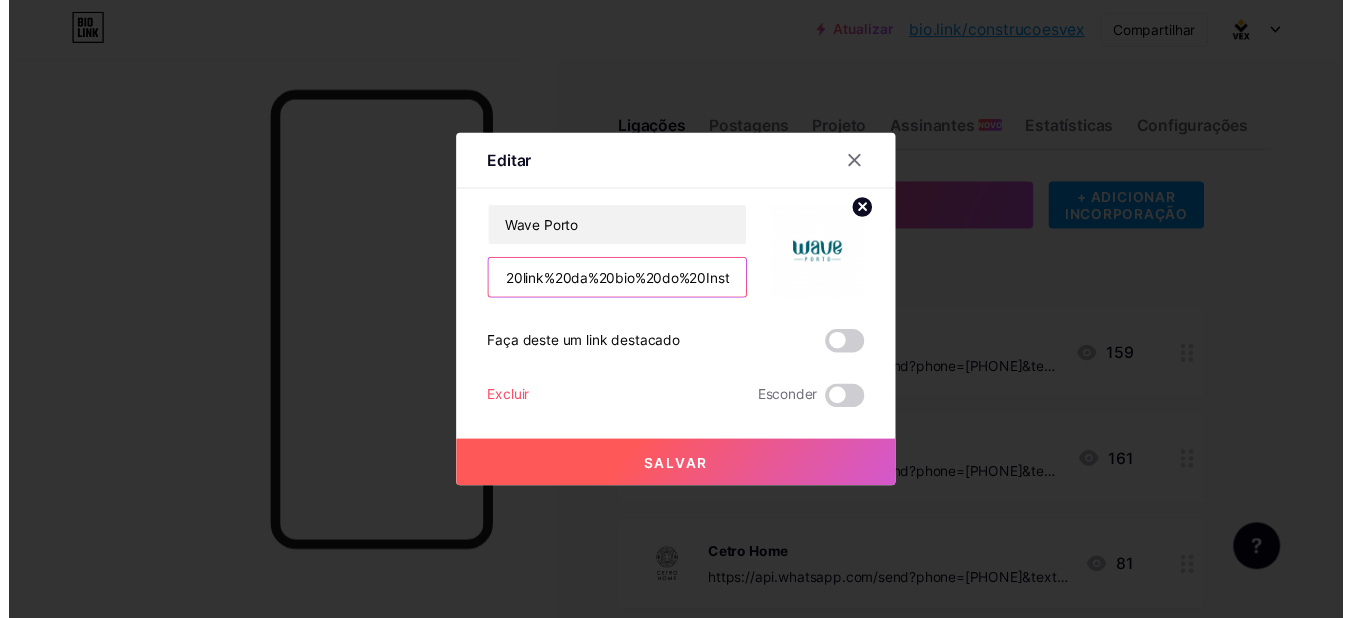 scroll, scrollTop: 0, scrollLeft: 0, axis: both 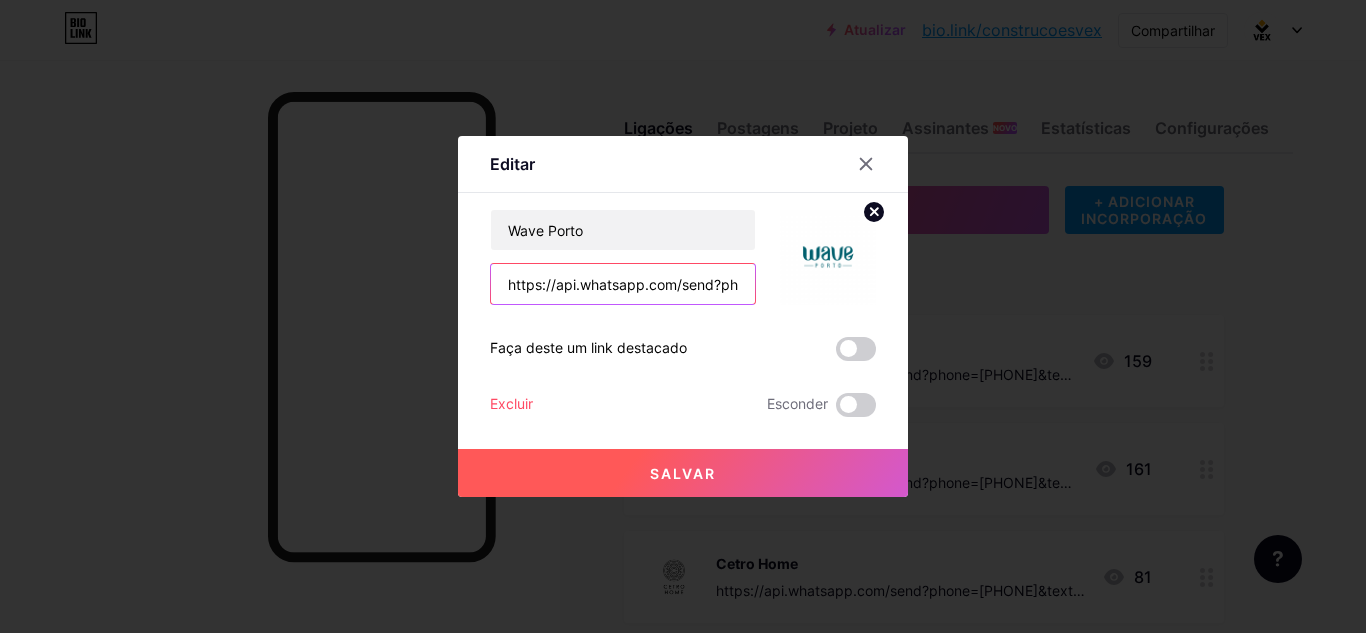 drag, startPoint x: 602, startPoint y: 291, endPoint x: 370, endPoint y: 302, distance: 232.26064 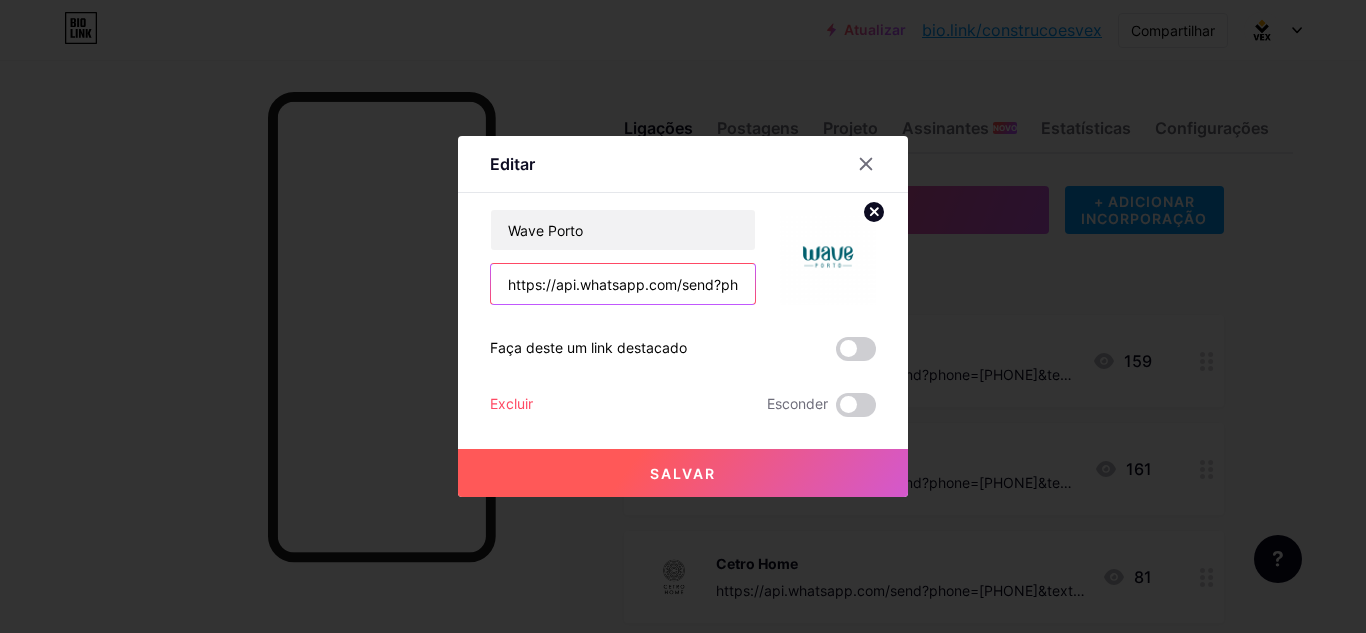 click on "Editar           Contente
YouTube
Reproduza vídeos do YouTube sem sair da sua página.
ADICIONAR
Vimeo
Reproduza vídeos do Vimeo sem sair da sua página.
ADICIONAR
TikTok
Aumente seus seguidores no TikTok
ADICIONAR
Tweet
Incorpore um tweet.
ADICIONAR
Reddit
Exiba seu perfil do Reddit
ADICIONAR
Spotify
Incorpore o Spotify para reproduzir a prévia de uma faixa.
ADICIONAR
Contração muscular
ADICIONAR
ADICIONAR" at bounding box center (683, 316) 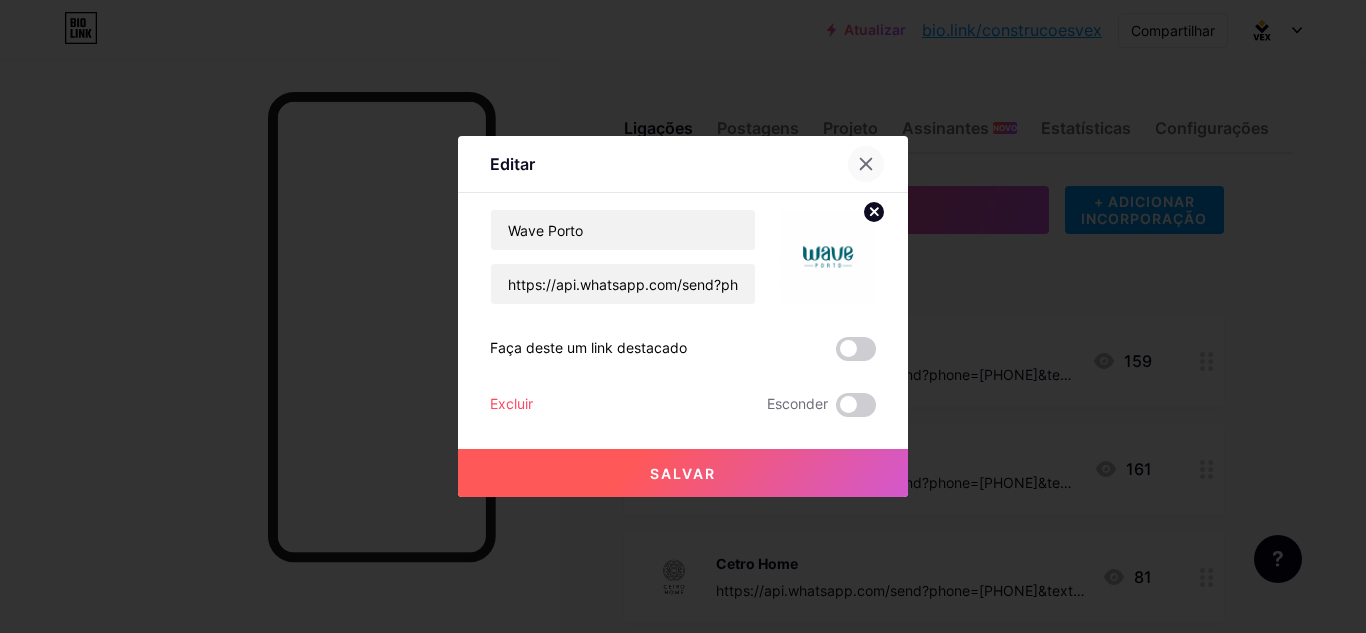 click 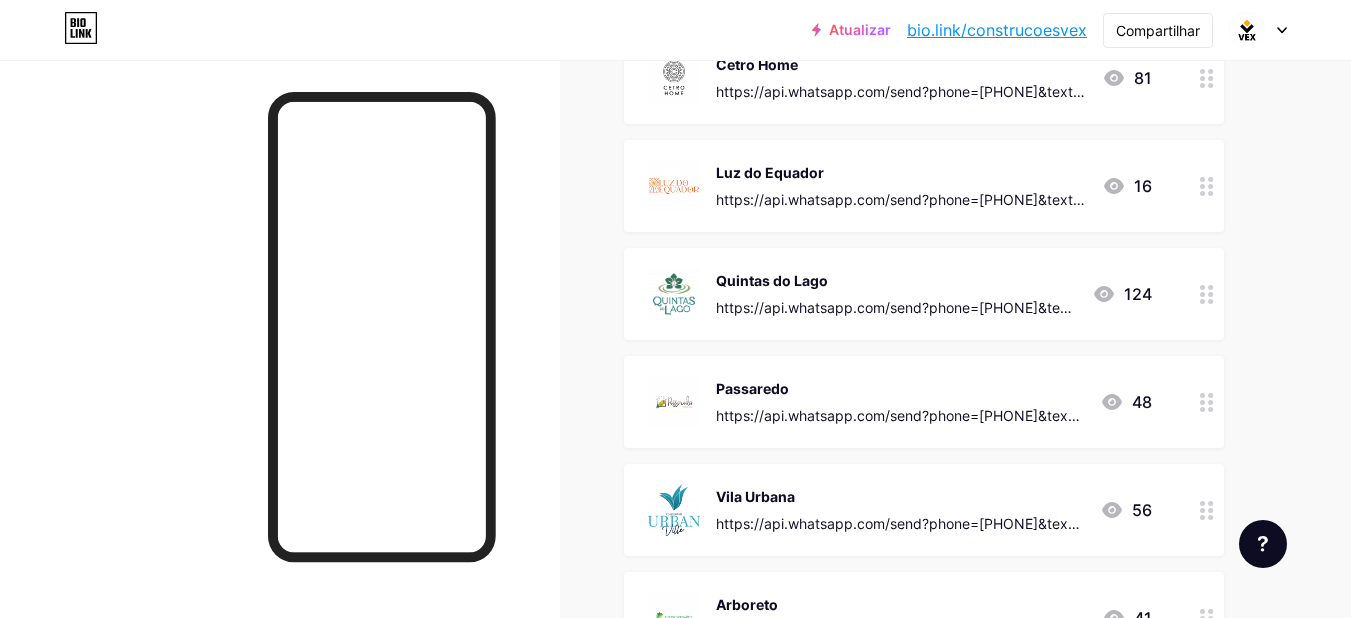 scroll, scrollTop: 0, scrollLeft: 0, axis: both 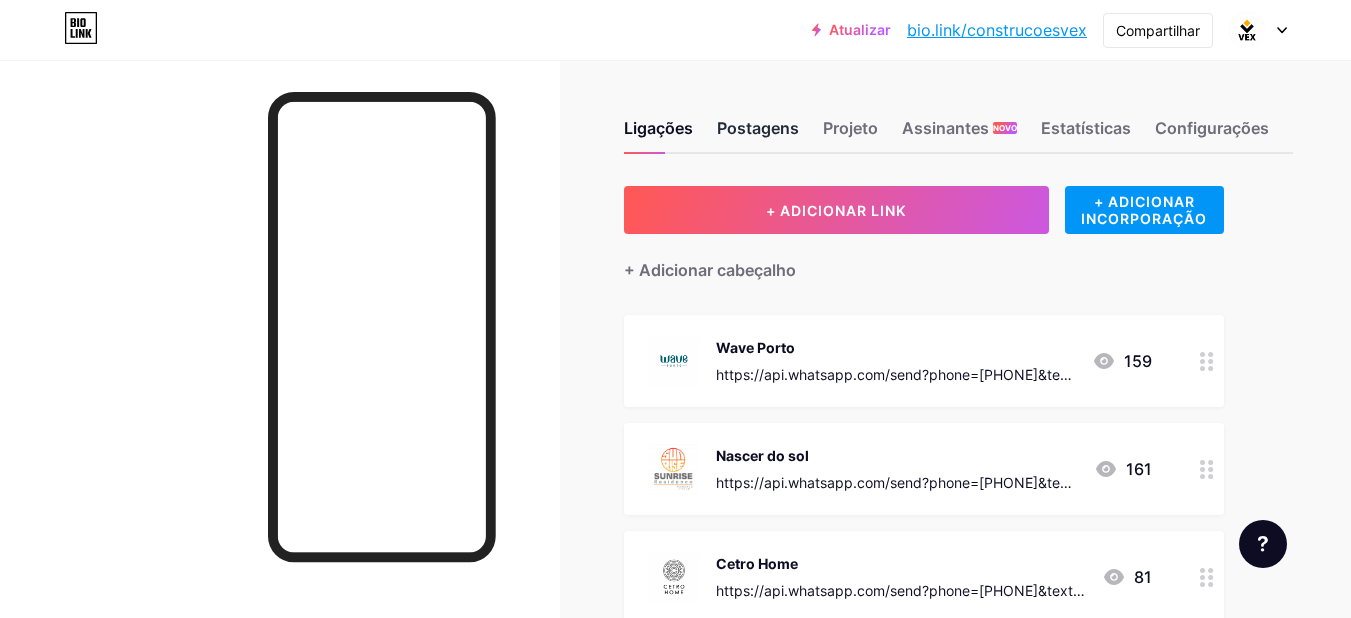 click on "Postagens" at bounding box center [758, 128] 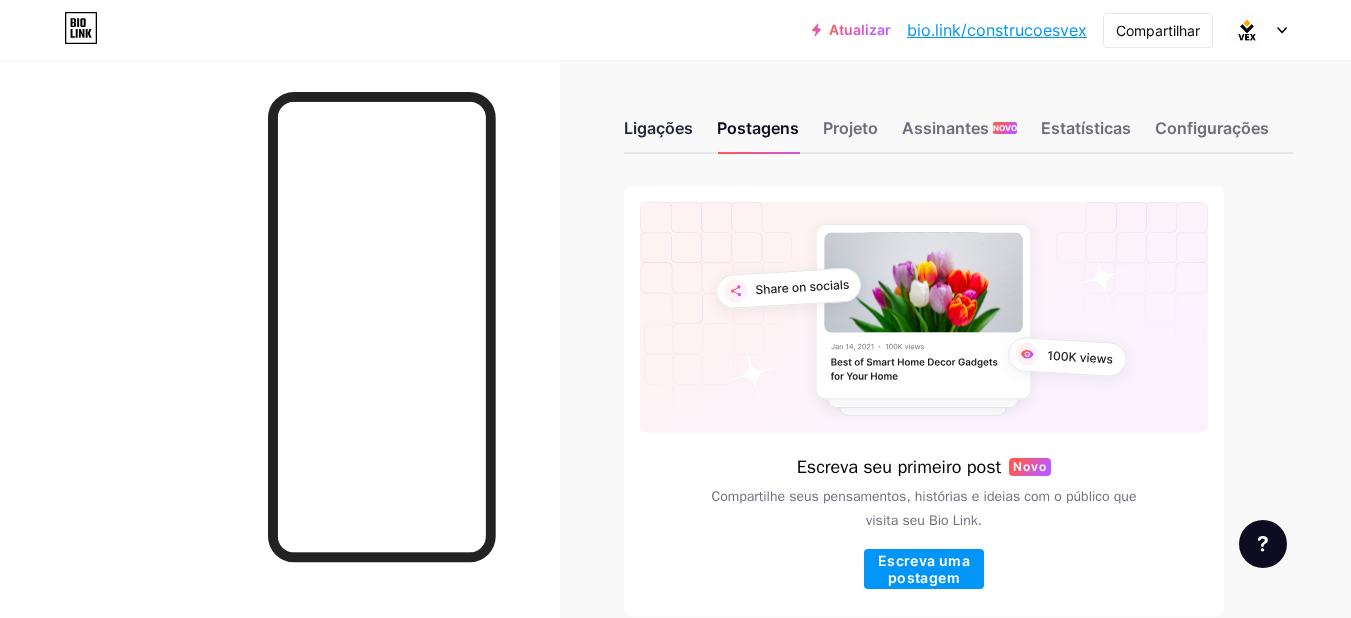 click on "Ligações" at bounding box center [658, 128] 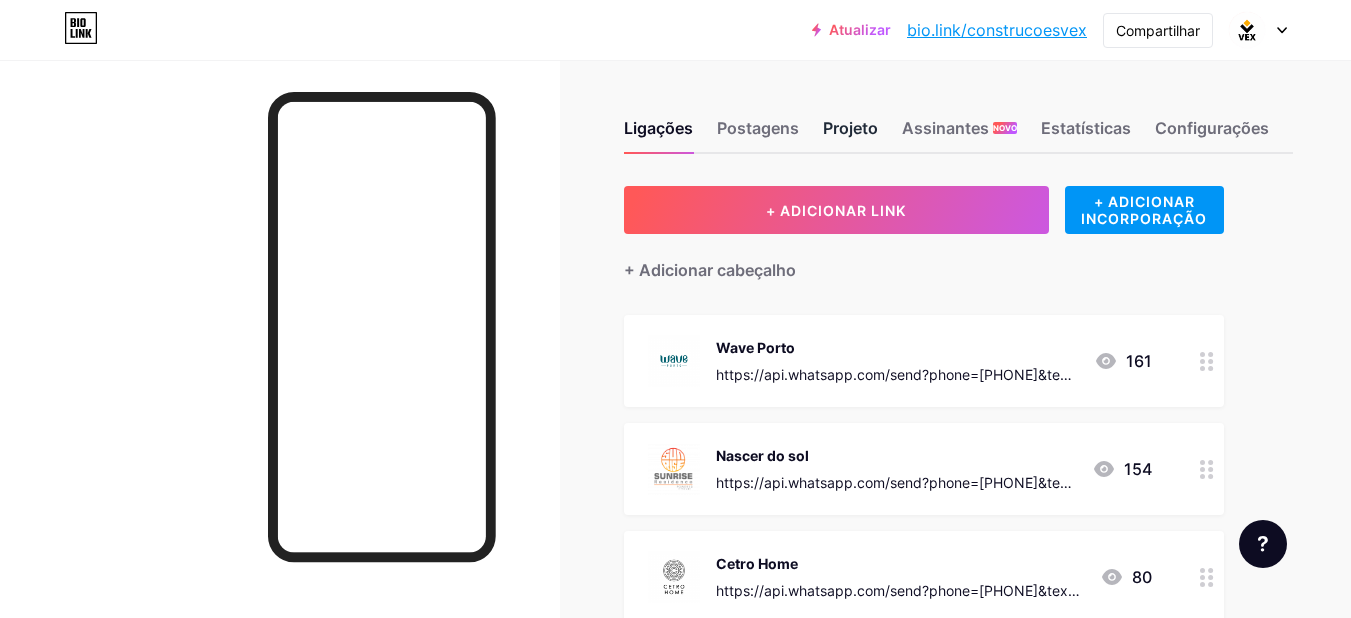 click on "Projeto" at bounding box center [850, 128] 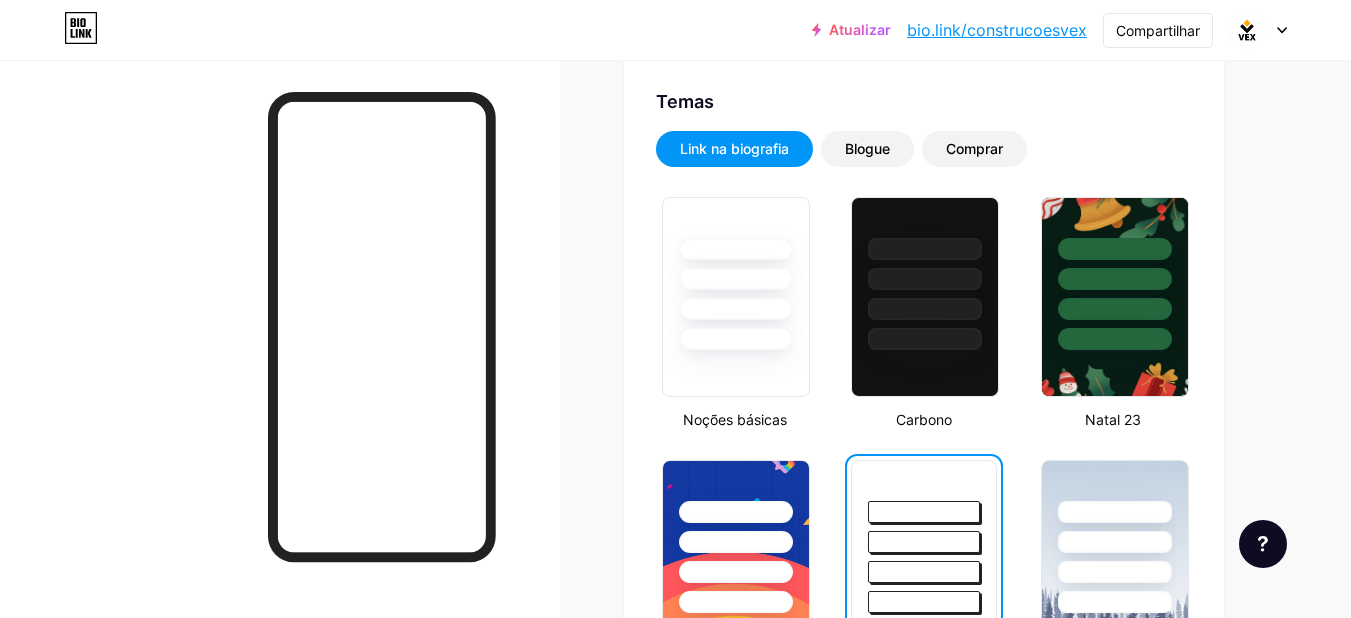 scroll, scrollTop: 0, scrollLeft: 0, axis: both 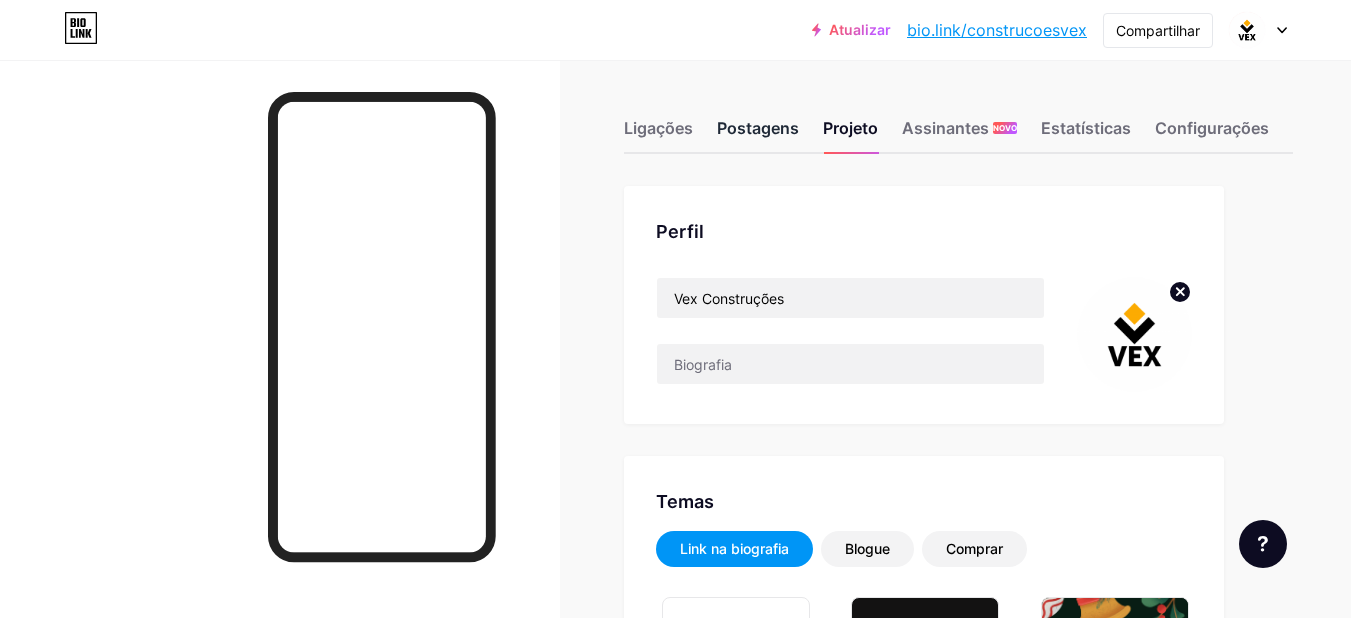 click on "Postagens" at bounding box center (758, 128) 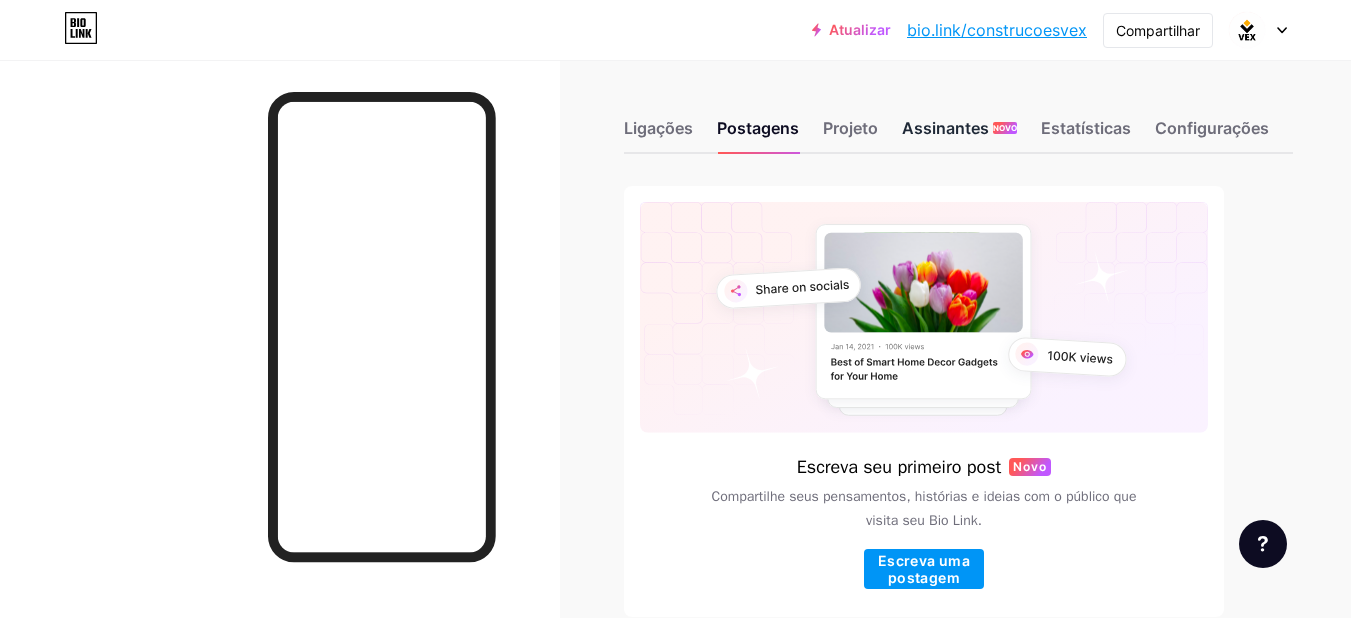 click on "Assinantes" at bounding box center (945, 128) 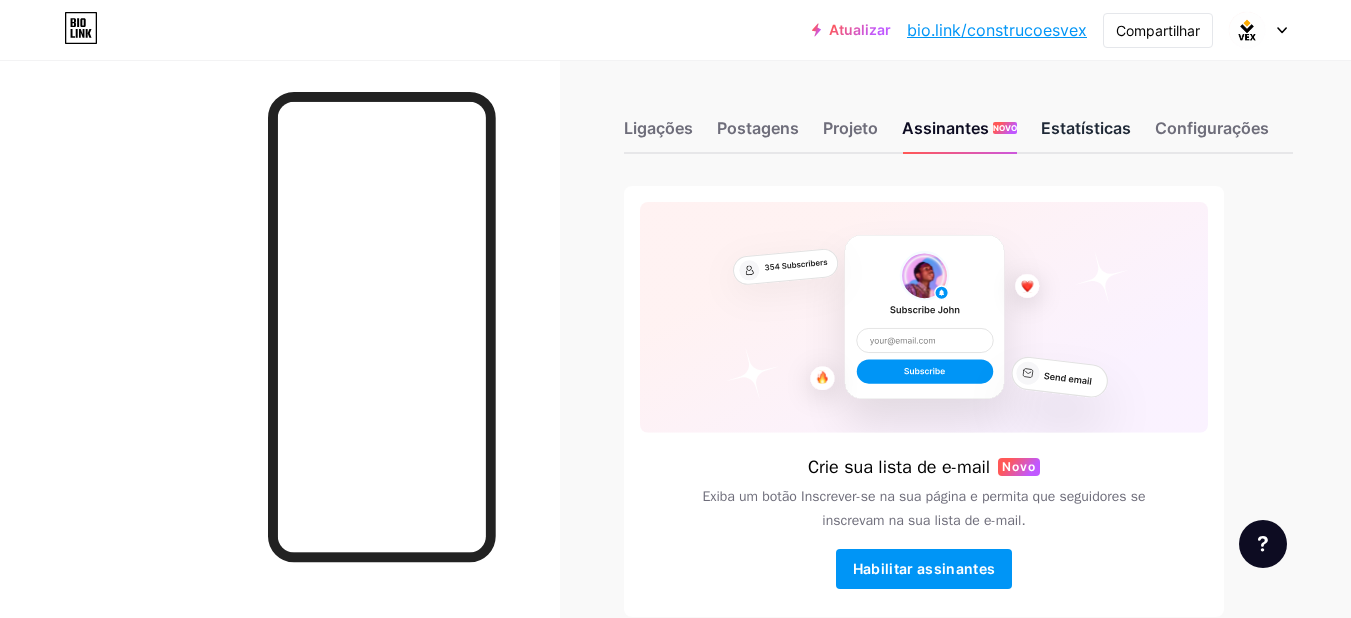 click on "Estatísticas" at bounding box center (1086, 128) 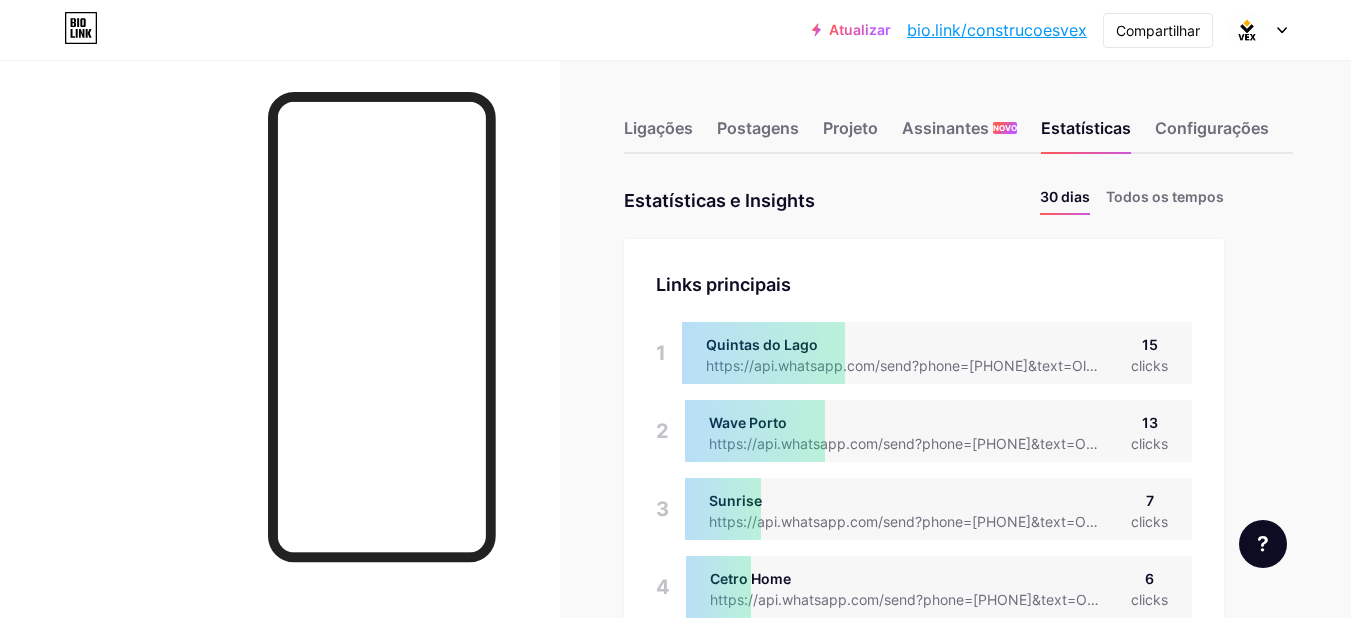 scroll, scrollTop: 999382, scrollLeft: 998649, axis: both 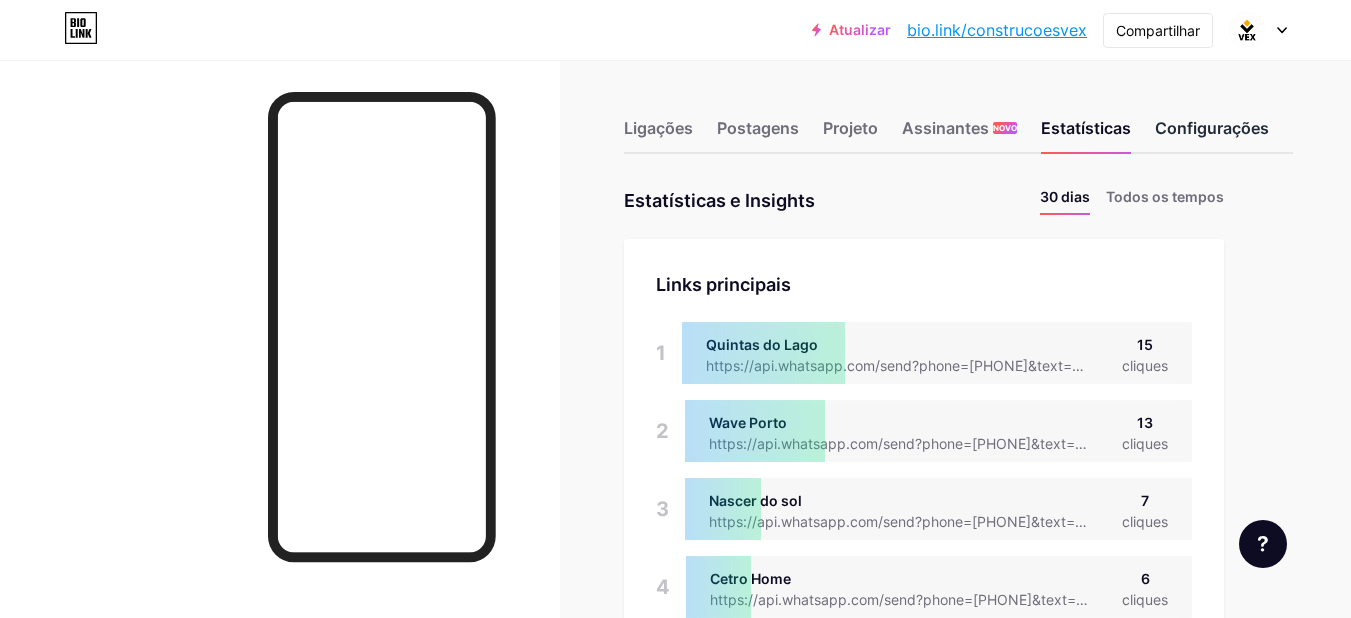 click on "Configurações" at bounding box center (1212, 128) 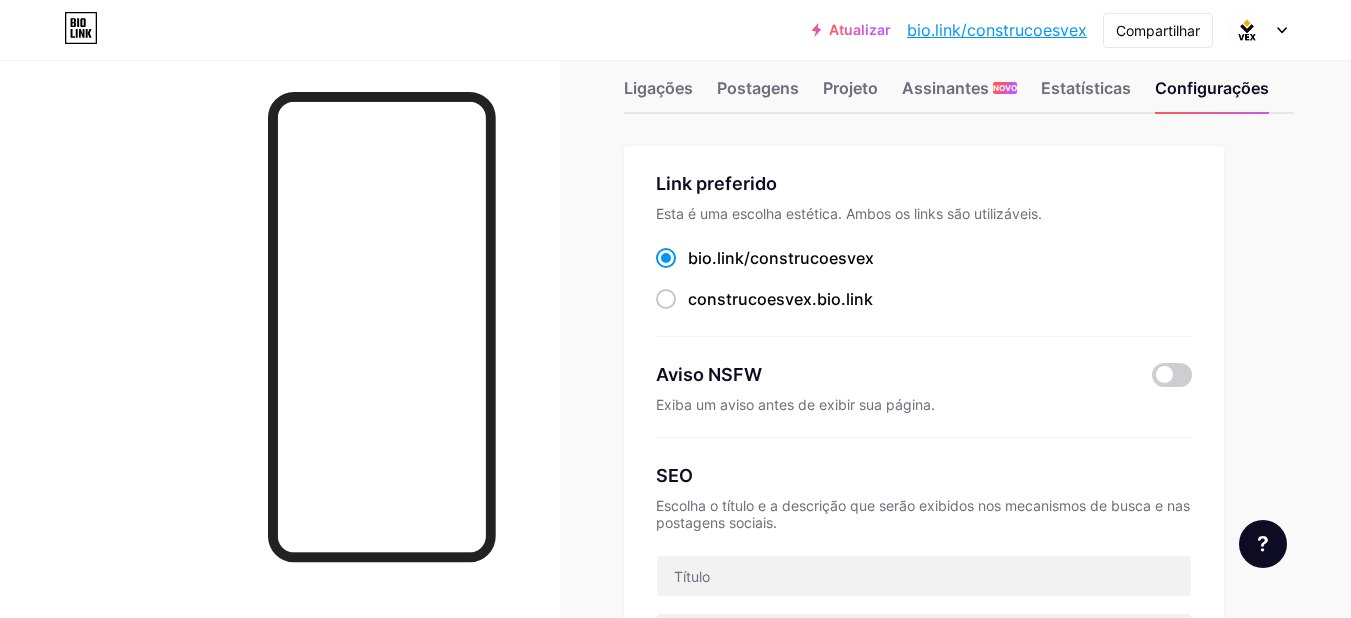 scroll, scrollTop: 0, scrollLeft: 0, axis: both 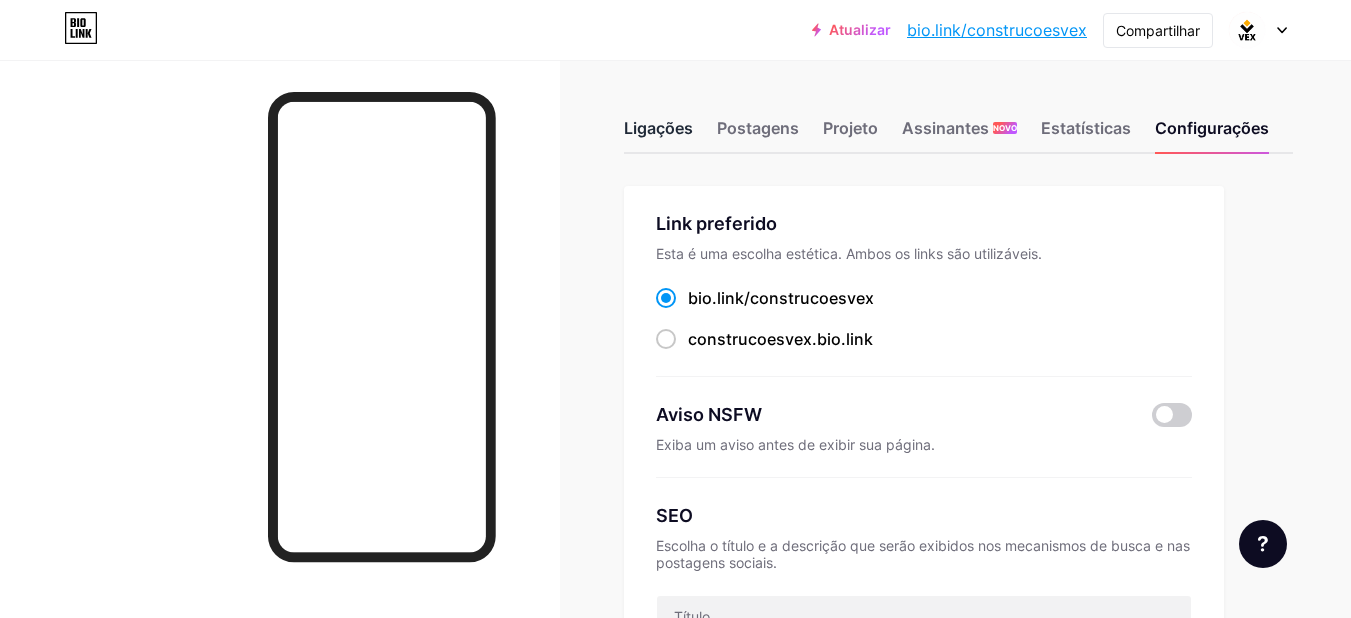 click on "Ligações" at bounding box center [658, 128] 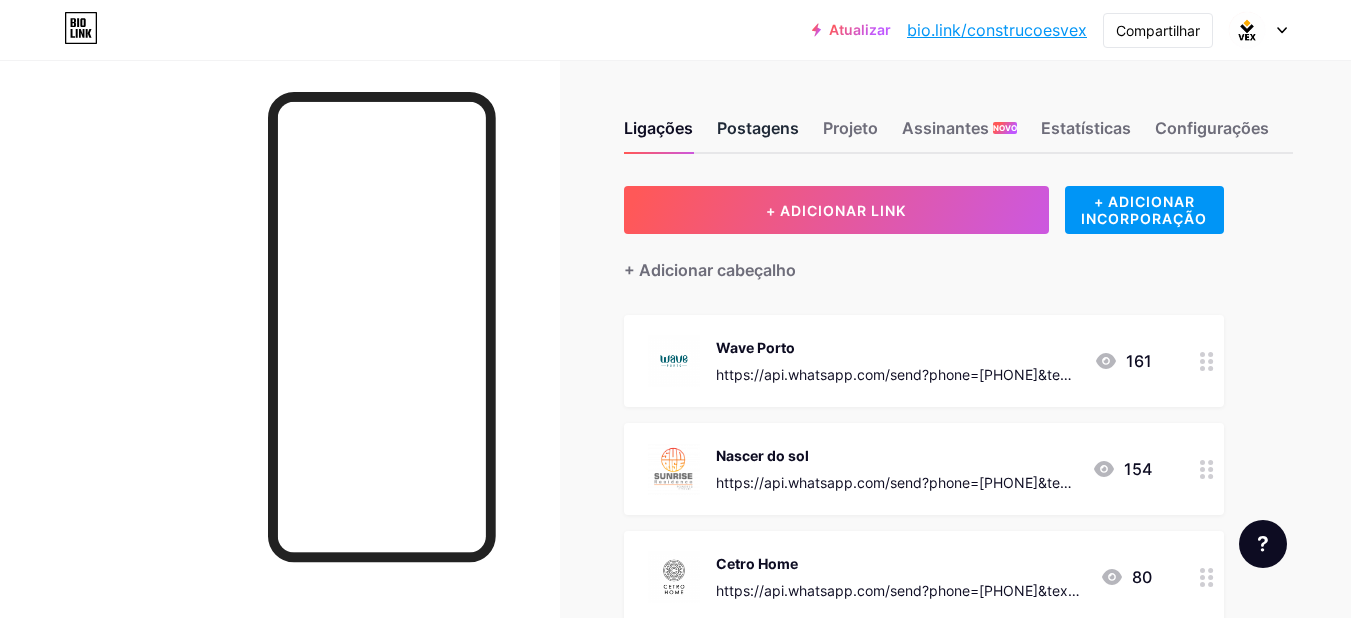 click on "Postagens" at bounding box center [758, 128] 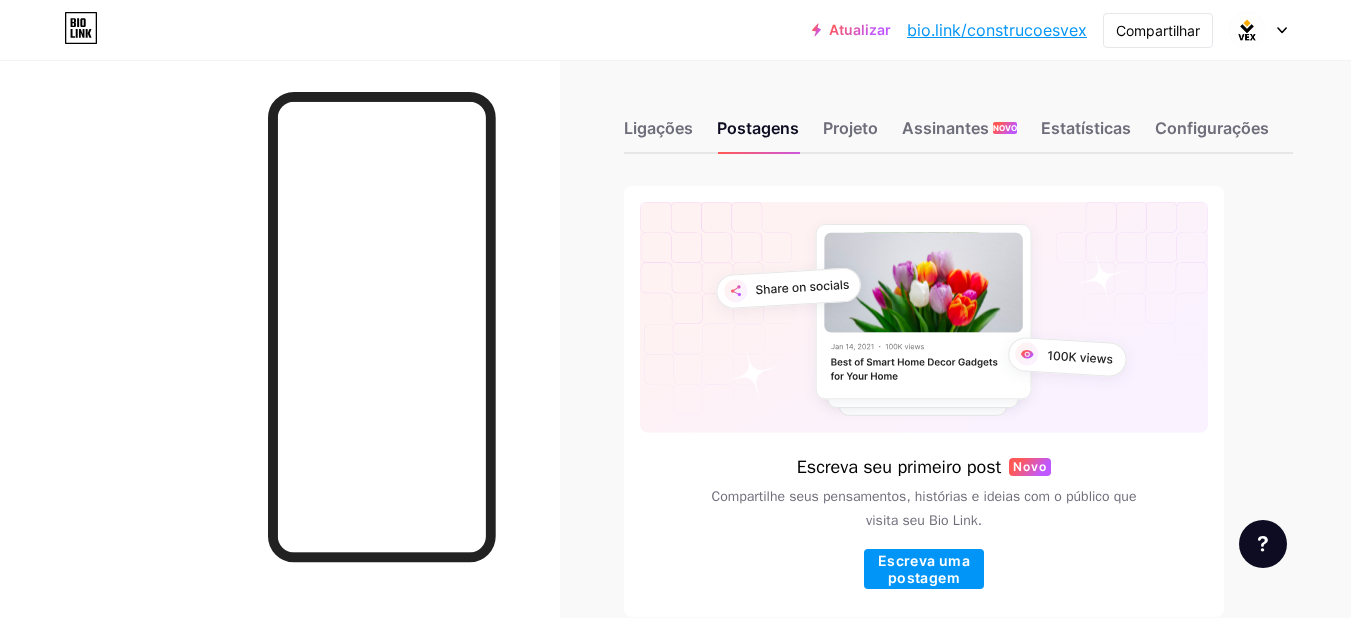 click on "Ligações
Postagens
Projeto
Assinantes
NOVO
Estatísticas
Configurações" at bounding box center (958, 119) 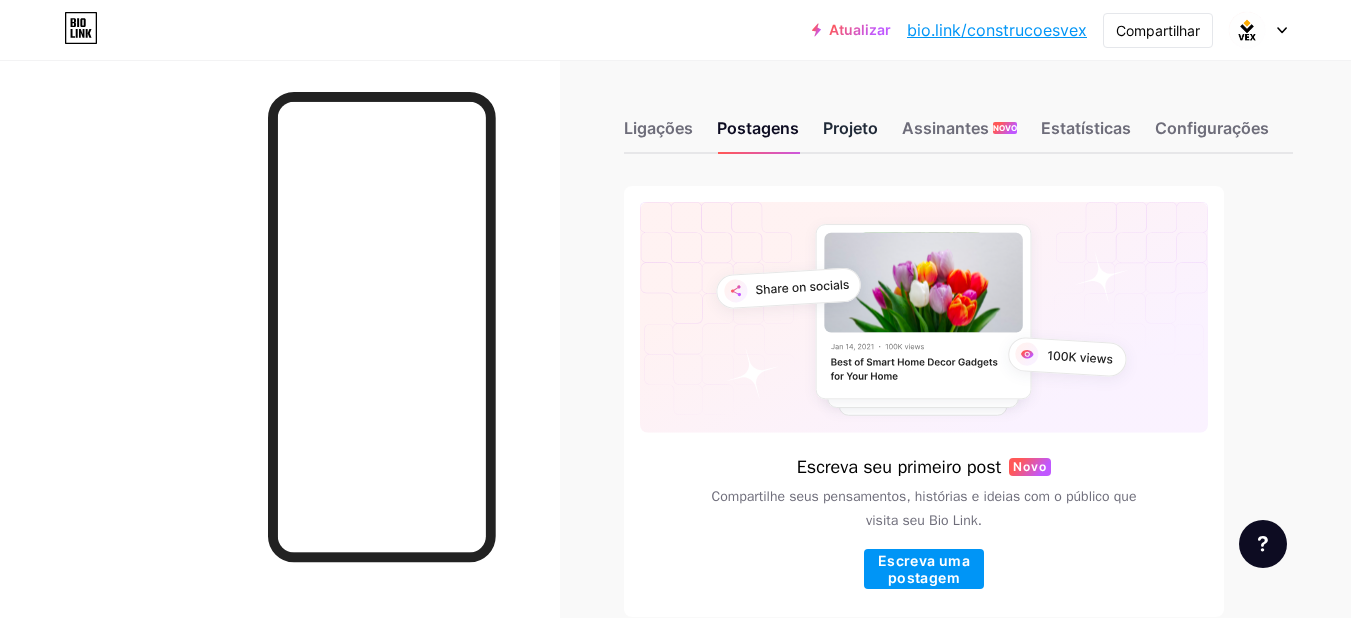 click on "Projeto" at bounding box center [850, 134] 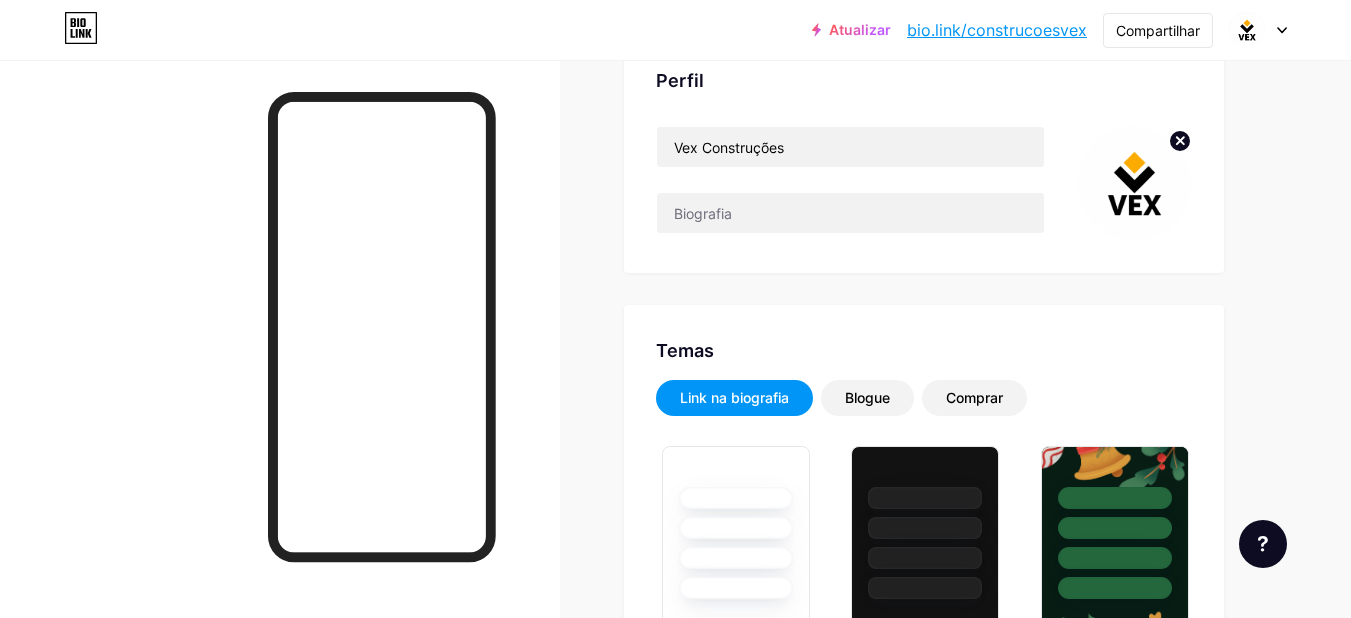 scroll, scrollTop: 0, scrollLeft: 0, axis: both 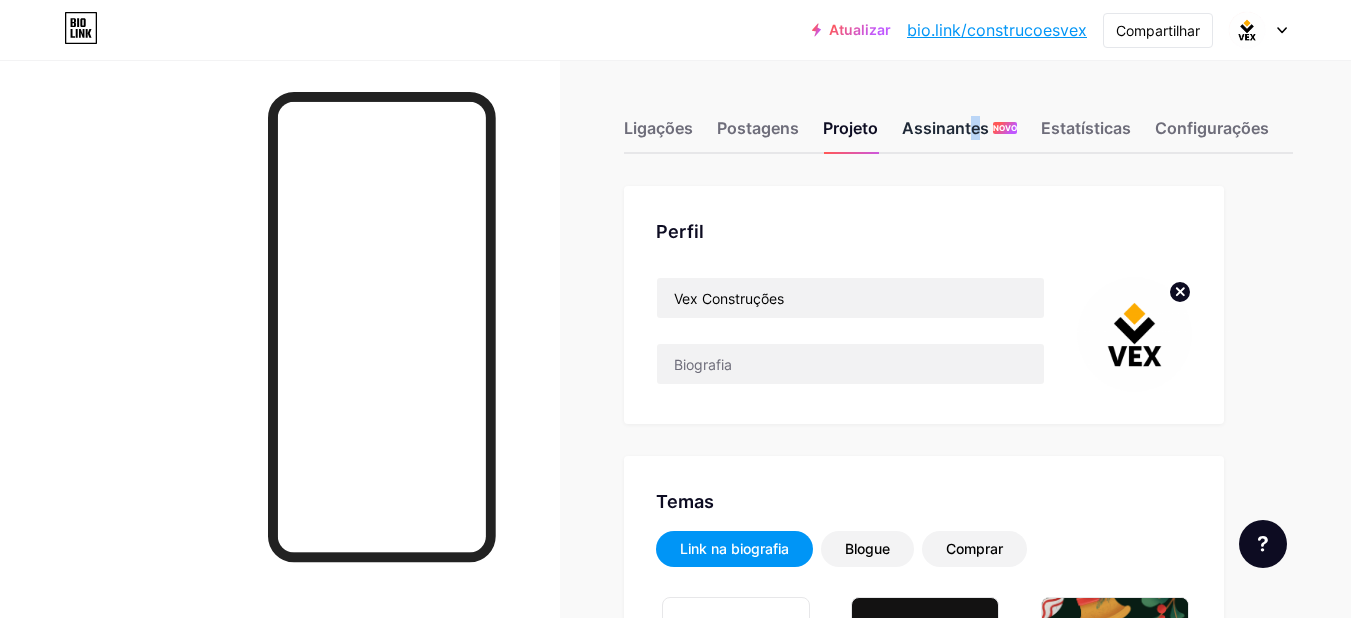 click on "Assinantes" at bounding box center [945, 128] 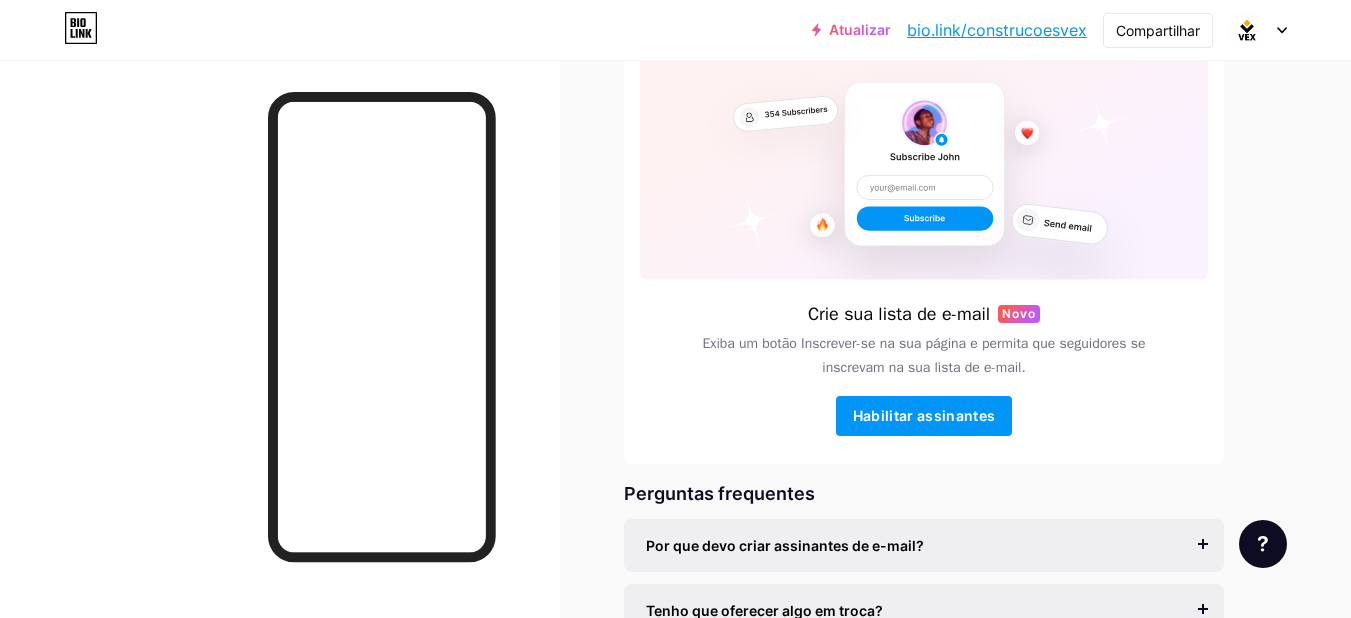 scroll, scrollTop: 0, scrollLeft: 0, axis: both 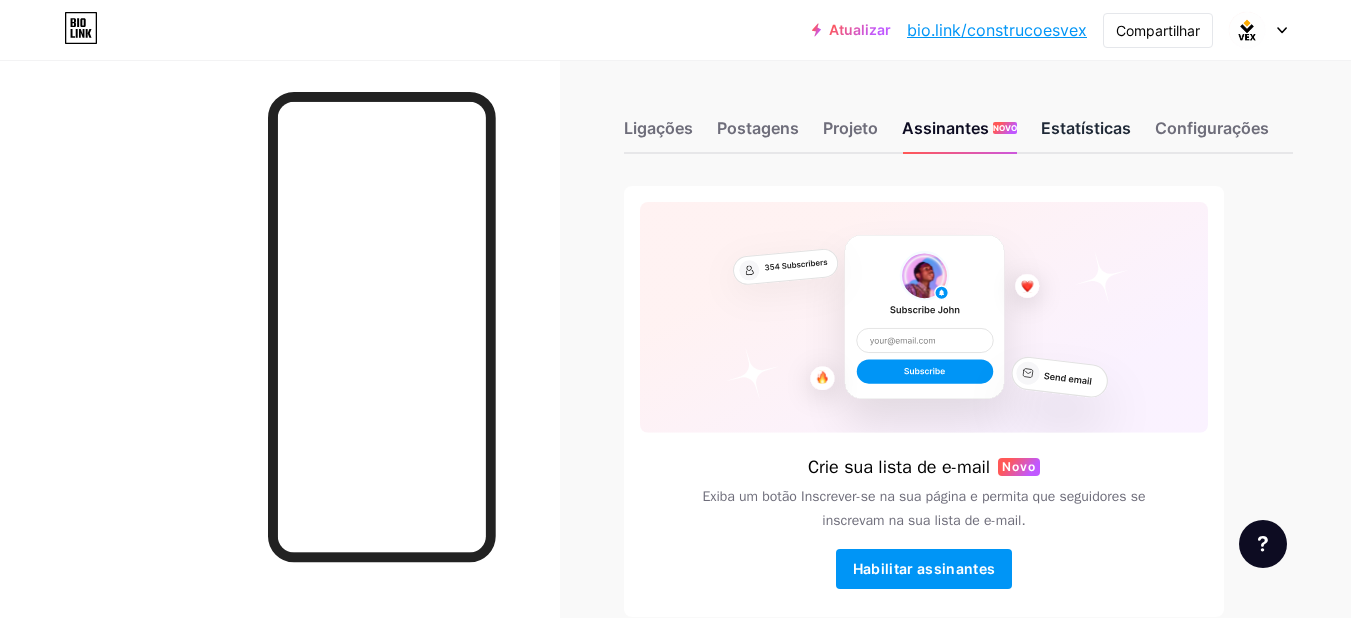 click on "Estatísticas" at bounding box center (1086, 128) 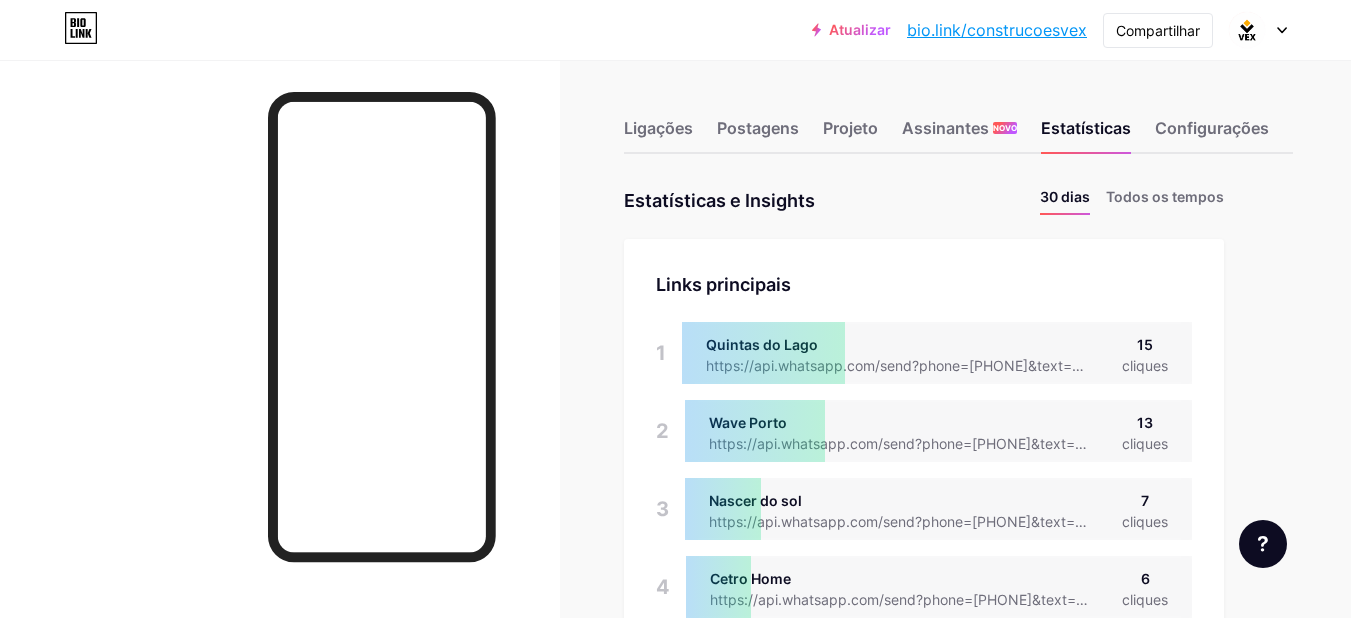 scroll, scrollTop: 999382, scrollLeft: 998649, axis: both 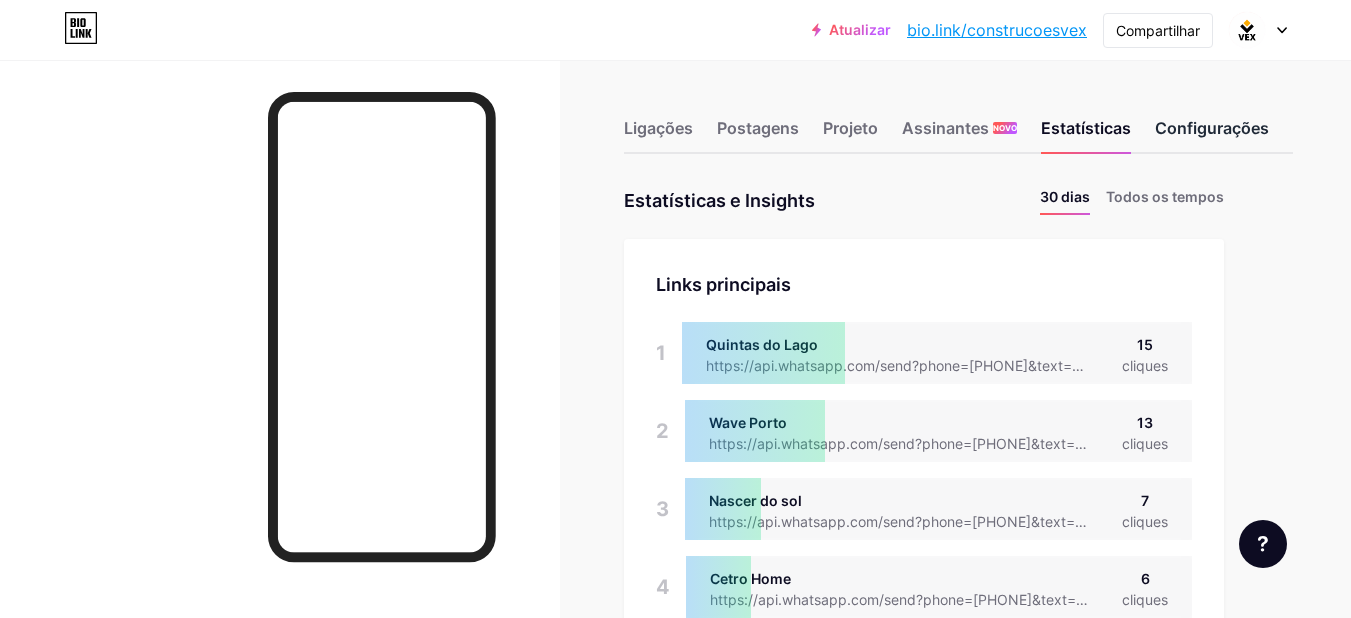 click on "Configurações" at bounding box center (1212, 128) 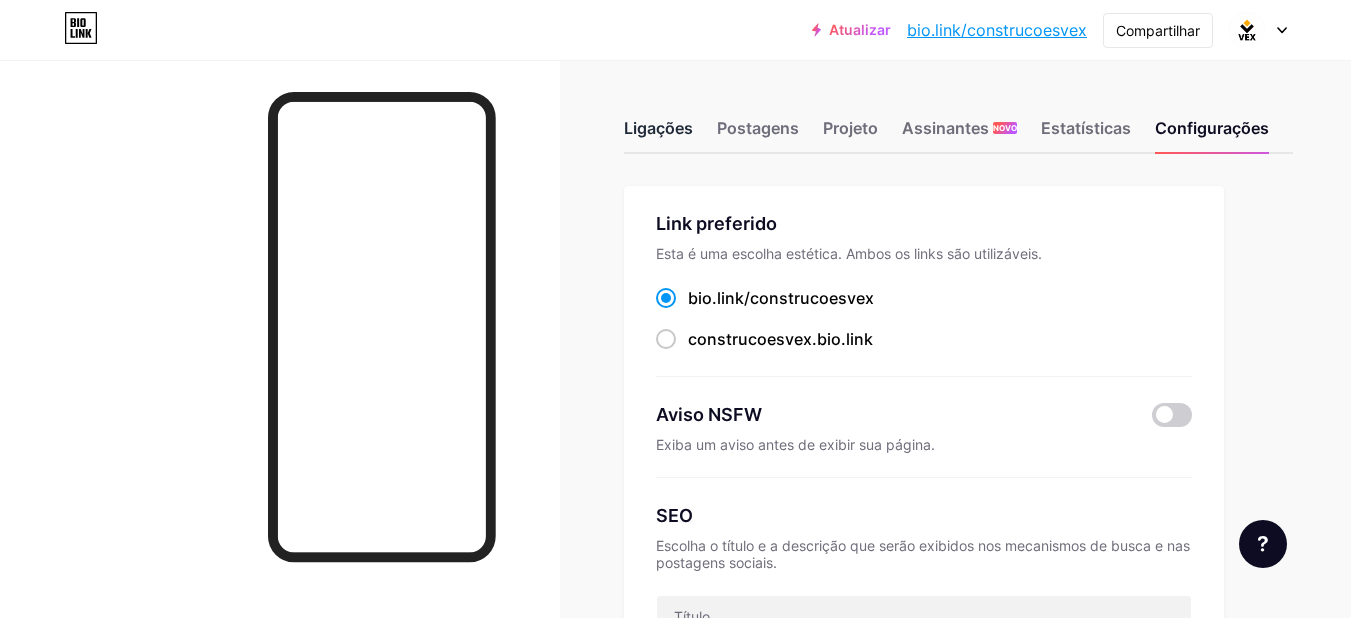 click on "Ligações" at bounding box center (658, 128) 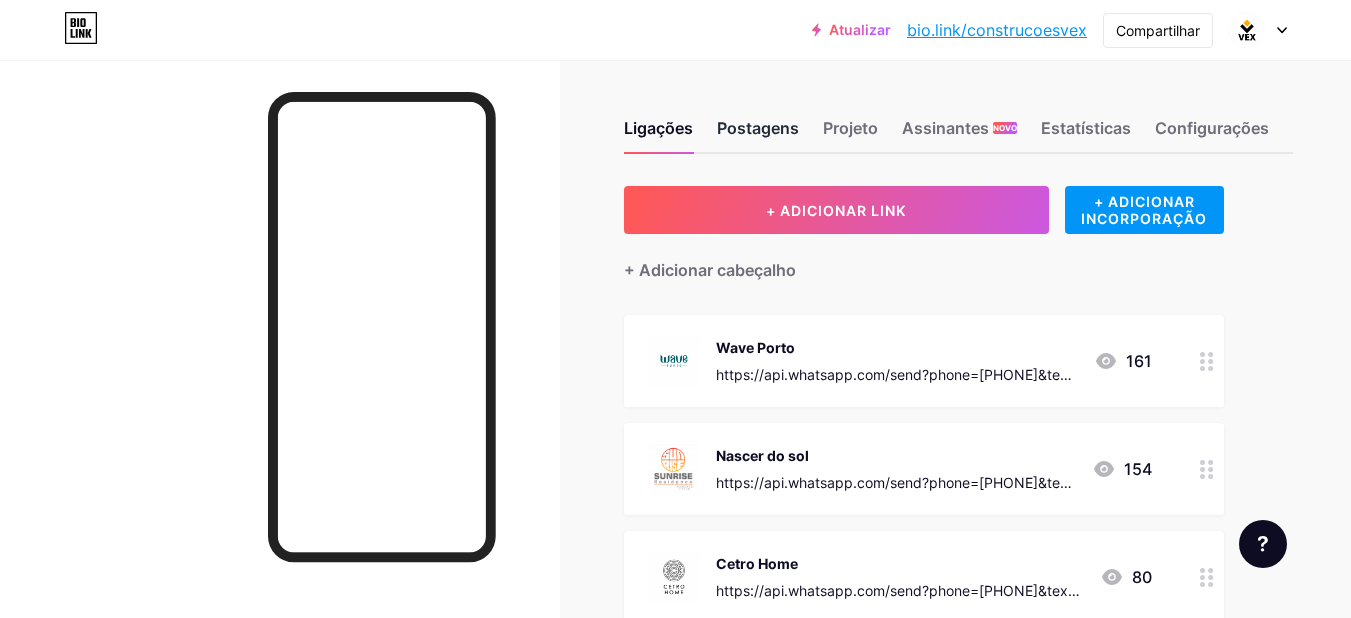click on "Postagens" at bounding box center (758, 128) 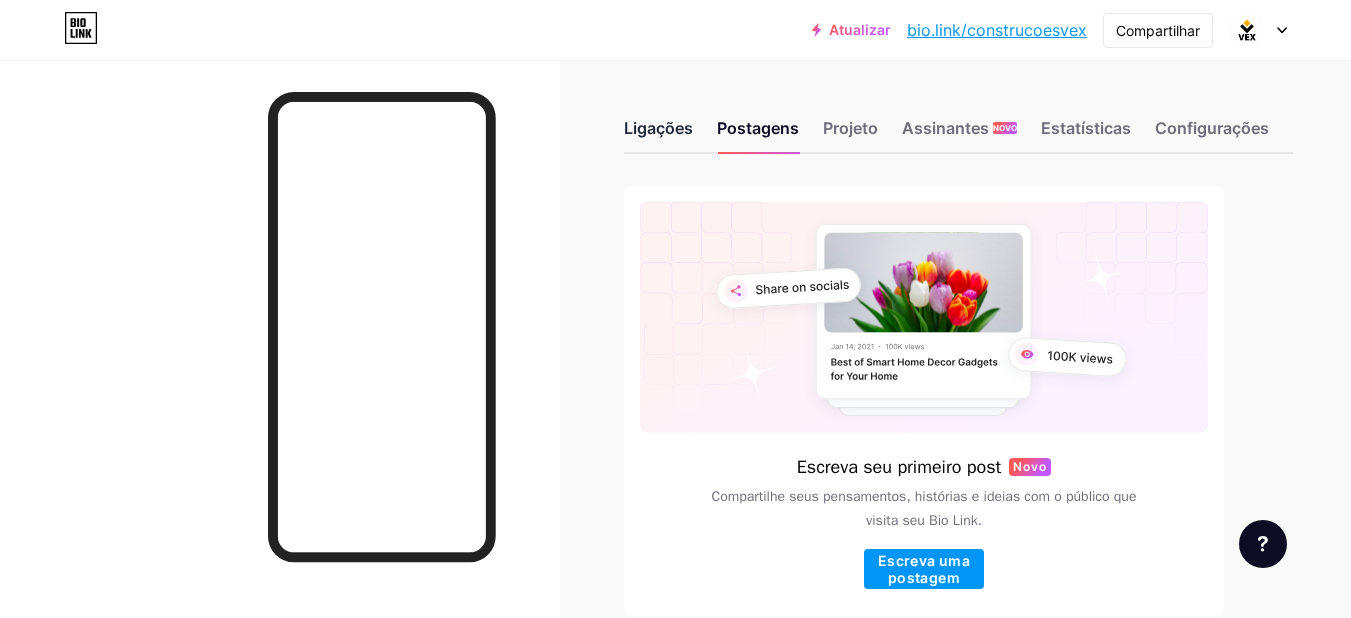 click on "Ligações" at bounding box center (658, 128) 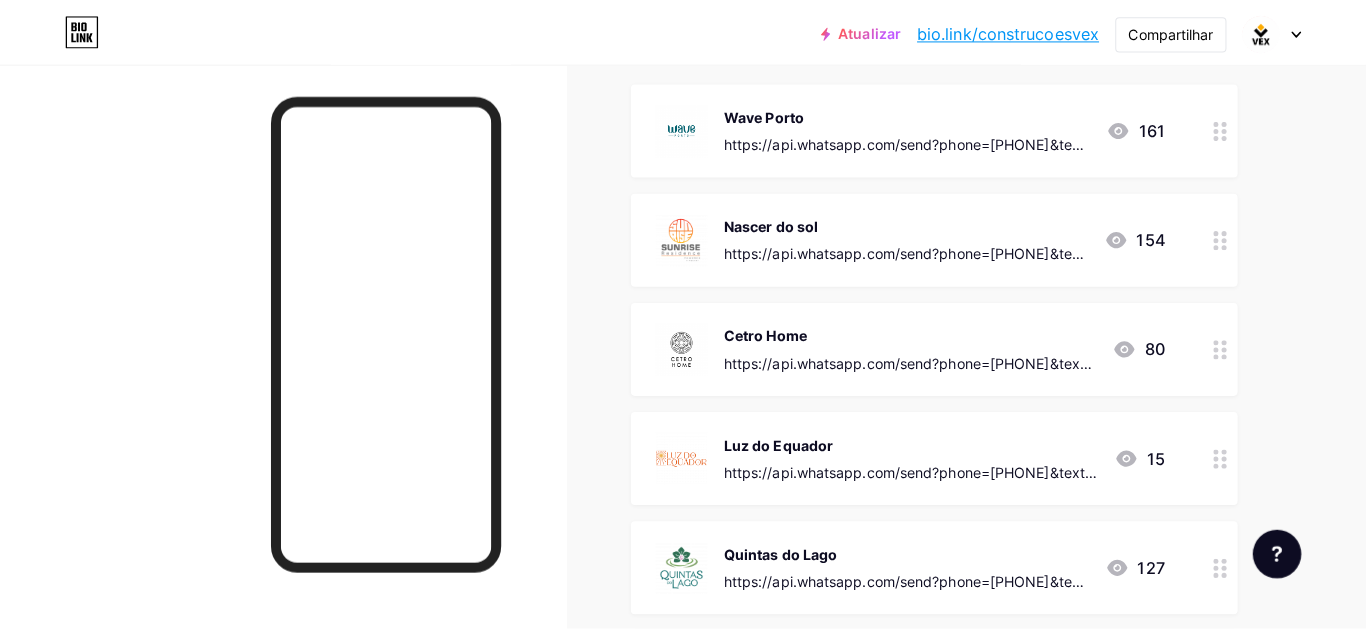 scroll, scrollTop: 200, scrollLeft: 0, axis: vertical 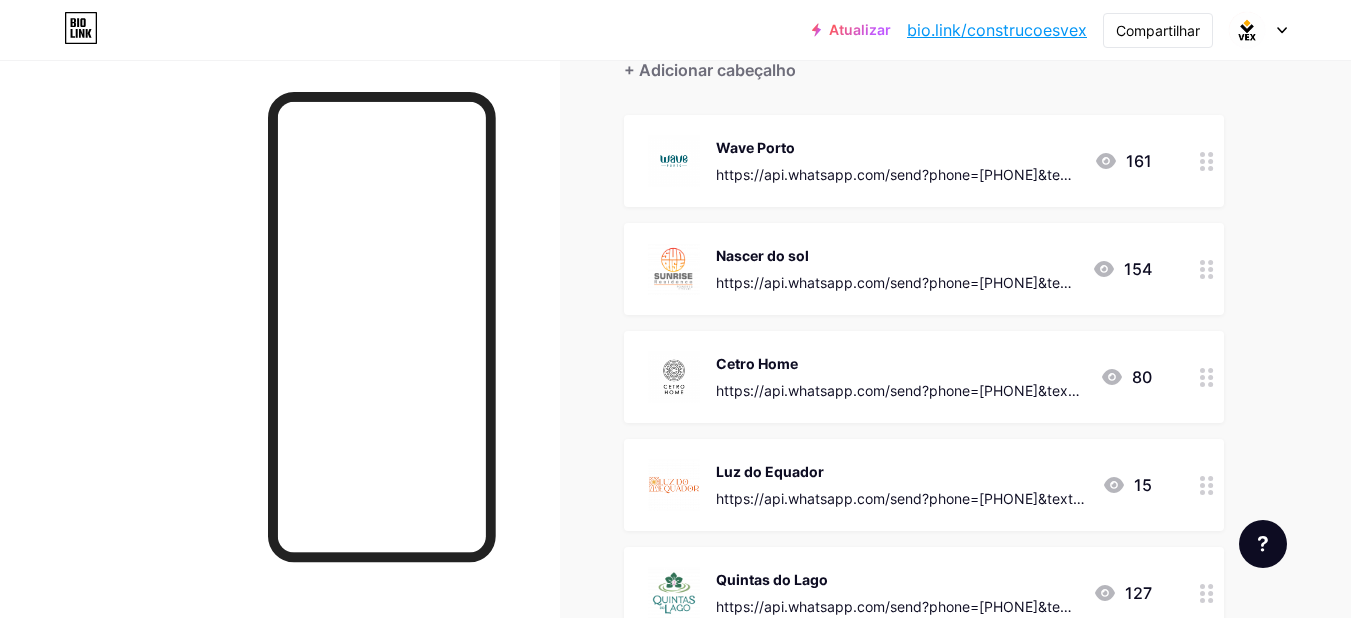 click at bounding box center (1207, 161) 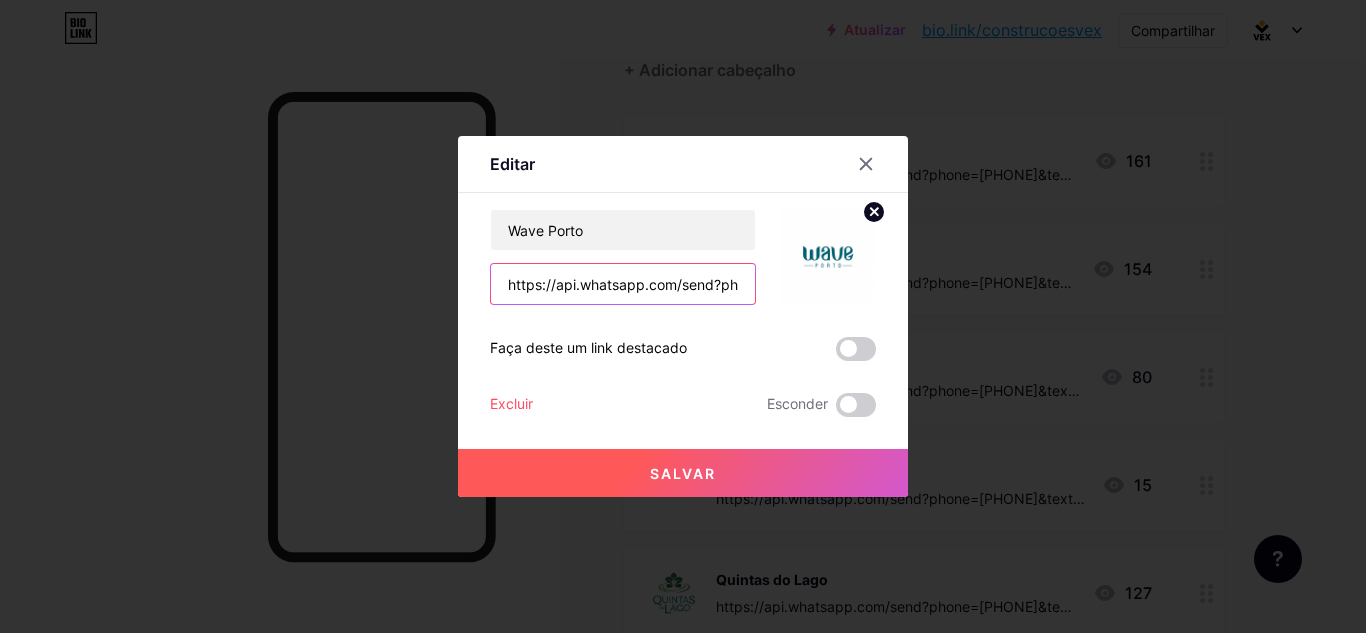 click on "https://api.whatsapp.com/send?phone=5596991309429&text=Ol%C3%A1,%20vim%20pelo%20link%20da%20bio%20do%20Instagram%20e%20queria%20mais%20informa%C3%A7%C3%B5es%20sobre%20o%20pr%C3%A9-lan%C3%A7amento%20do%20Wave%20Porto!" at bounding box center (623, 284) 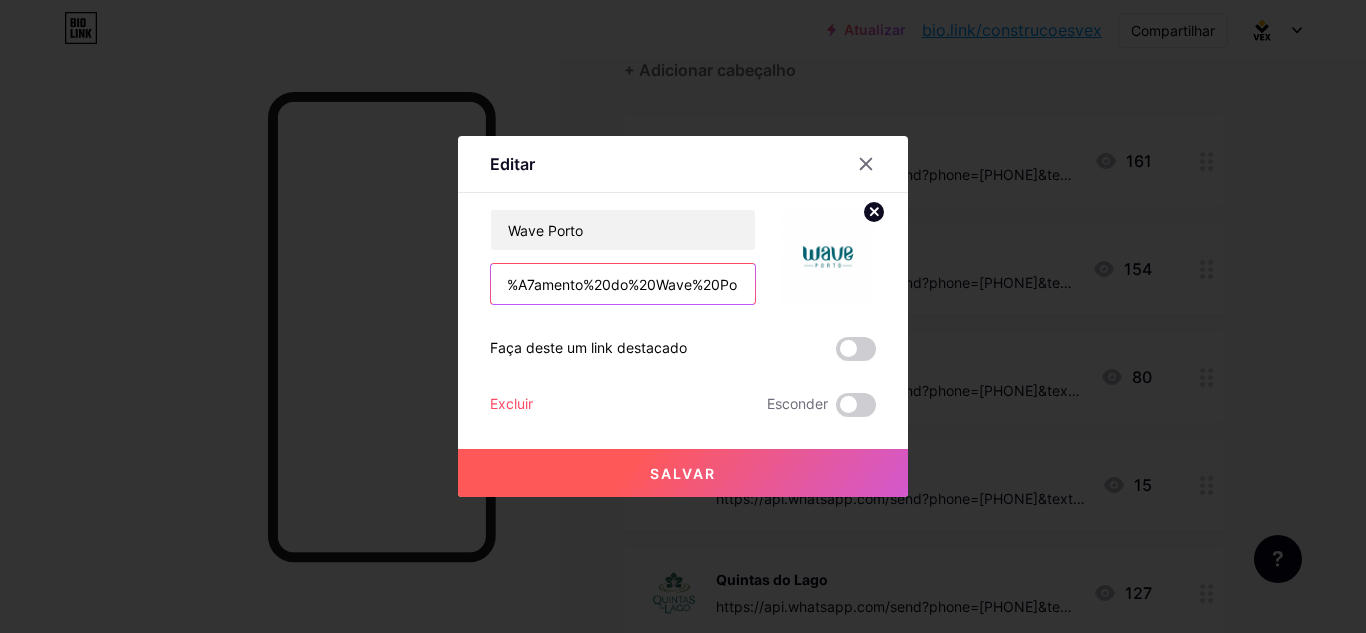 scroll, scrollTop: 0, scrollLeft: 1555, axis: horizontal 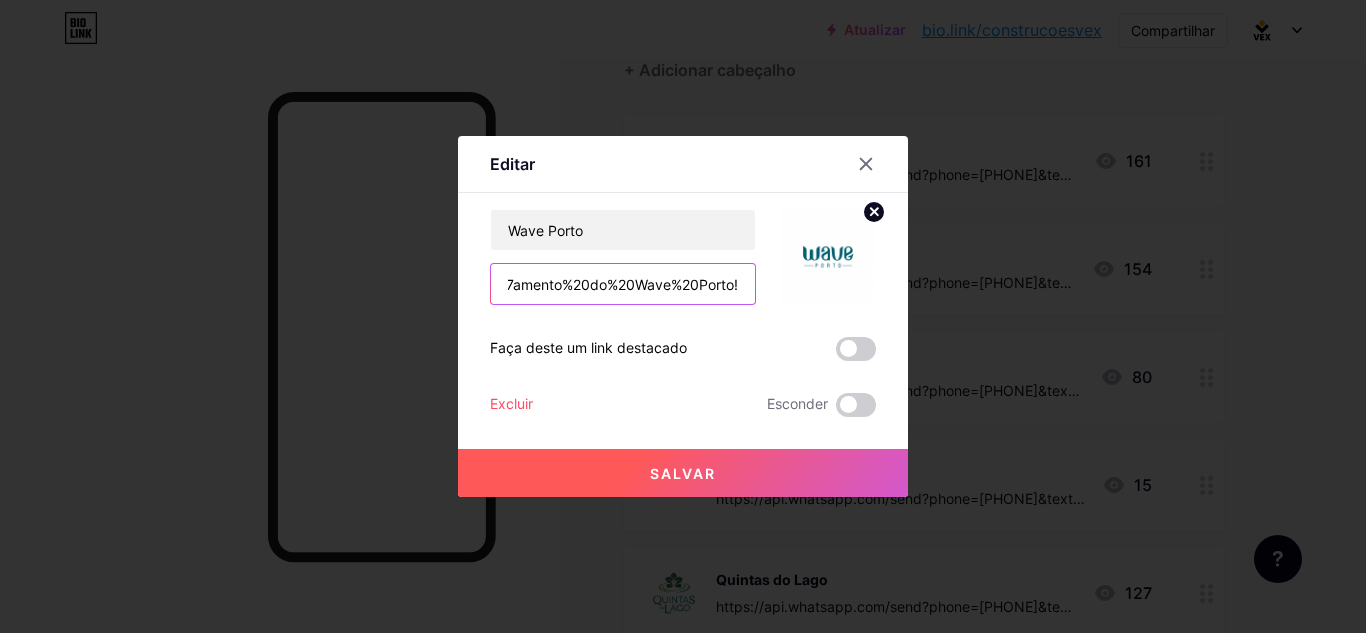 drag, startPoint x: 511, startPoint y: 288, endPoint x: 730, endPoint y: 287, distance: 219.00229 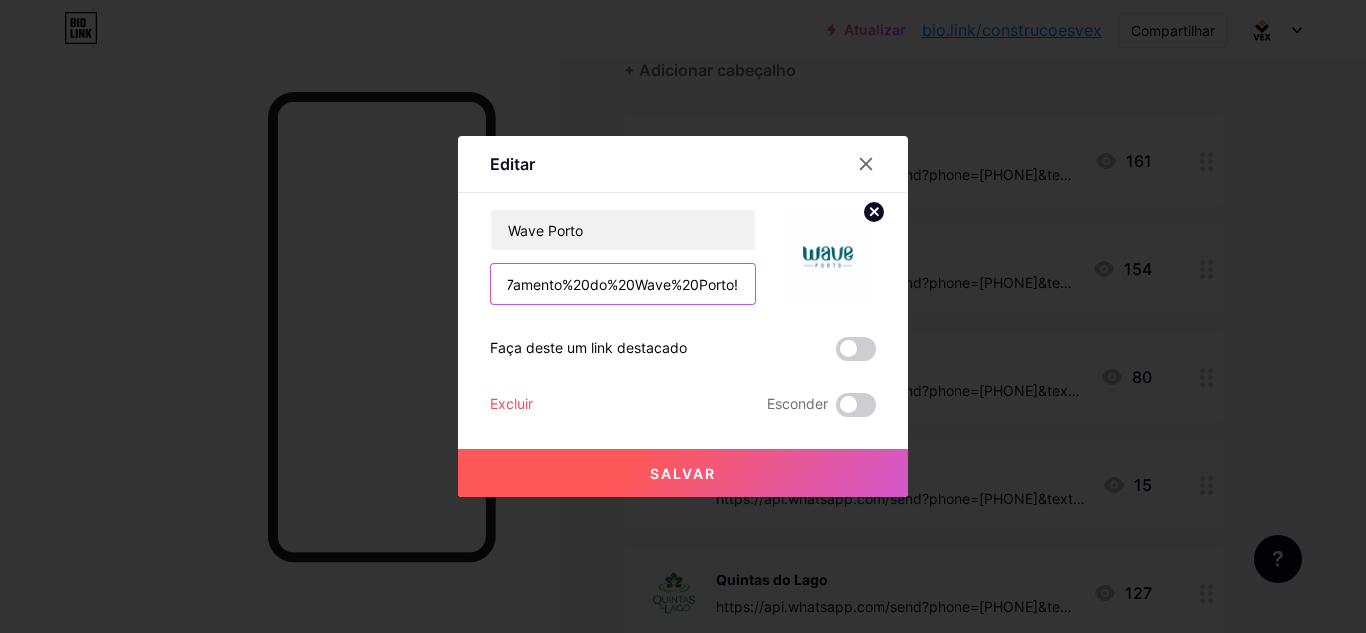 click on "https://api.whatsapp.com/send?phone=5596991309429&text=Ol%C3%A1,%20vim%20pelo%20link%20da%20bio%20do%20Instagram%20e%20queria%20mais%20informa%C3%A7%C3%B5es%20sobre%20o%20pr%C3%A9-lan%C3%A7amento%20do%20Wave%20Porto!" at bounding box center [623, 284] 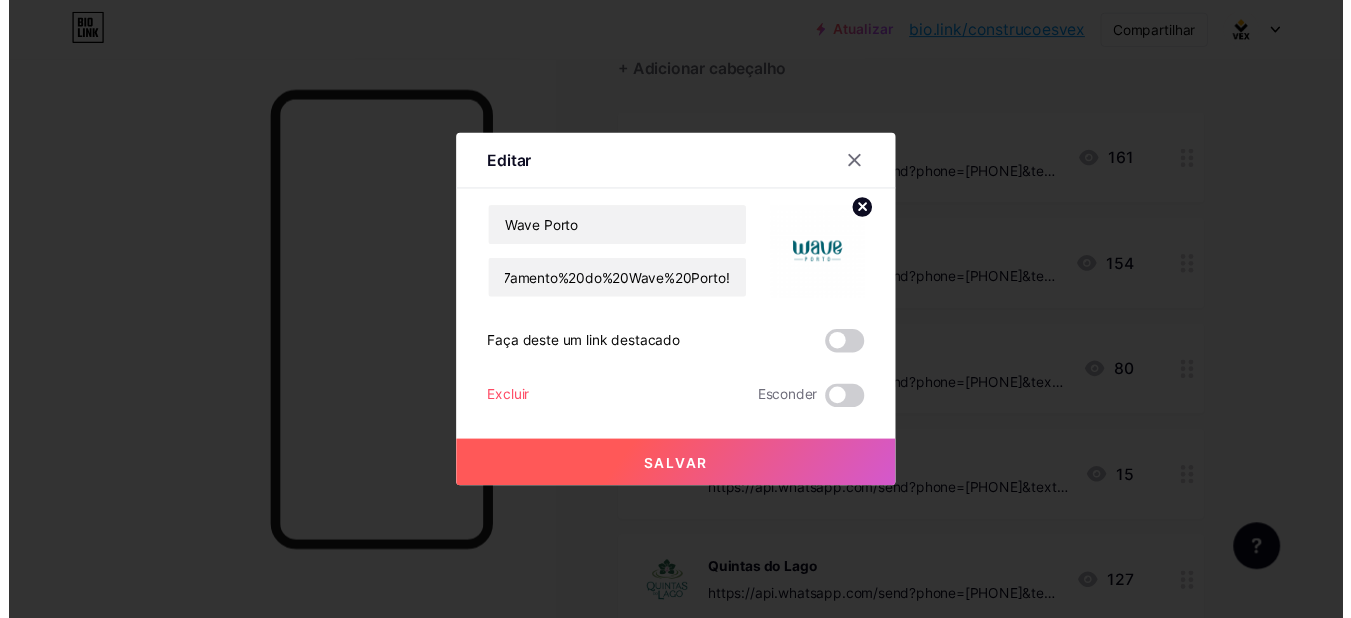 scroll, scrollTop: 0, scrollLeft: 0, axis: both 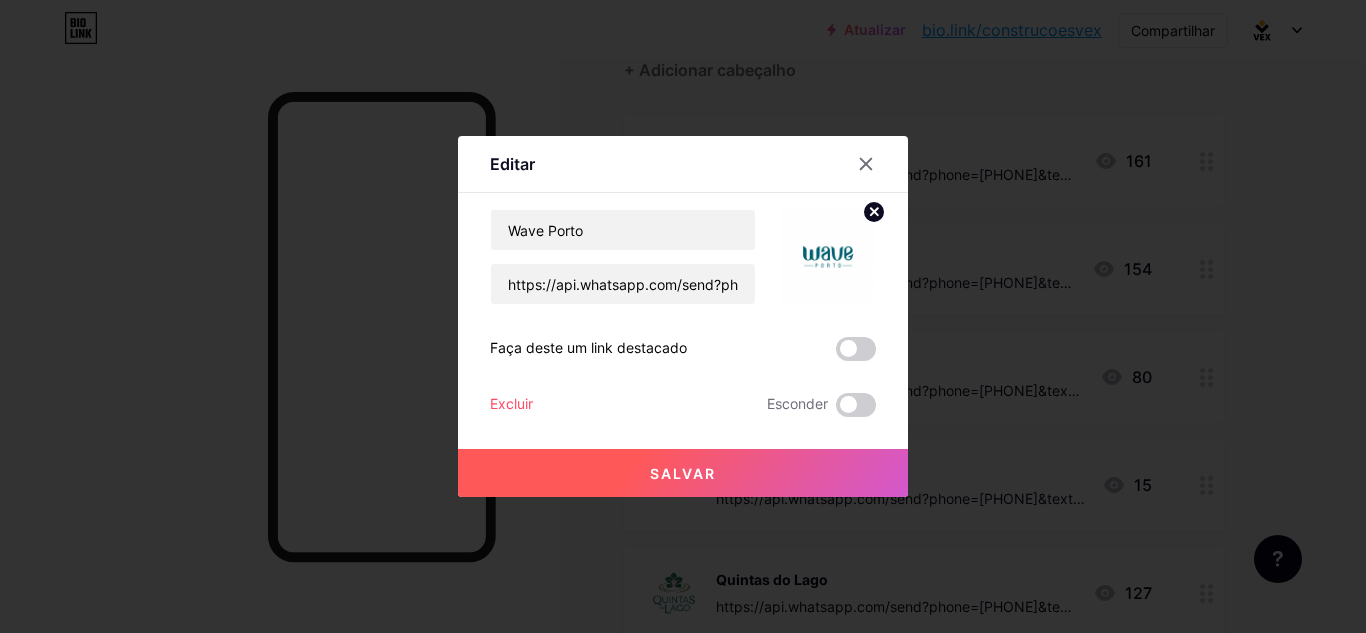 click at bounding box center (683, 316) 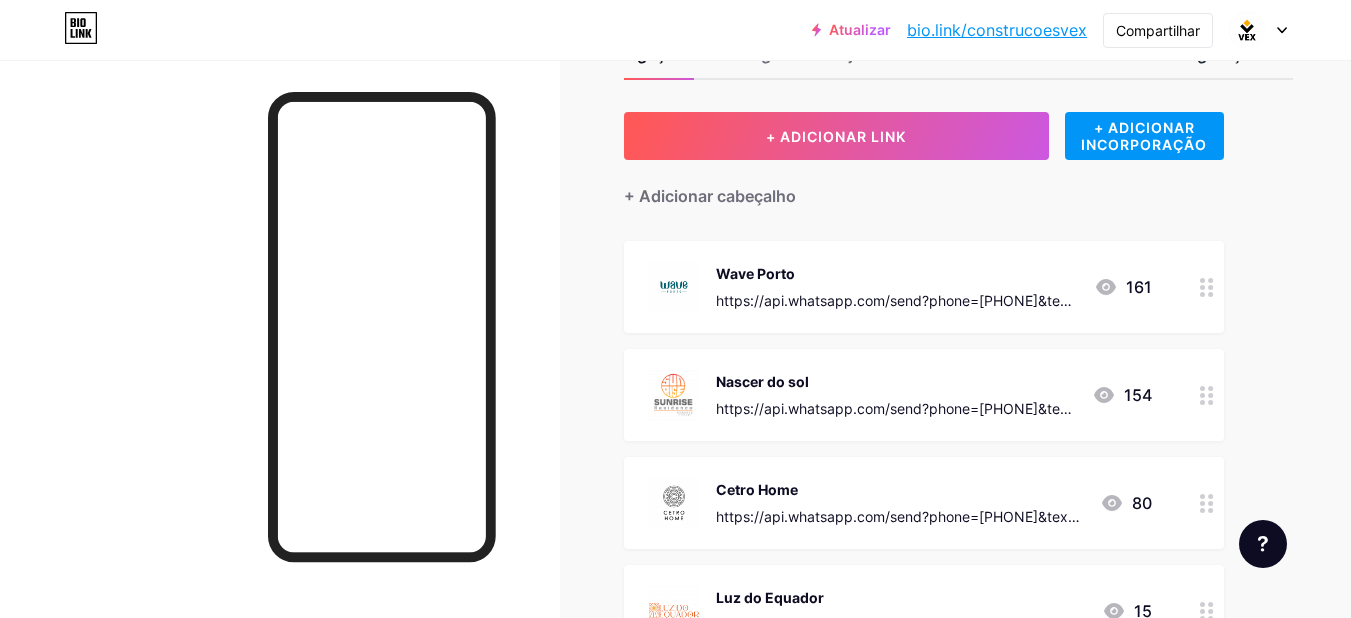 scroll, scrollTop: 0, scrollLeft: 0, axis: both 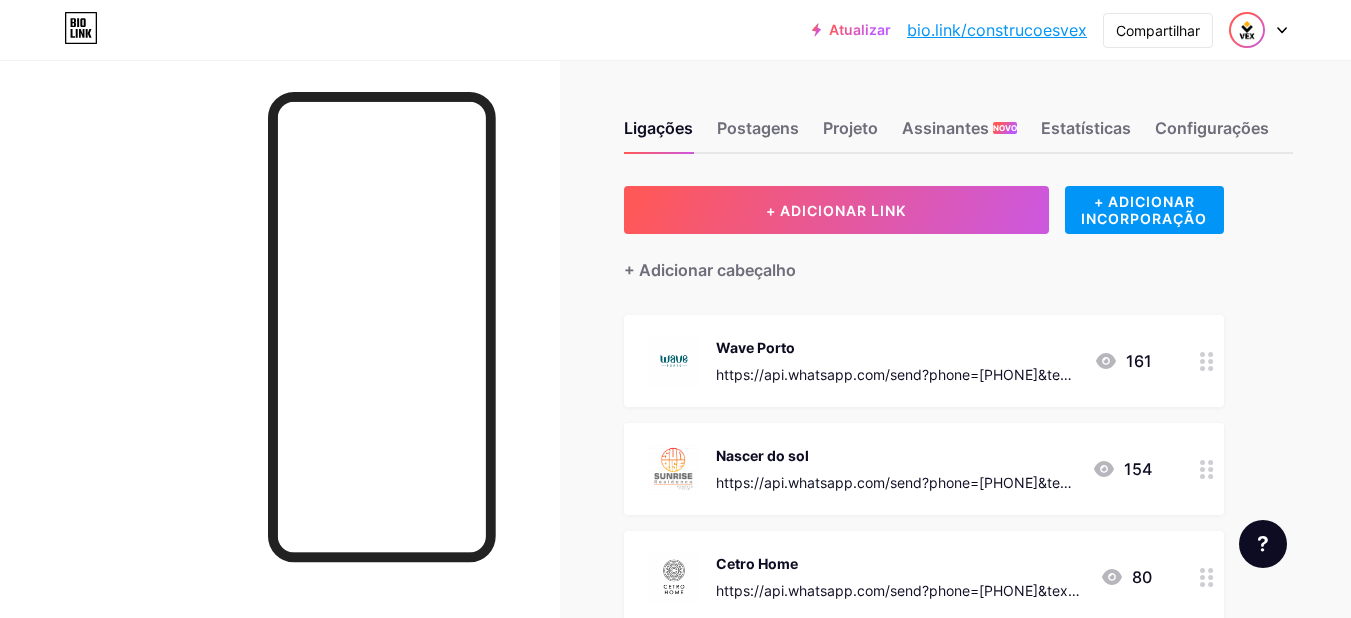 click at bounding box center (1247, 30) 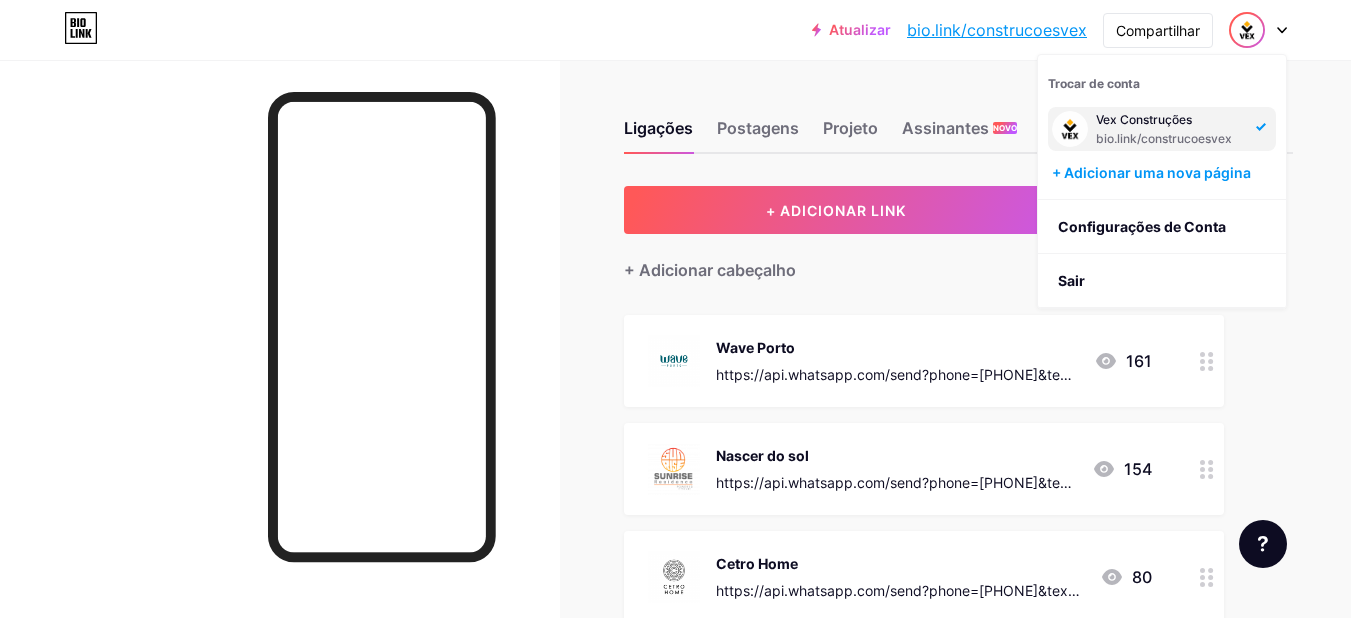 click on "Ligações
Postagens
Projeto
Assinantes
NOVO
Estatísticas
Configurações" at bounding box center [958, 119] 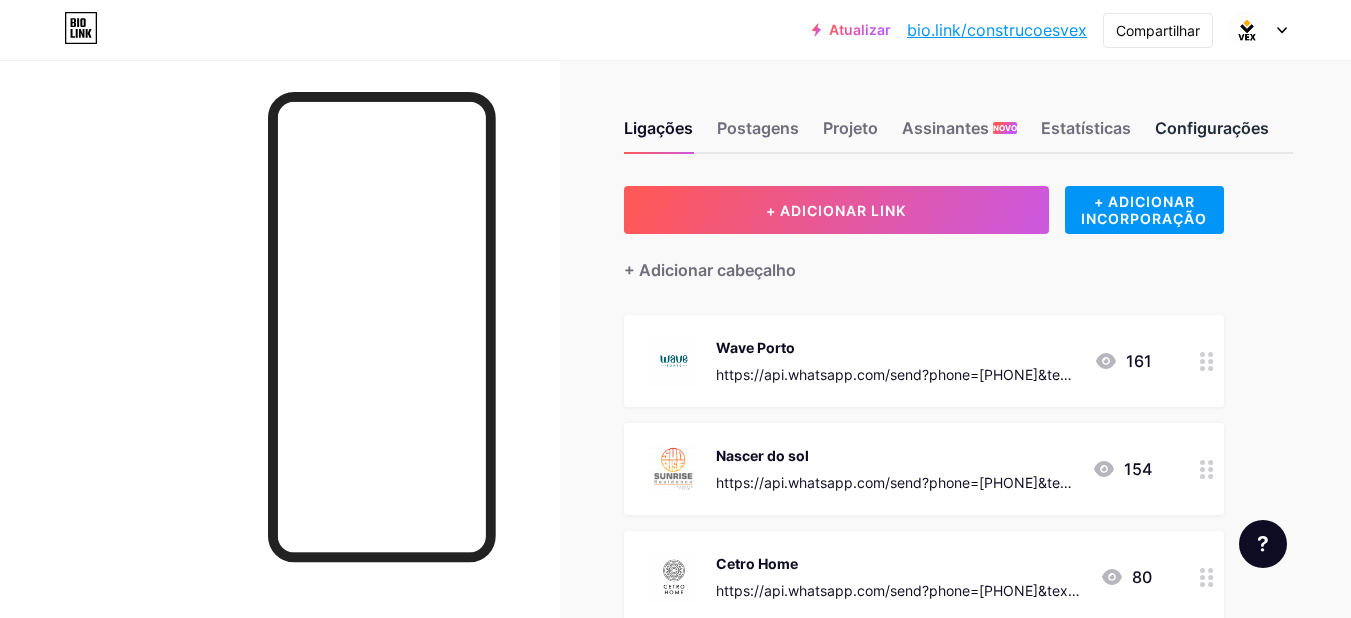 click on "Configurações" at bounding box center [1212, 128] 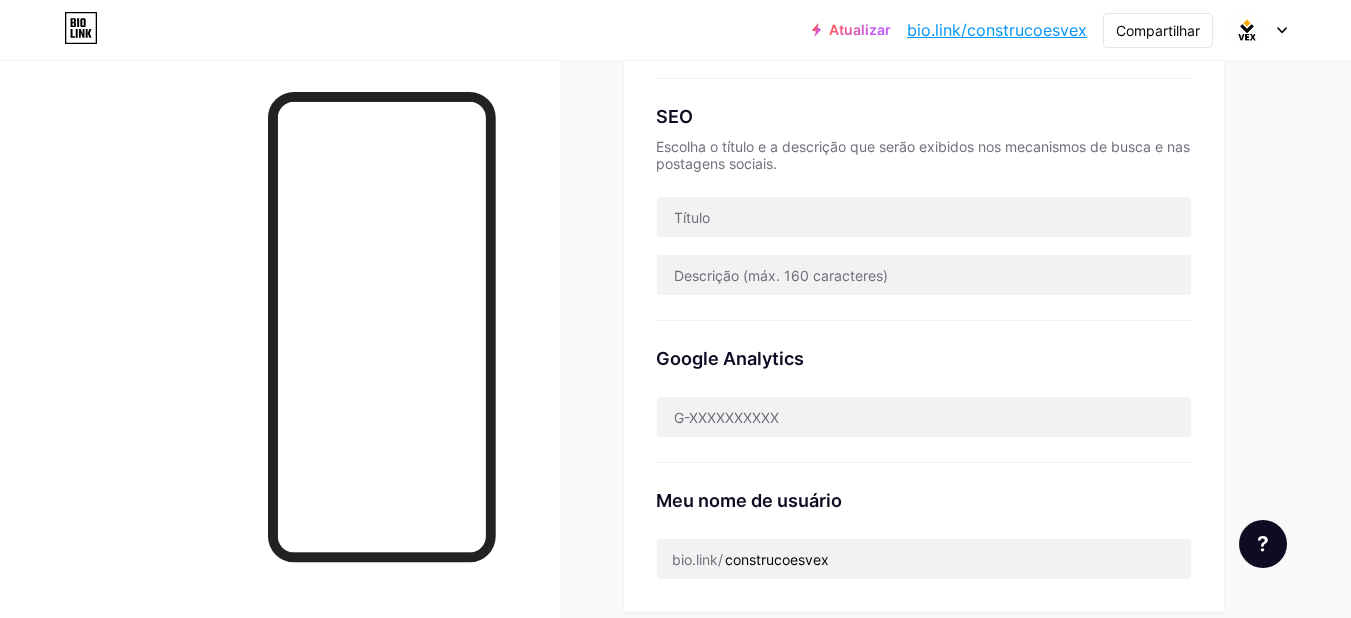 scroll, scrollTop: 400, scrollLeft: 0, axis: vertical 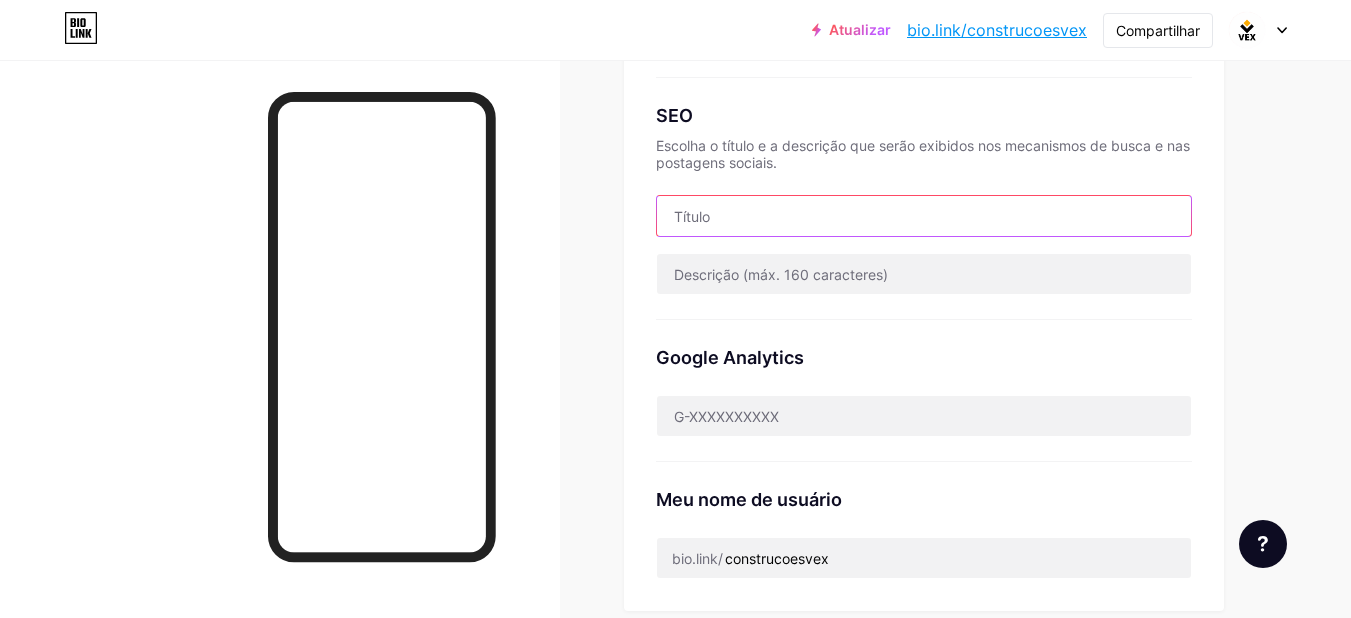 click at bounding box center (924, 216) 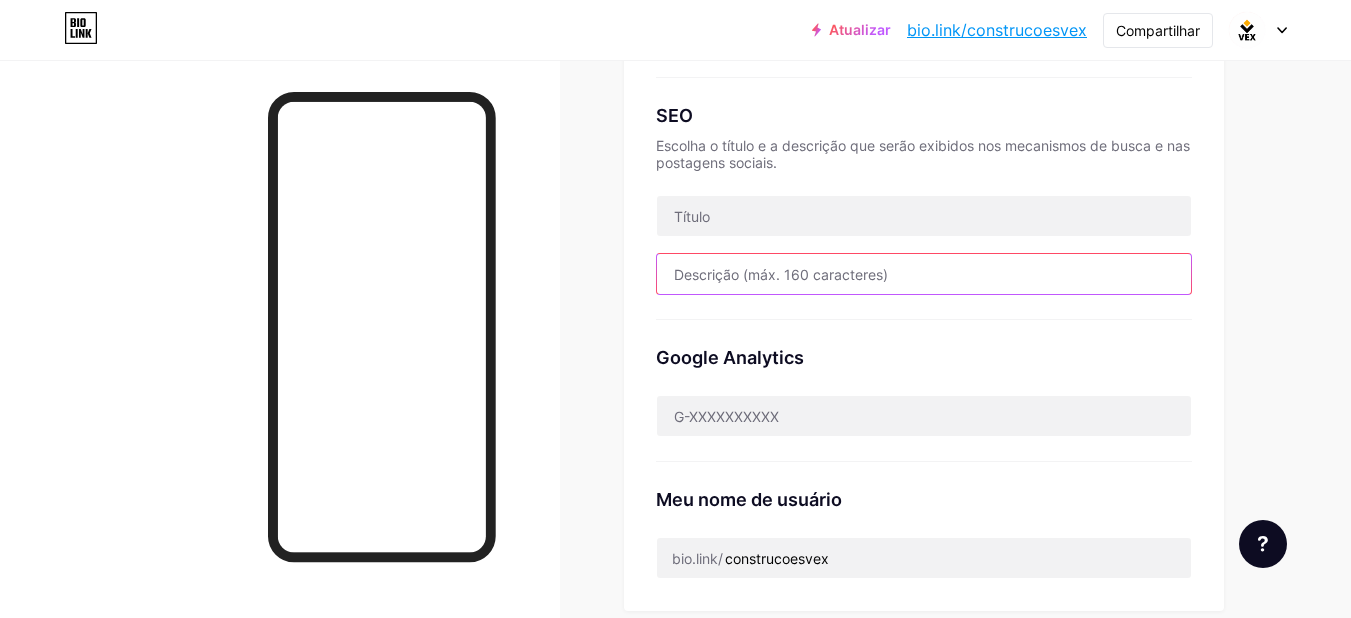 click at bounding box center [924, 274] 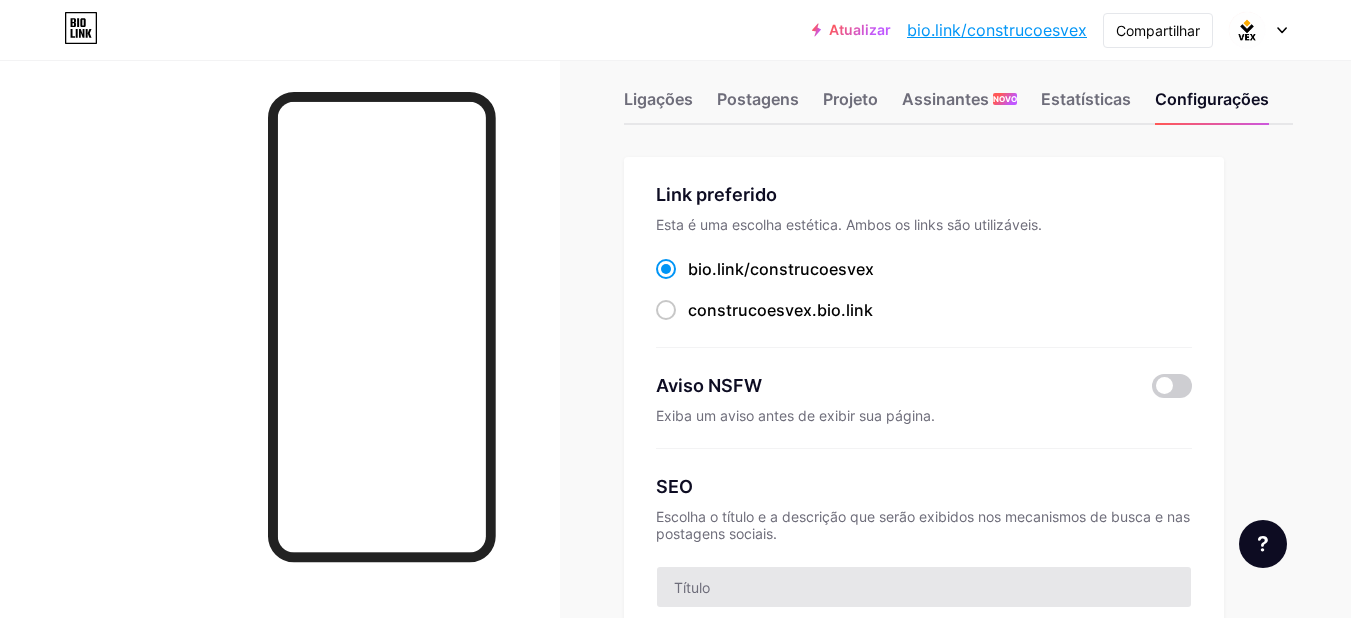 scroll, scrollTop: 0, scrollLeft: 0, axis: both 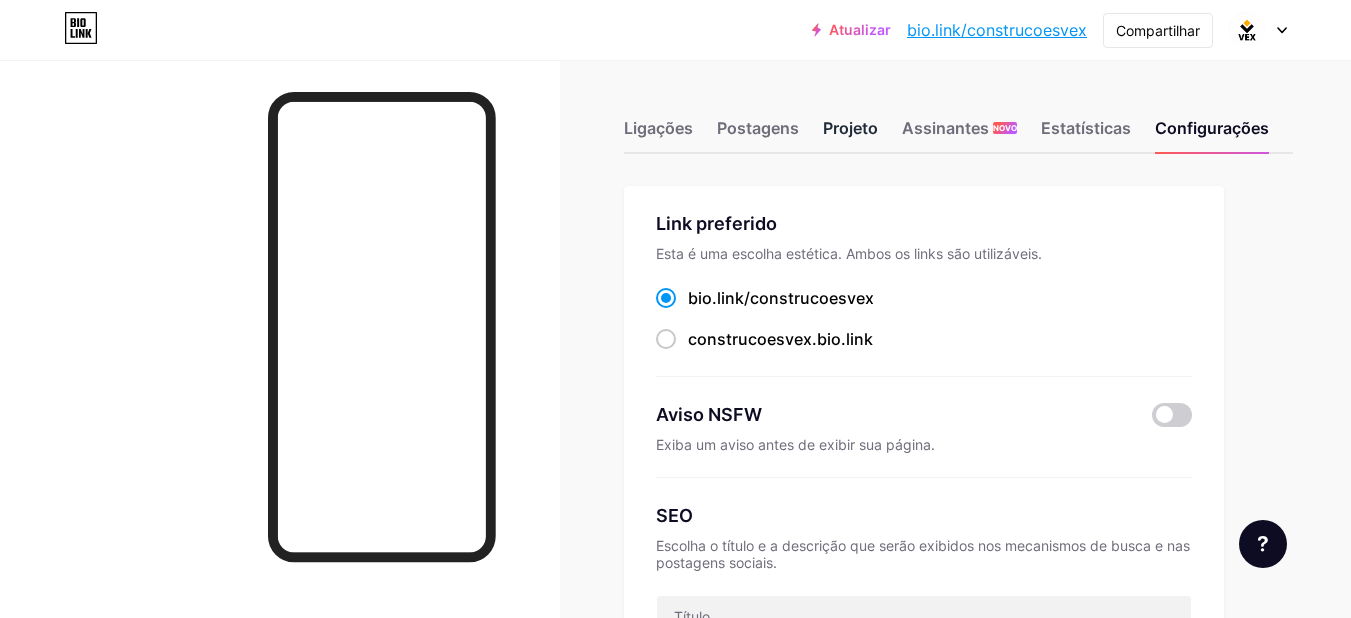 click on "Projeto" at bounding box center (850, 128) 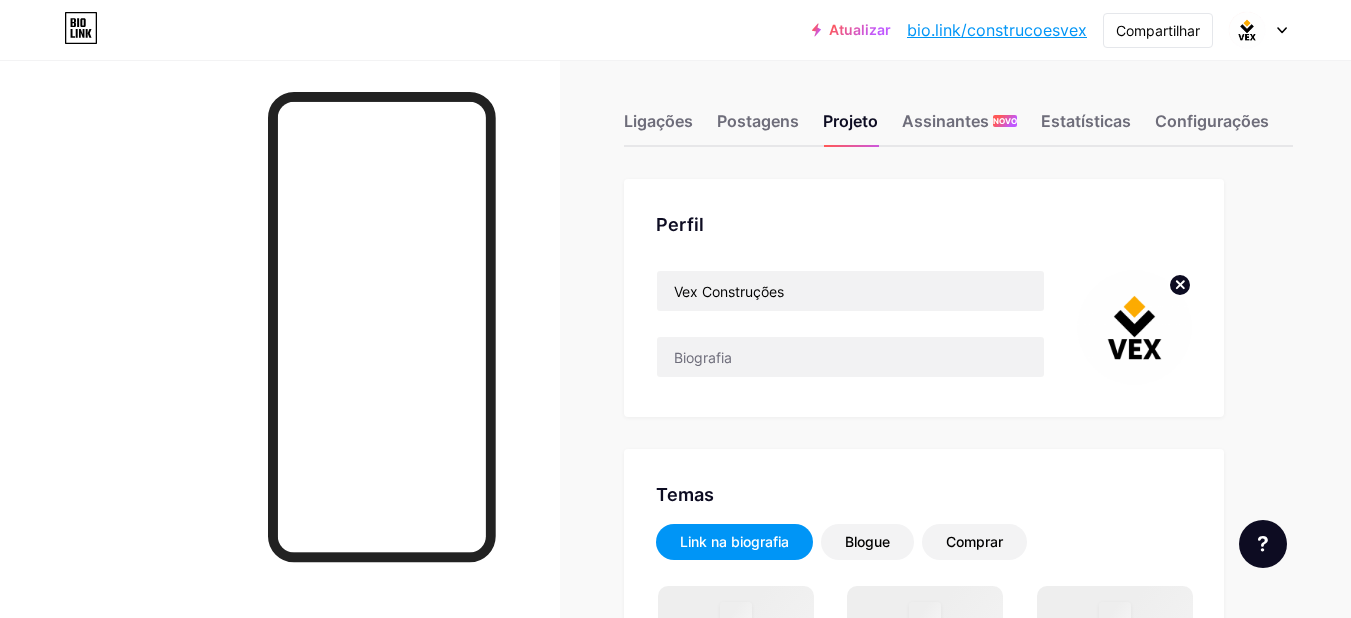 scroll, scrollTop: 0, scrollLeft: 0, axis: both 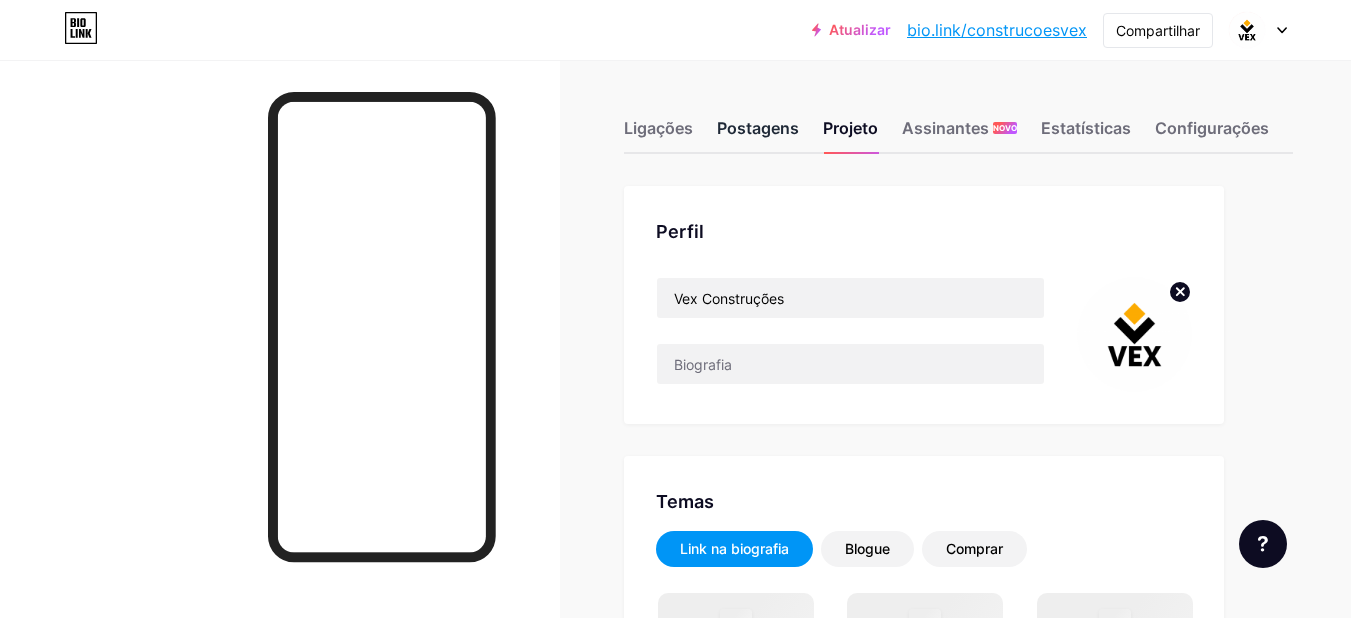 click on "Postagens" at bounding box center (758, 128) 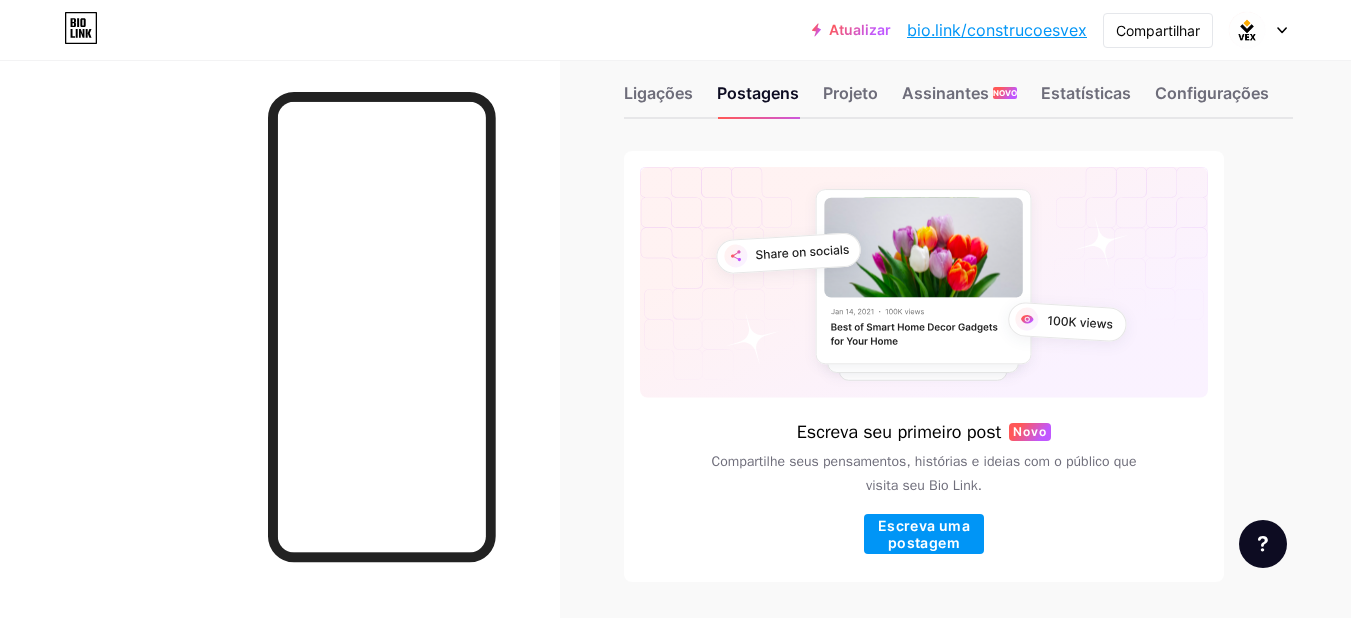 scroll, scrollTop: 0, scrollLeft: 0, axis: both 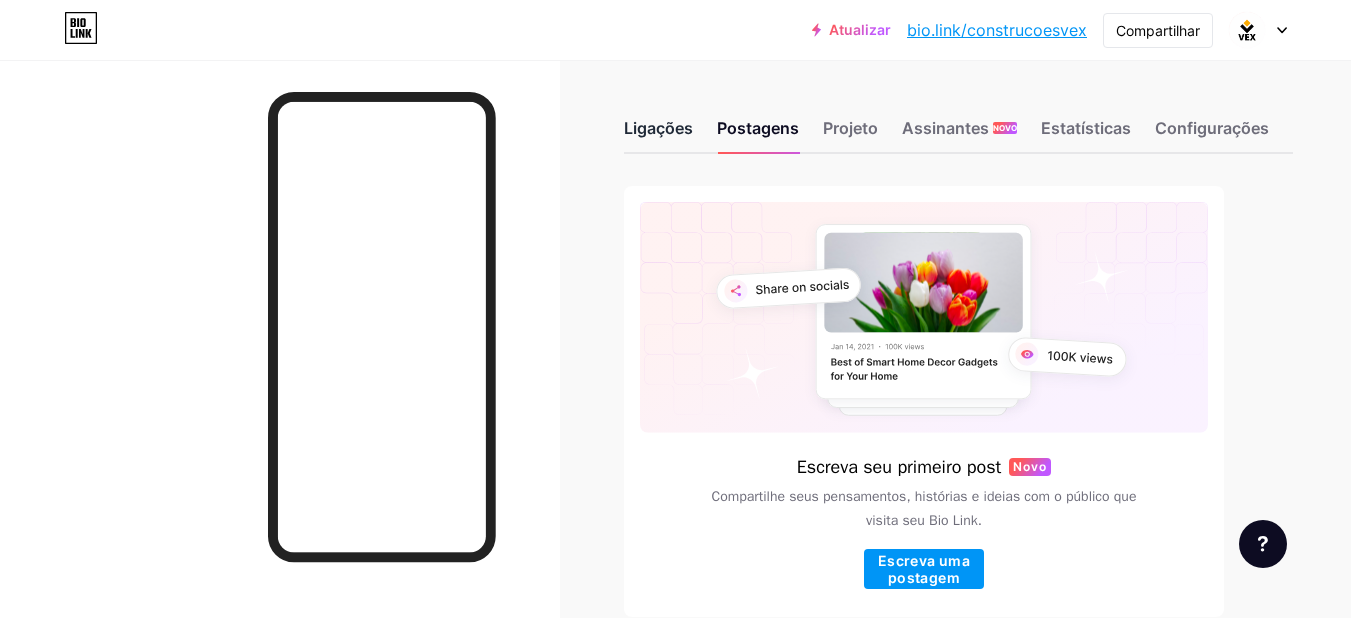 click on "Ligações" at bounding box center (658, 128) 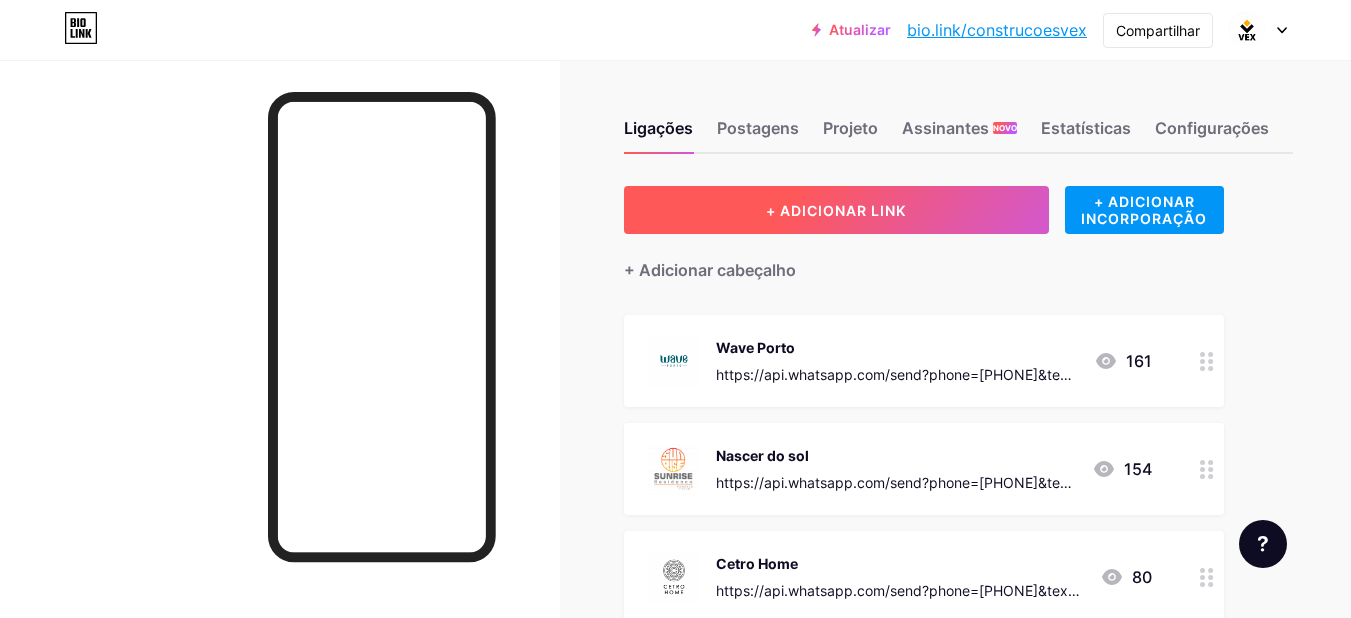 click on "+ ADICIONAR LINK" at bounding box center (836, 210) 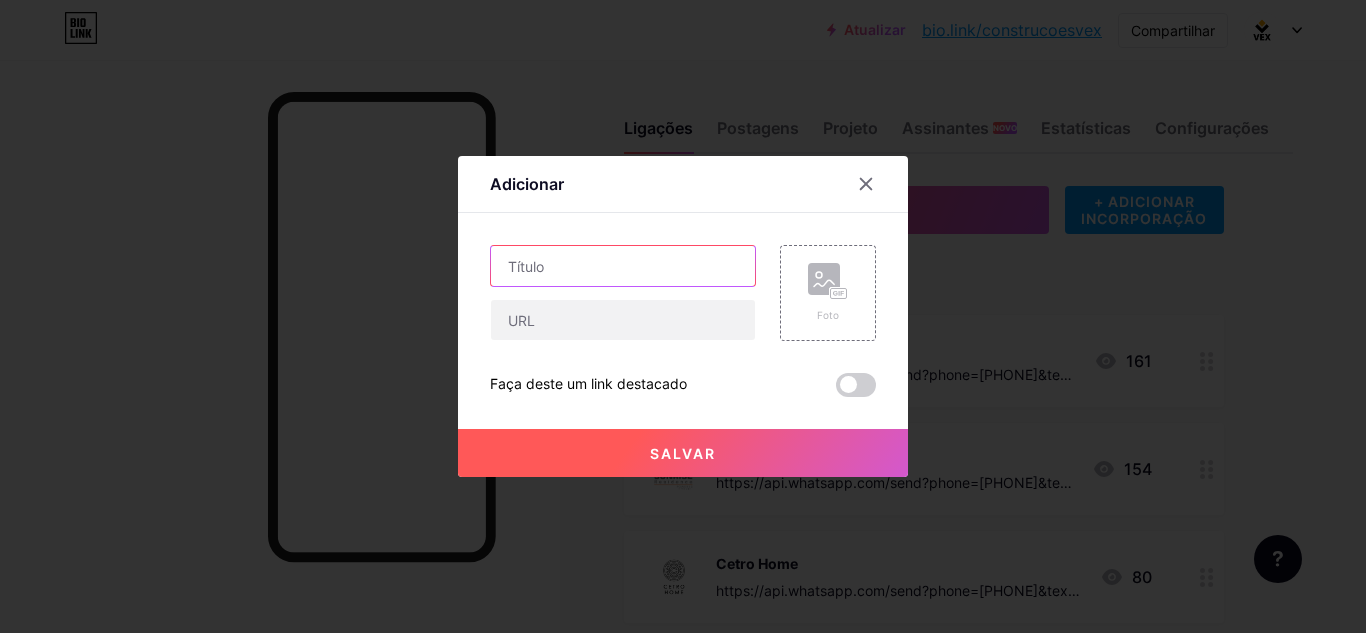 click at bounding box center [623, 266] 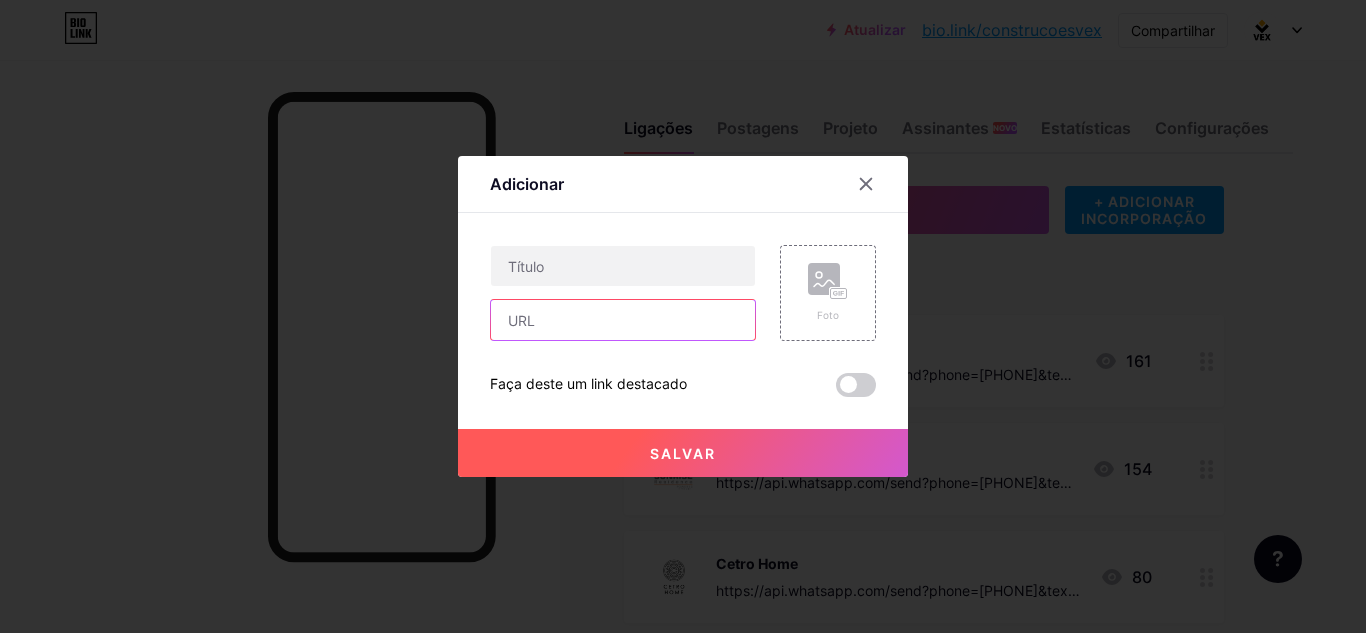 click at bounding box center [623, 320] 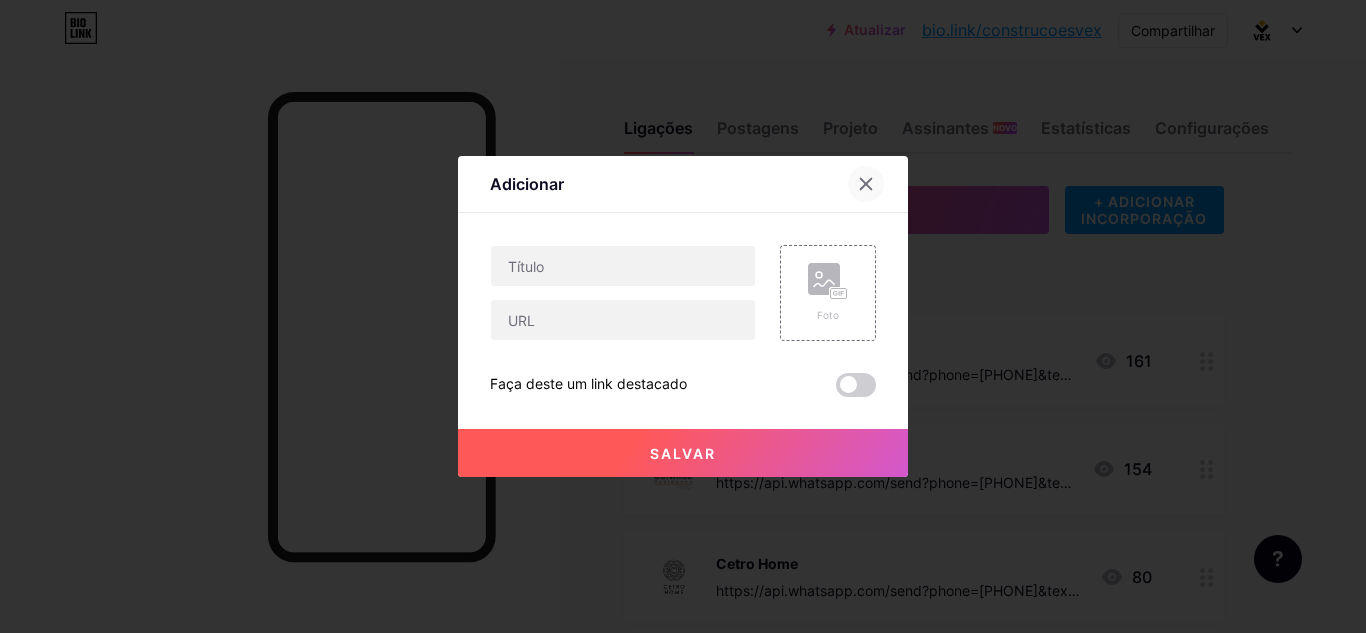 click at bounding box center (866, 184) 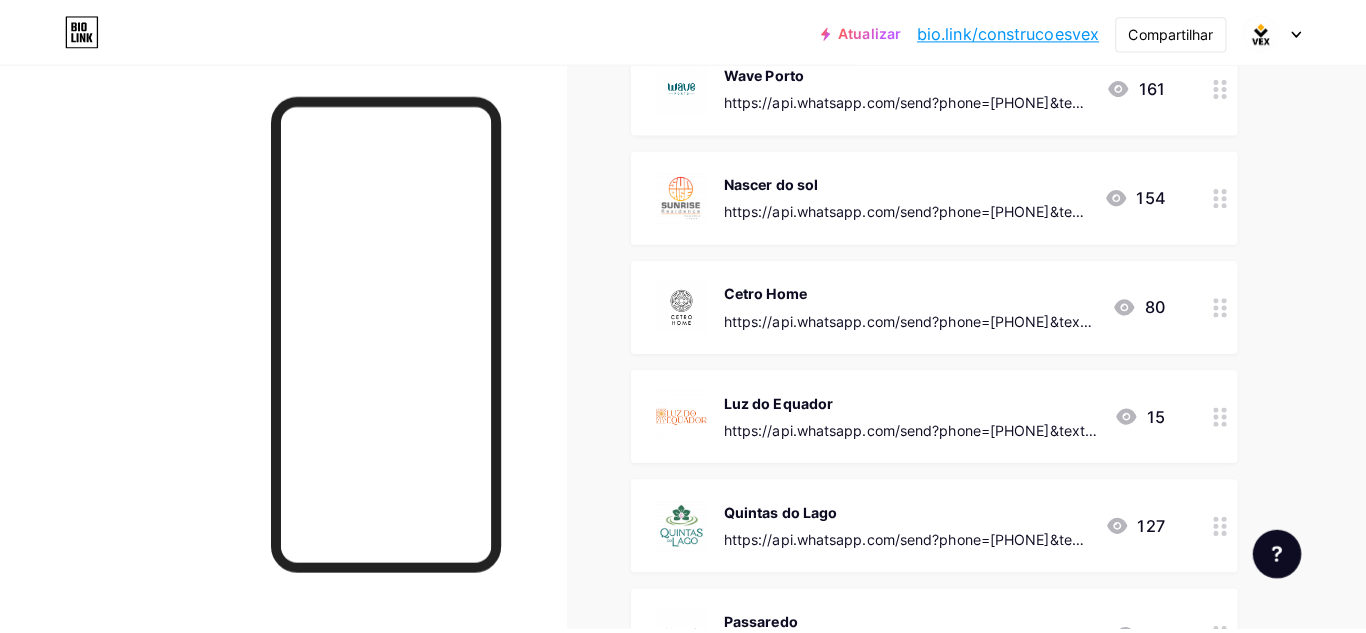 scroll, scrollTop: 0, scrollLeft: 0, axis: both 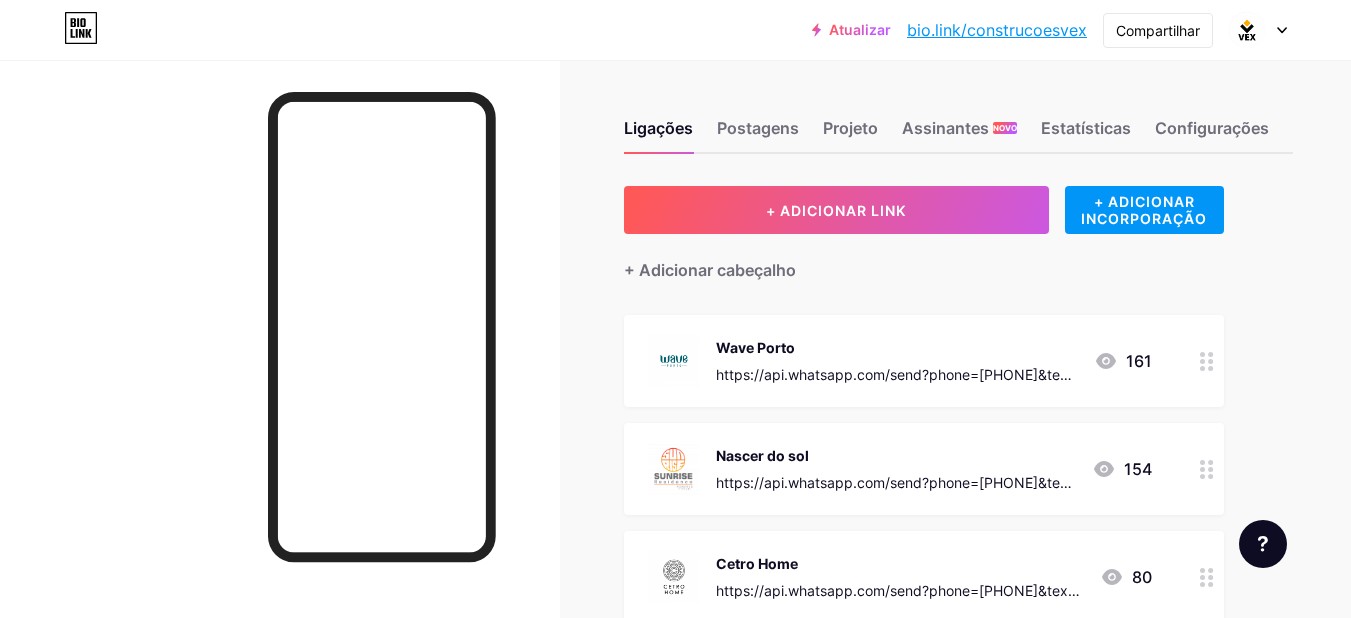 click on "Wave Porto
https://api.whatsapp.com/send?phone=5596991309429&text=Ol%C3%A1,%20vim%20pelo%20link%20da%20bio%20do%20Instagram%20e%20queria%20mais%20informa%C3%A7%C3%B5es%20sobre%20o%20pr%C3%A9-lan%C3%A7amento%20do%20Wave%20Porto!" at bounding box center [897, 361] 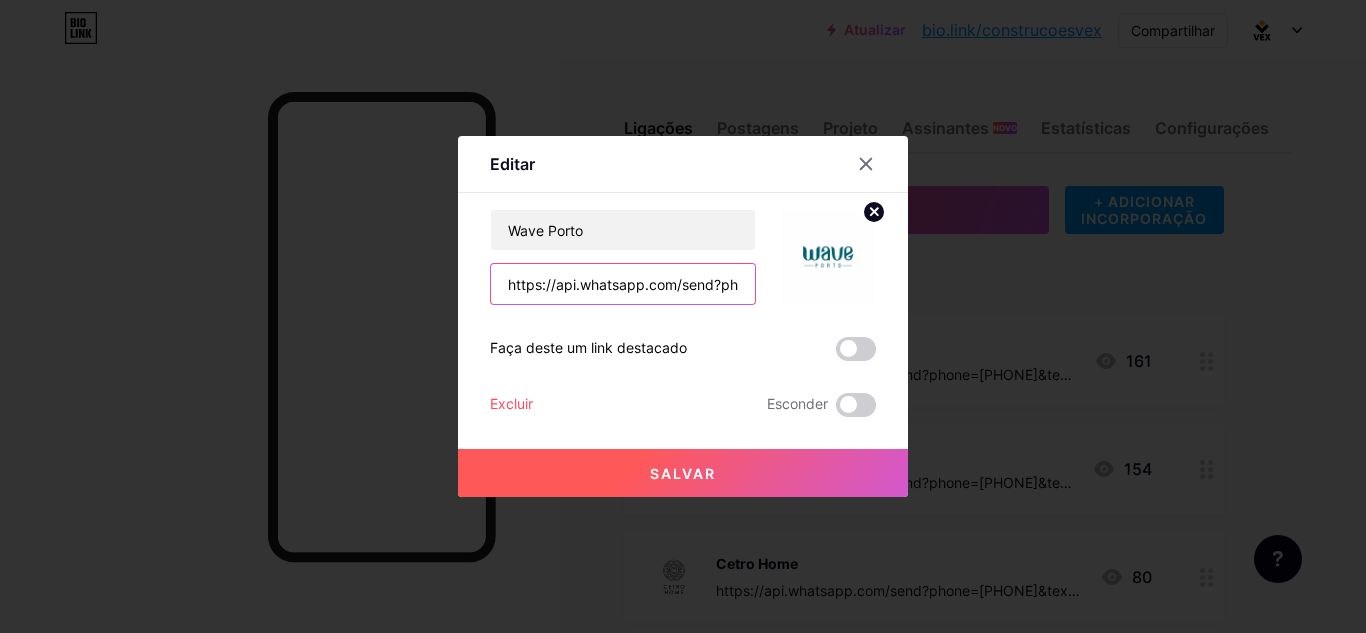 click on "https://api.whatsapp.com/send?phone=5596991309429&text=Ol%C3%A1,%20vim%20pelo%20link%20da%20bio%20do%20Instagram%20e%20queria%20mais%20informa%C3%A7%C3%B5es%20sobre%20o%20pr%C3%A9-lan%C3%A7amento%20do%20Wave%20Porto!" at bounding box center [623, 284] 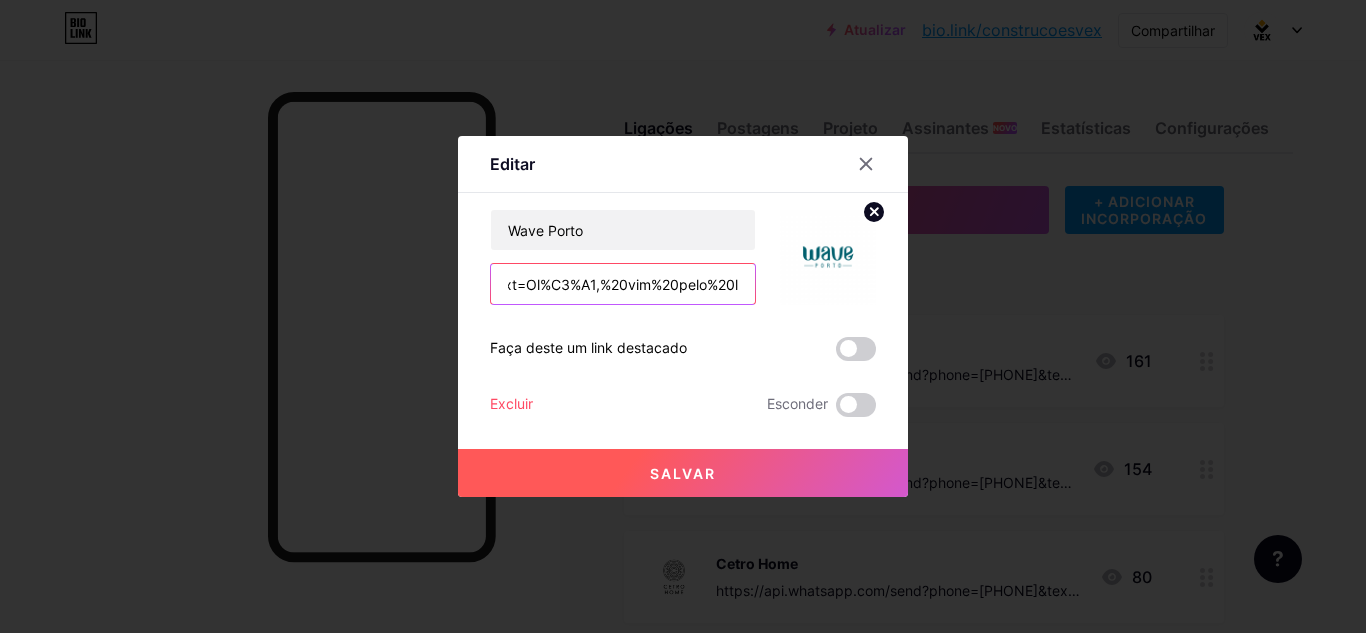 scroll, scrollTop: 0, scrollLeft: 340, axis: horizontal 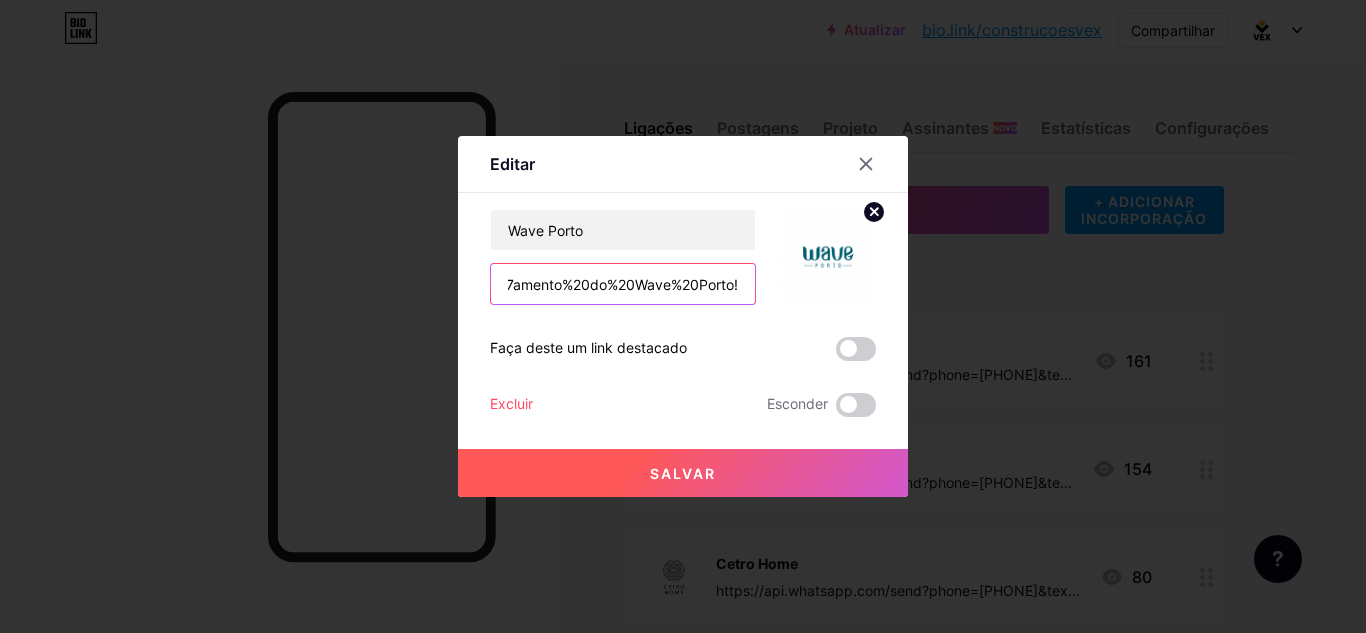 drag, startPoint x: 537, startPoint y: 288, endPoint x: 746, endPoint y: 290, distance: 209.00957 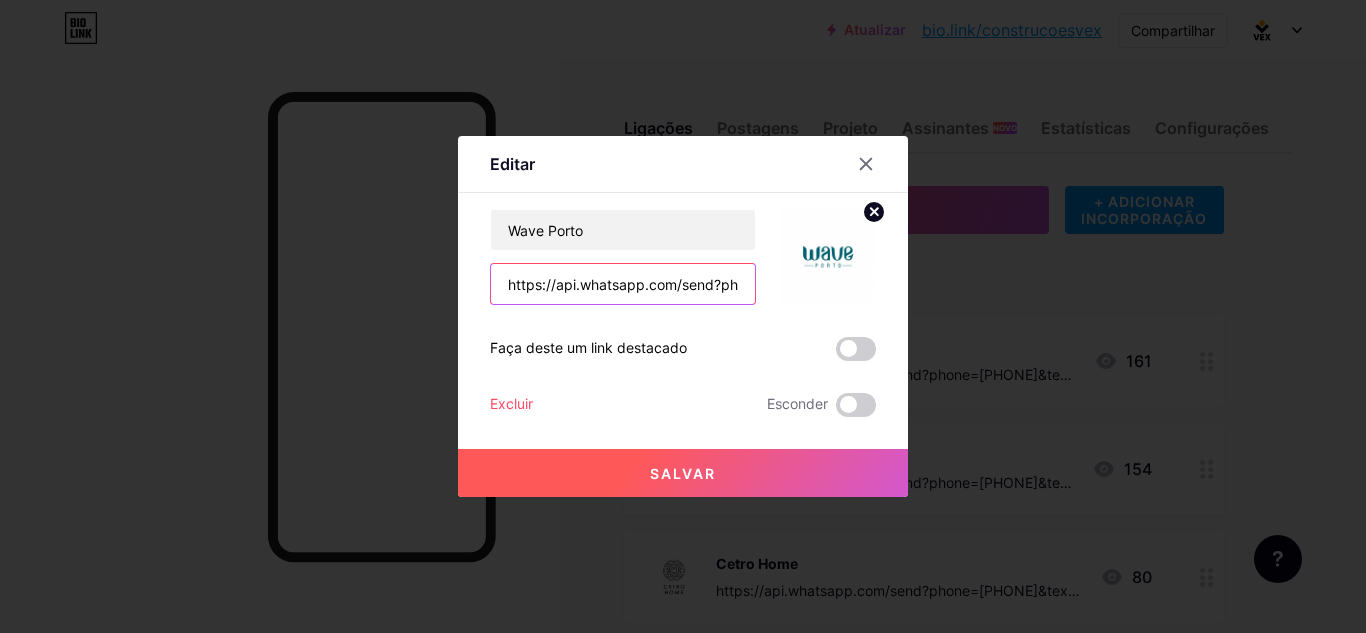 click on "https://api.whatsapp.com/send?phone=5596991309429&text=Ol%C3%A1,%20vim%20pelo%20link%20da%20bio%20do%20Instagram%20e%20queria%20mais%20informa%C3%A7%C3%B5es%20sobre%20o%20pr%C3%A9-lan%C3%A7amento%20do%20Wave%20Porto!" at bounding box center (623, 284) 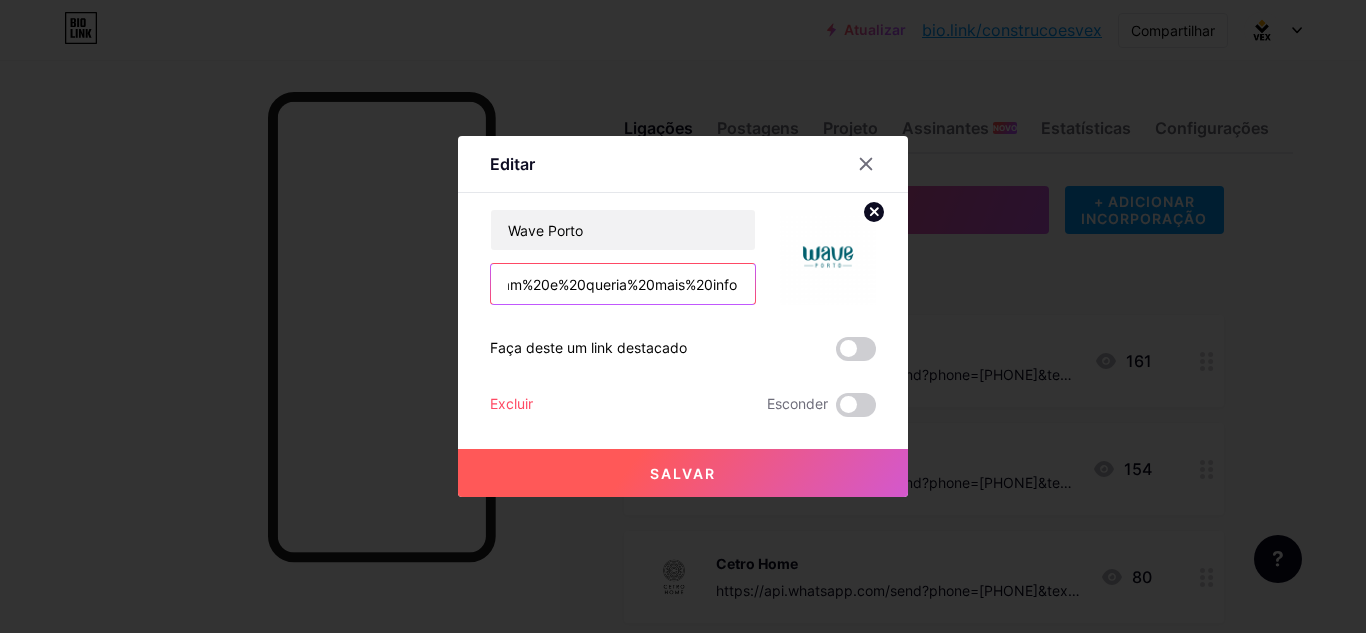 drag, startPoint x: 727, startPoint y: 285, endPoint x: 743, endPoint y: 283, distance: 16.124516 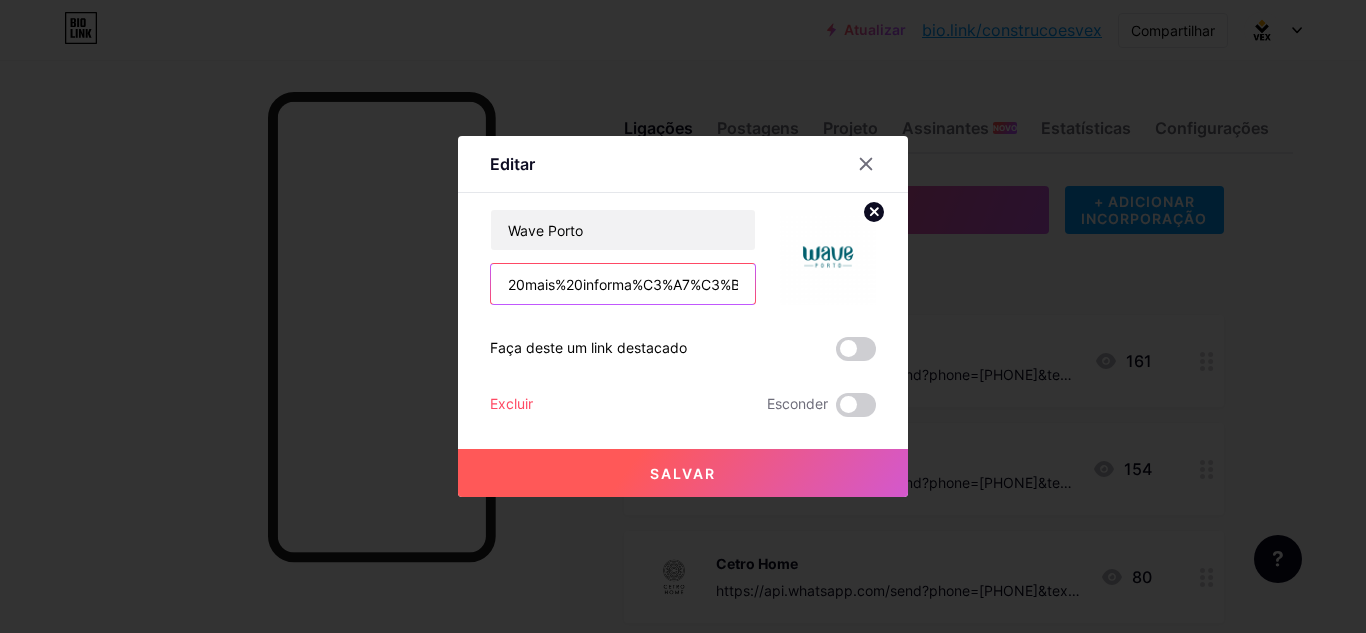 click on "https://api.whatsapp.com/send?phone=5596991309429&text=Ol%C3%A1,%20vim%20pelo%20link%20da%20bio%20do%20Instagram%20e%20queria%20mais%20informa%C3%A7%C3%B5es%20sobre%20o%20pr%C3%A9-lan%C3%A7amento%20do%20Wave%20Porto!" at bounding box center (623, 284) 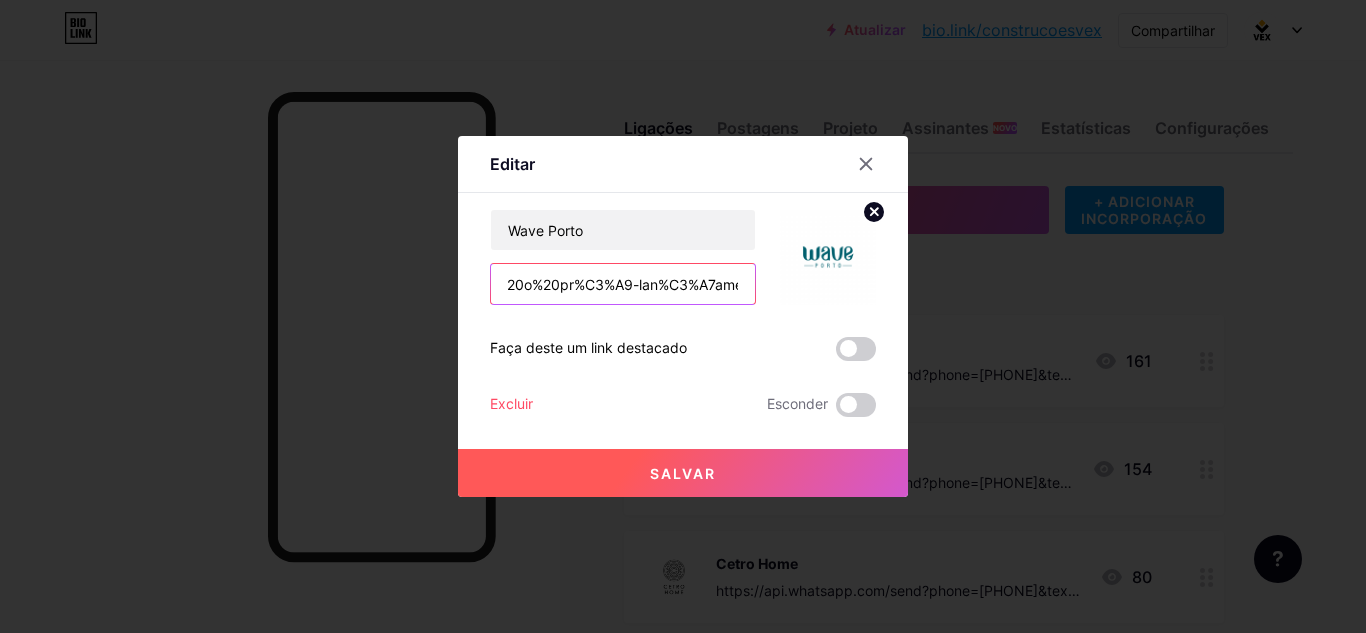 drag, startPoint x: 713, startPoint y: 283, endPoint x: 733, endPoint y: 282, distance: 20.024984 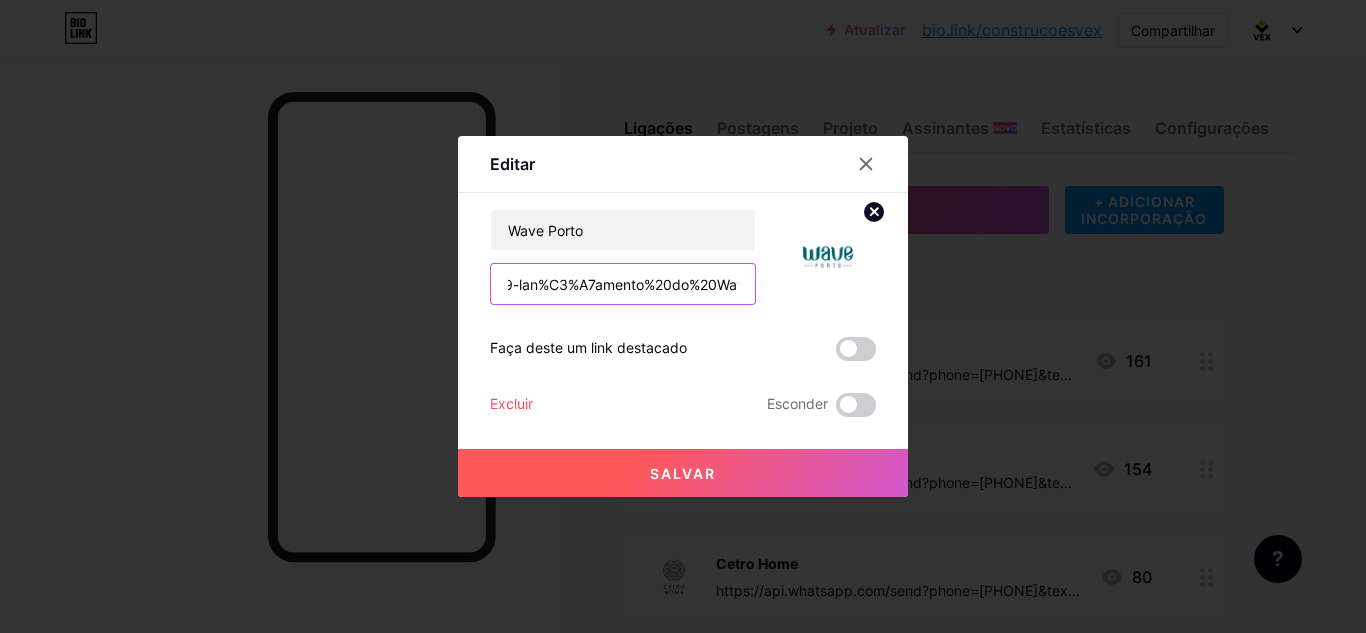 click on "https://api.whatsapp.com/send?phone=5596991309429&text=Ol%C3%A1,%20vim%20pelo%20link%20da%20bio%20do%20Instagram%20e%20queria%20mais%20informa%C3%A7%C3%B5es%20sobre%20o%20pr%C3%A9-lan%C3%A7amento%20do%20Wave%20Porto!" at bounding box center (623, 284) 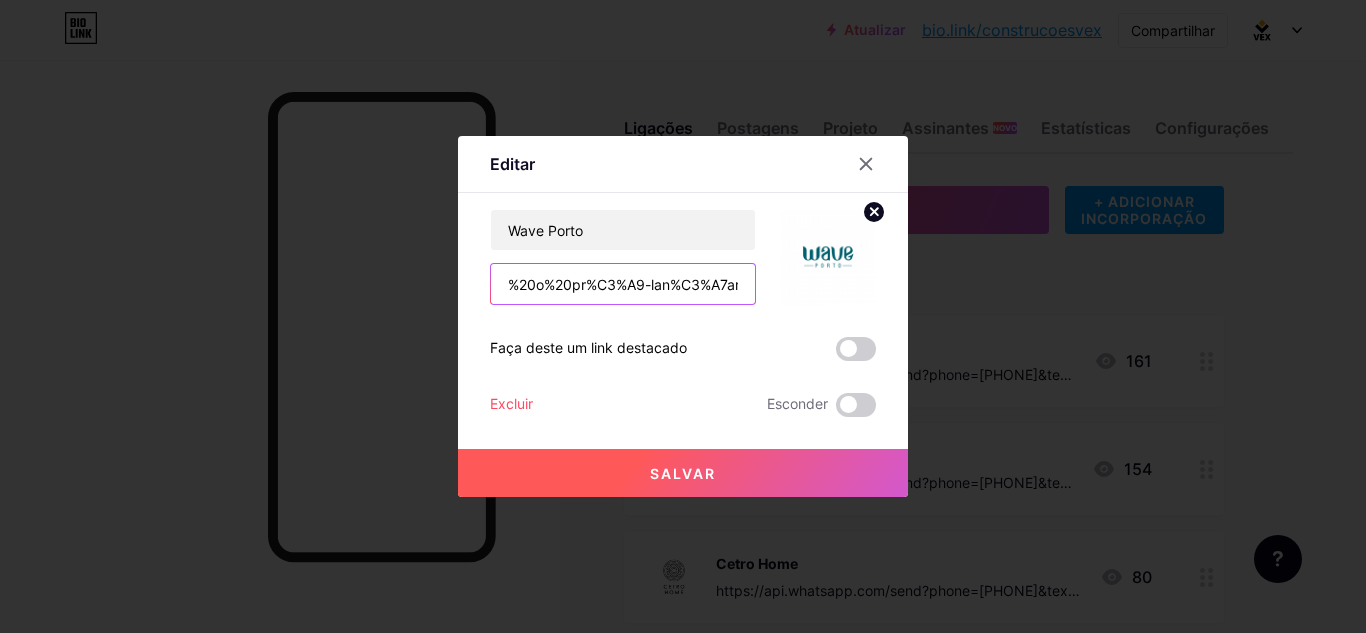 scroll, scrollTop: 0, scrollLeft: 1258, axis: horizontal 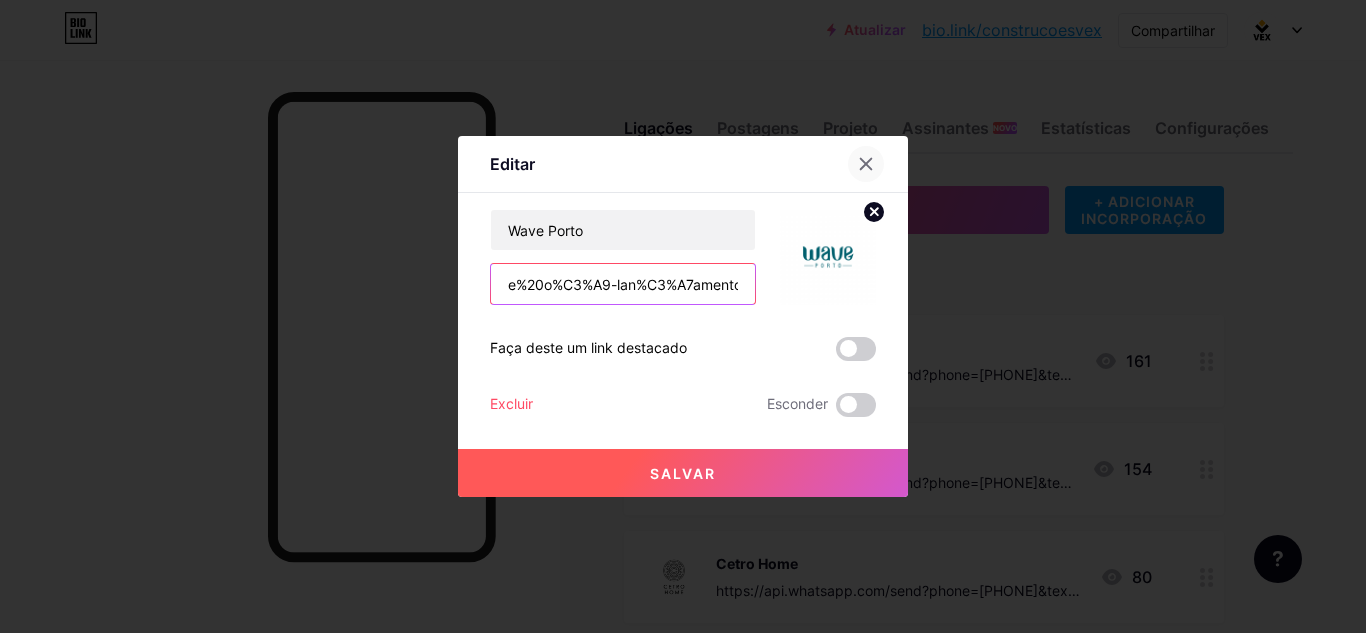 type on "https://api.whatsapp.com/send?phone=5596991309429&text=Ol%C3%A1,%20vim%20pelo%20link%20da%20bio%20do%20Instagram%20e%20queria%20mais%20informa%C3%A7%C3%B5es%20sobre%20o%C3%A9-lan%C3%A7amento%20do%20Wave%20Porto!" 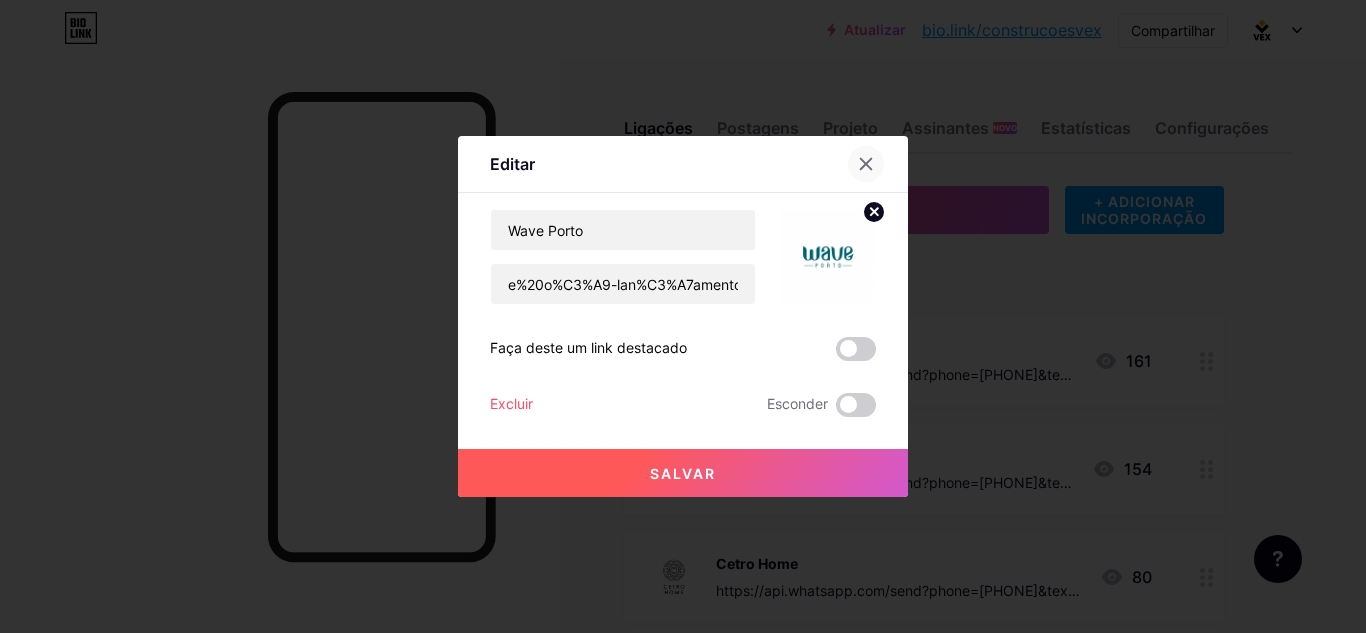 click 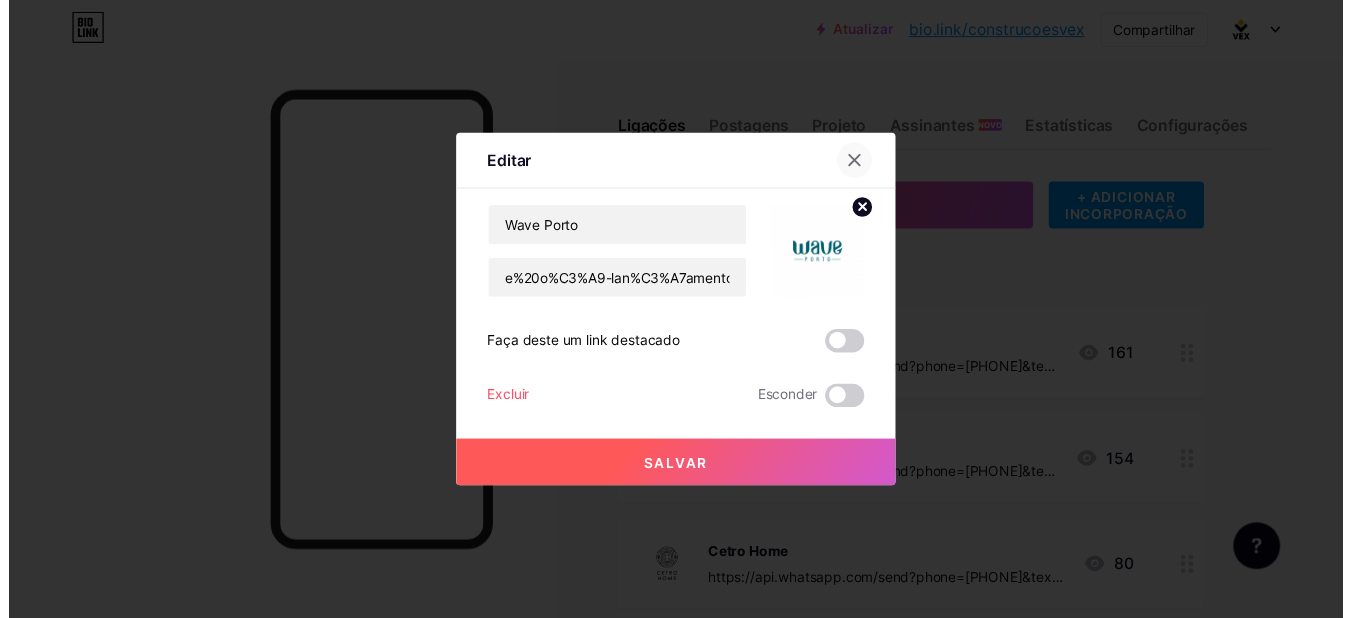 scroll, scrollTop: 0, scrollLeft: 0, axis: both 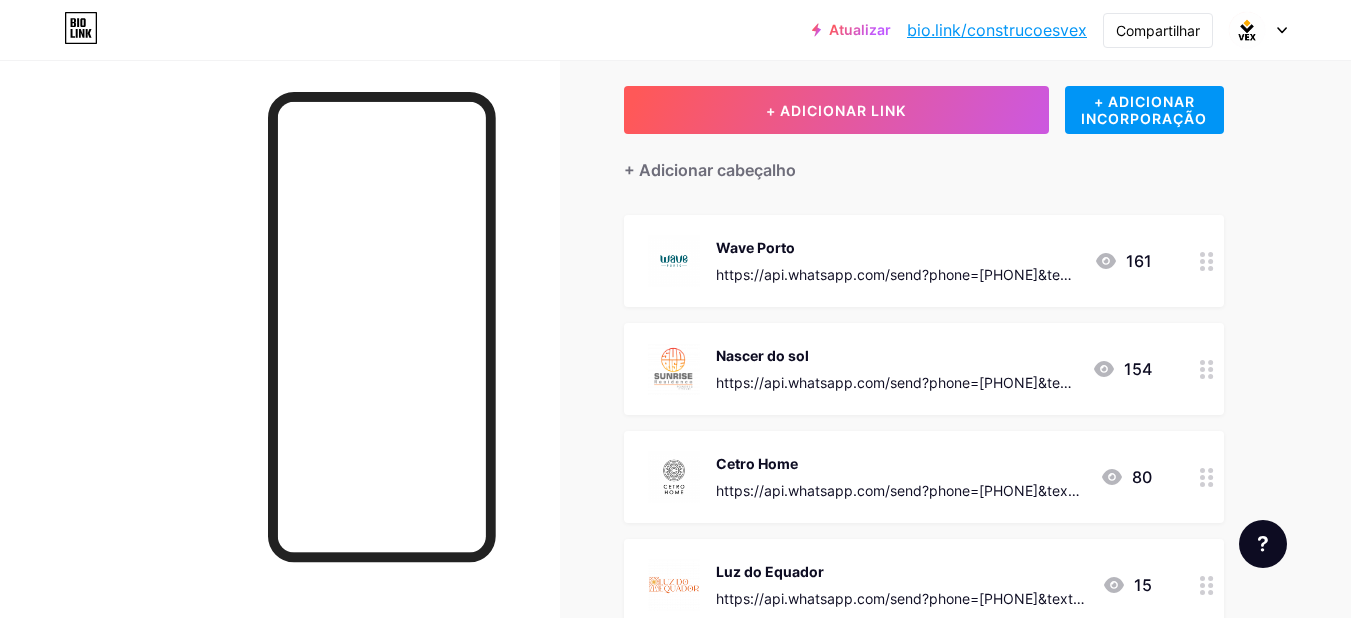 click on "Nascer do sol" at bounding box center (896, 355) 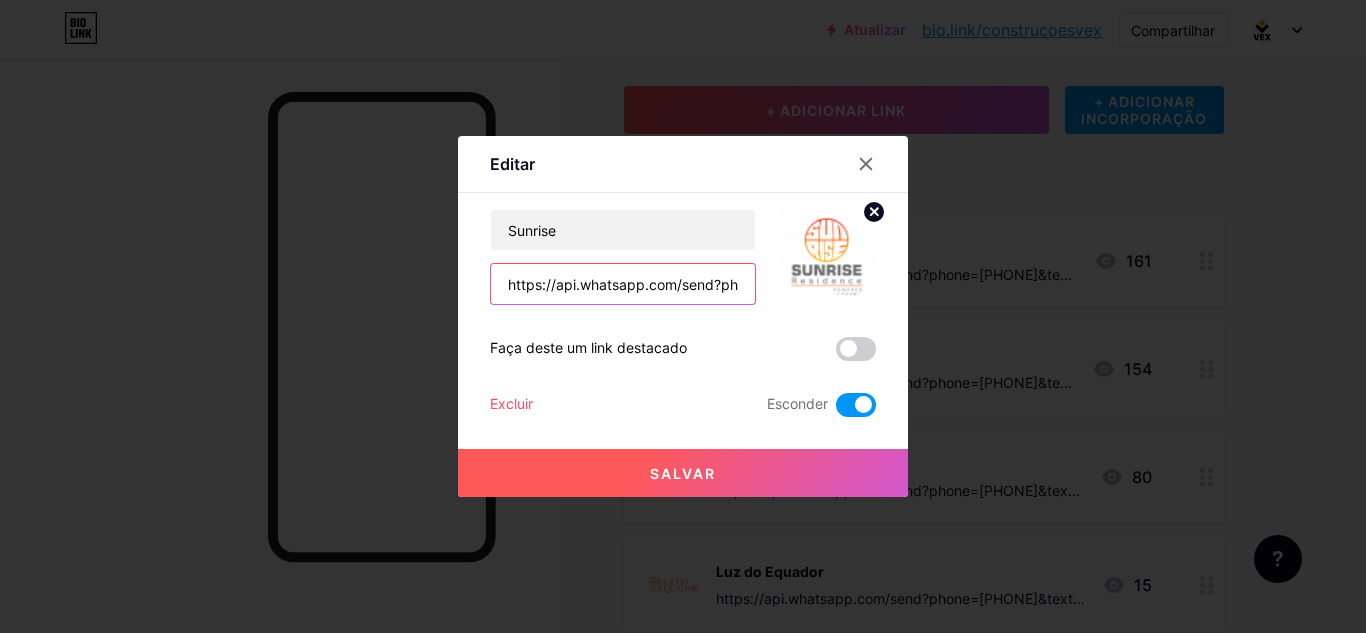 click on "https://api.whatsapp.com/send?phone=5596991309429&text=Ol%C3%A1,%20vim%20pelo%20link%20da%20bio%20do%20Instagram%20e%20queria%20mais%20informa%C3%A7%C3%B5es%20sobre%20o%20Sunrise%20Residence!" at bounding box center [623, 284] 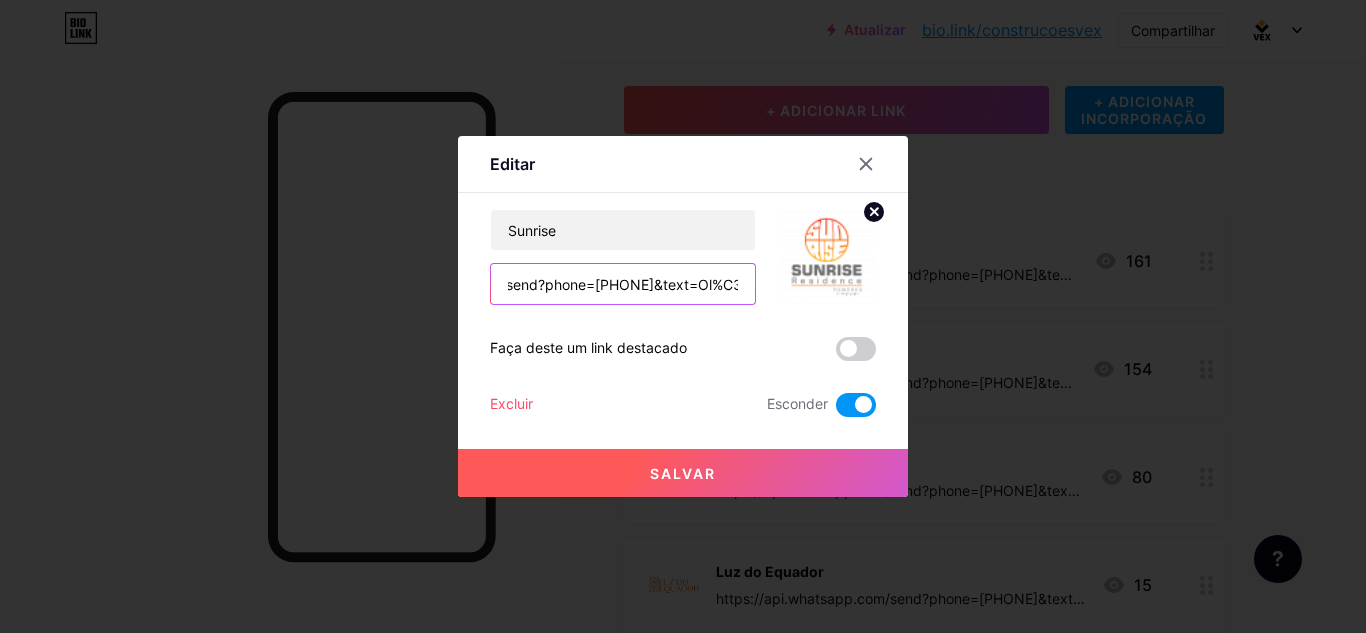 scroll, scrollTop: 0, scrollLeft: 181, axis: horizontal 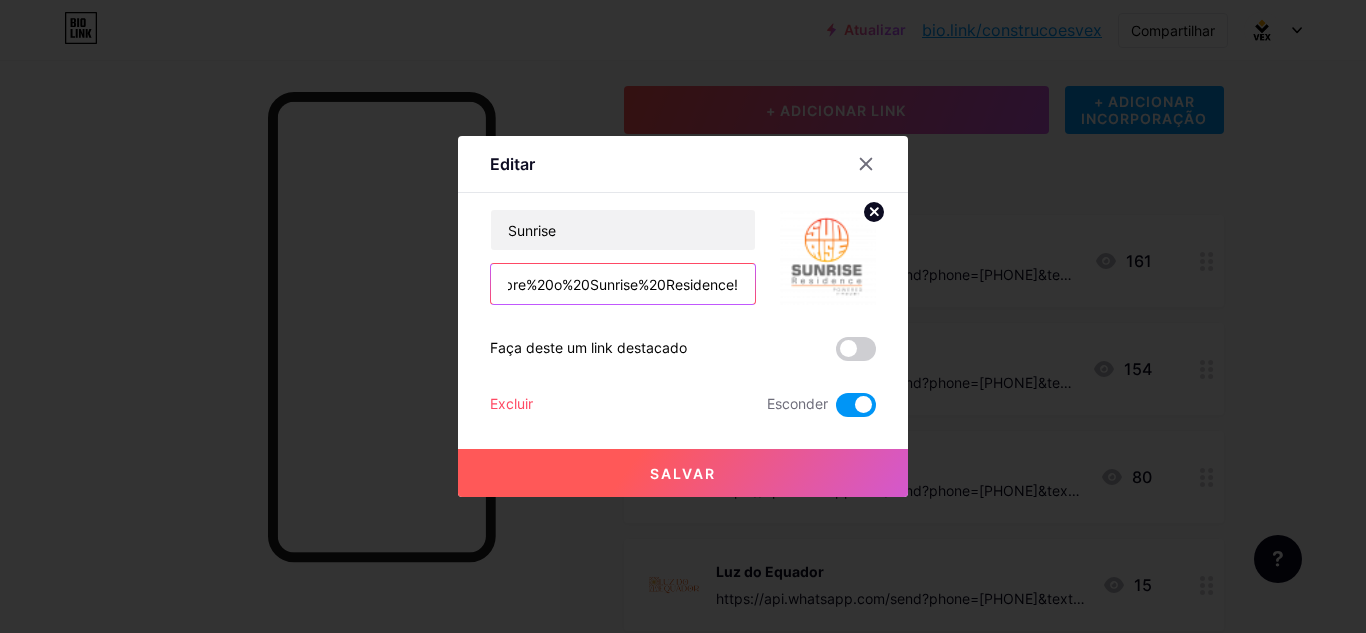 drag, startPoint x: 695, startPoint y: 284, endPoint x: 753, endPoint y: 287, distance: 58.077534 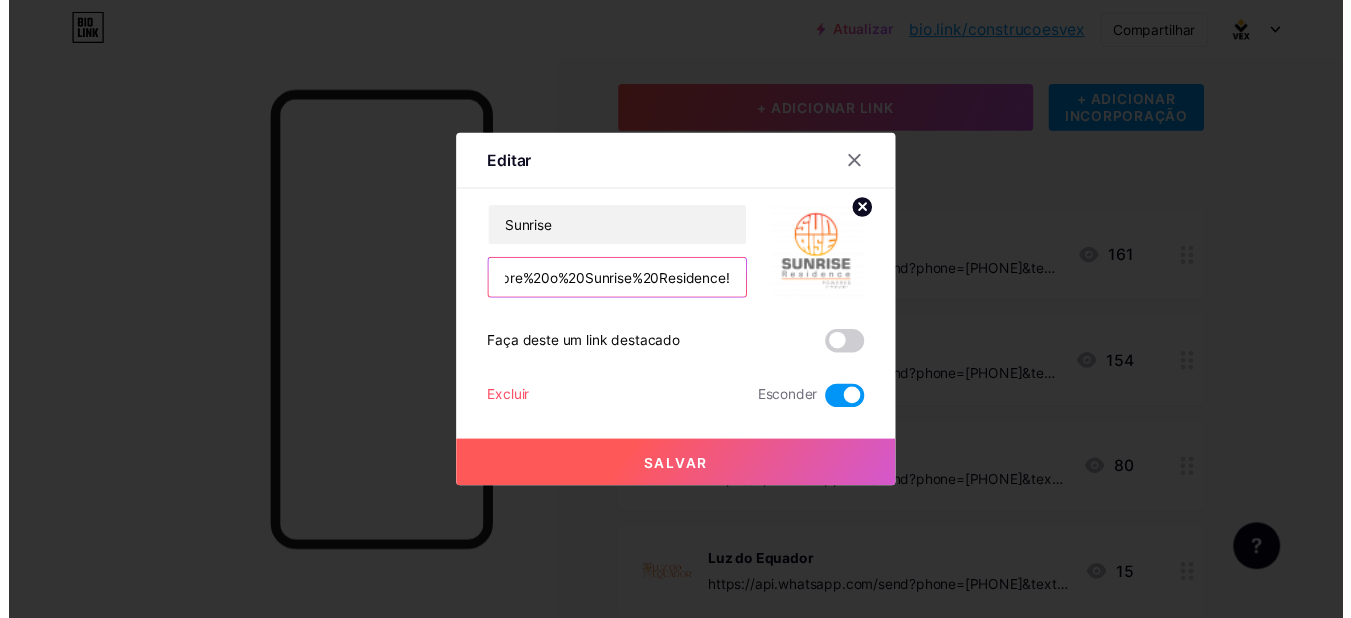 scroll, scrollTop: 0, scrollLeft: 0, axis: both 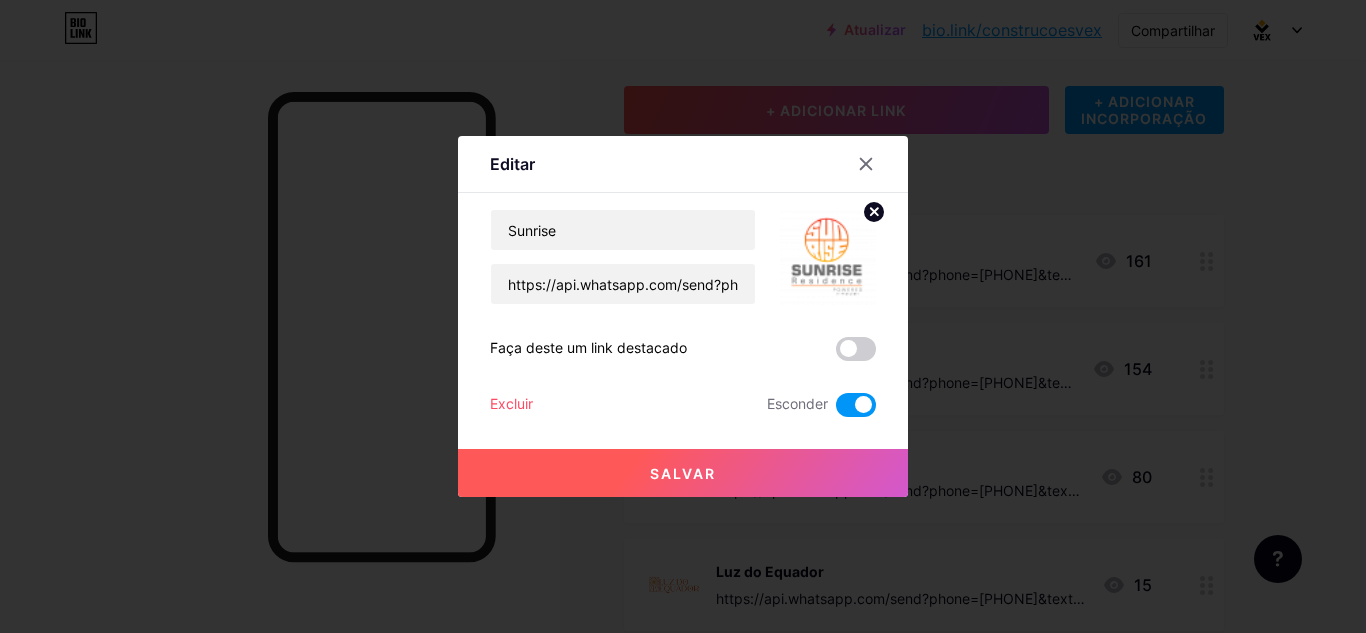 click at bounding box center [866, 164] 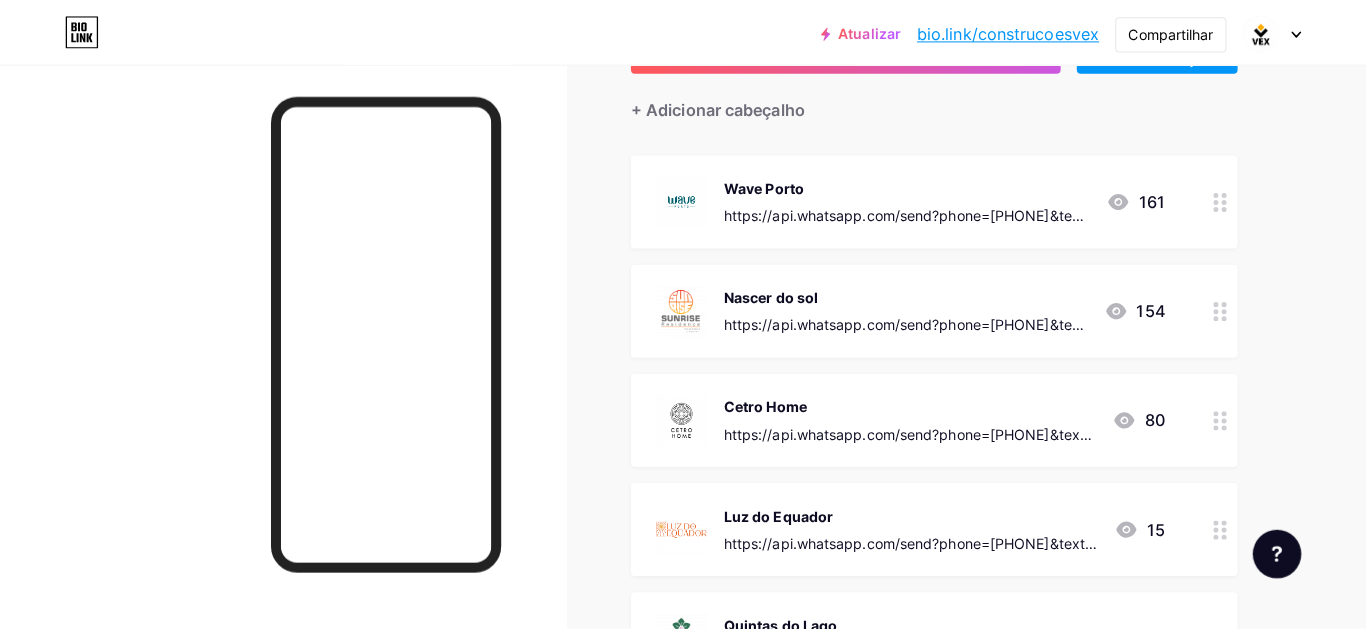 scroll, scrollTop: 200, scrollLeft: 0, axis: vertical 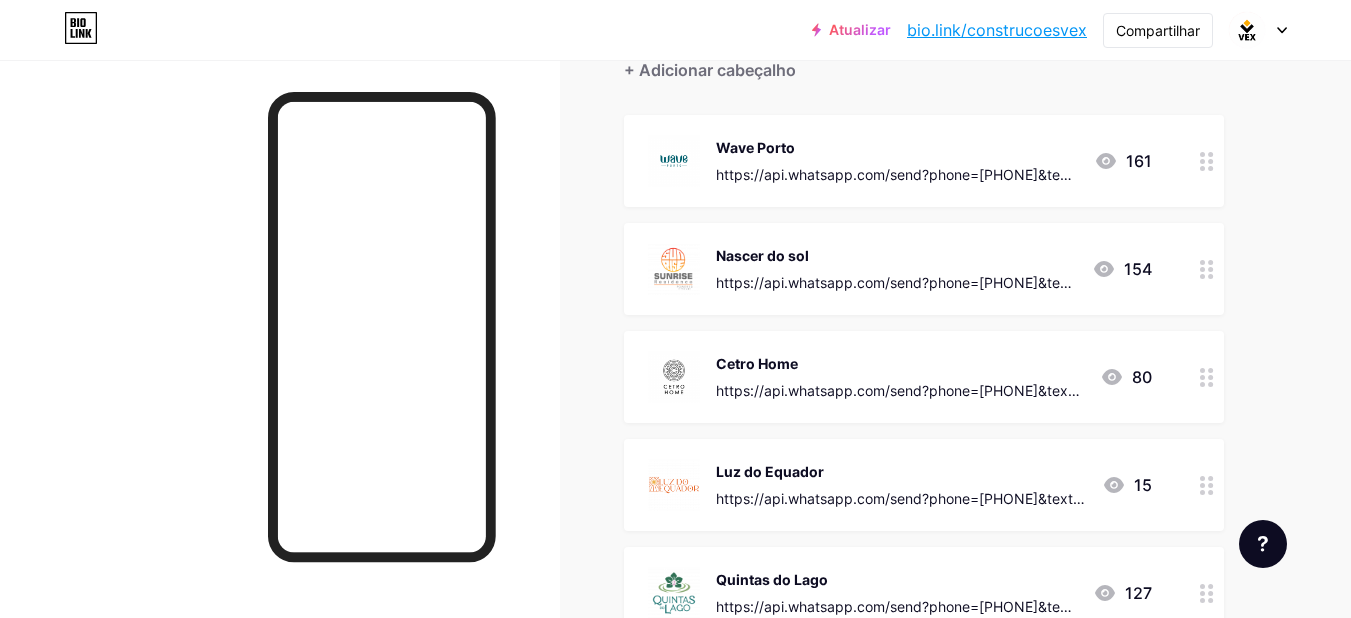 click 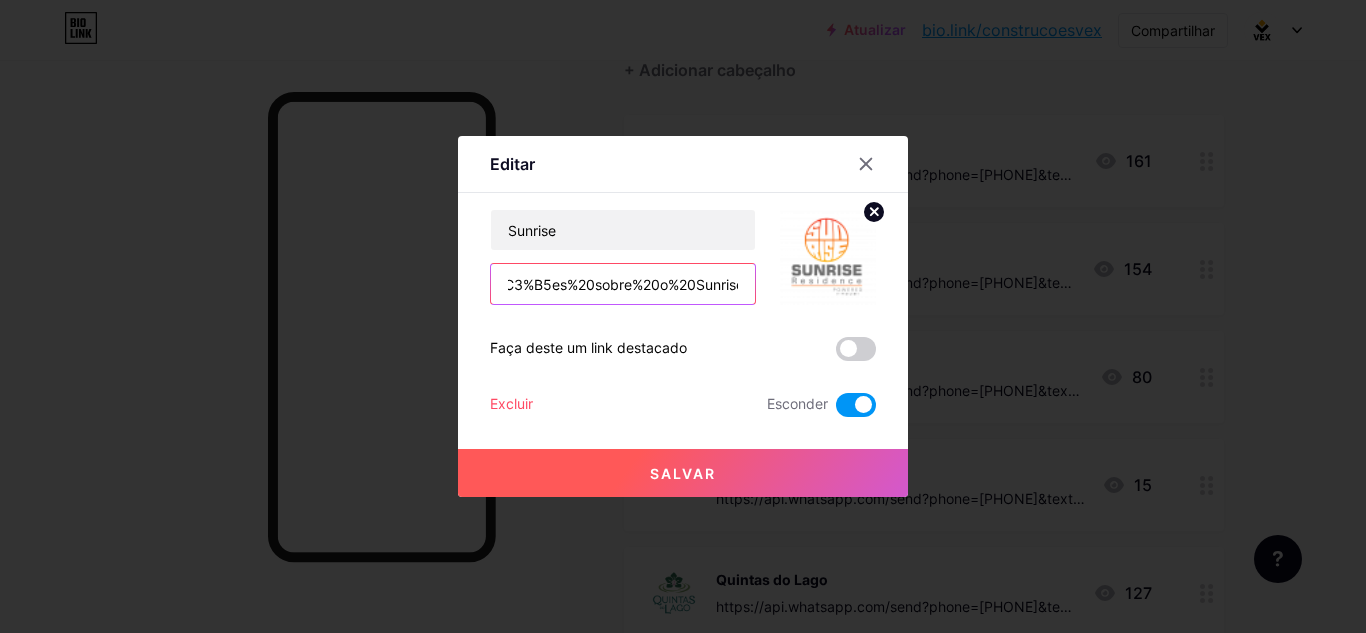 scroll, scrollTop: 0, scrollLeft: 1318, axis: horizontal 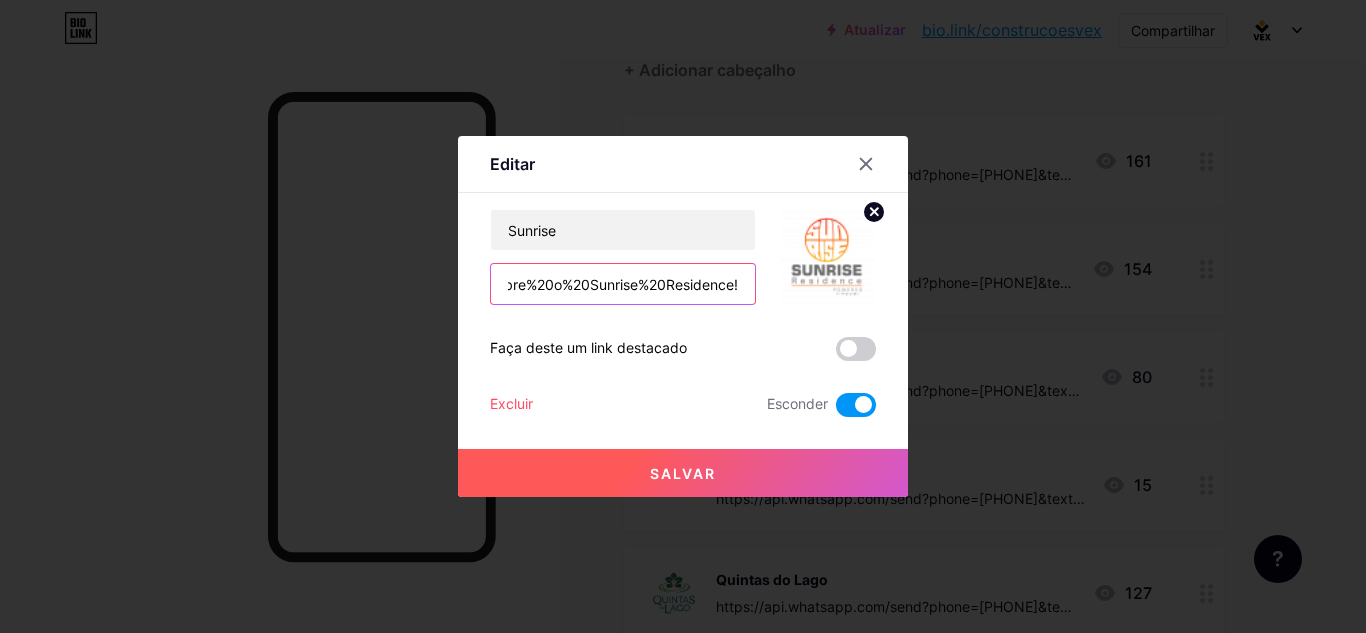 drag, startPoint x: 492, startPoint y: 289, endPoint x: 747, endPoint y: 286, distance: 255.01764 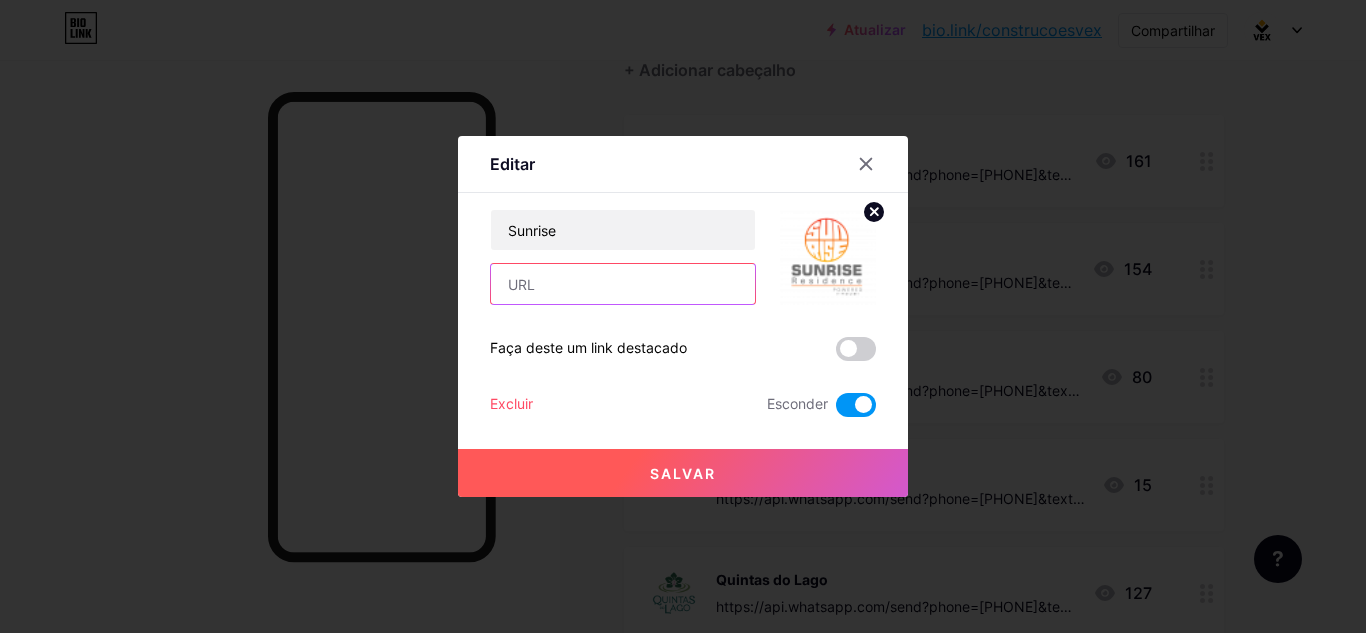 paste on "https://wa.me/559691861975&text=Ol%C3%A1,%20vim%20pelo%20link%20da%20bio%20do%20Instagram%20e%20queria%20mais%20informa%C3%A7%C3%B5es%20sobre%20o%20Sunrise%20Residence!" 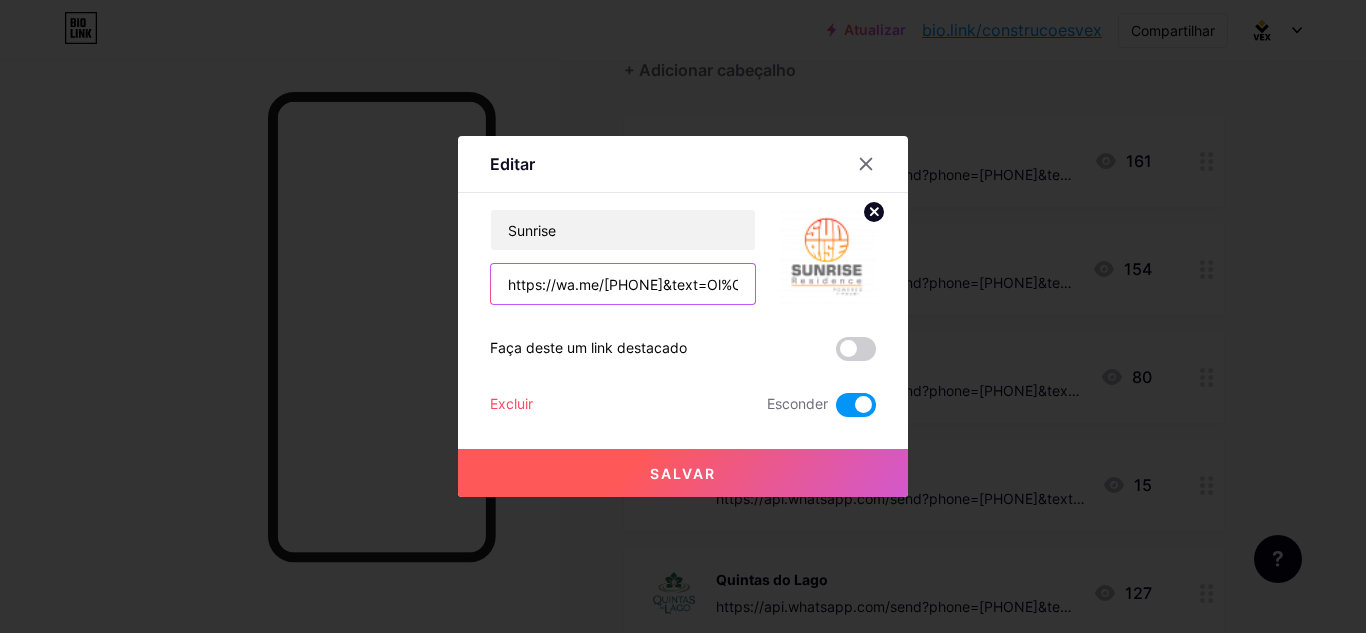 scroll, scrollTop: 0, scrollLeft: 1138, axis: horizontal 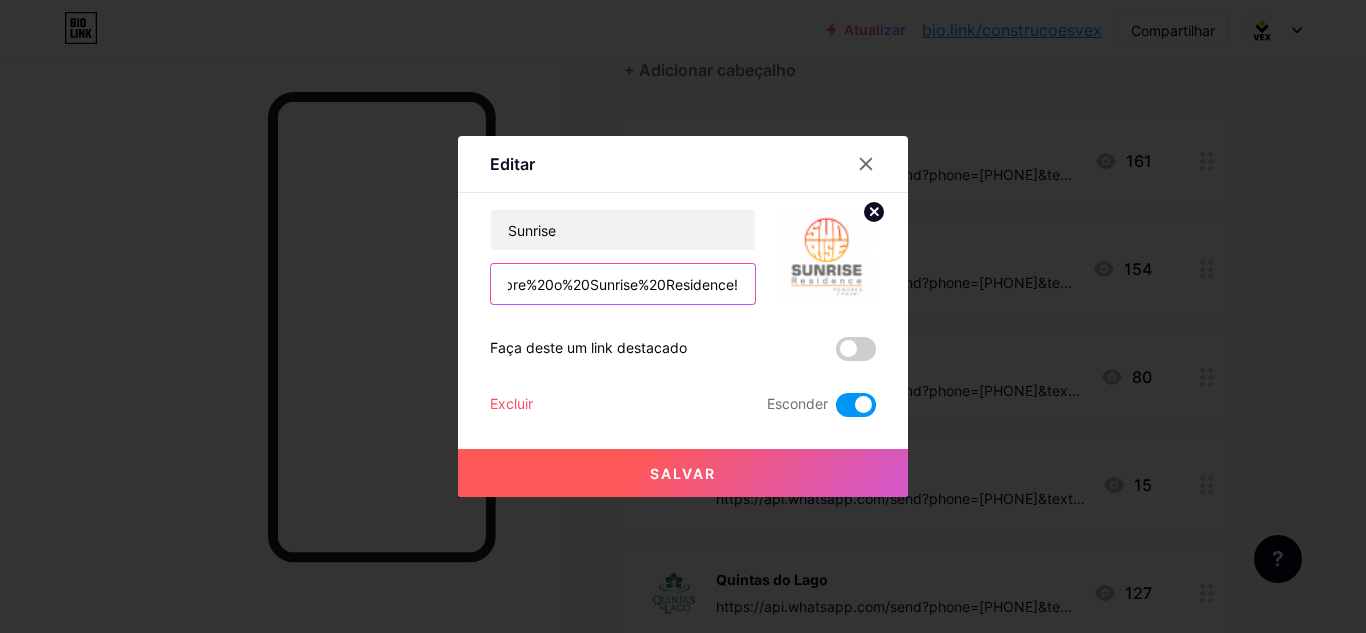 type on "https://wa.me/559691861975&text=Ol%C3%A1,%20vim%20pelo%20link%20da%20bio%20do%20Instagram%20e%20queria%20mais%20informa%C3%A7%C3%B5es%20sobre%20o%20Sunrise%20Residence!" 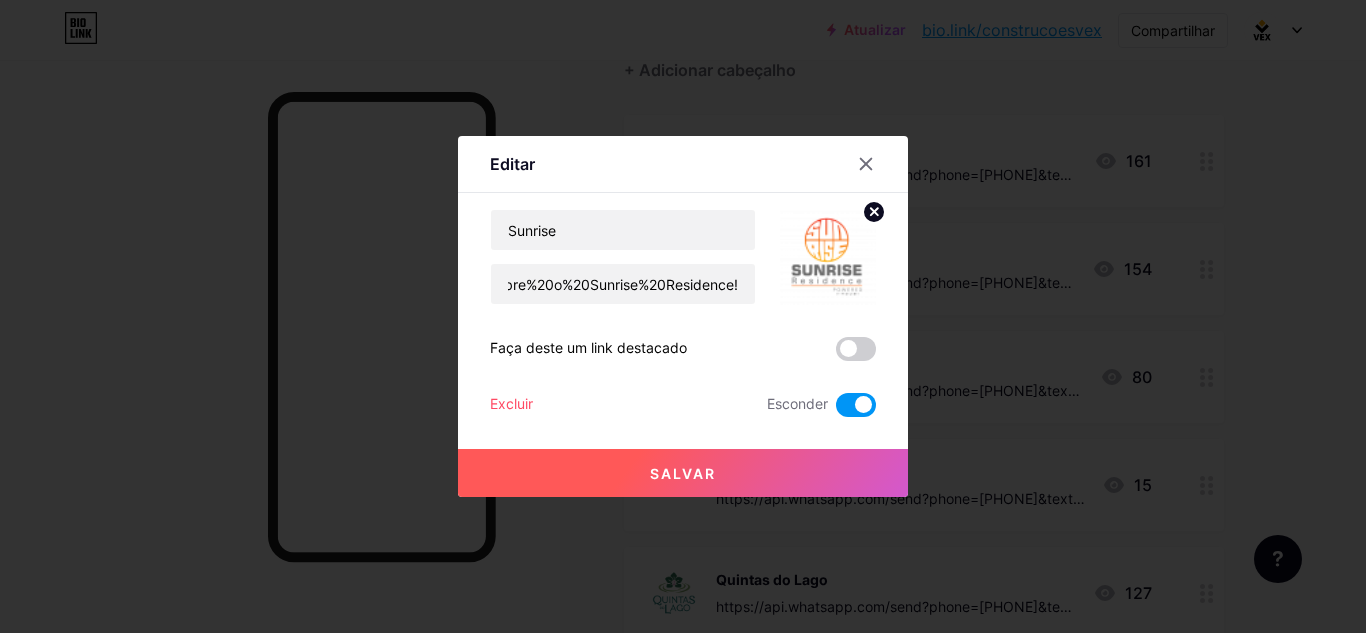 click on "Salvar" at bounding box center (683, 473) 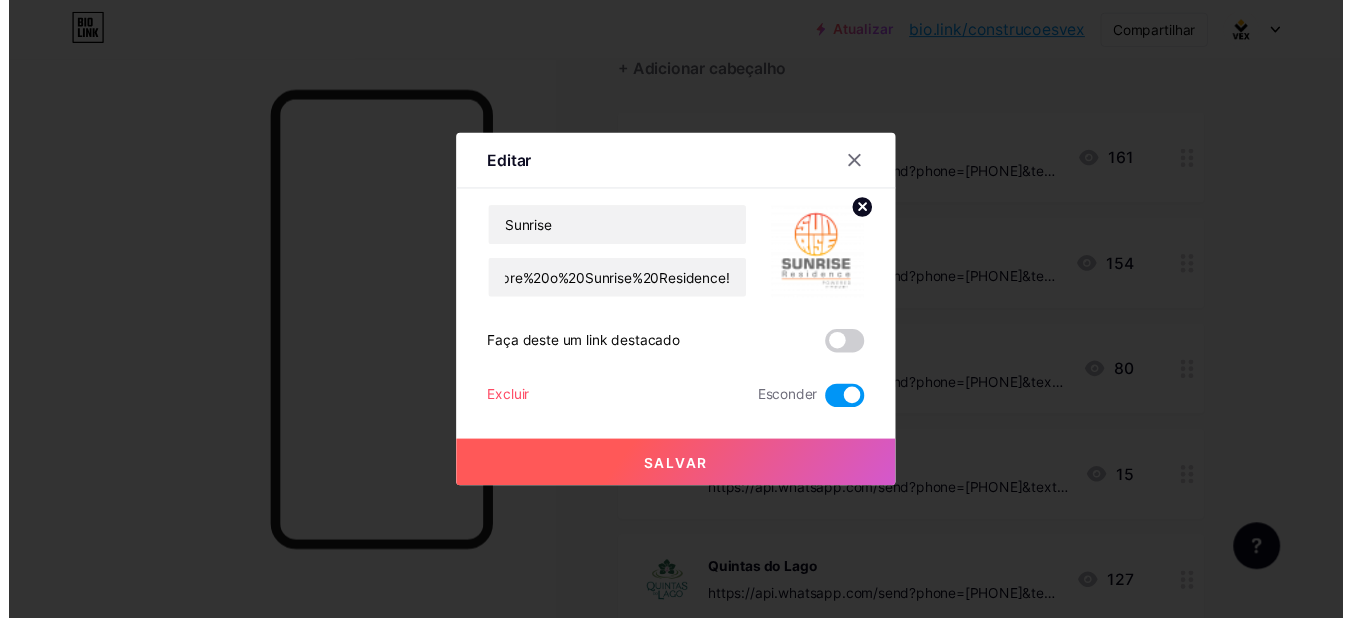scroll, scrollTop: 0, scrollLeft: 0, axis: both 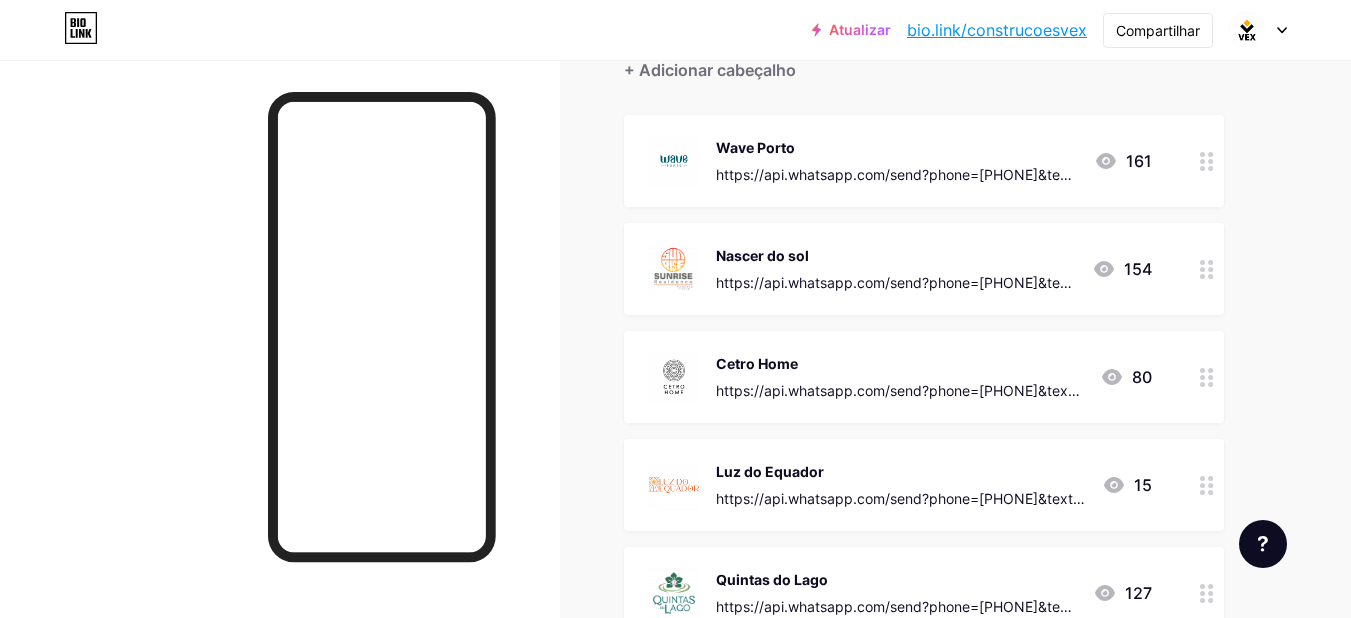 click on "Nascer do sol
https://api.whatsapp.com/send?phone=5596991309429&text=Ol%C3%A1,%20vim%20pelo%20link%20da%20bio%20do%20Instagram%20e%20queria%20mais%20informa%C3%A7%C3%B5es%20sobre%20o%20Sunrise%20Residence!
154" at bounding box center (924, 269) 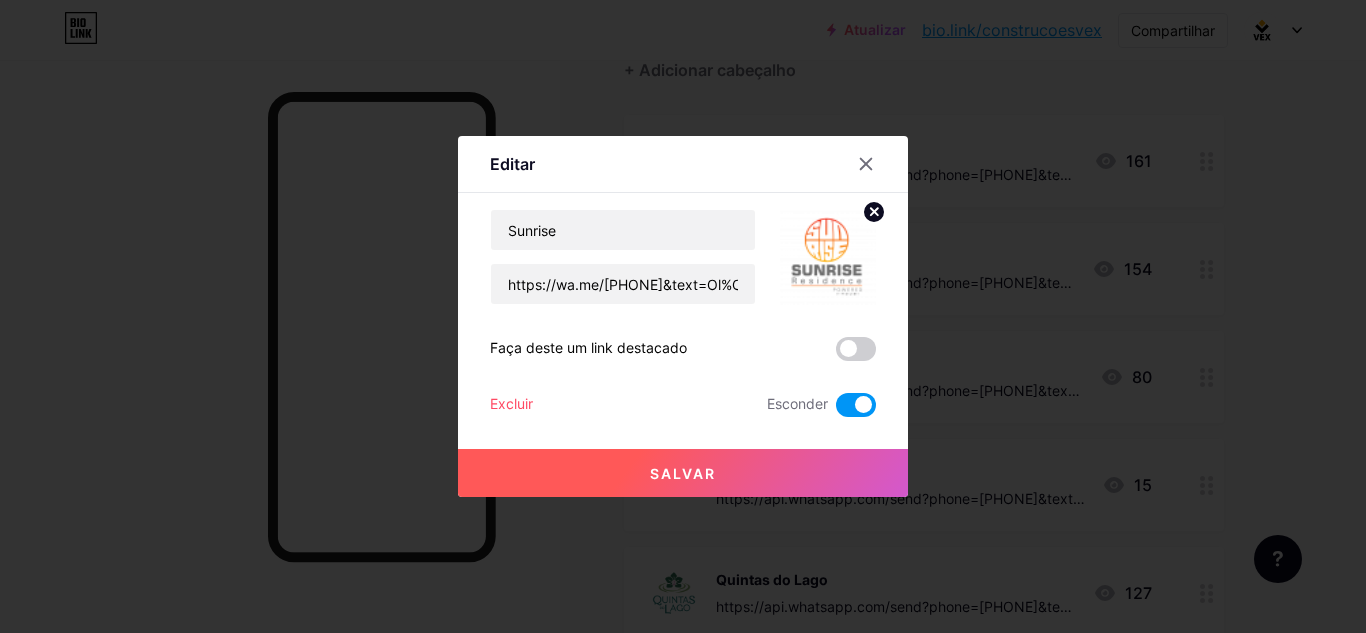 click at bounding box center [856, 405] 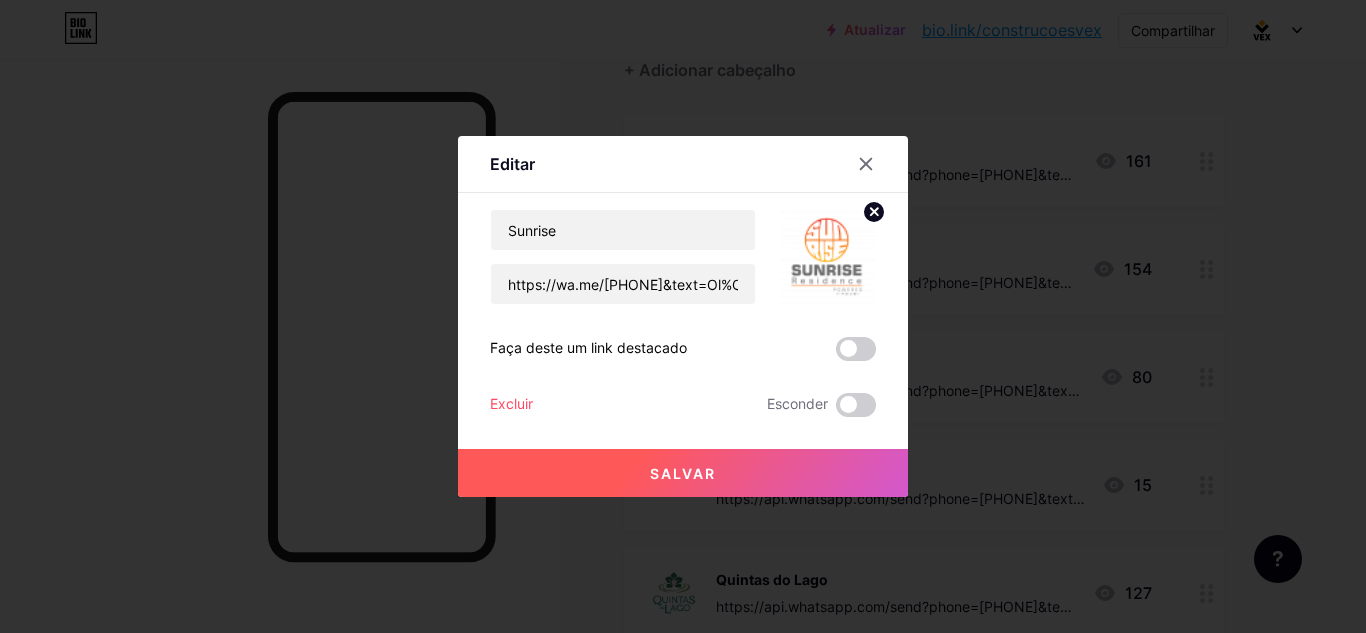click on "Salvar" at bounding box center (683, 473) 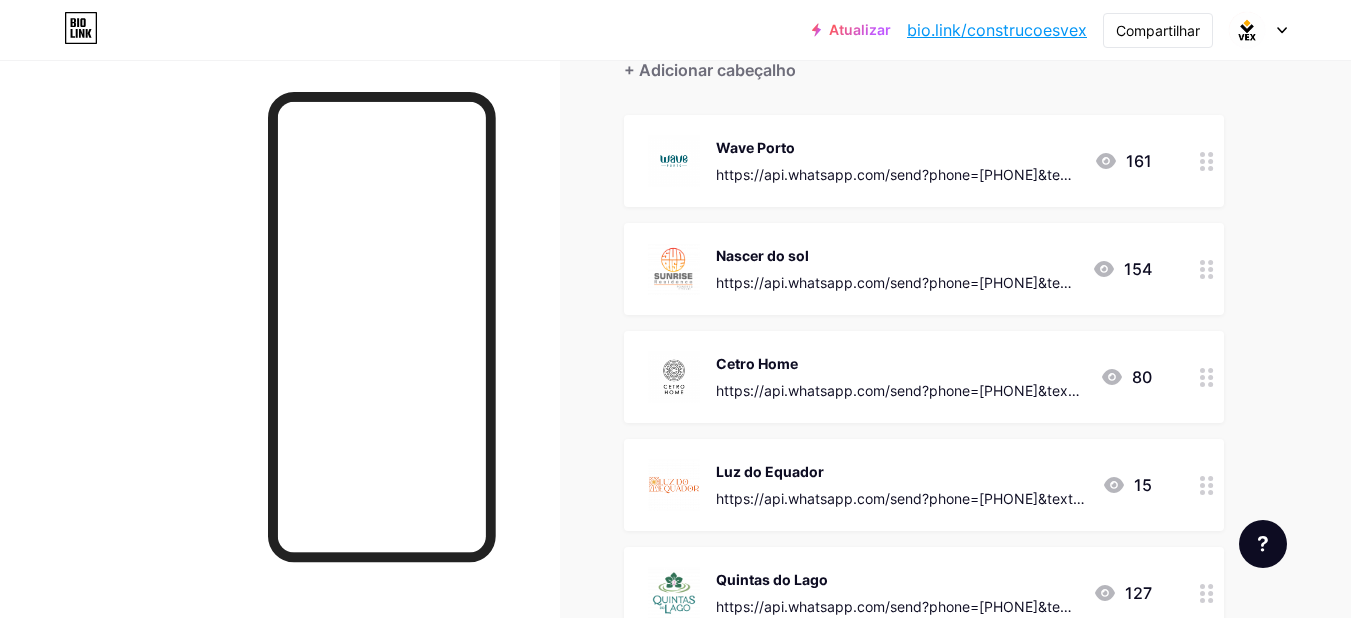click 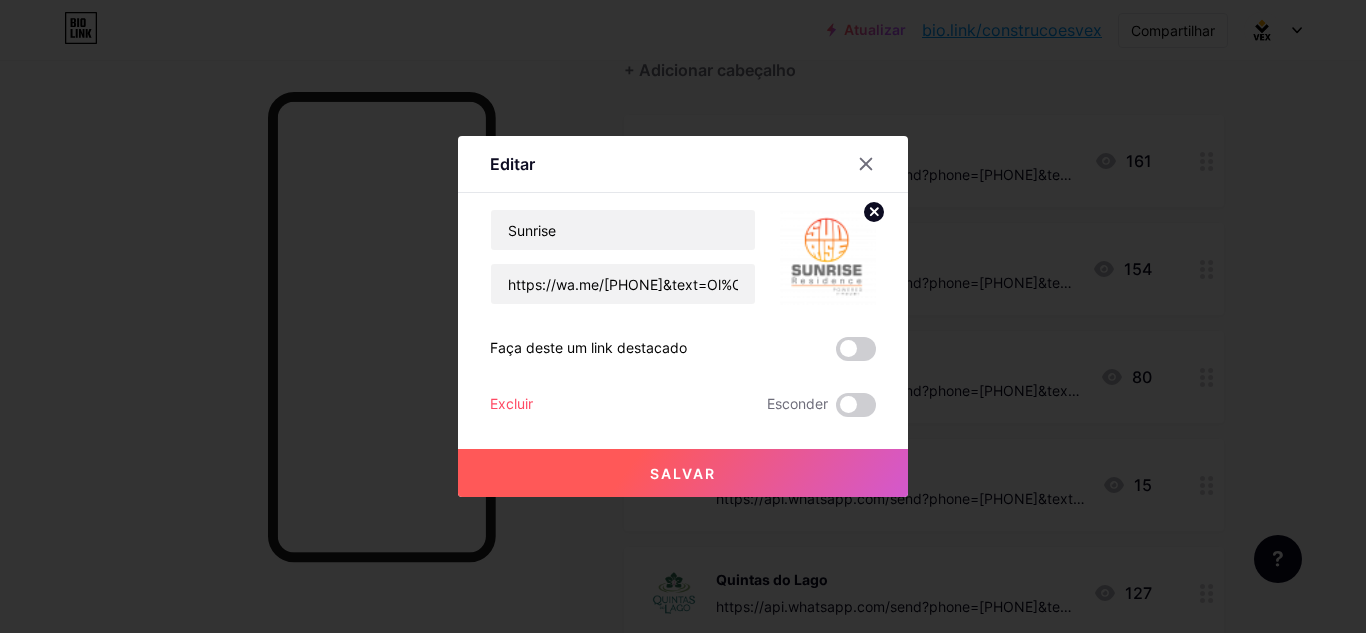 click on "Salvar" at bounding box center (683, 473) 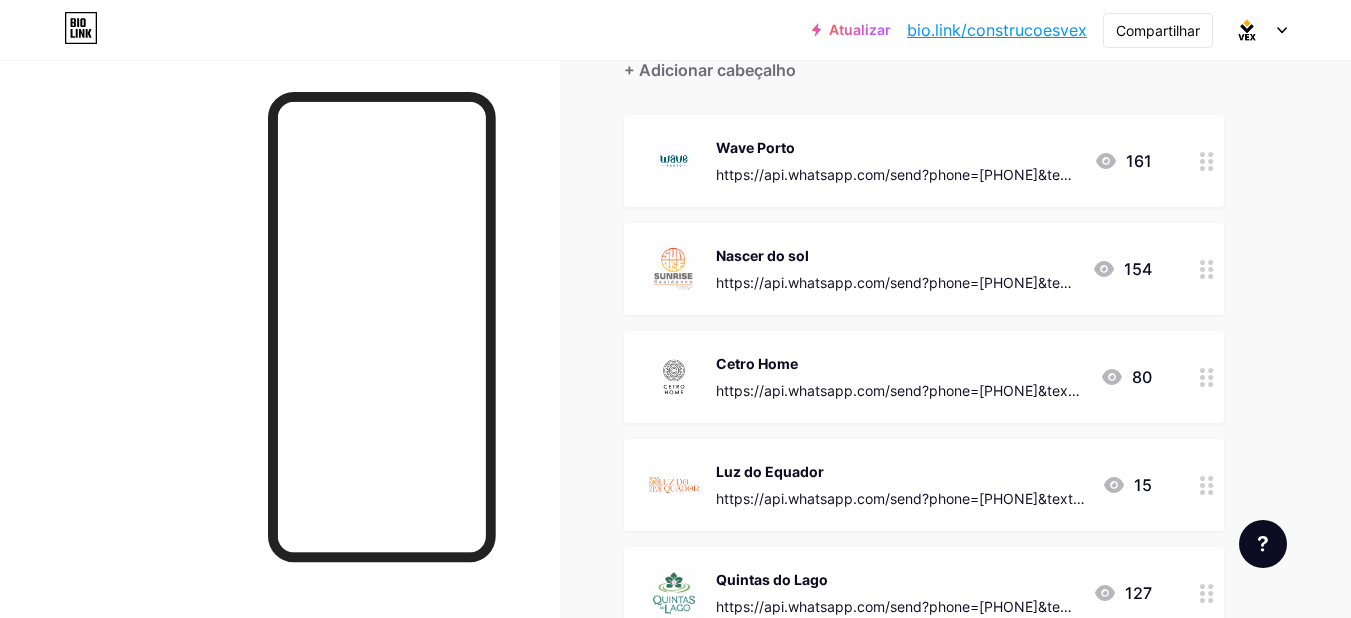 click 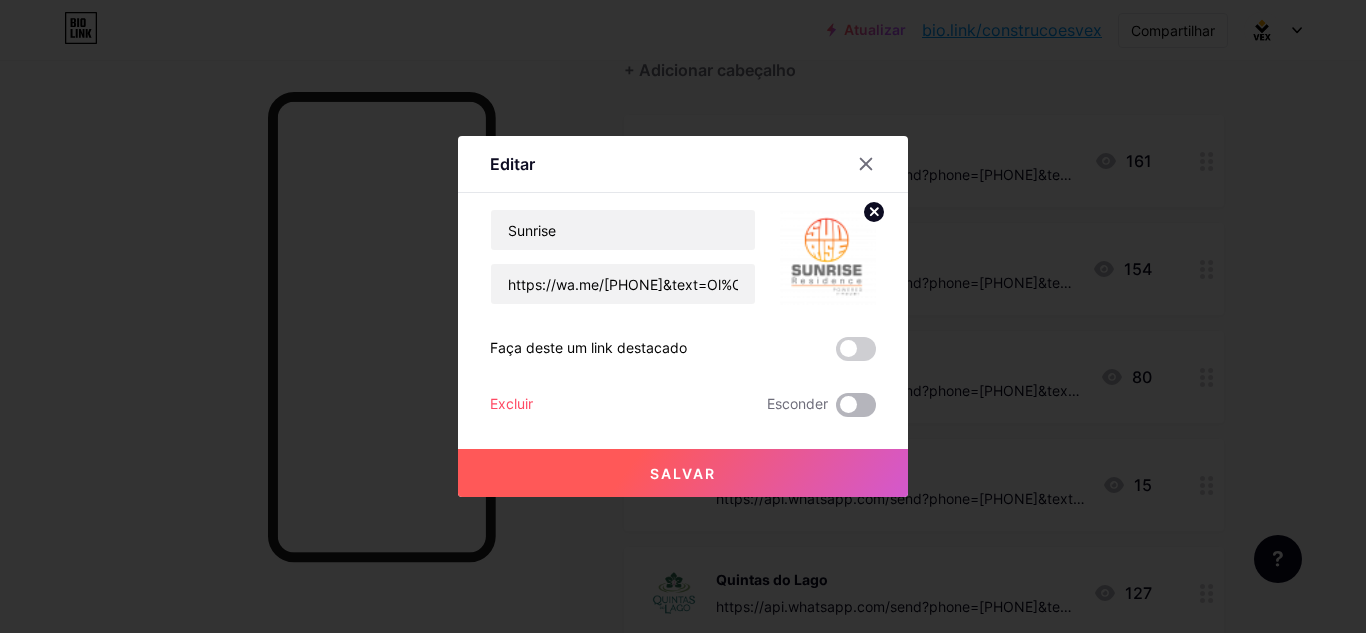 click at bounding box center (856, 405) 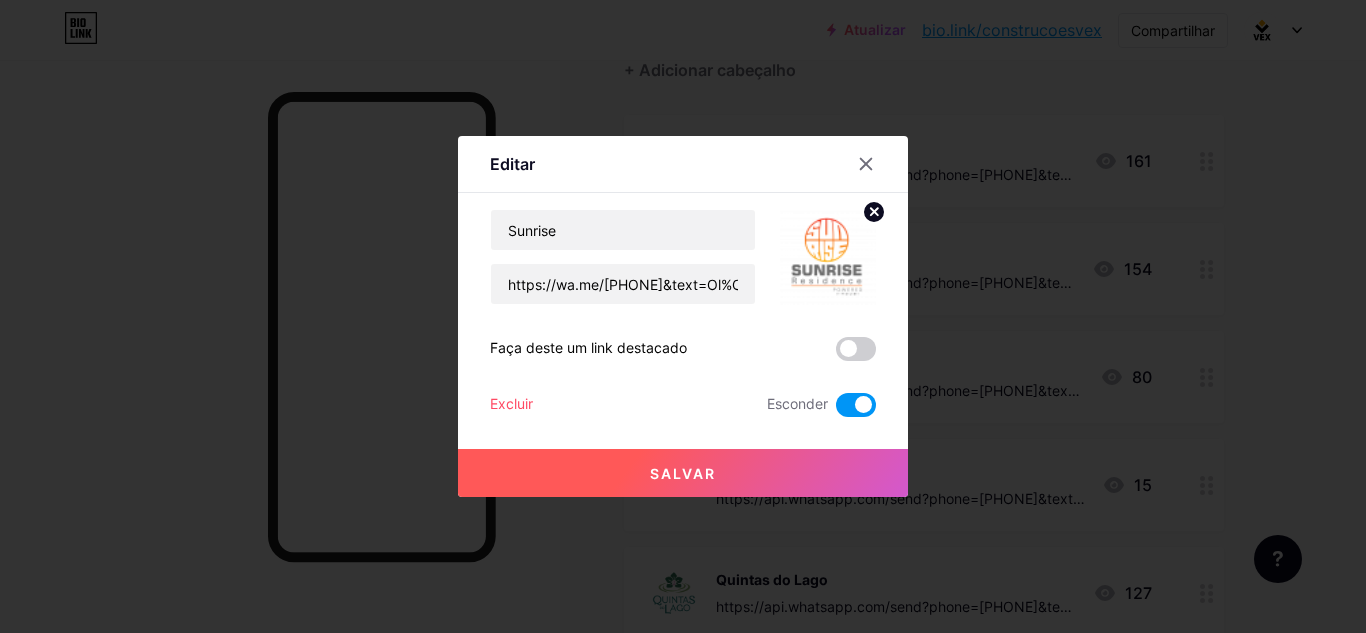 click on "Salvar" at bounding box center [683, 473] 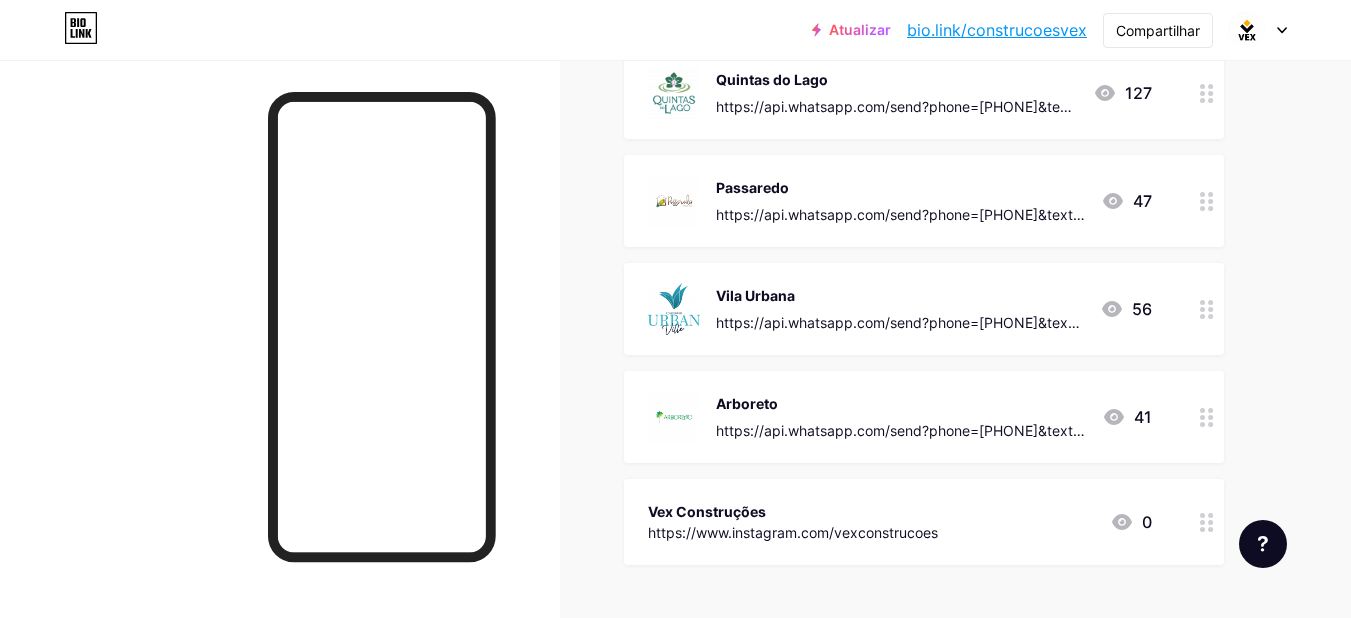 scroll, scrollTop: 800, scrollLeft: 0, axis: vertical 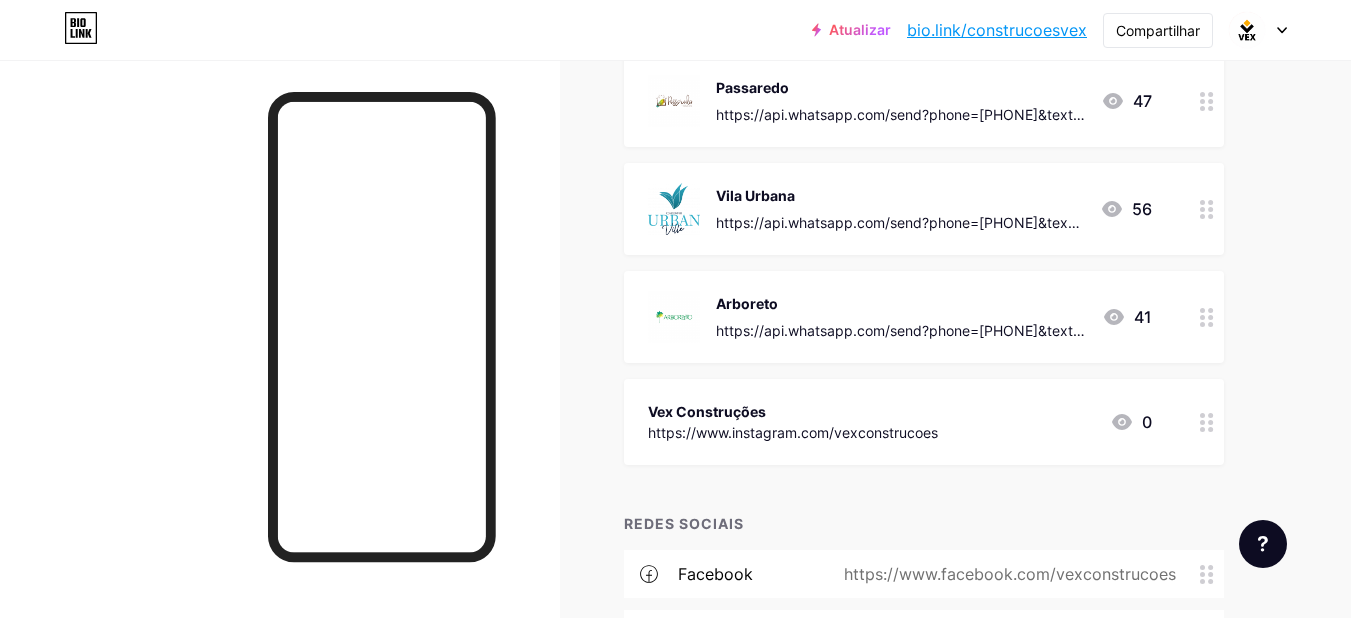 click 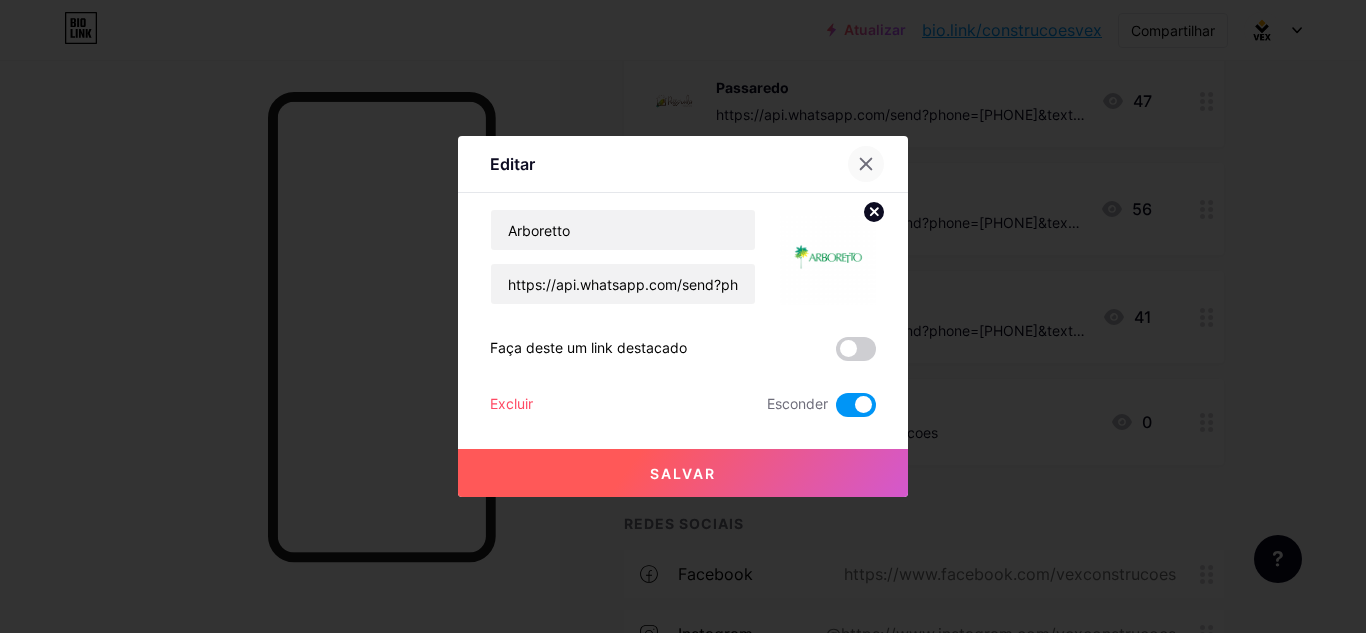 click at bounding box center [866, 164] 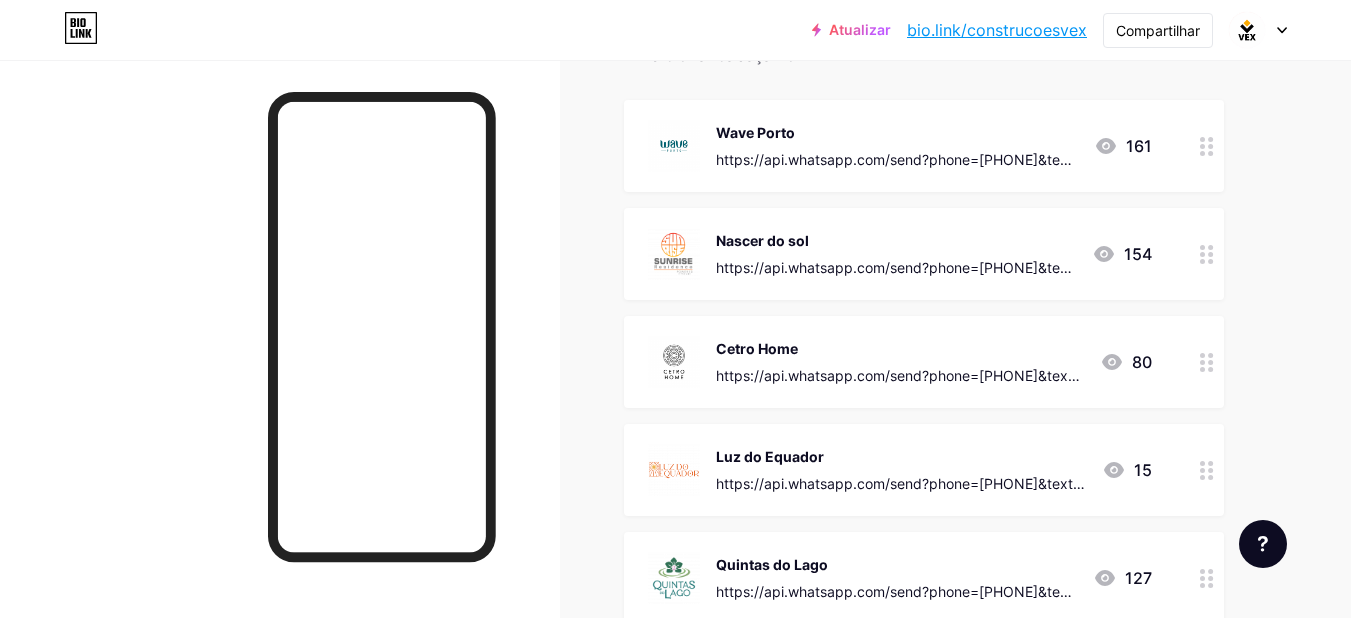 scroll, scrollTop: 200, scrollLeft: 0, axis: vertical 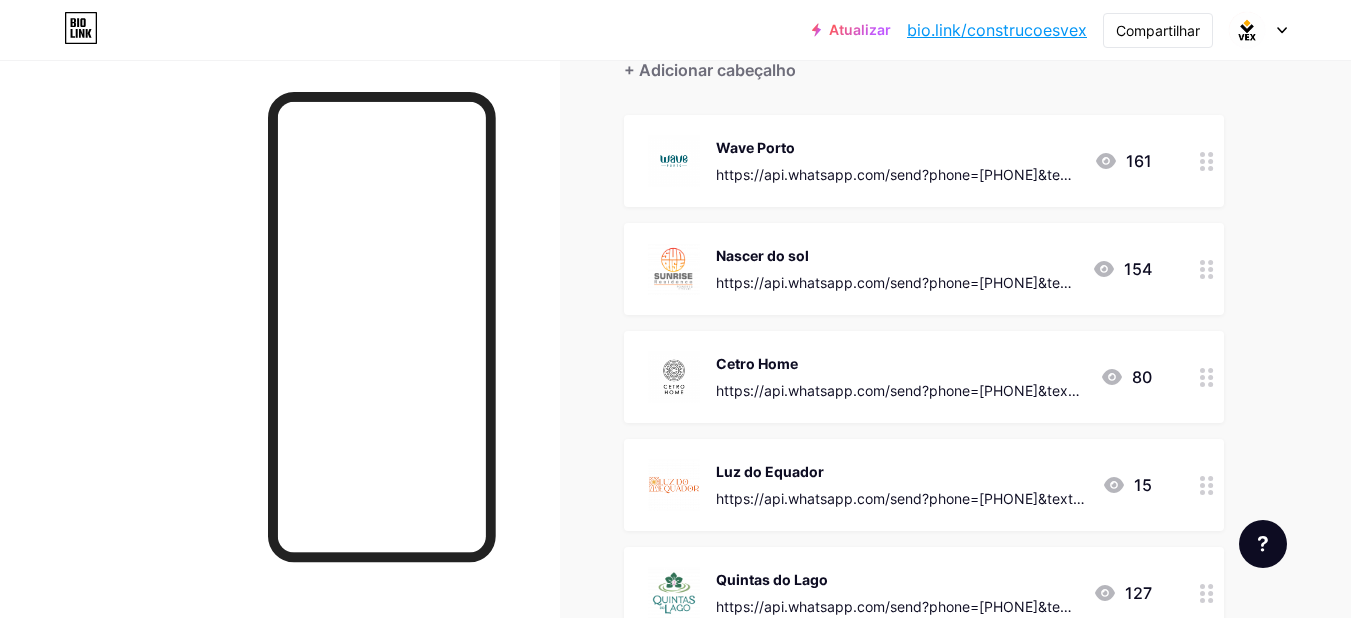click 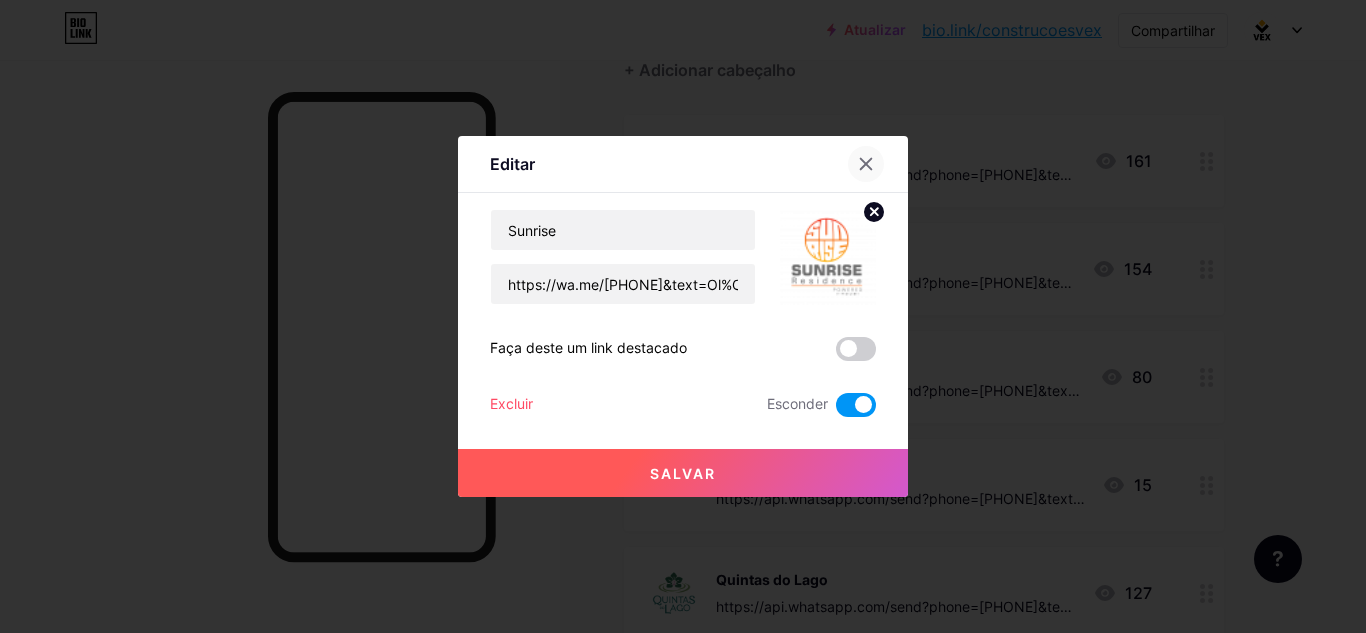 click 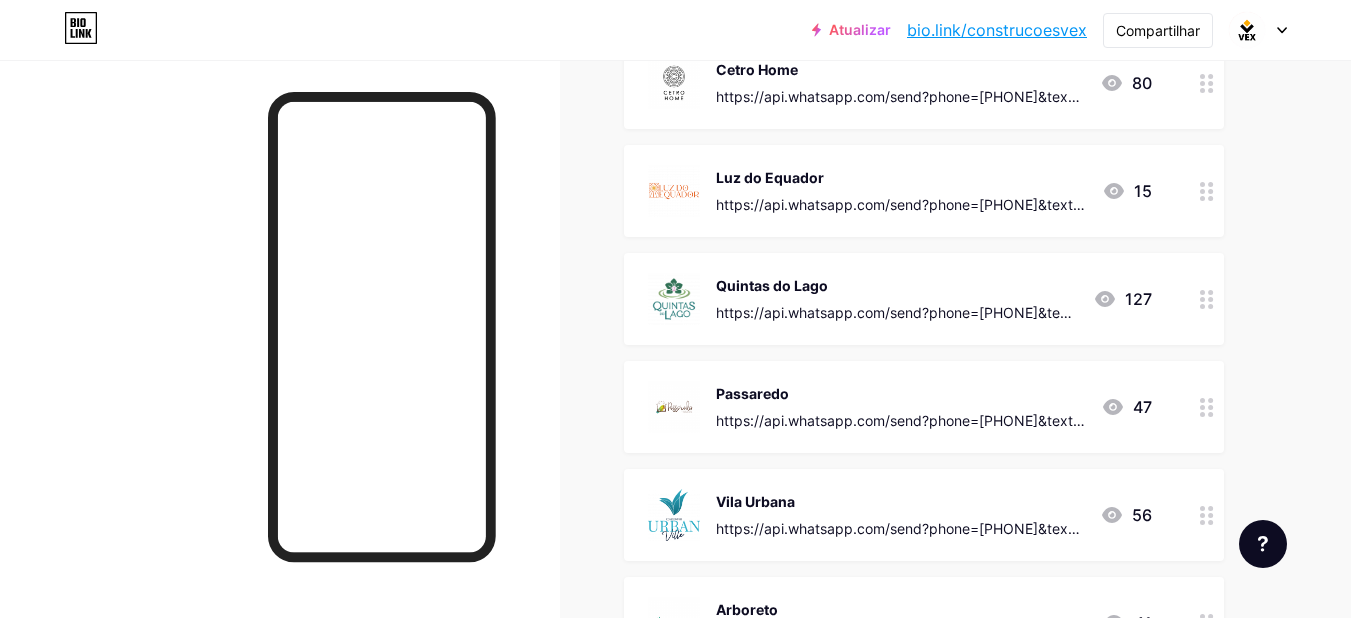 scroll, scrollTop: 400, scrollLeft: 0, axis: vertical 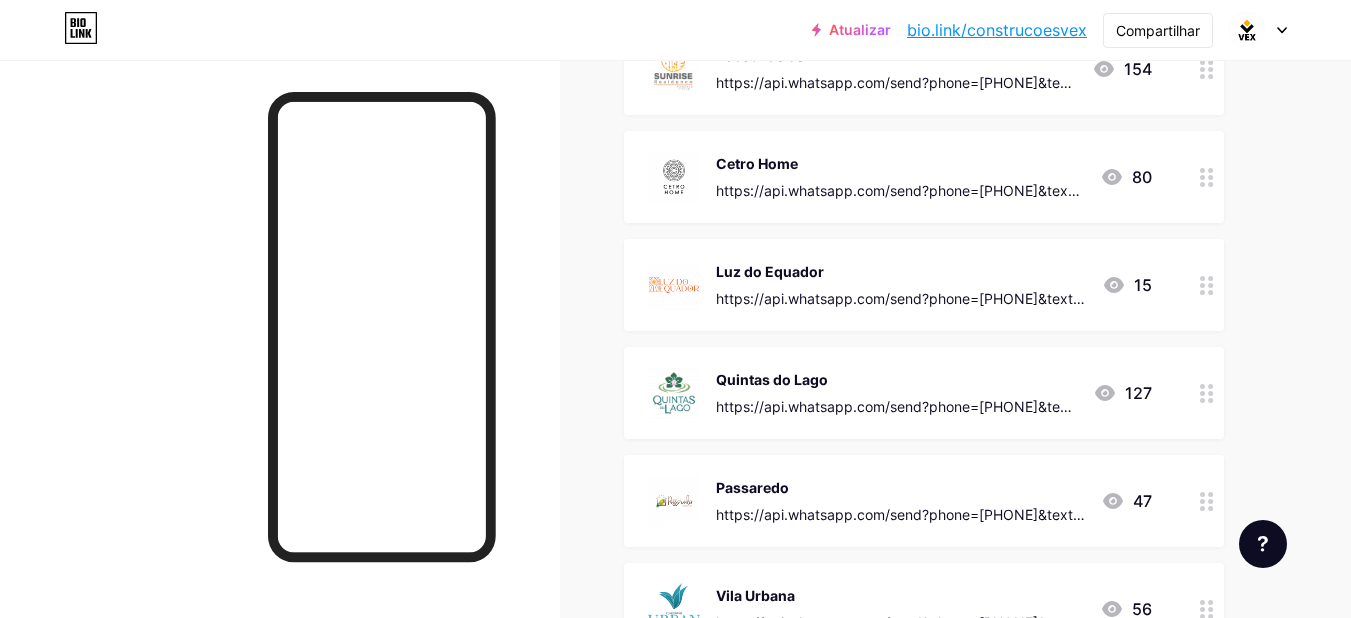 click 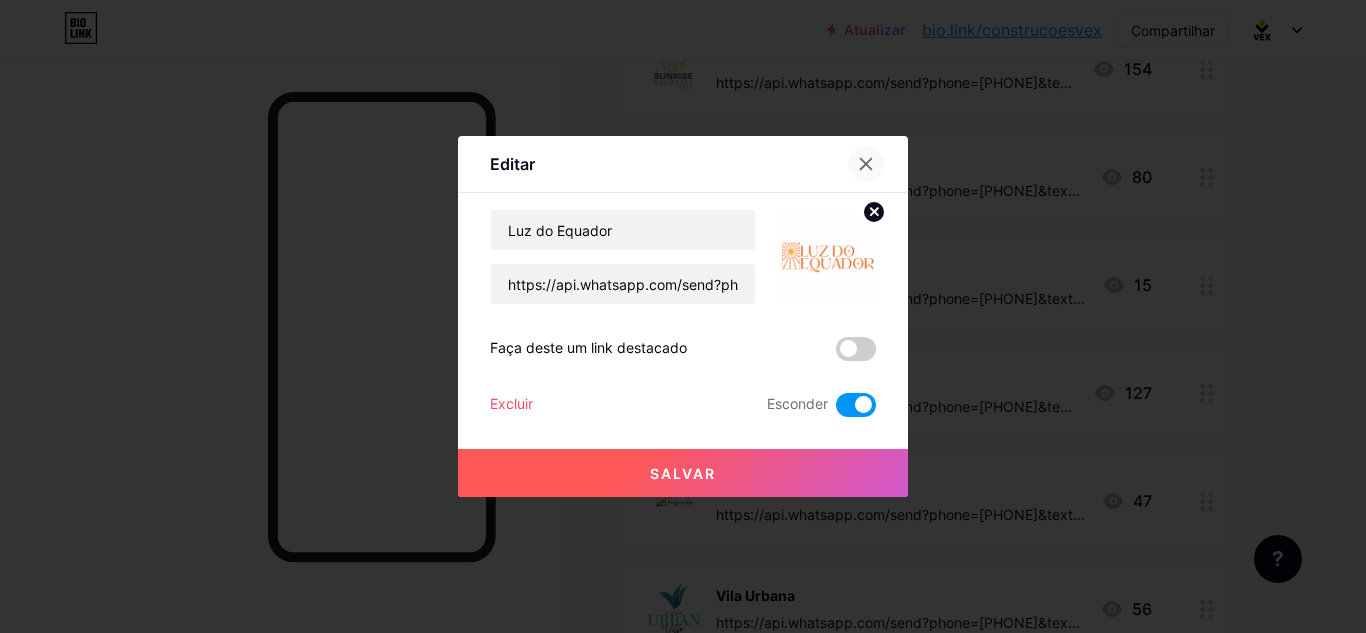 click 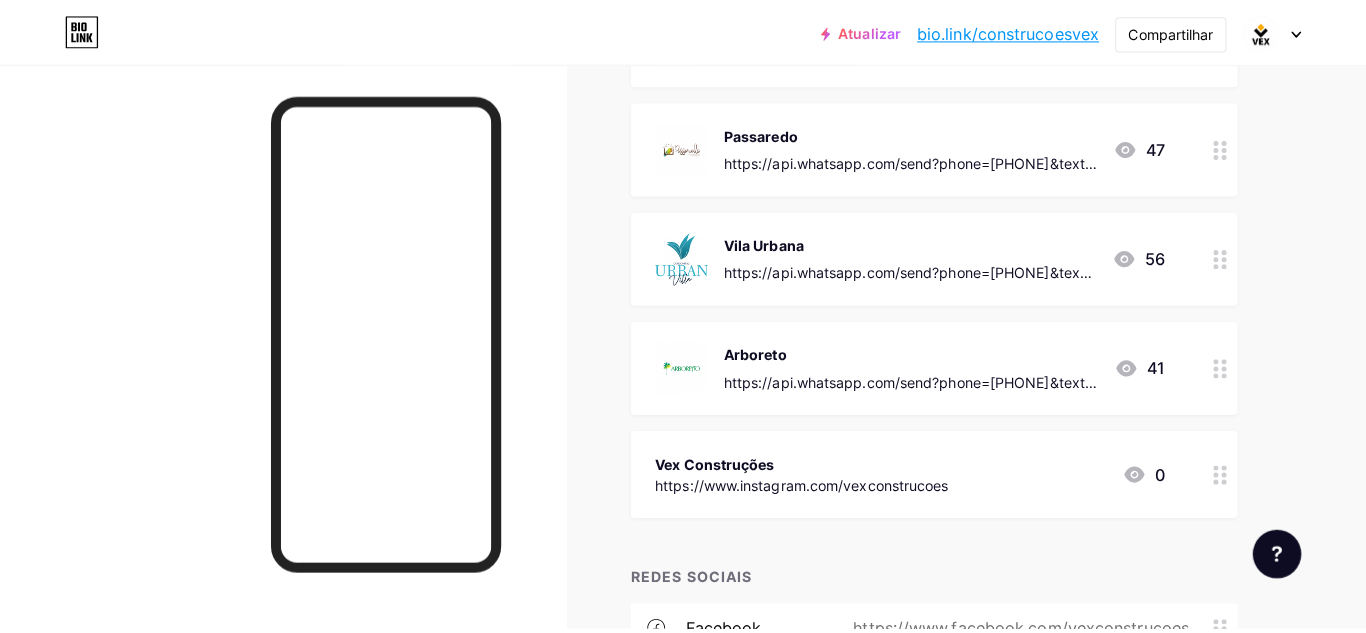 scroll, scrollTop: 800, scrollLeft: 0, axis: vertical 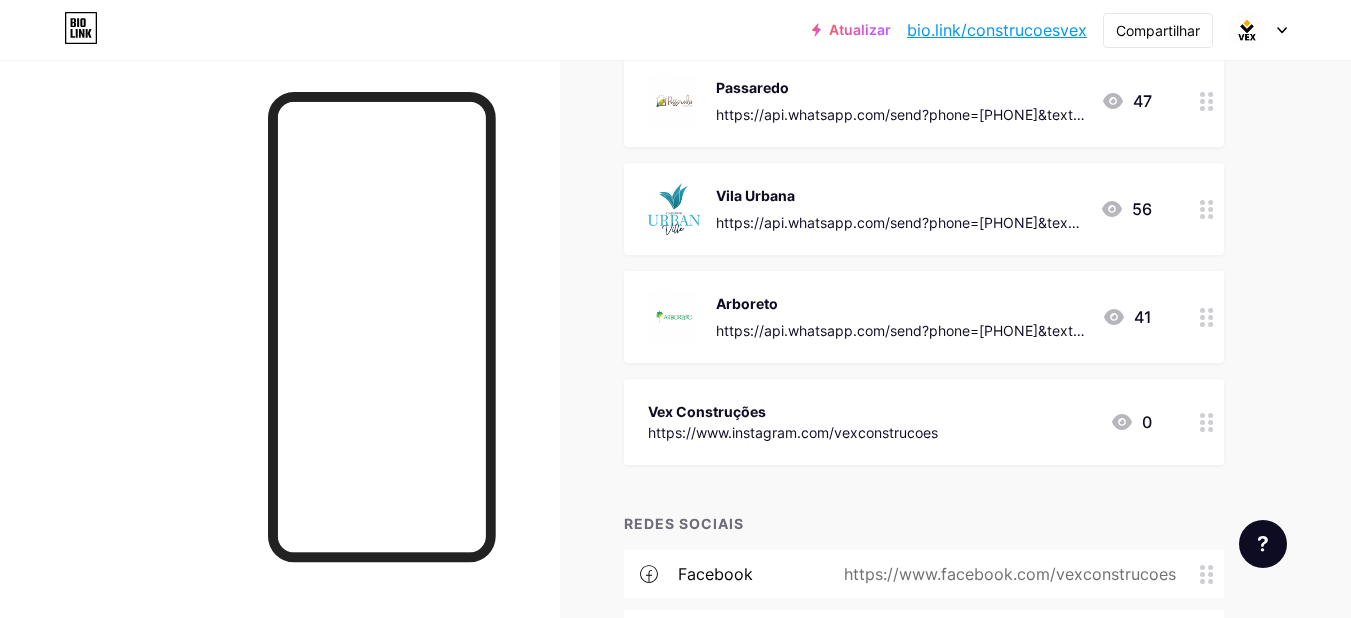 click 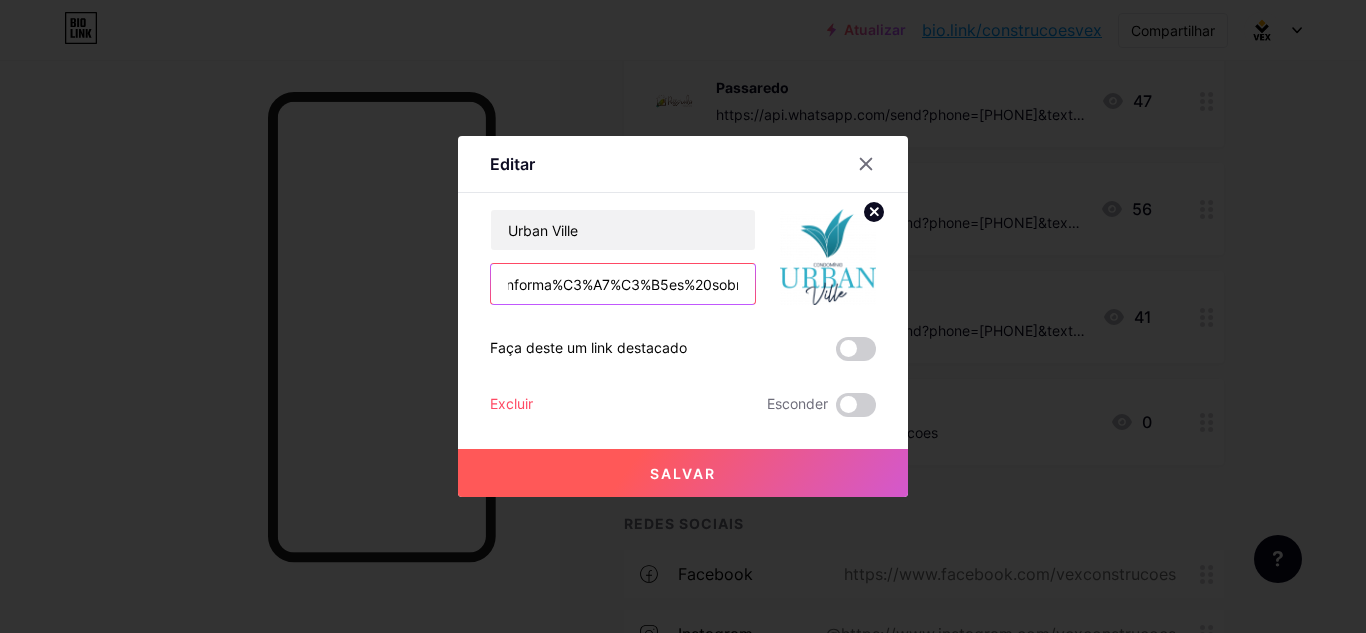 scroll, scrollTop: 0, scrollLeft: 1260, axis: horizontal 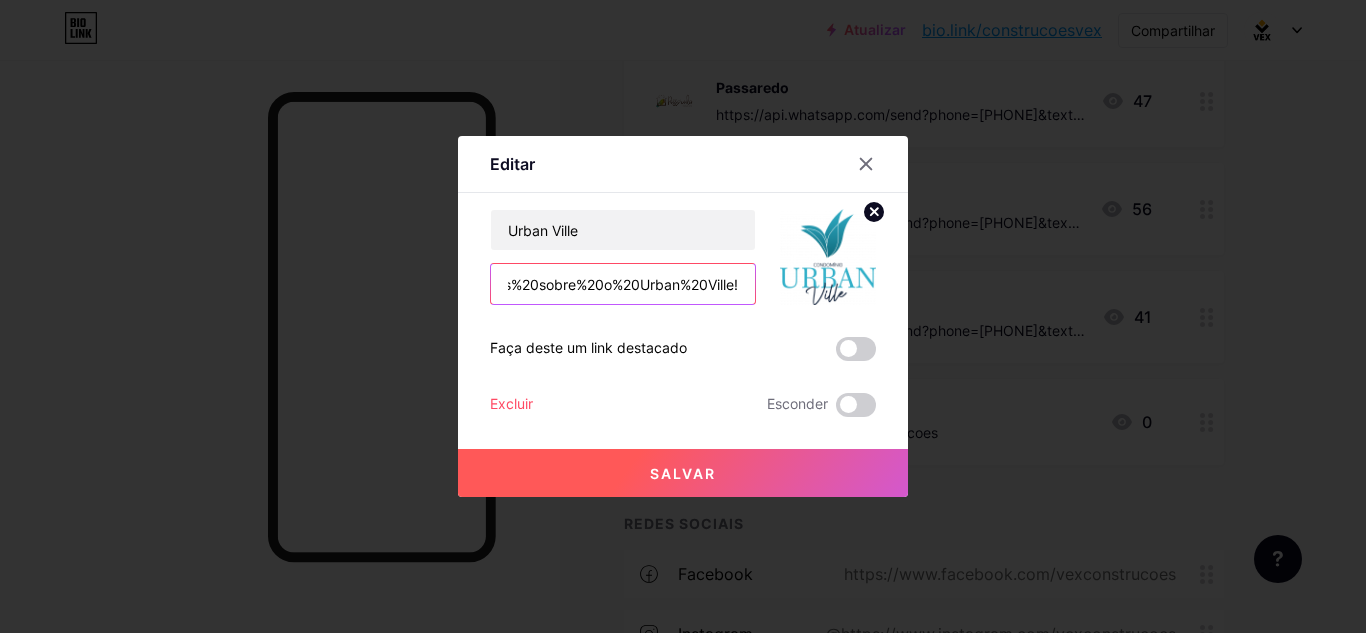 drag, startPoint x: 497, startPoint y: 283, endPoint x: 762, endPoint y: 296, distance: 265.31866 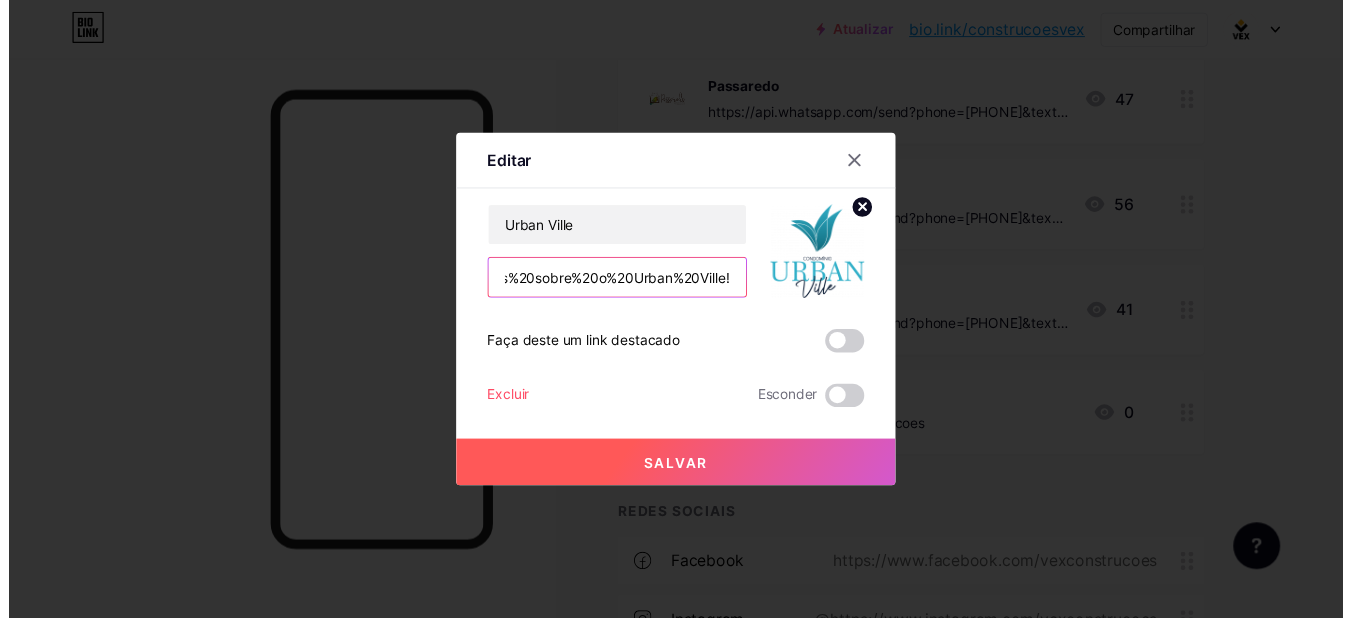 scroll, scrollTop: 0, scrollLeft: 0, axis: both 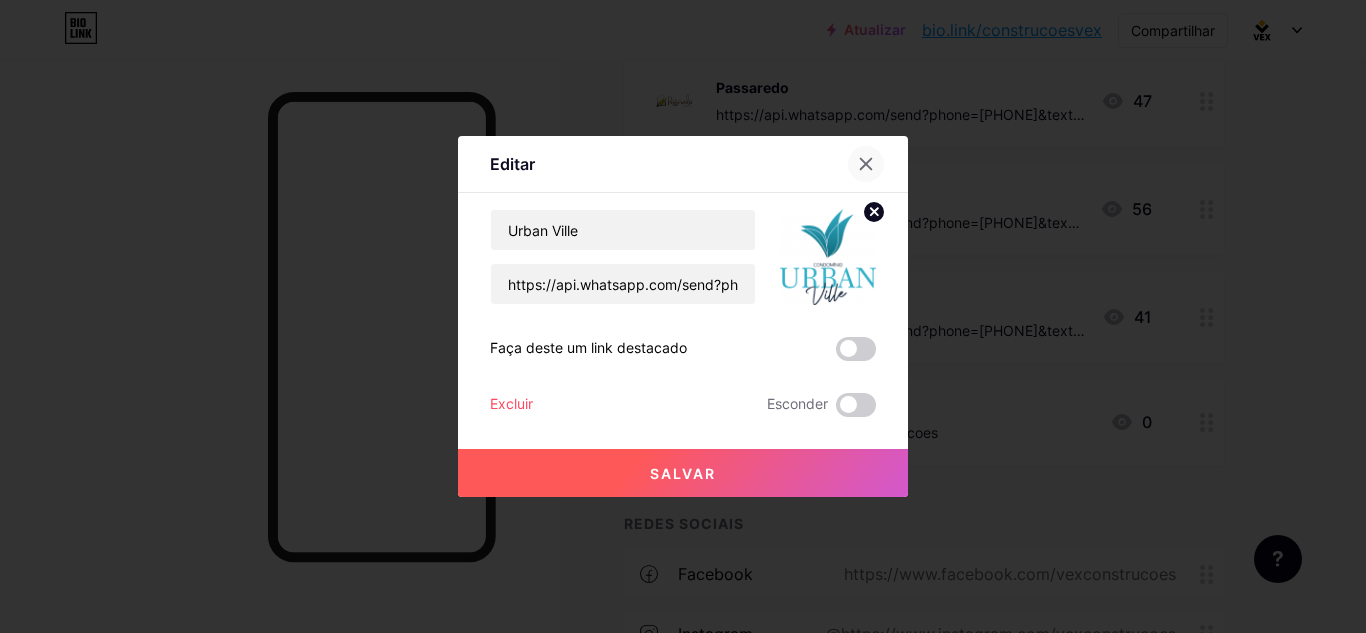 click 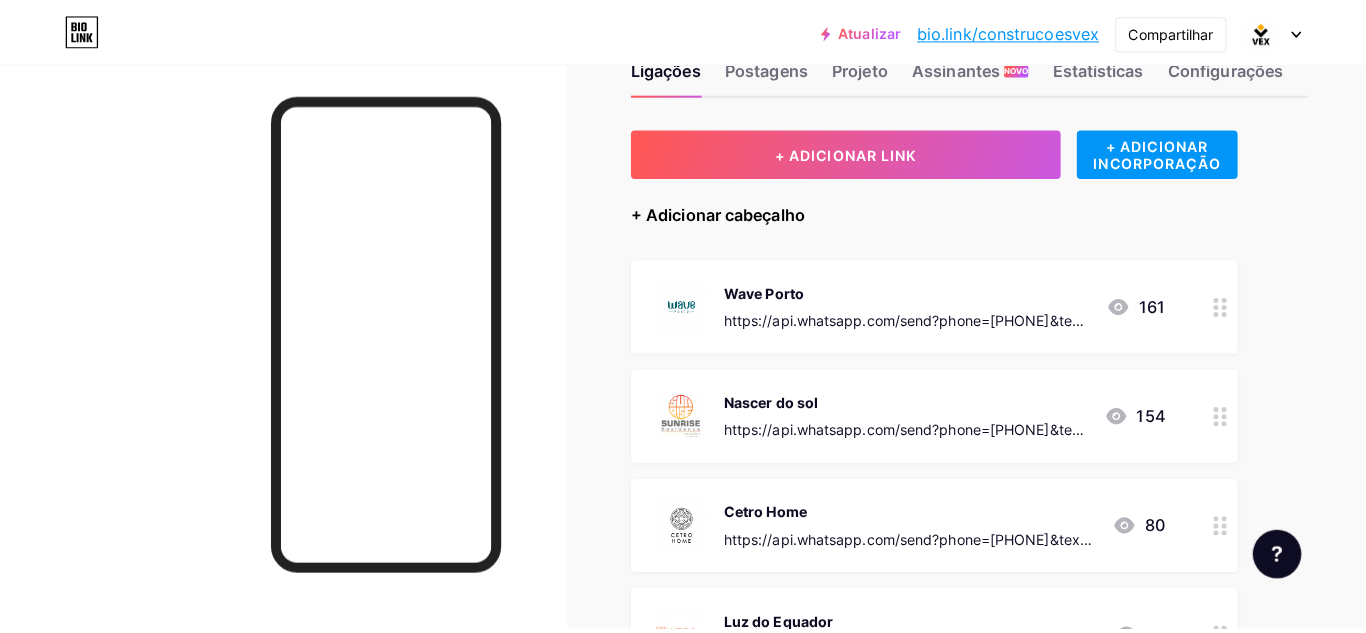 scroll, scrollTop: 0, scrollLeft: 0, axis: both 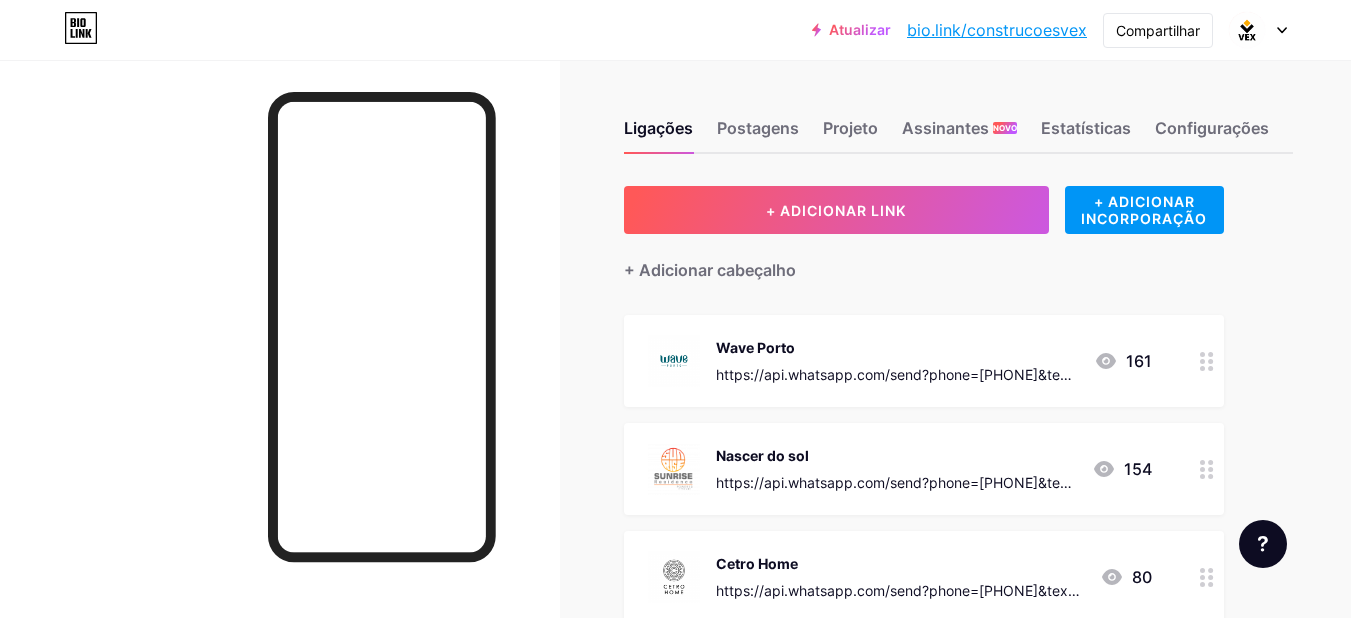 click 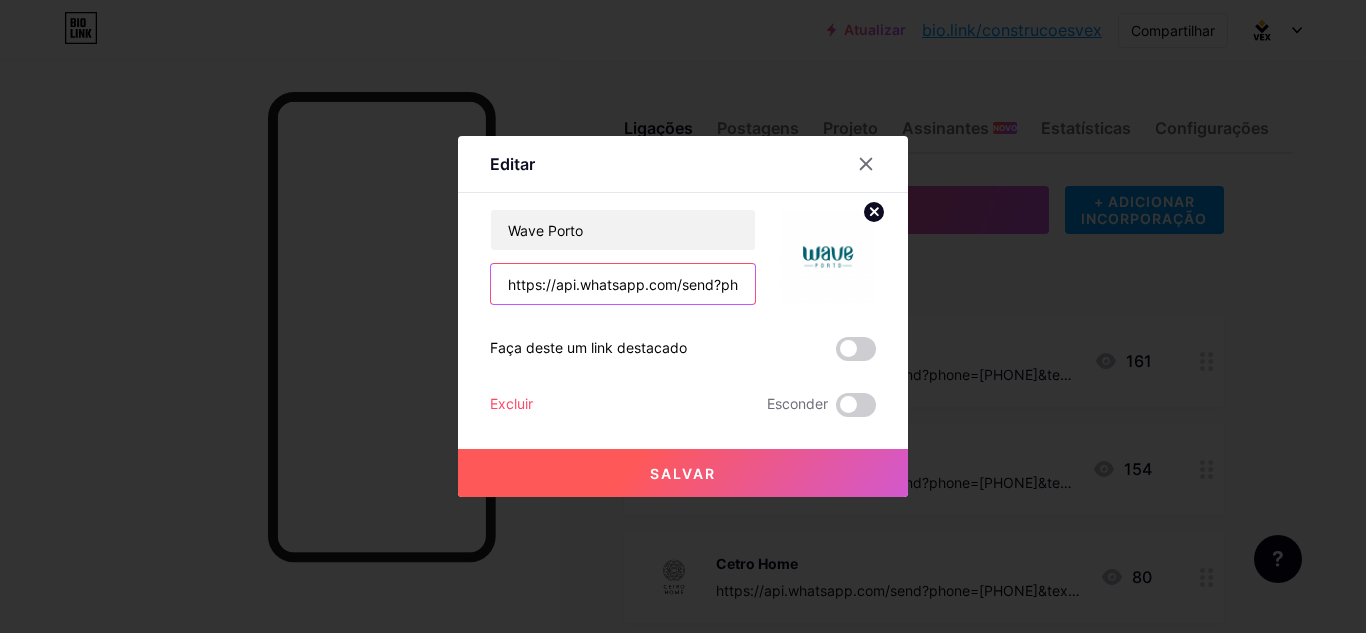 click on "https://api.whatsapp.com/send?phone=5596991309429&text=Ol%C3%A1,%20vim%20pelo%20link%20da%20bio%20do%20Instagram%20e%20queria%20mais%20informa%C3%A7%C3%B5es%20sobre%20o%20pr%C3%A9-lan%C3%A7amento%20do%20Wave%20Porto!" at bounding box center [623, 284] 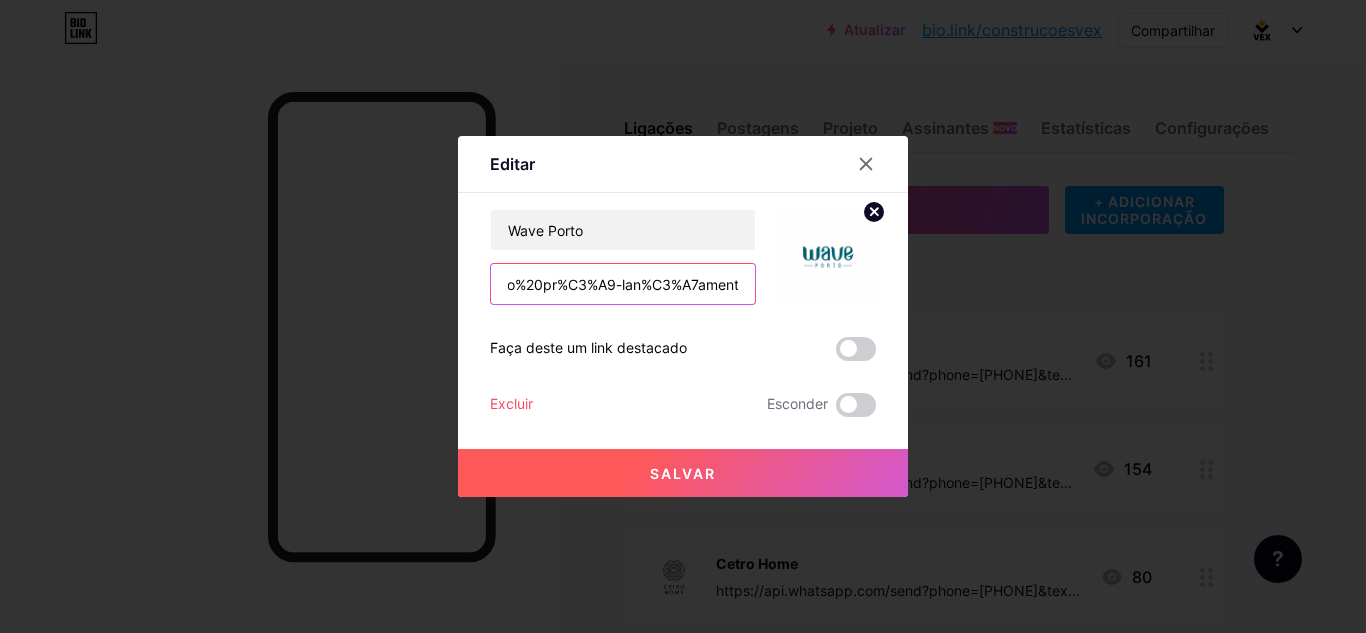 scroll, scrollTop: 0, scrollLeft: 1555, axis: horizontal 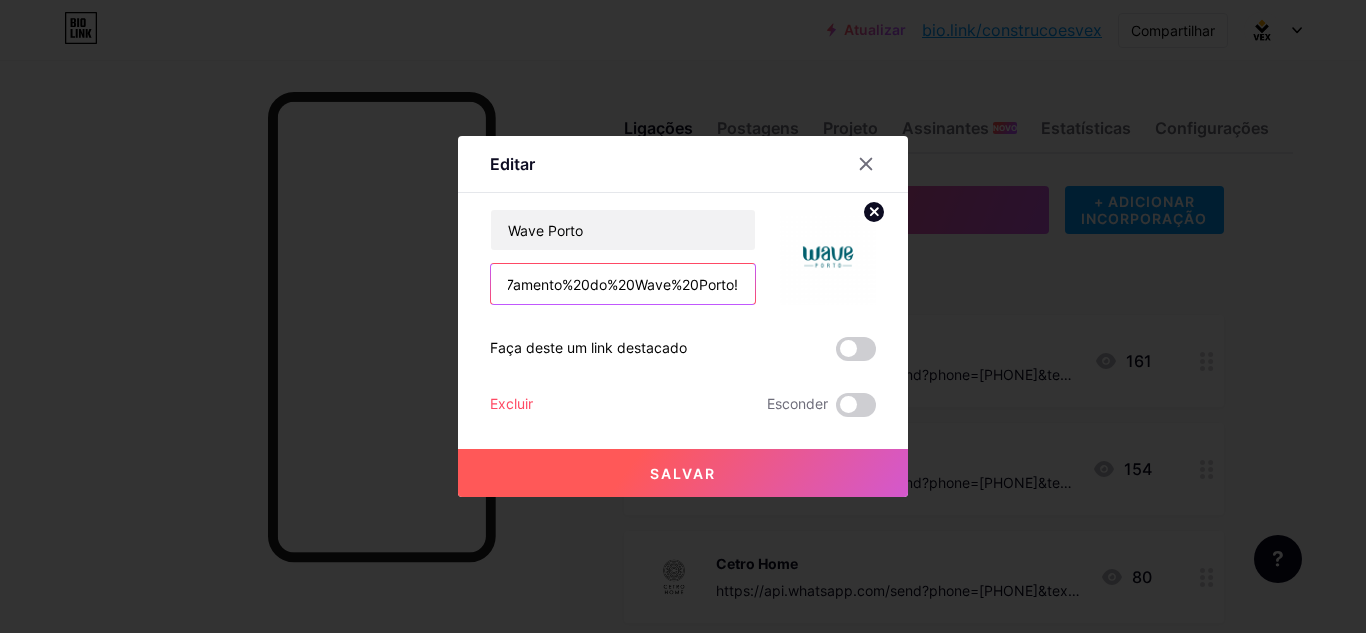drag, startPoint x: 498, startPoint y: 288, endPoint x: 769, endPoint y: 284, distance: 271.0295 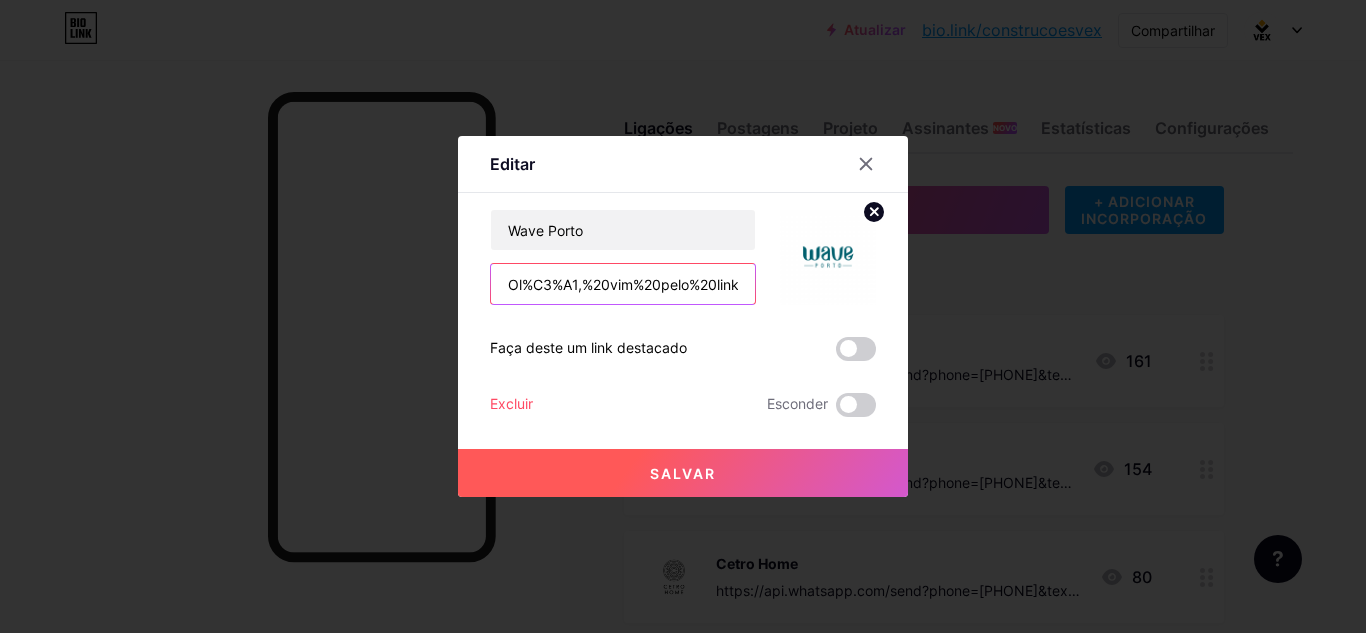 scroll, scrollTop: 0, scrollLeft: 258, axis: horizontal 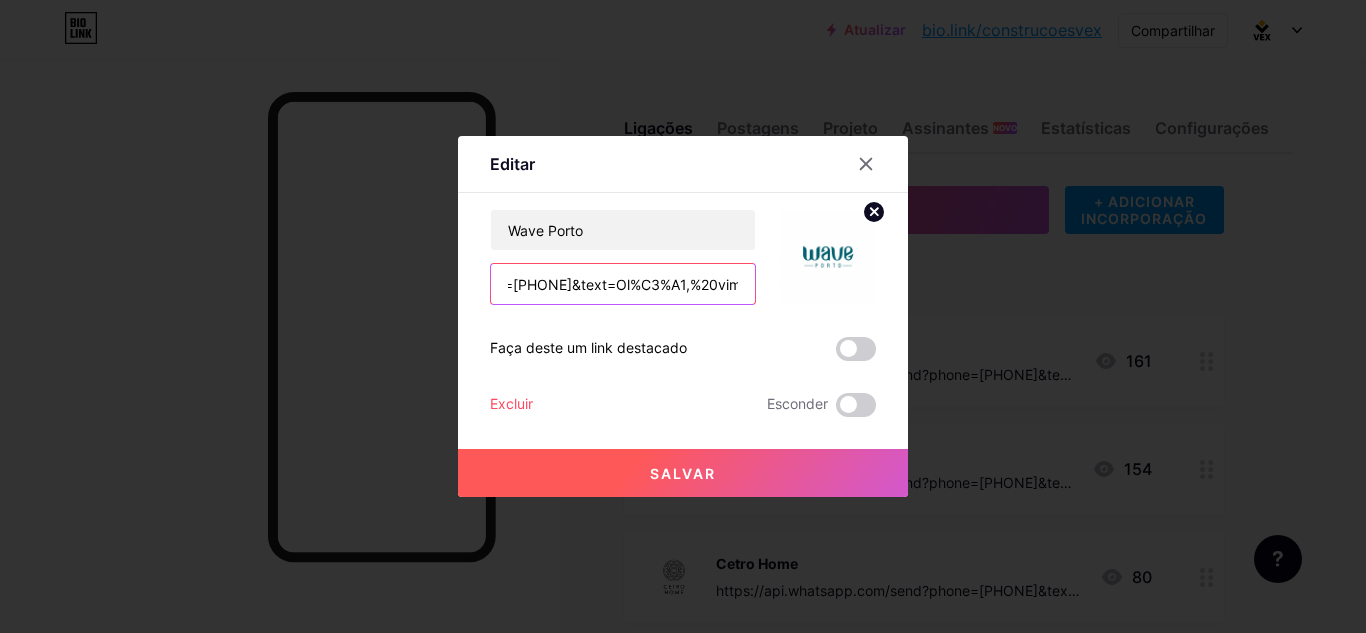 drag, startPoint x: 733, startPoint y: 286, endPoint x: 619, endPoint y: 291, distance: 114.1096 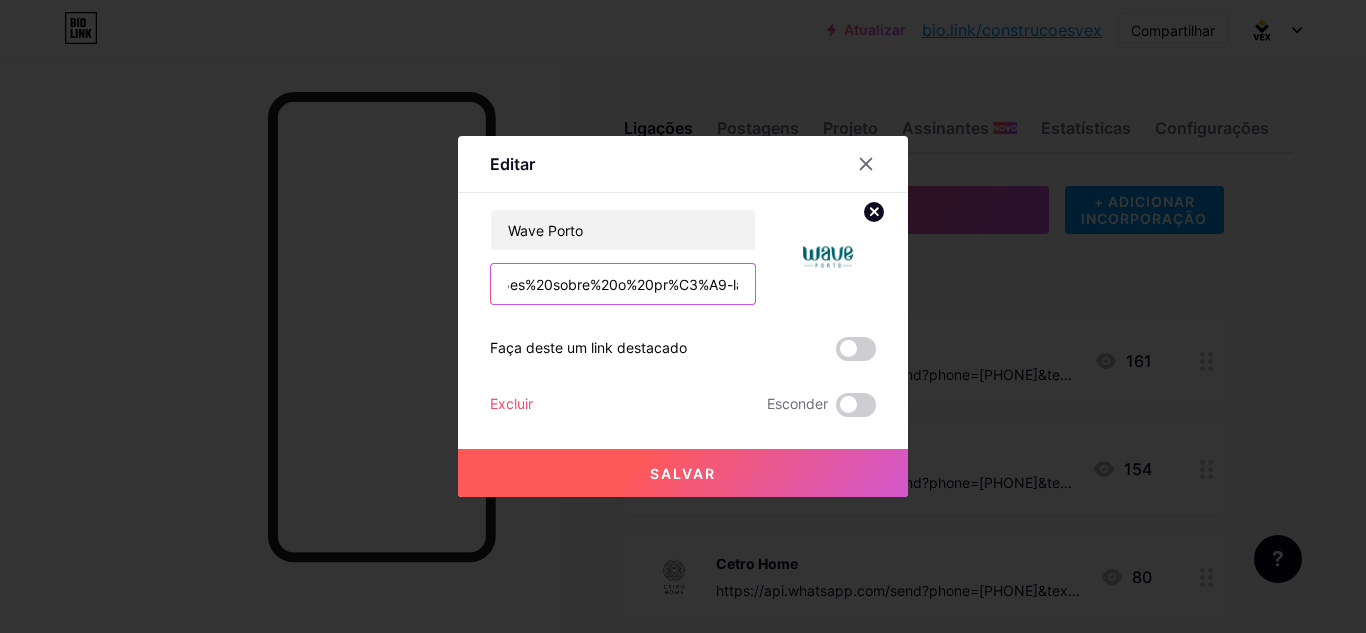 scroll, scrollTop: 0, scrollLeft: 1555, axis: horizontal 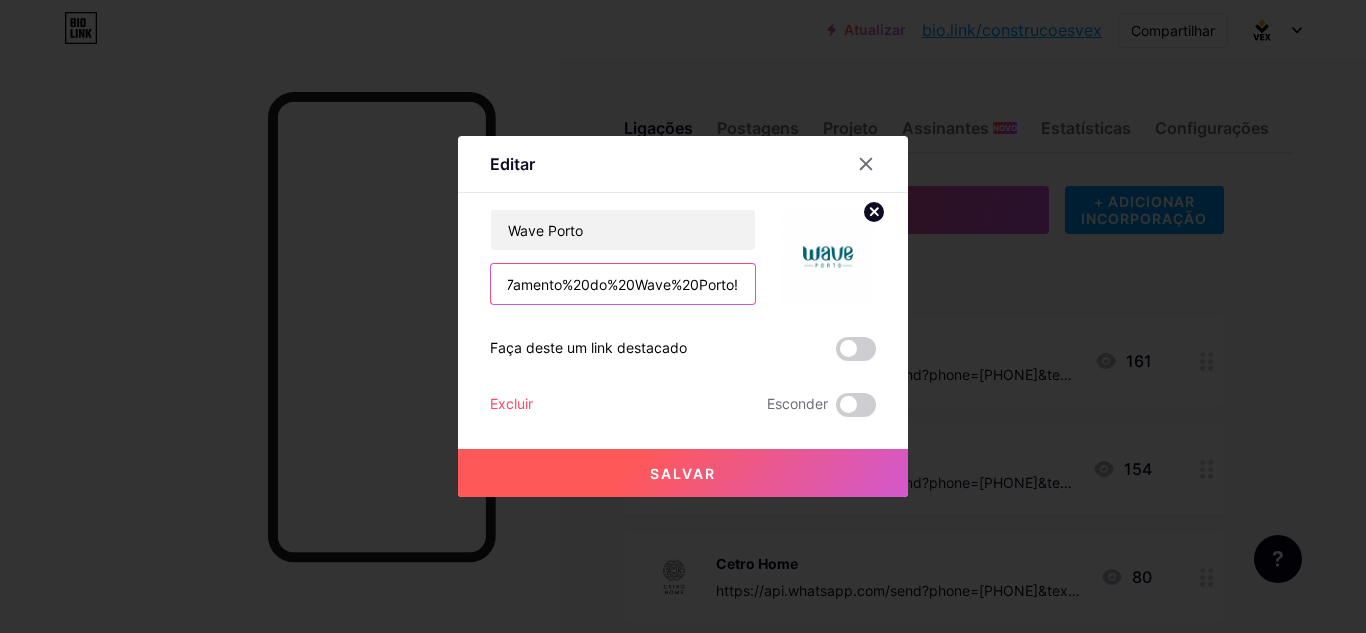 drag, startPoint x: 497, startPoint y: 281, endPoint x: 567, endPoint y: 204, distance: 104.062485 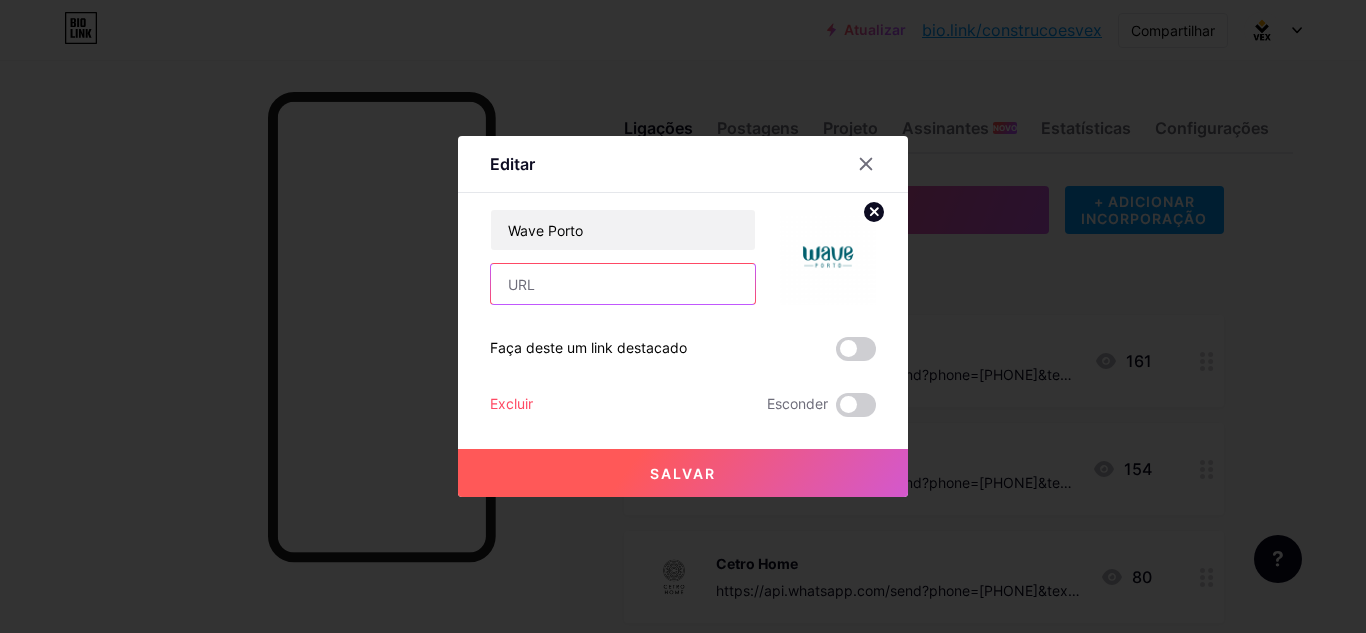 scroll, scrollTop: 0, scrollLeft: 0, axis: both 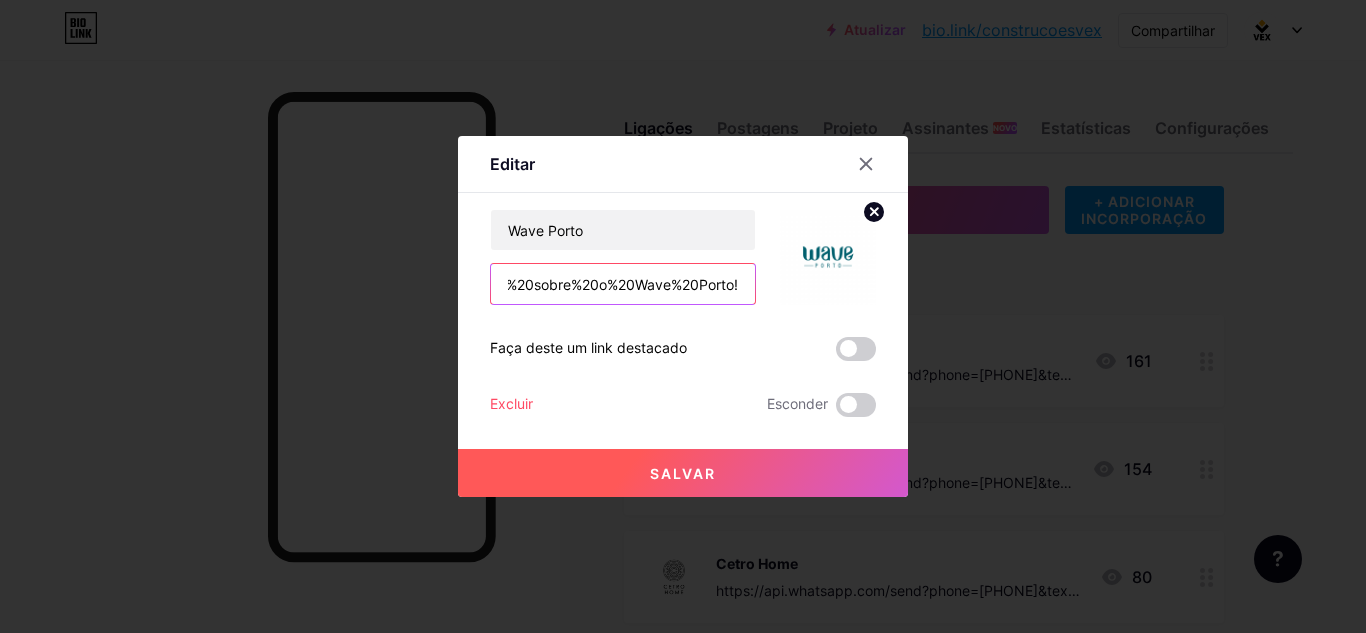 type on "https://wa.me/559691861975&text=Ol%C3%A1,%20vim%20pelo%20link%20da%20bio%20do%20Instagram%20e%20queria%20mais%20informa%C3%A7%C3%B5es%20sobre%20o%20Wave%20Porto!" 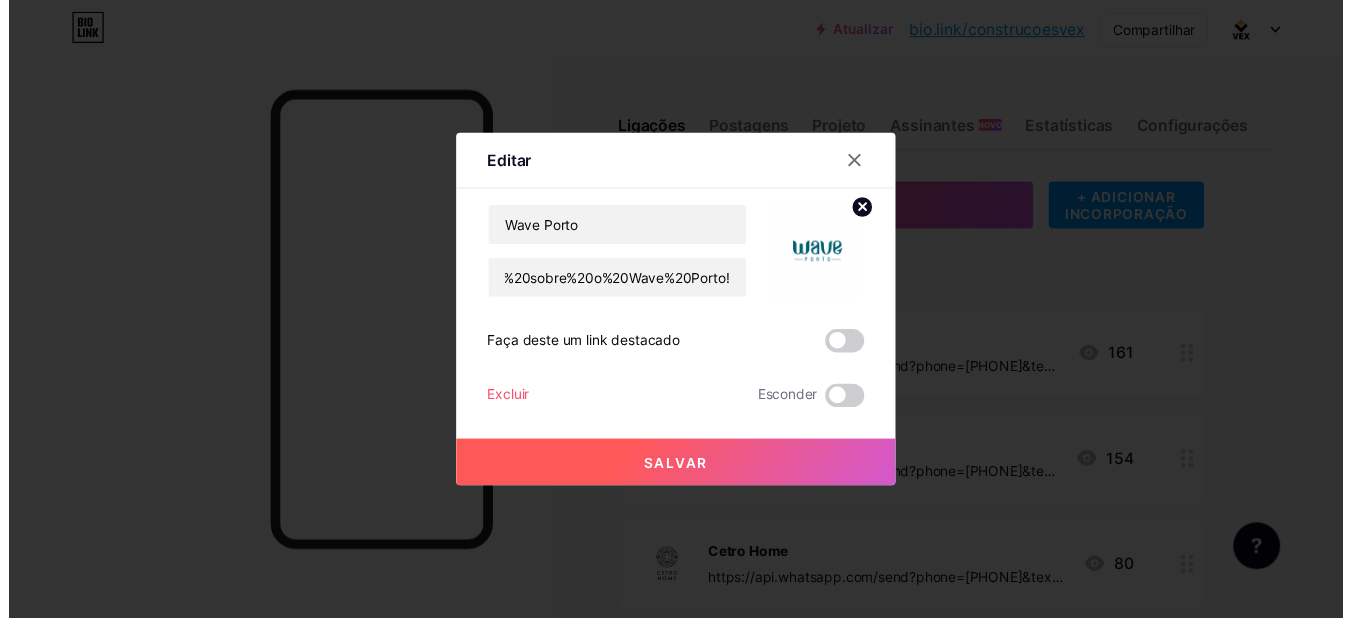 scroll, scrollTop: 0, scrollLeft: 0, axis: both 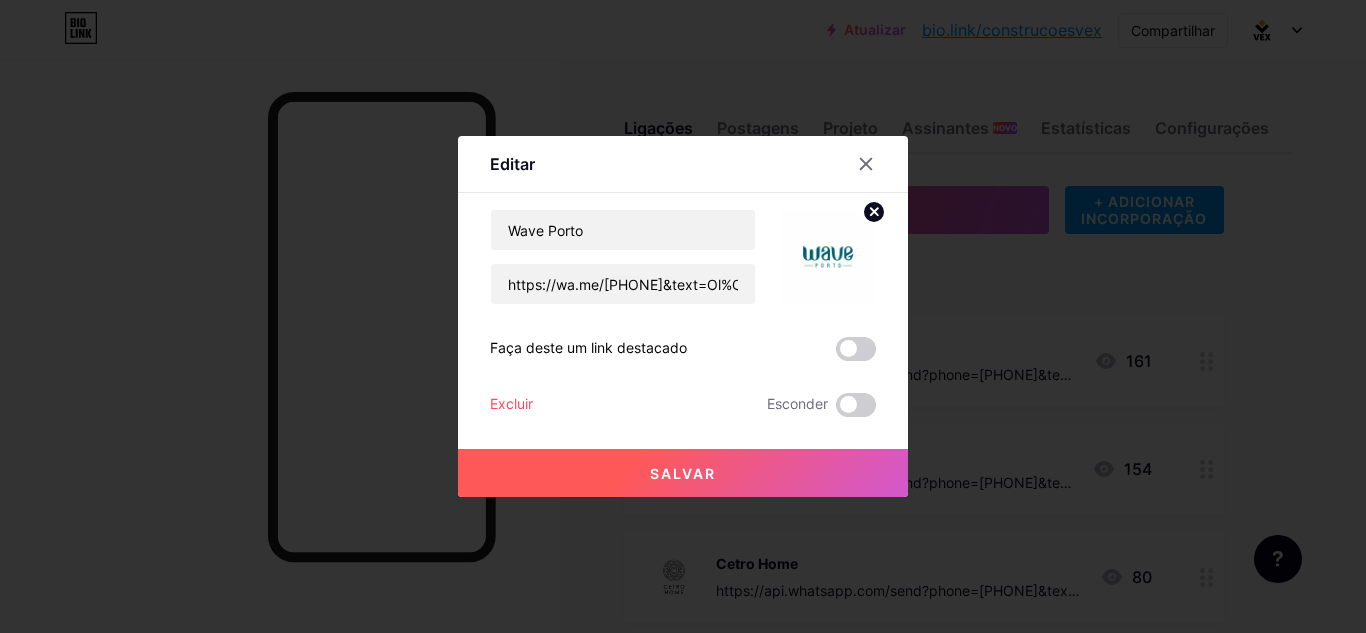 click on "Salvar" at bounding box center [683, 473] 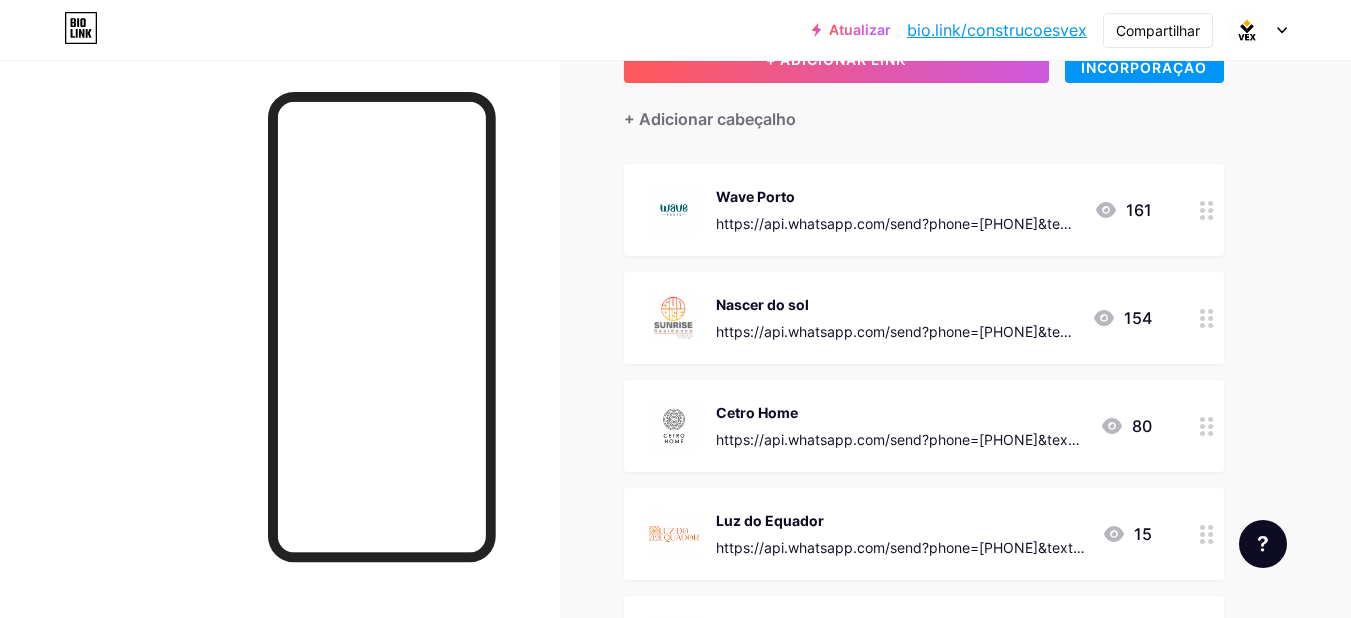 scroll, scrollTop: 200, scrollLeft: 0, axis: vertical 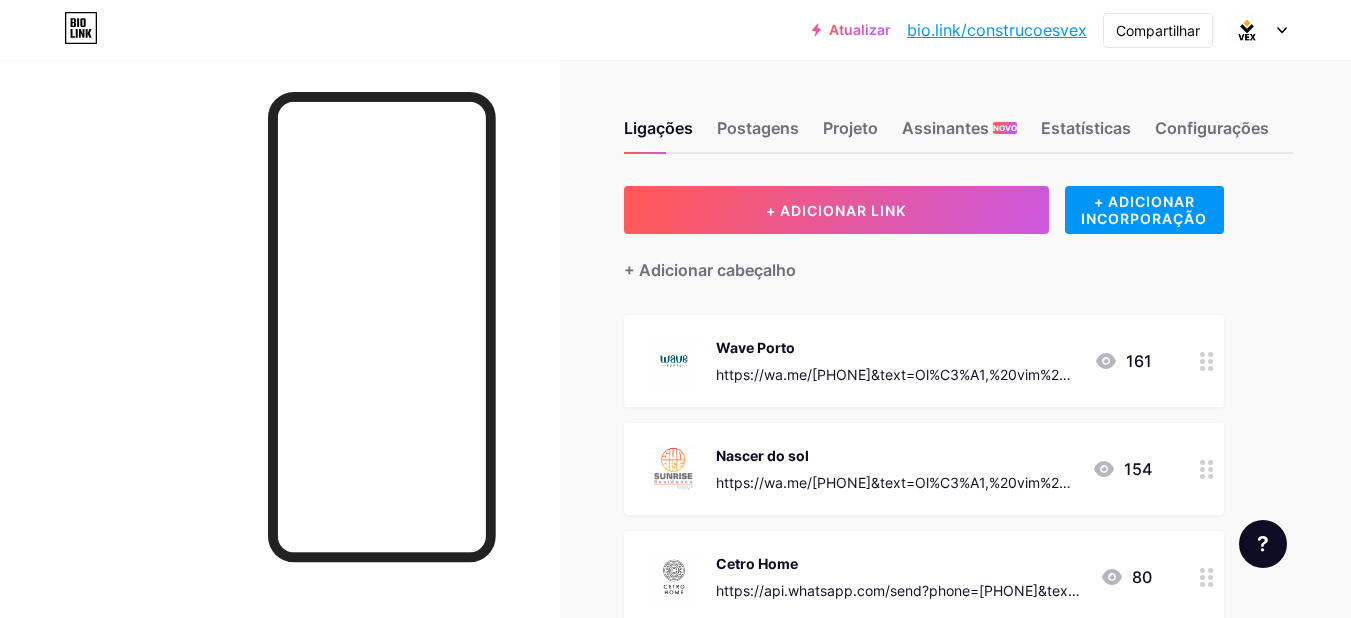 click 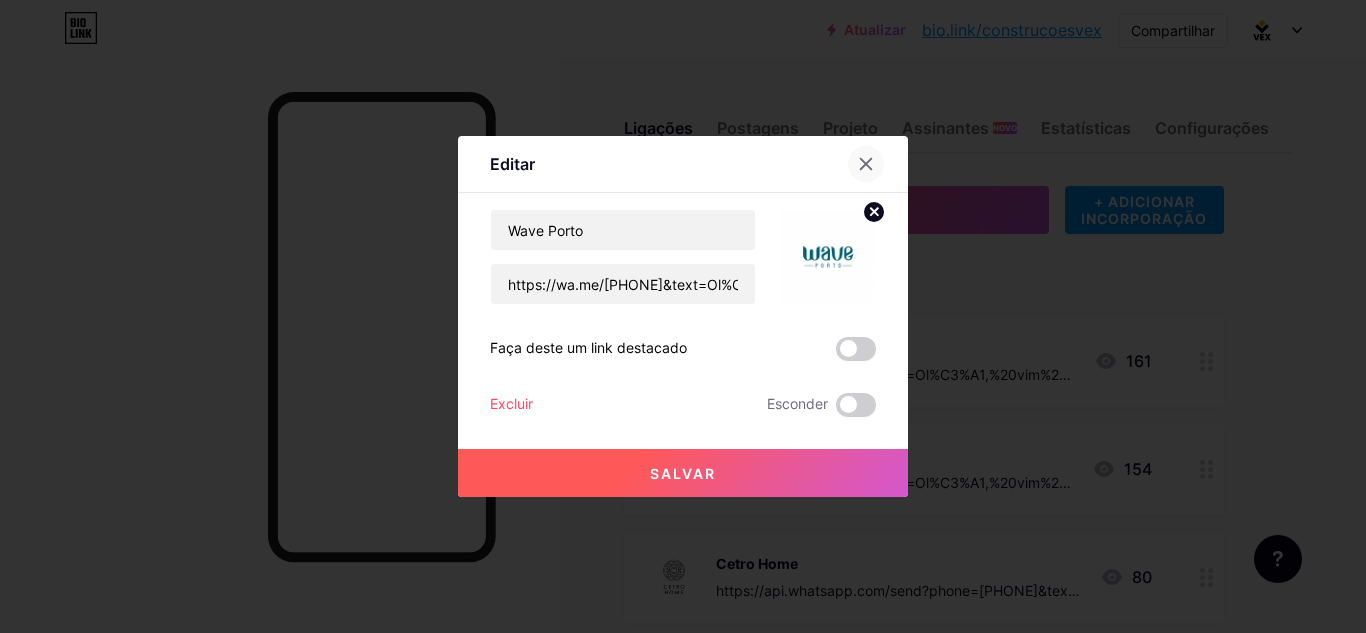 click at bounding box center (866, 164) 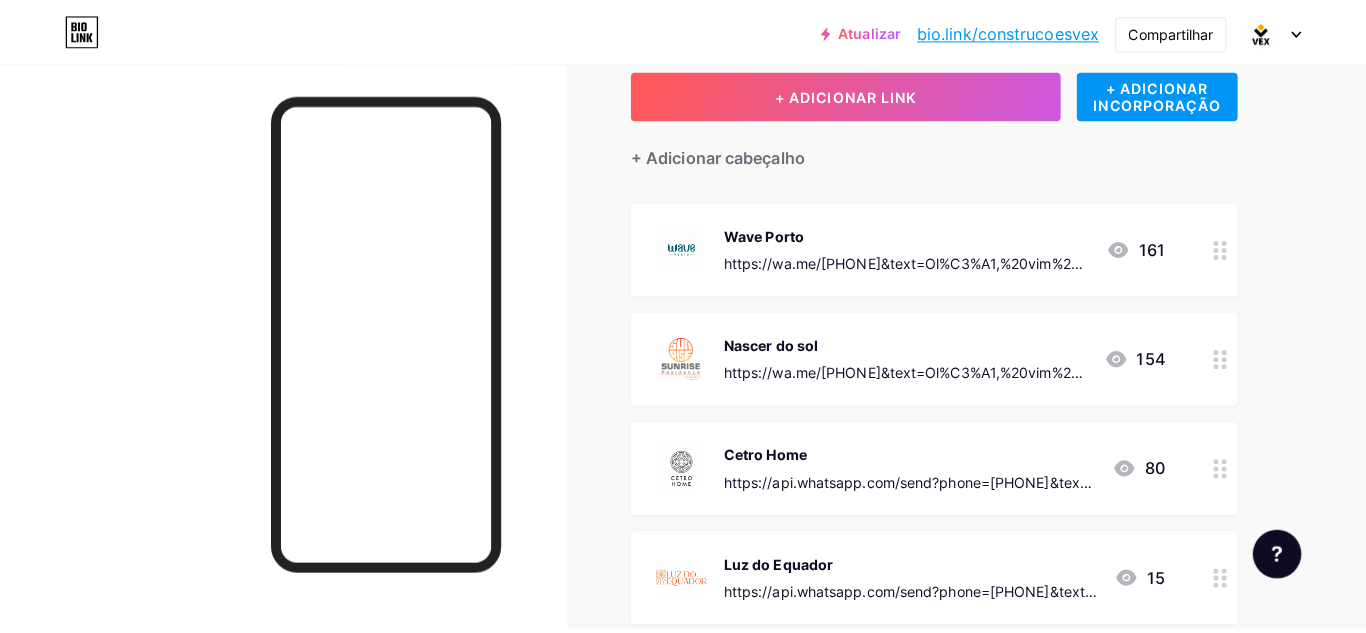 scroll, scrollTop: 100, scrollLeft: 0, axis: vertical 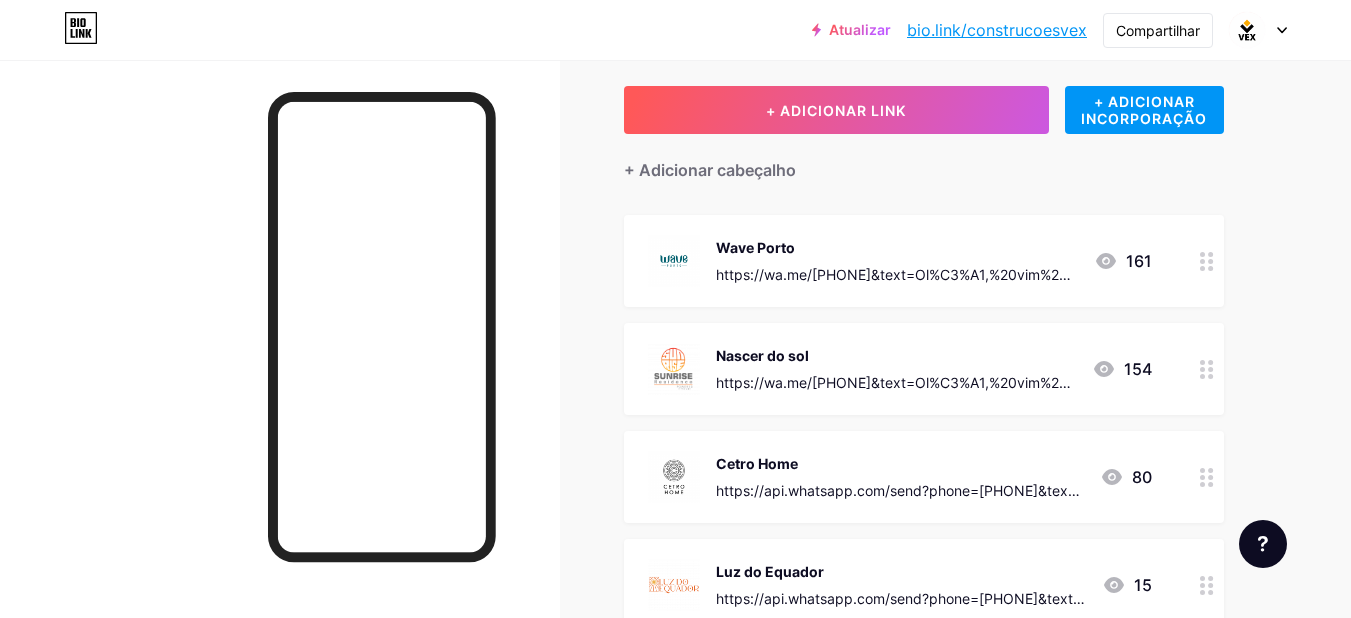 click at bounding box center [1207, 261] 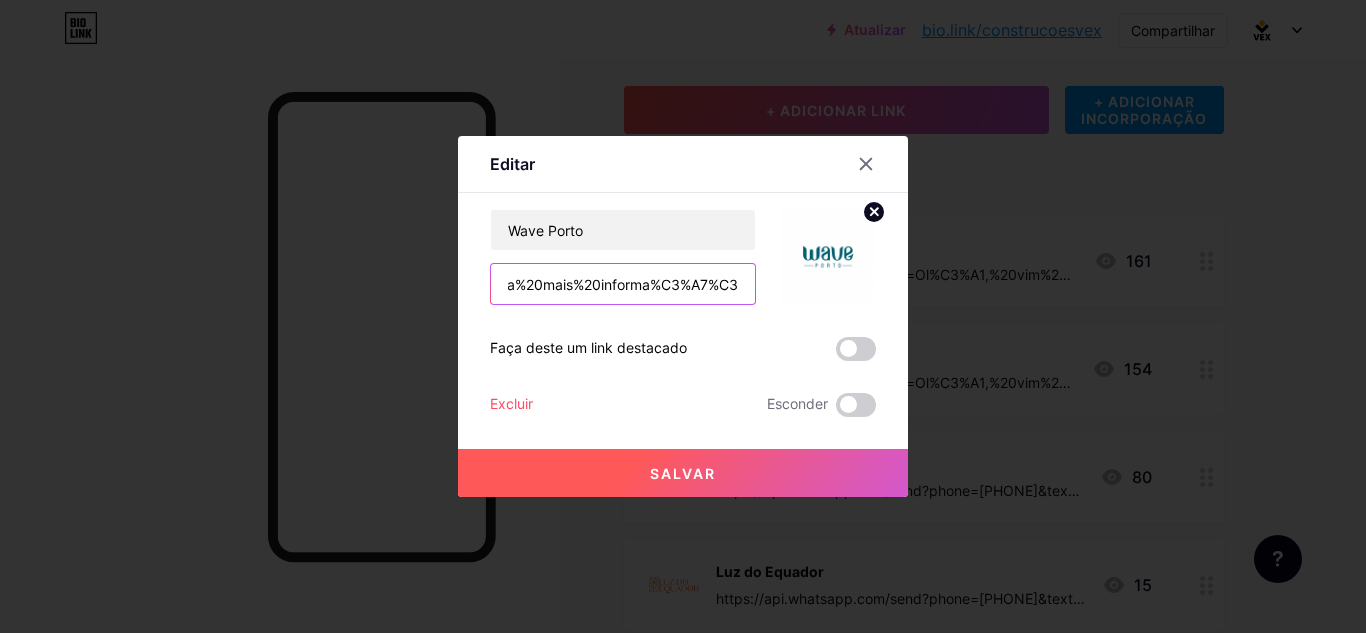 scroll, scrollTop: 0, scrollLeft: 1092, axis: horizontal 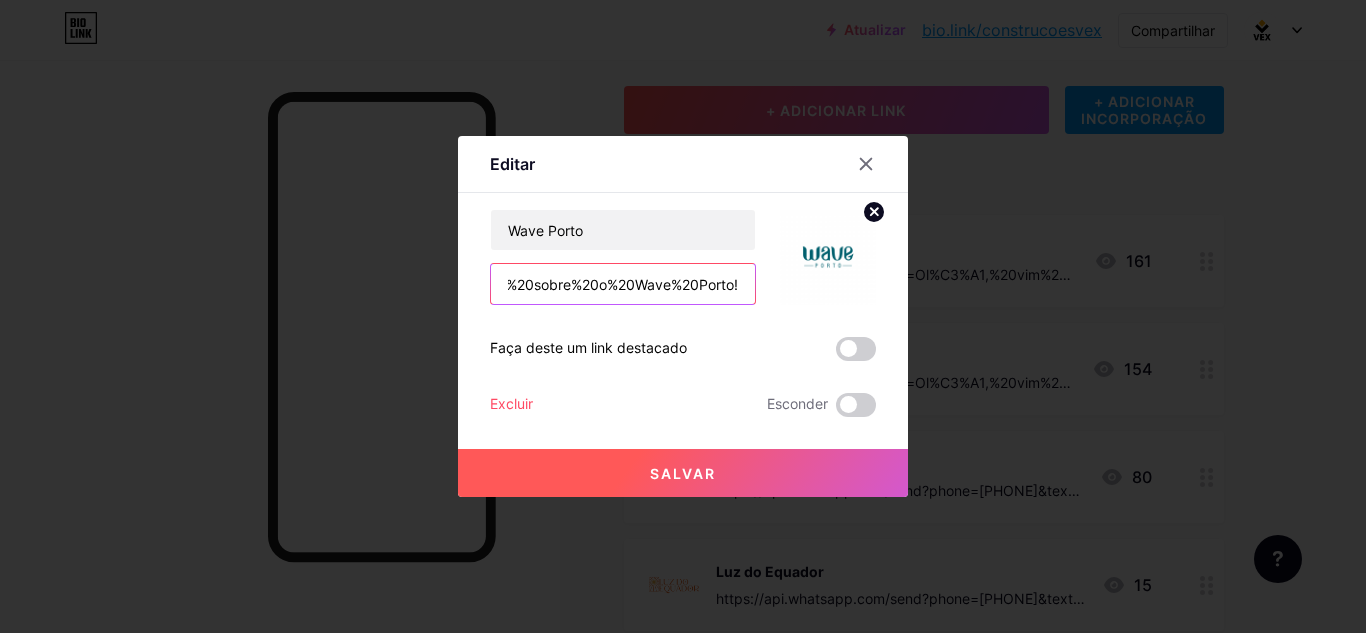 drag, startPoint x: 492, startPoint y: 284, endPoint x: 861, endPoint y: 297, distance: 369.2289 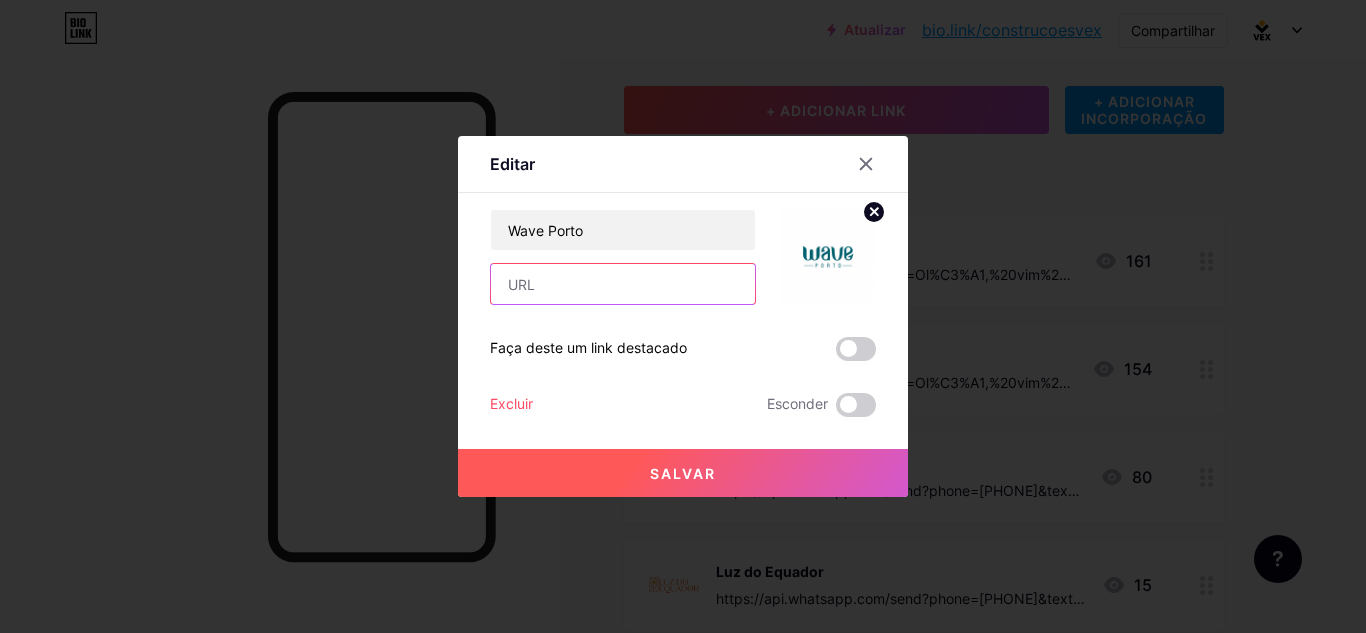 scroll, scrollTop: 0, scrollLeft: 0, axis: both 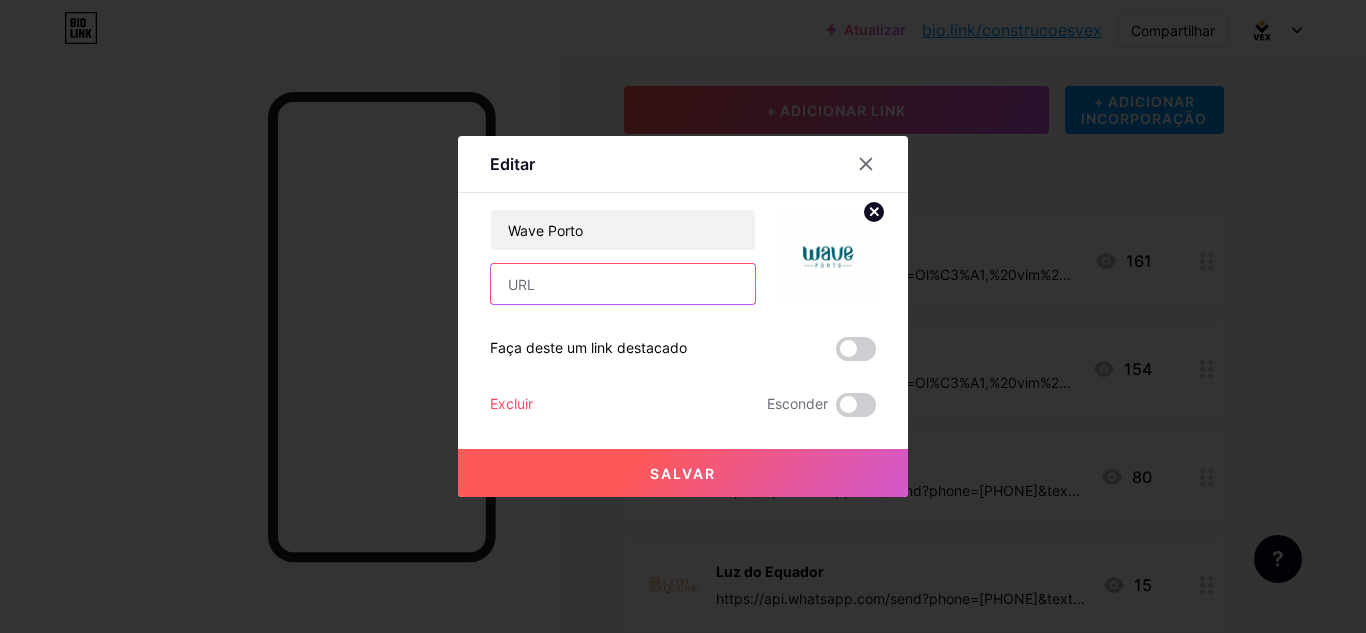 paste on "https://wa.me/559691861975/&text=Ol%C3%A1,%20vim%20pelo%20link%20da%20bio%20do%20Instagram%20e%20queria%20mais%20informa%C3%A7%C3%B5es%20sobre%20o%20pr%C3%A9-lan%C3%A7amento%20do%20Wave%20Porto!" 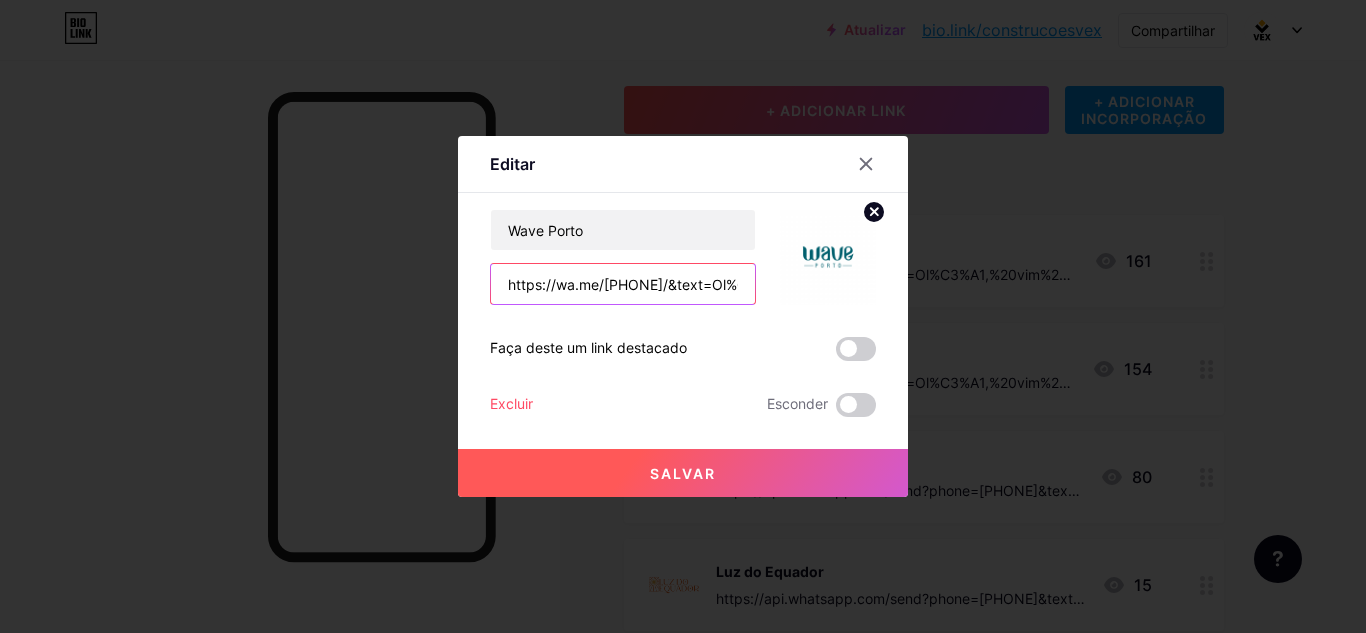 scroll, scrollTop: 0, scrollLeft: 1380, axis: horizontal 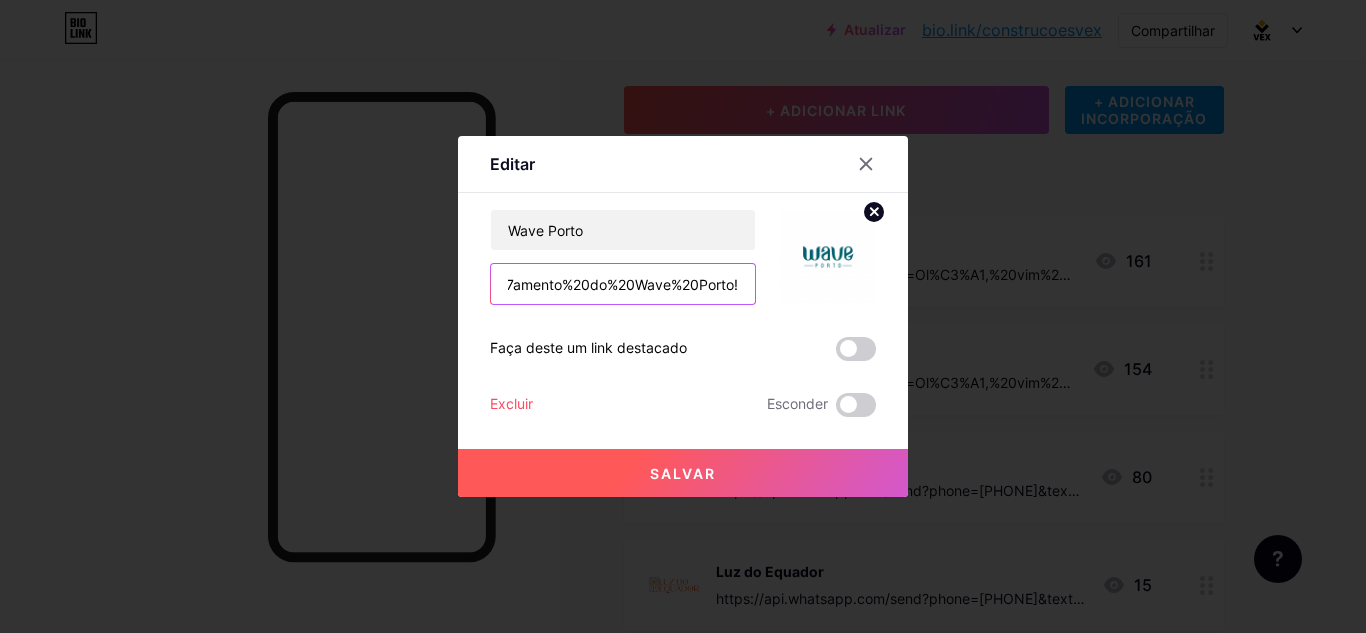 type on "https://wa.me/559691861975/&text=Ol%C3%A1,%20vim%20pelo%20link%20da%20bio%20do%20Instagram%20e%20queria%20mais%20informa%C3%A7%C3%B5es%20sobre%20o%20pr%C3%A9-lan%C3%A7amento%20do%20Wave%20Porto!" 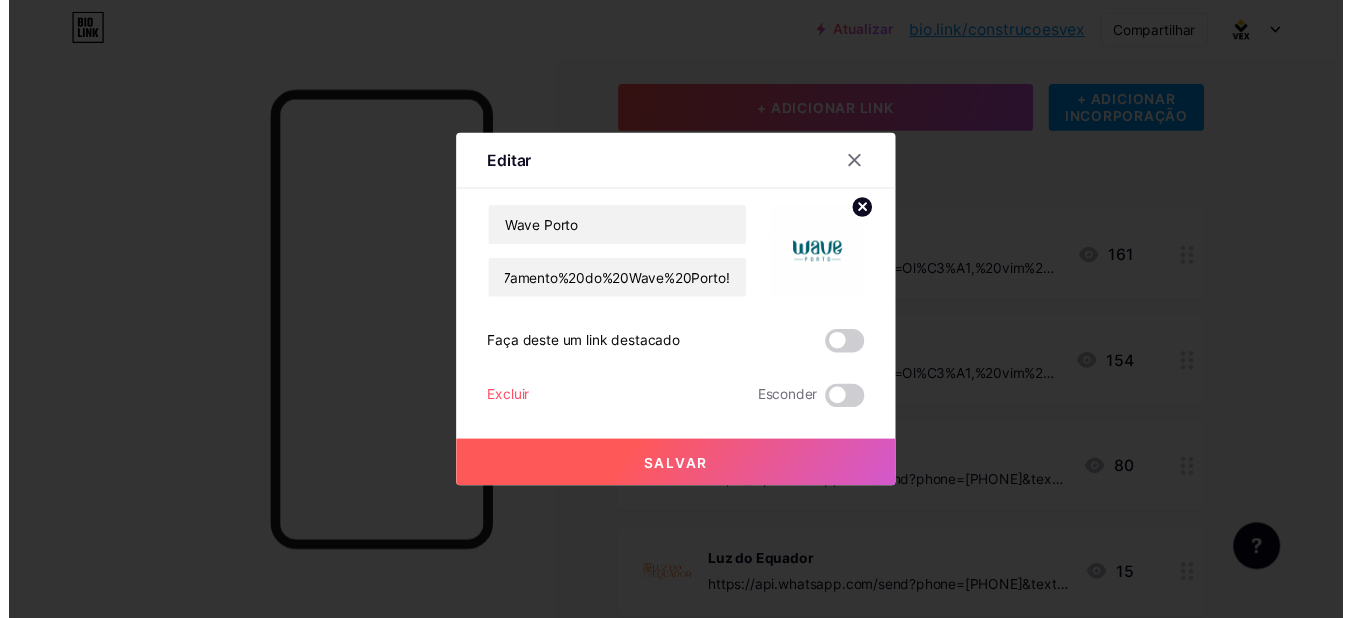 scroll, scrollTop: 0, scrollLeft: 0, axis: both 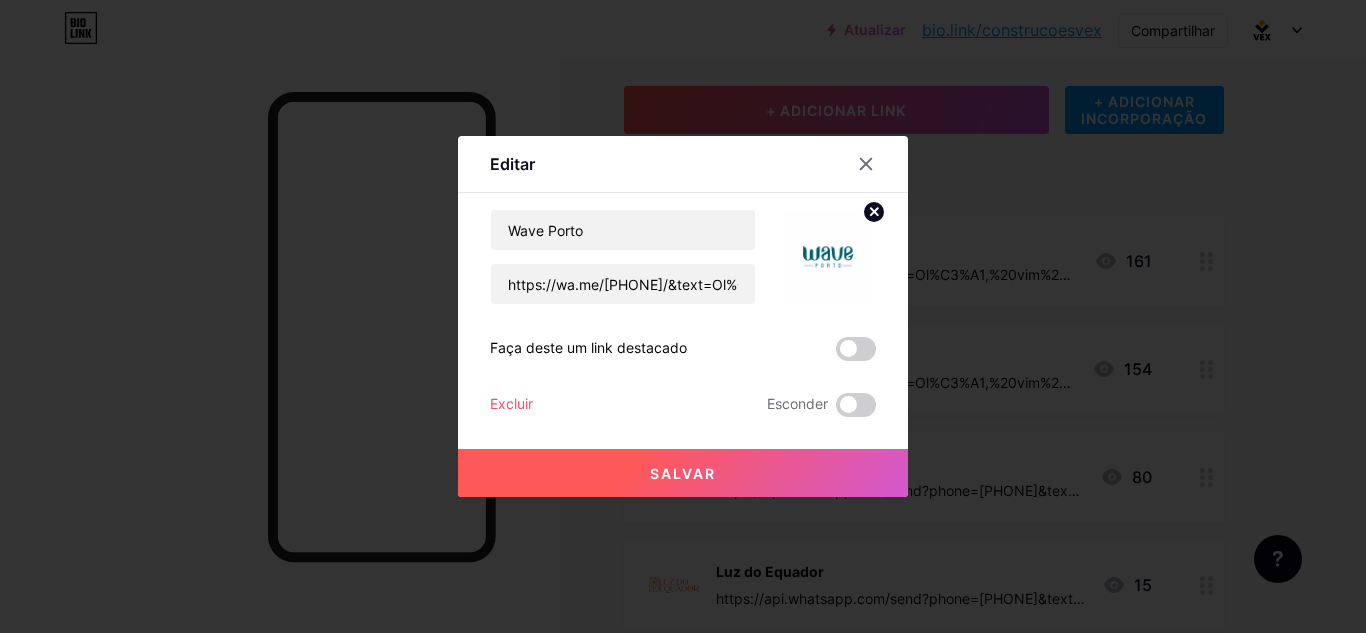 click on "Salvar" at bounding box center (683, 473) 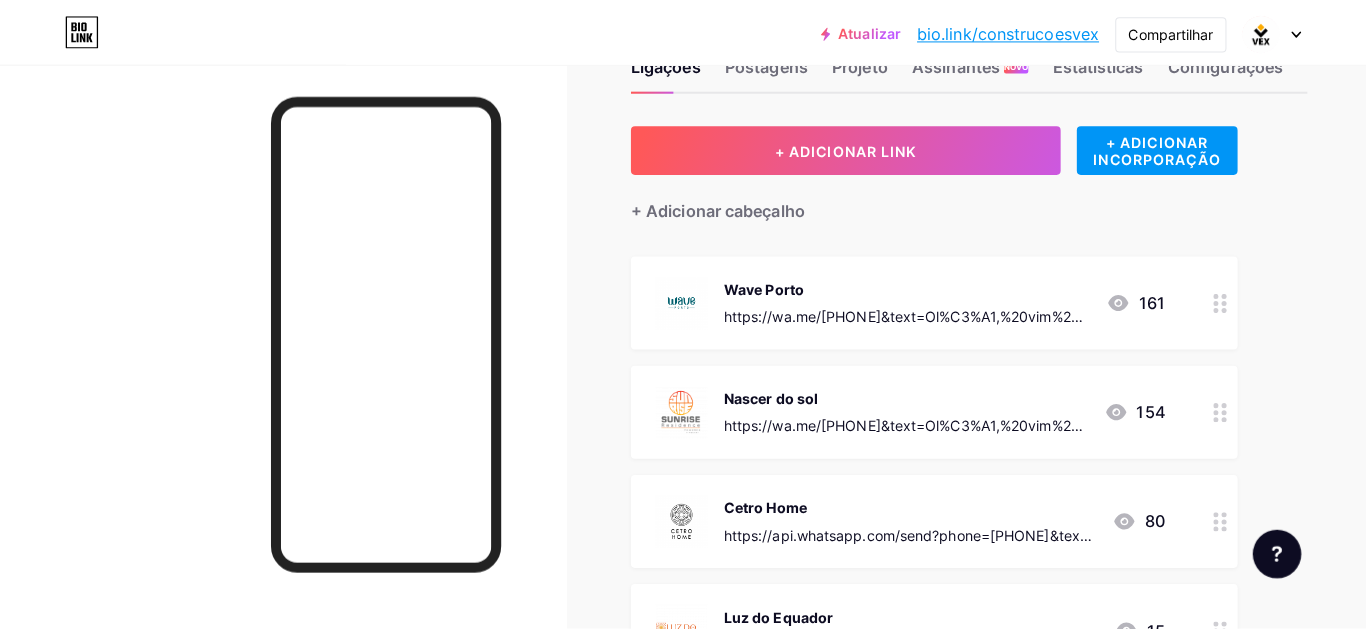 scroll, scrollTop: 200, scrollLeft: 0, axis: vertical 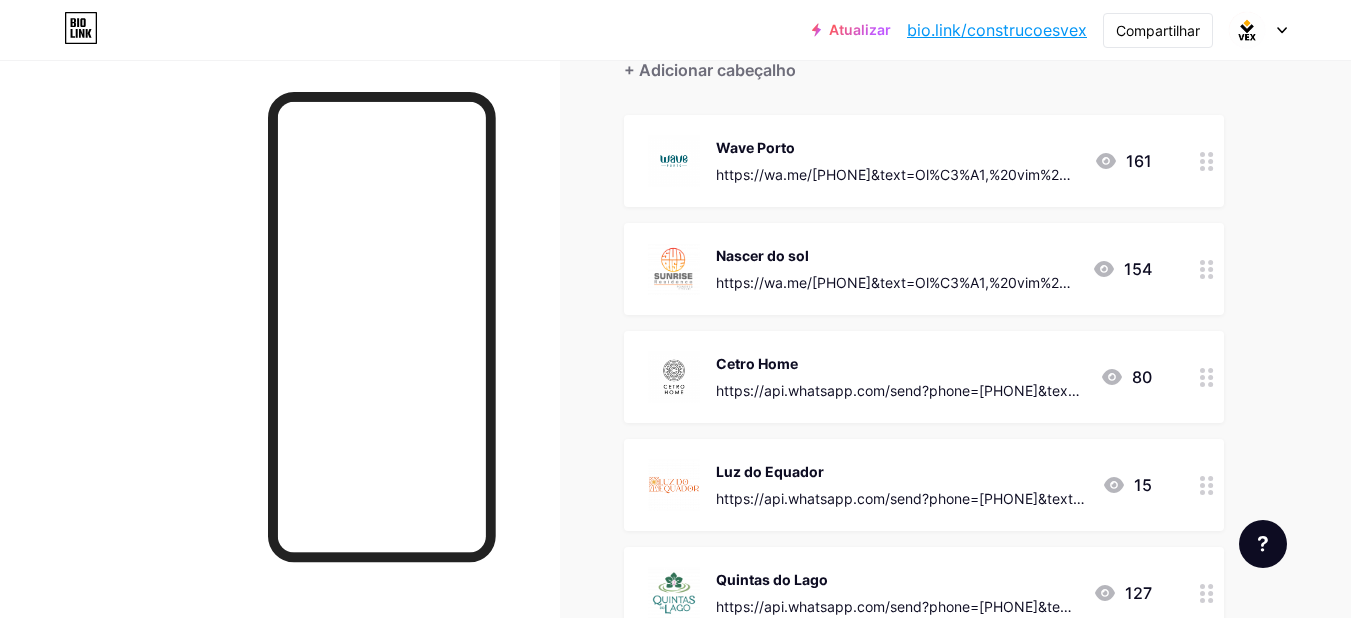click at bounding box center (1207, 377) 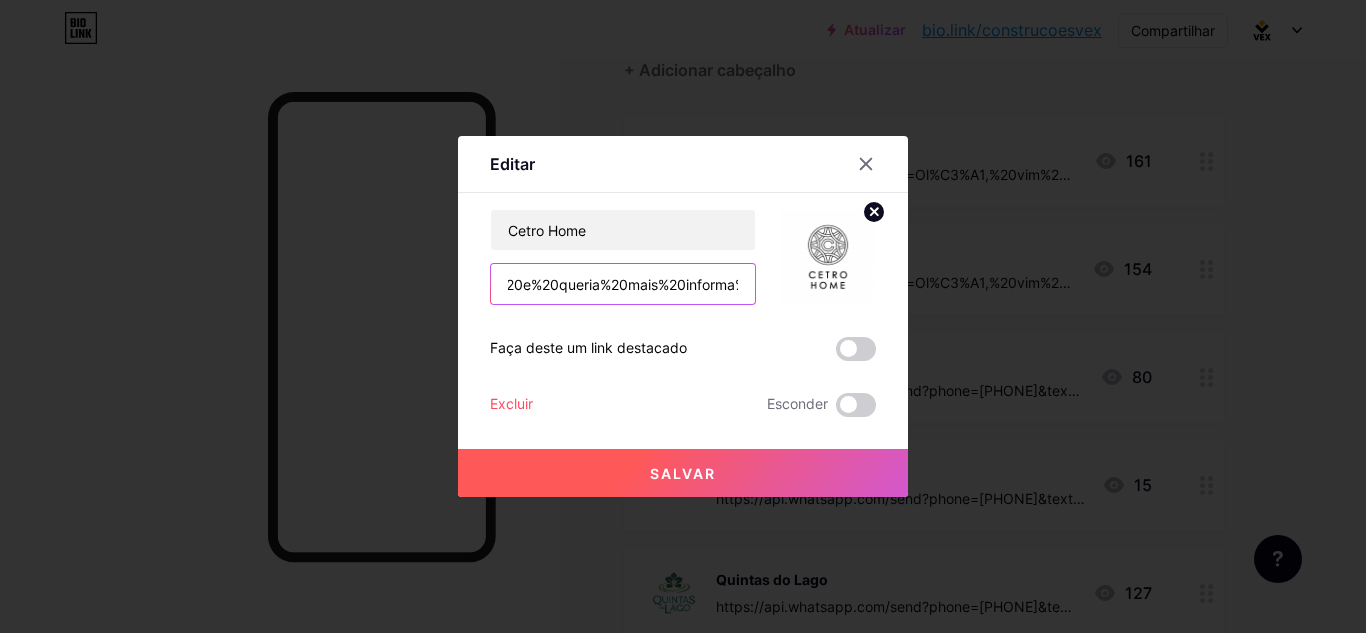 scroll, scrollTop: 0, scrollLeft: 1305, axis: horizontal 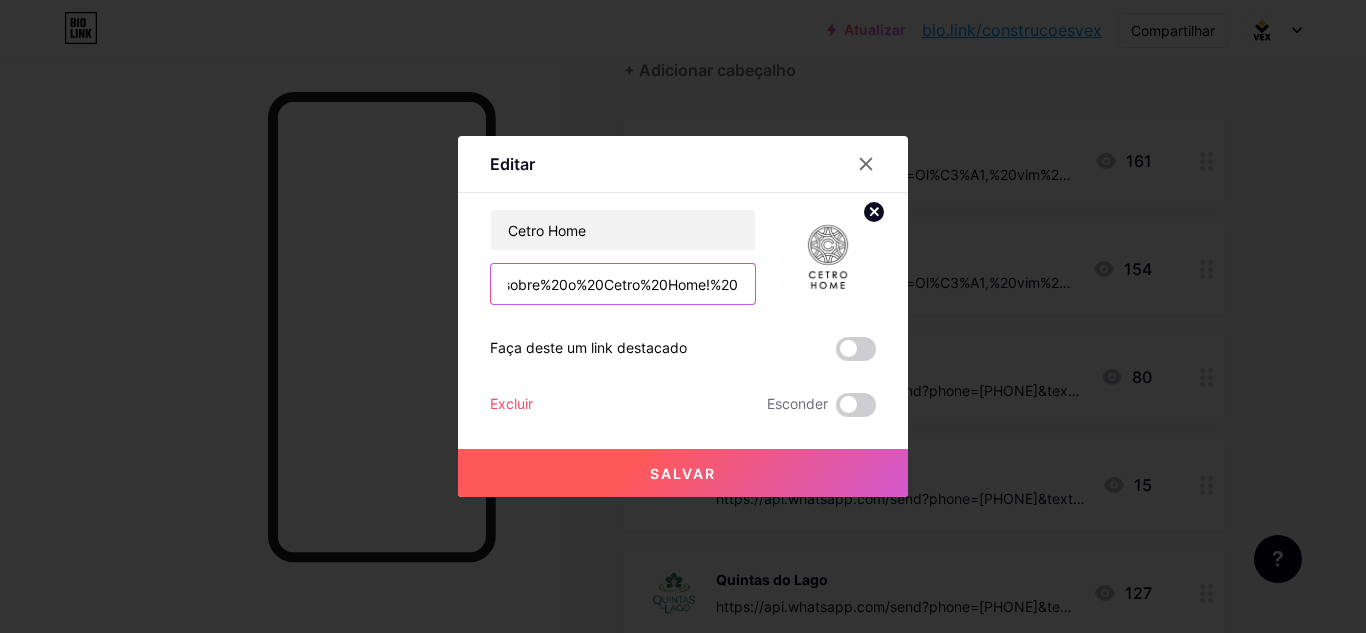 drag, startPoint x: 492, startPoint y: 280, endPoint x: 793, endPoint y: 296, distance: 301.42496 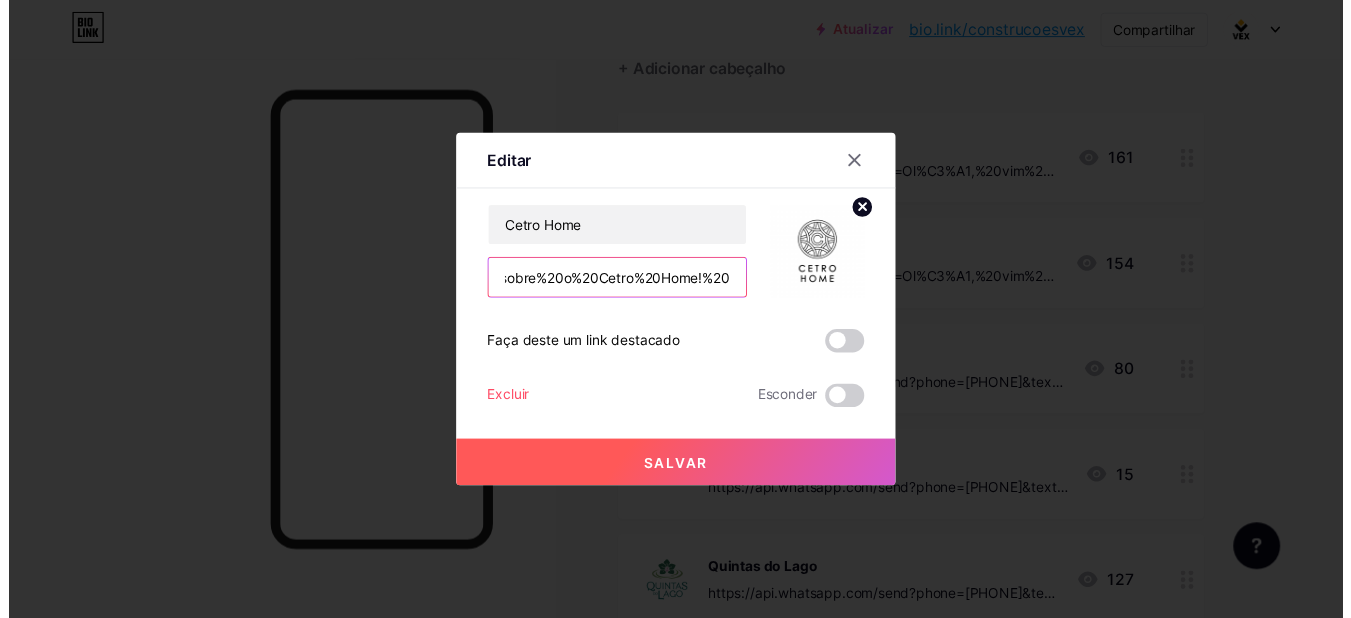 scroll, scrollTop: 0, scrollLeft: 0, axis: both 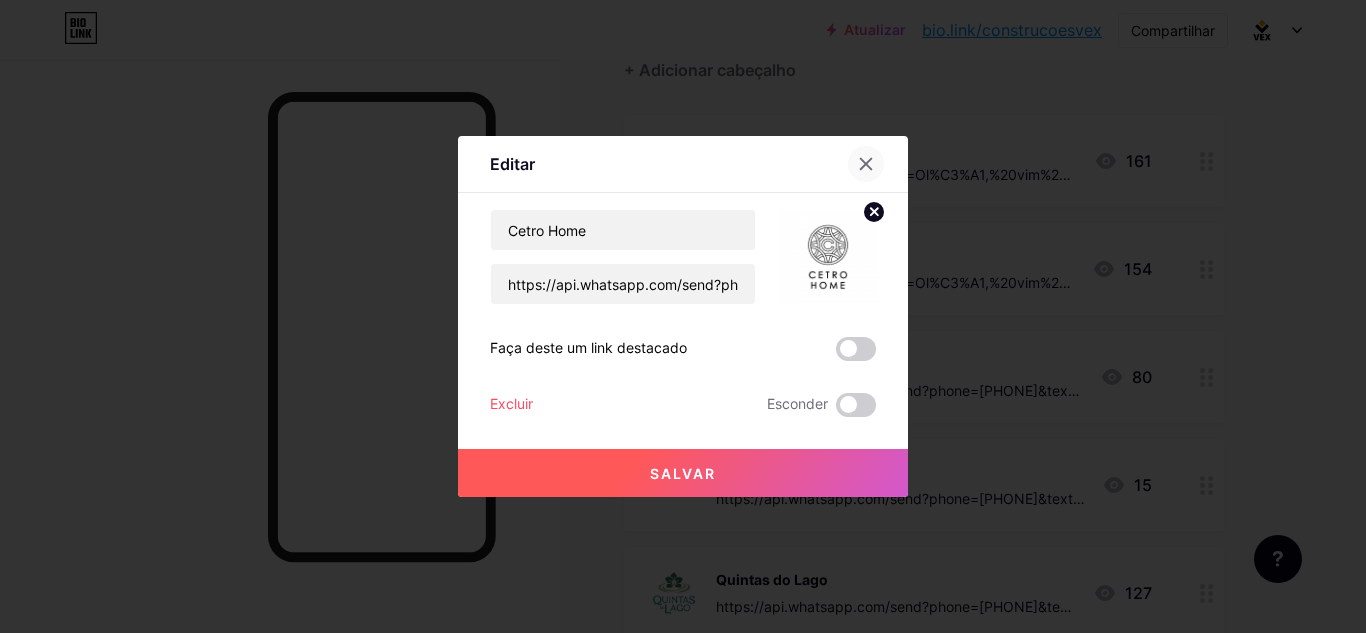 click 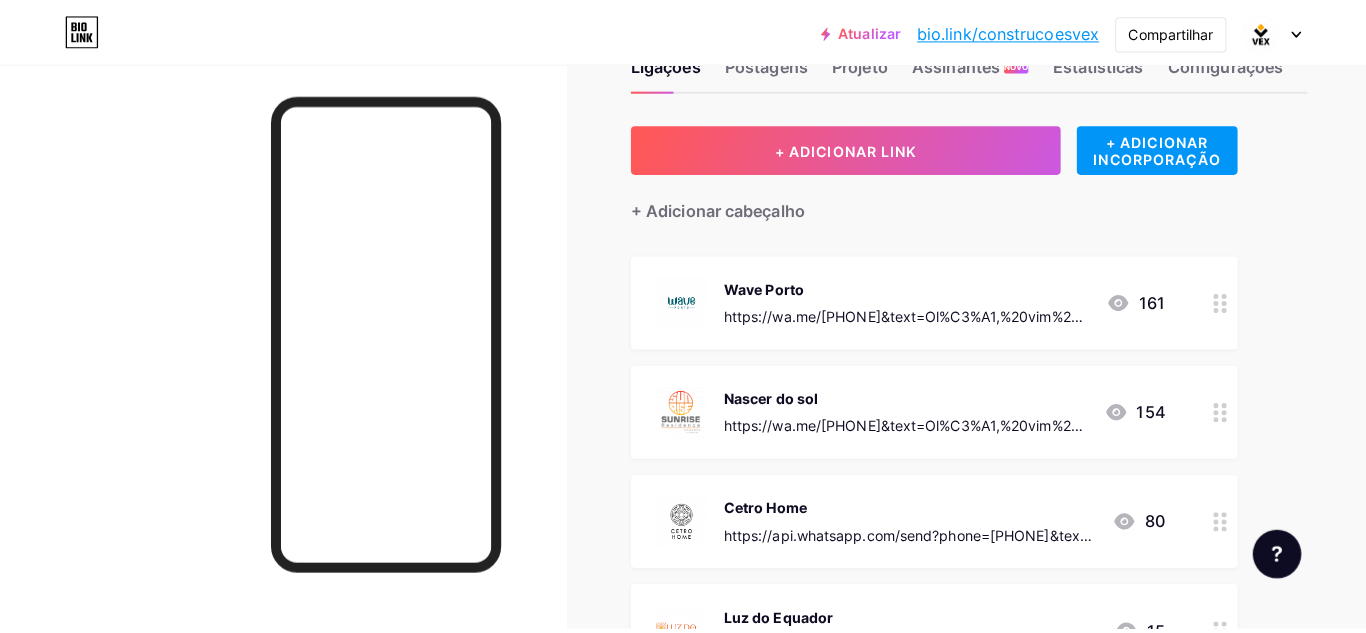 scroll, scrollTop: 100, scrollLeft: 0, axis: vertical 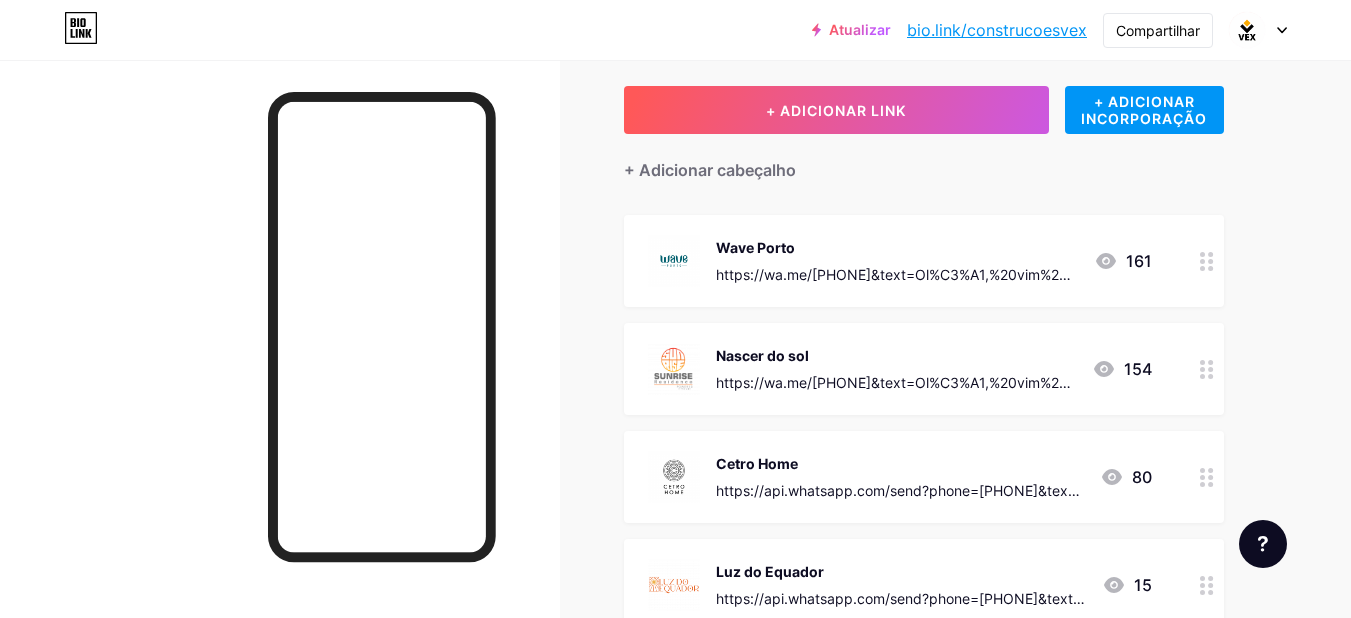 click 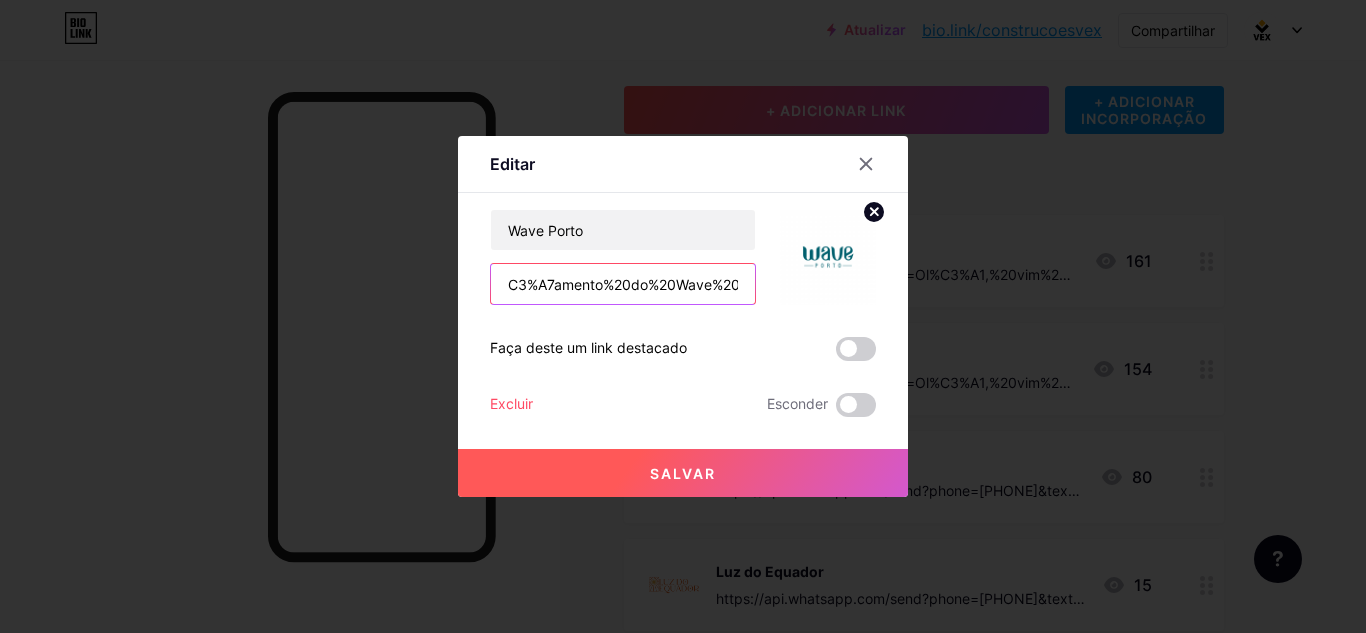 scroll, scrollTop: 0, scrollLeft: 1380, axis: horizontal 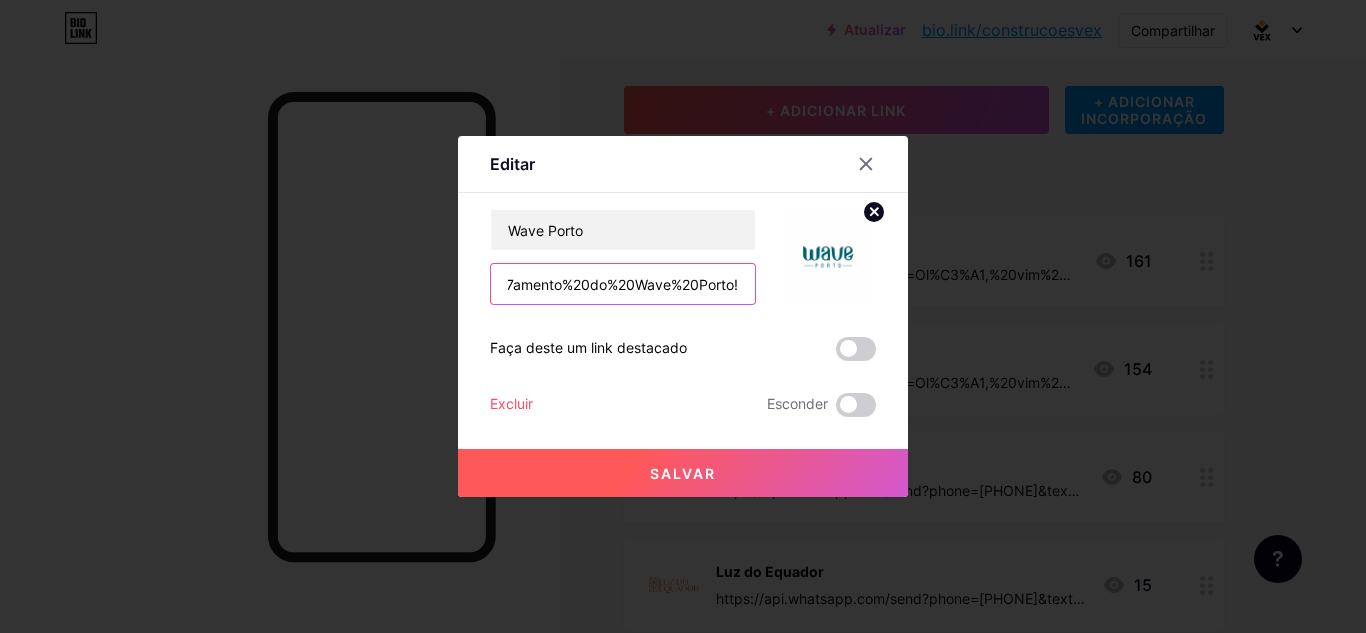 drag, startPoint x: 497, startPoint y: 287, endPoint x: 787, endPoint y: 299, distance: 290.24817 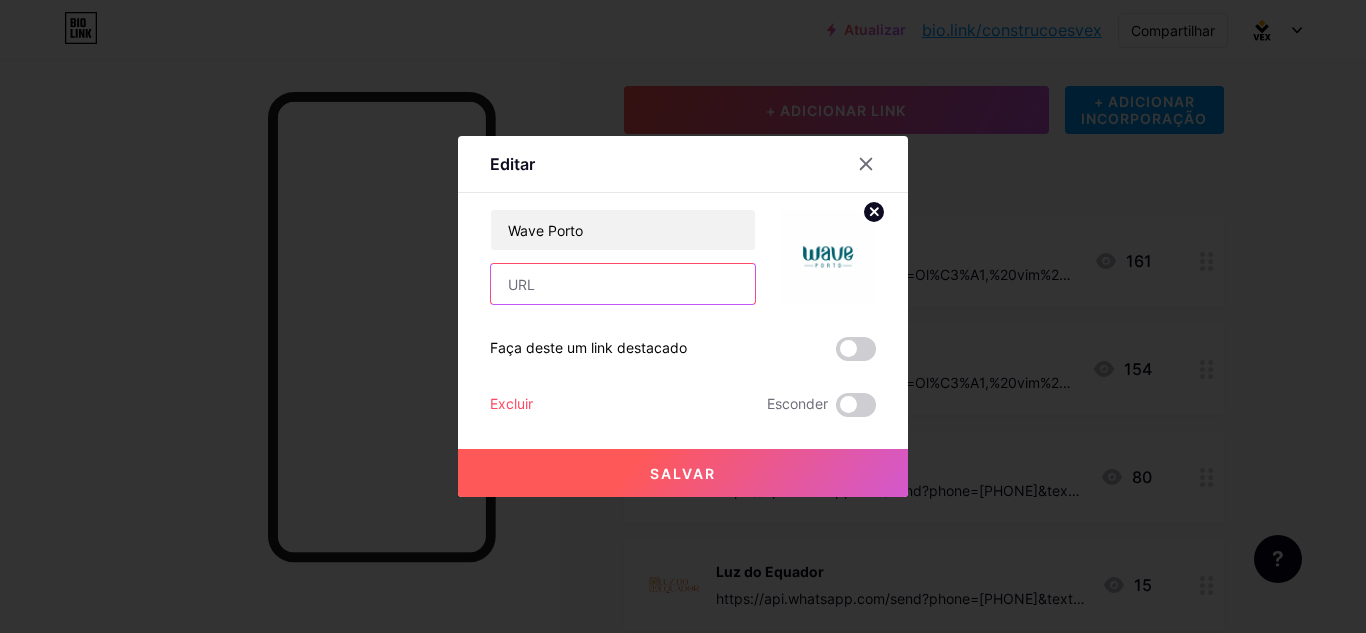 scroll, scrollTop: 0, scrollLeft: 0, axis: both 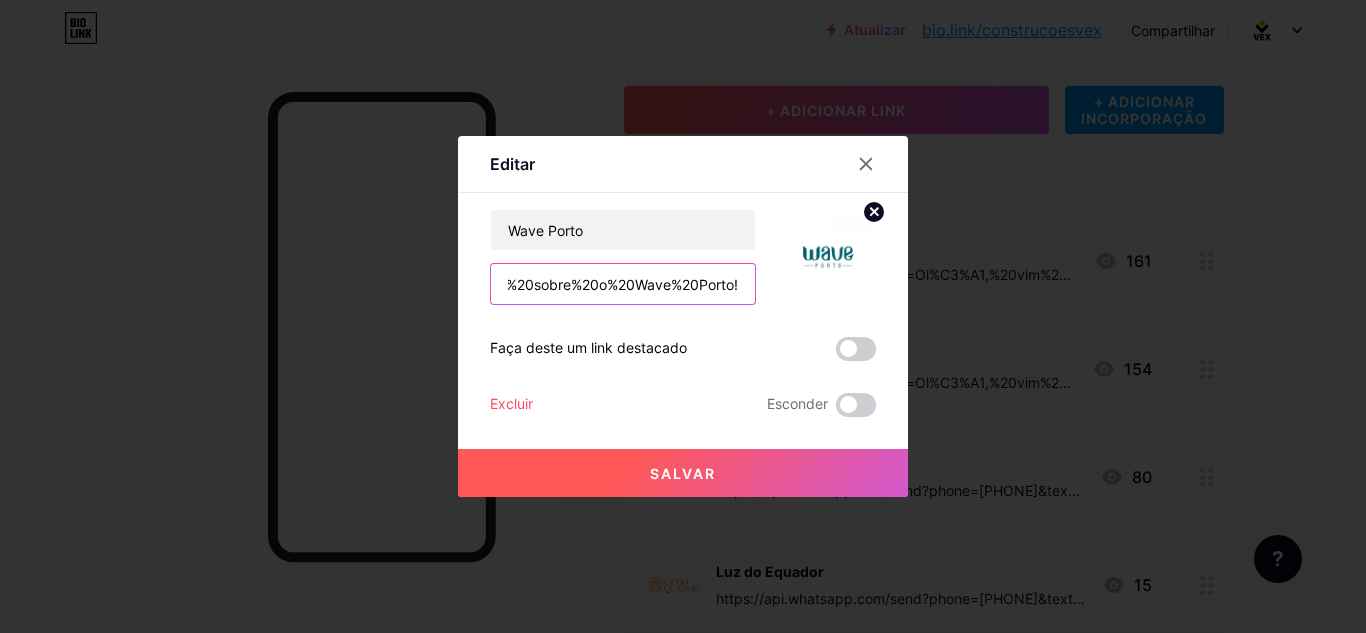 type on "https://api.whatsapp.com/send?phone=5596991309429&text=Ol%C3%A1,%20vim%20pelo%20link%20da%20bio%20do%20Instagram%20e%20queria%20mais%20informa%C3%A7%C3%B5es%20sobre%20o%20Wave%20Porto!" 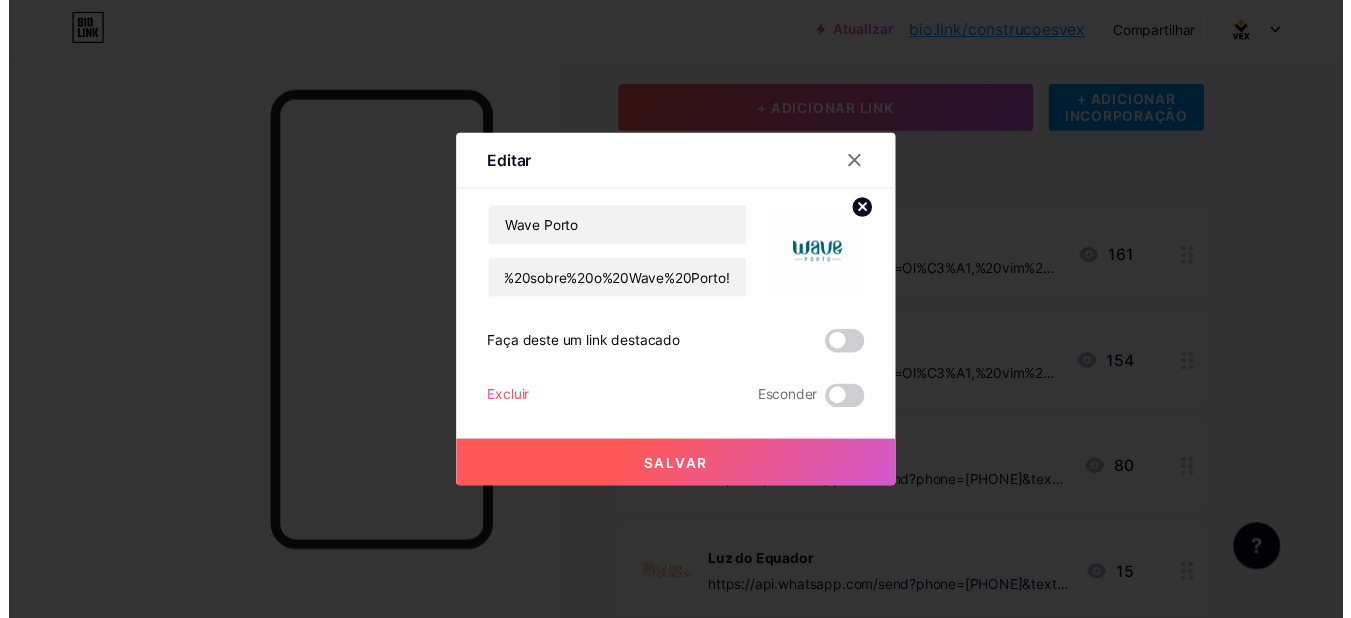 scroll, scrollTop: 0, scrollLeft: 0, axis: both 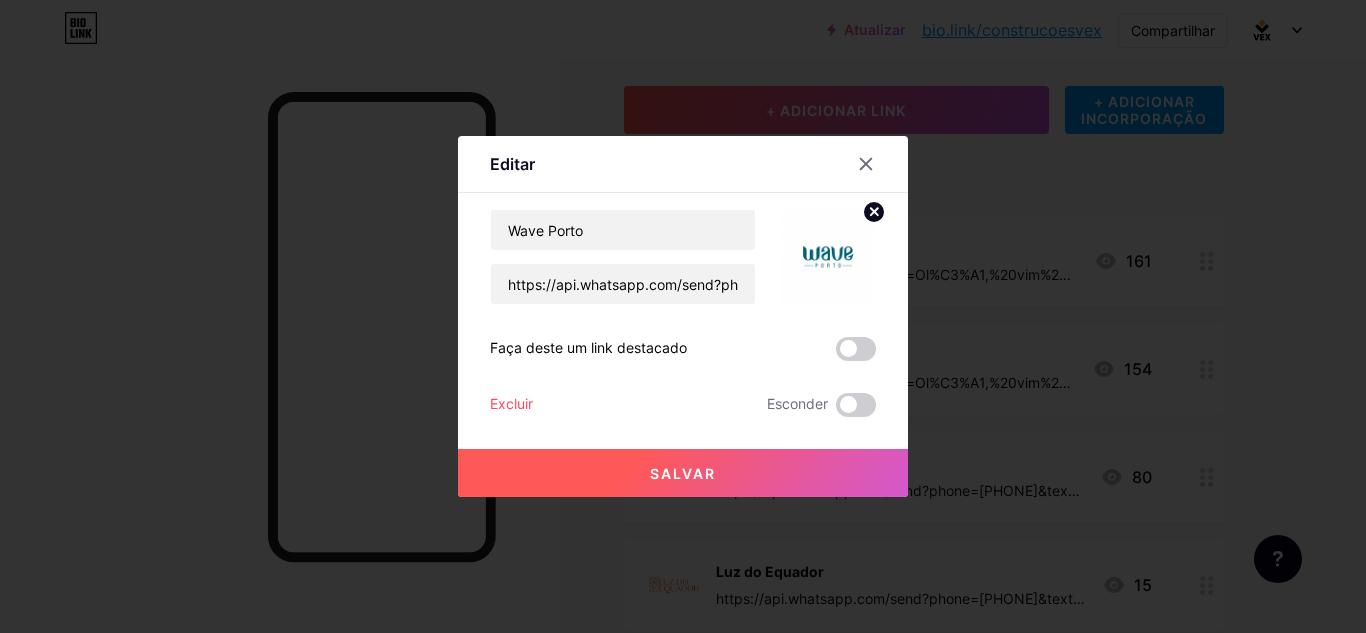 click on "Salvar" at bounding box center (683, 473) 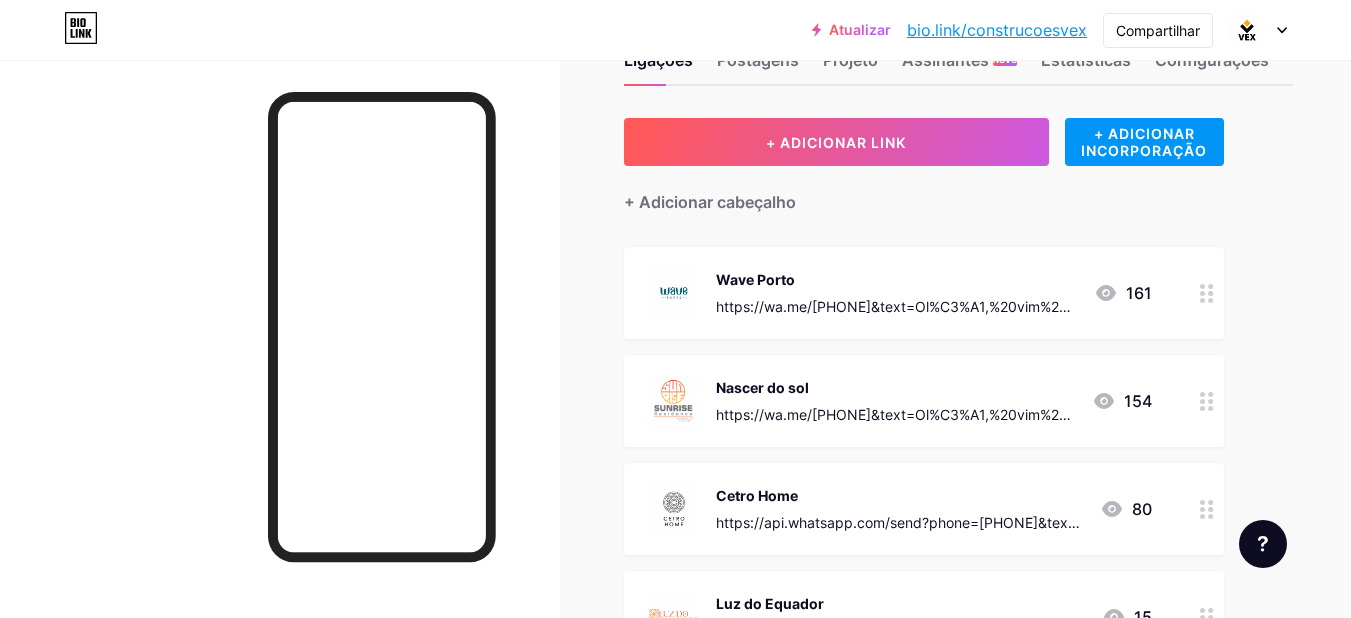scroll, scrollTop: 300, scrollLeft: 0, axis: vertical 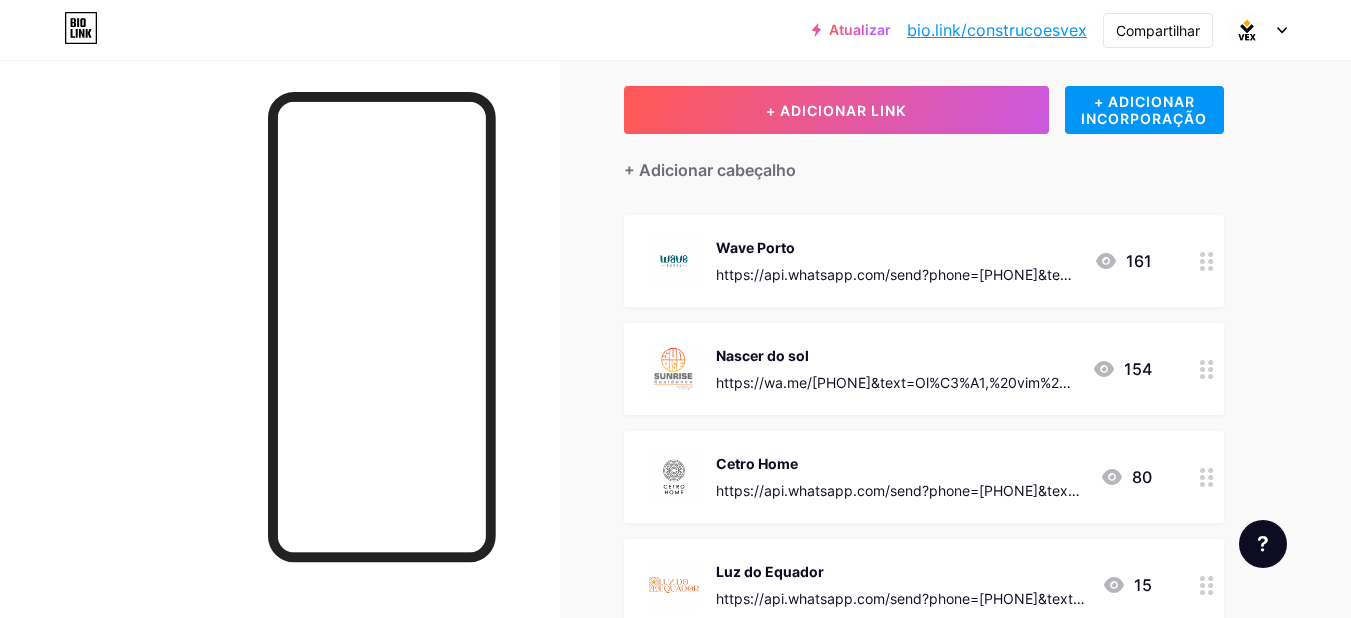 click 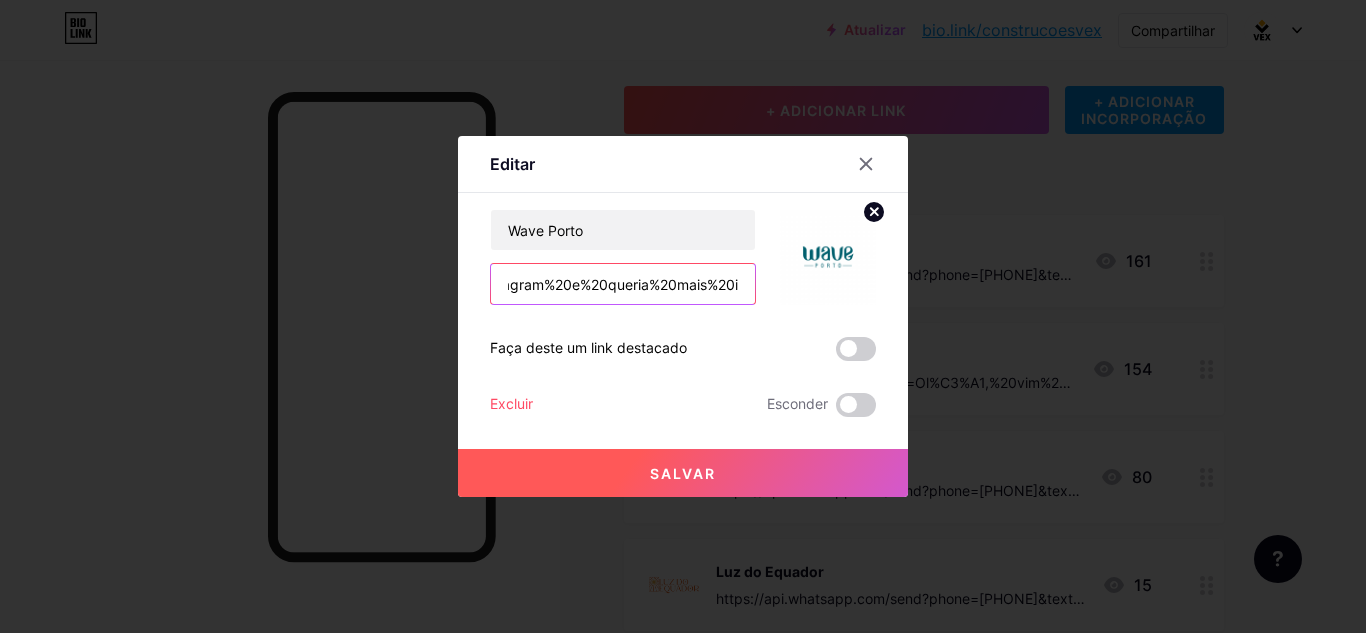 scroll, scrollTop: 0, scrollLeft: 1272, axis: horizontal 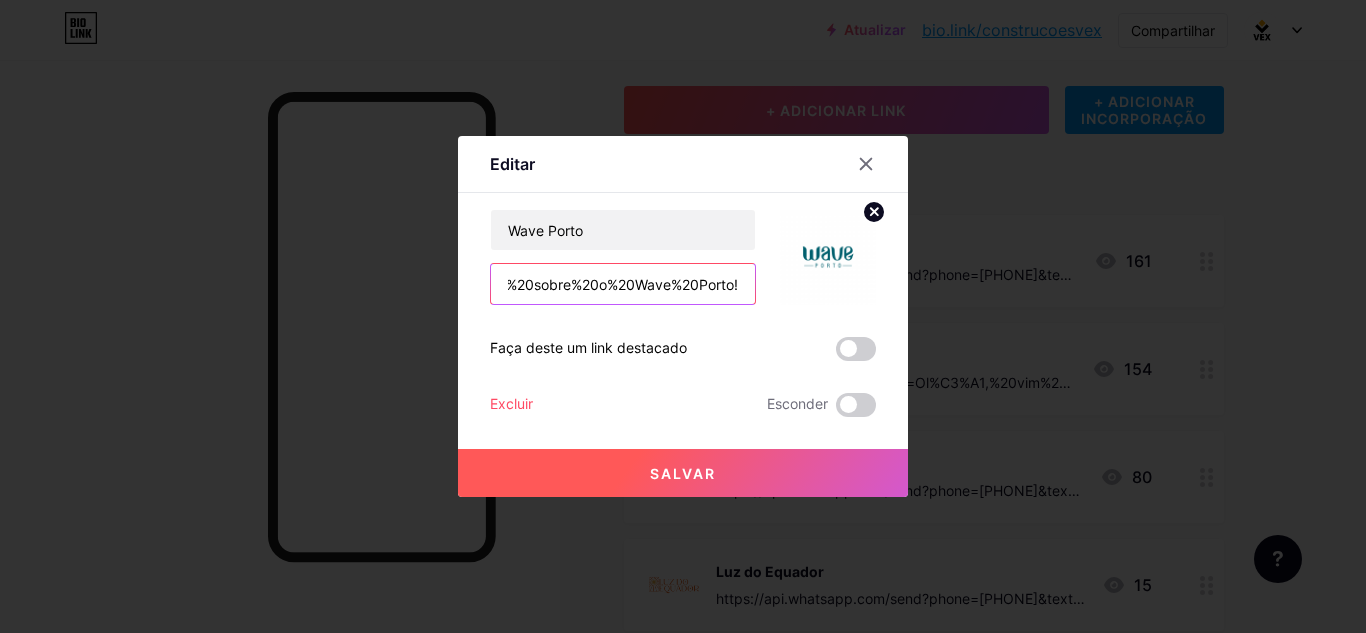 drag, startPoint x: 498, startPoint y: 280, endPoint x: 864, endPoint y: 277, distance: 366.0123 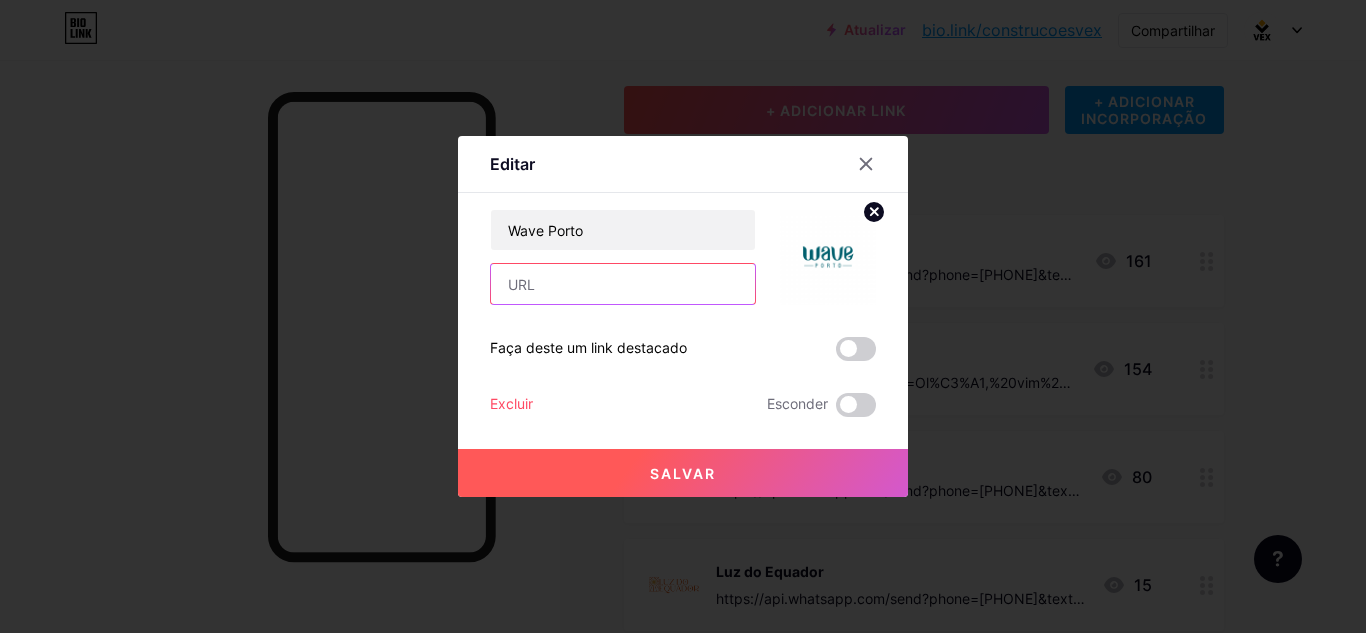 scroll, scrollTop: 0, scrollLeft: 0, axis: both 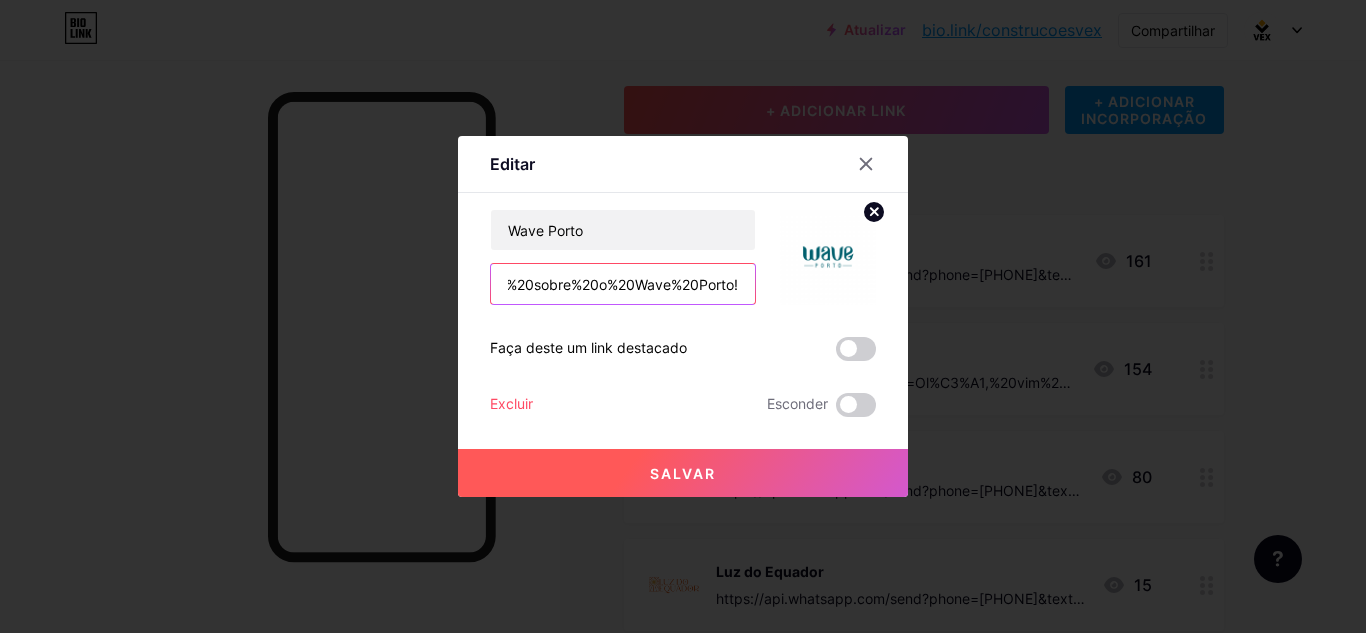 type on "https://wa.me/[PHONE]&text=Ol%C3%A1,%20vim%20pelo%20link%20da%20bio%20do%20Instagram%20e%20queria%20mais%20informa%C3%A7%C3%B5es%20sobre%20o%20Wave%20Porto!" 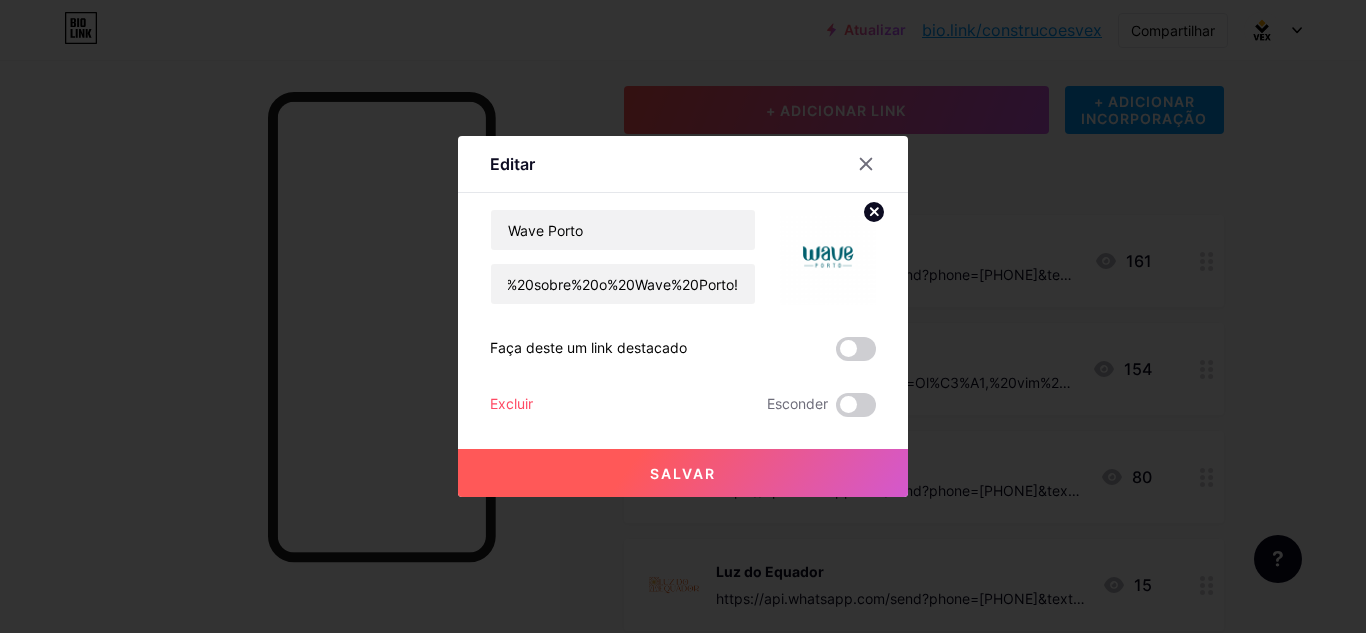 click on "Salvar" at bounding box center (683, 473) 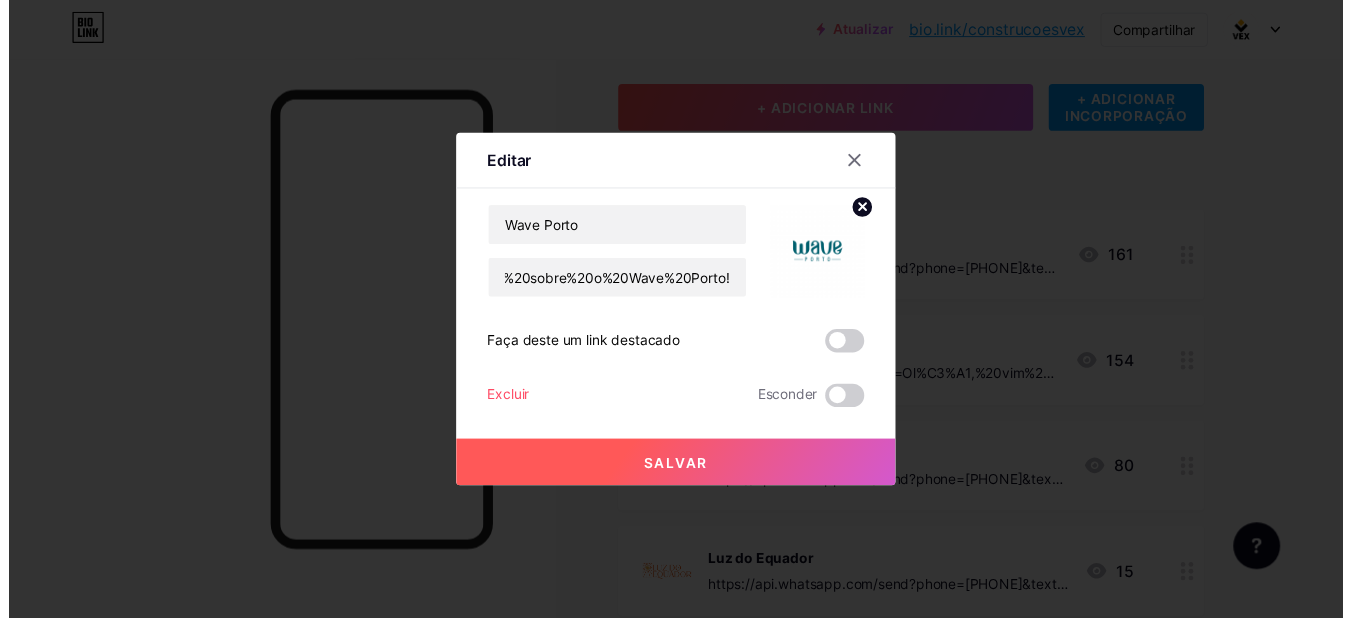 scroll, scrollTop: 0, scrollLeft: 0, axis: both 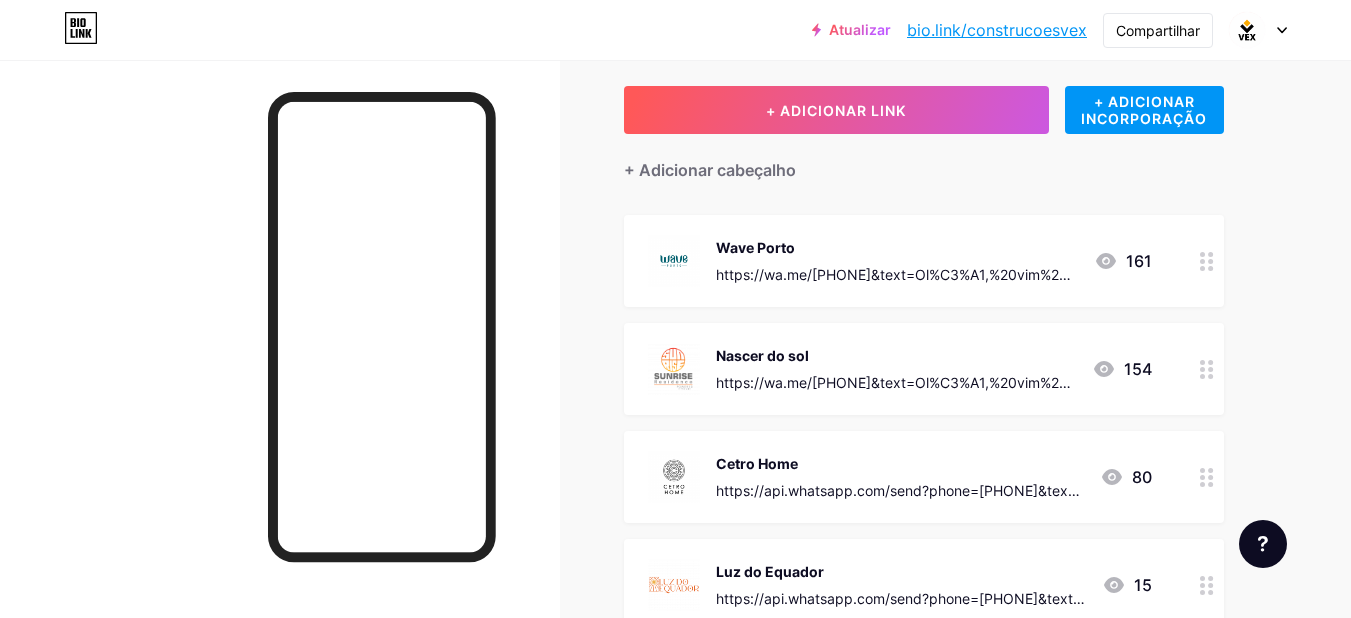 click at bounding box center [1207, 261] 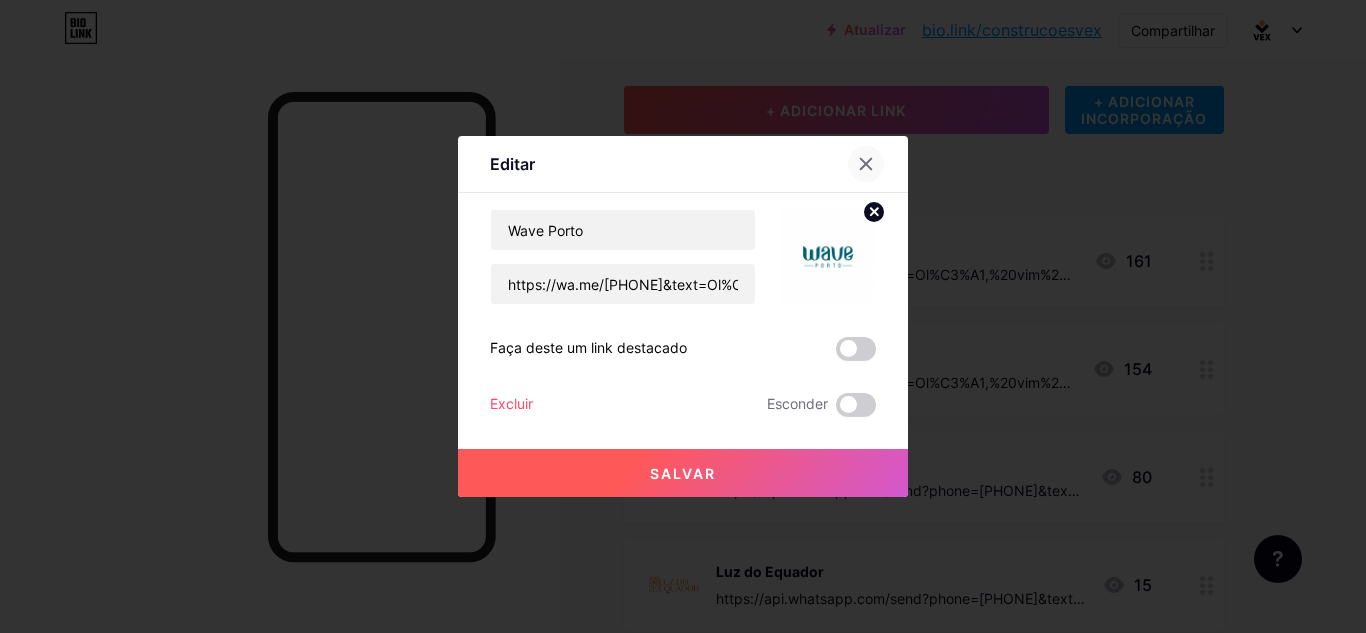 click 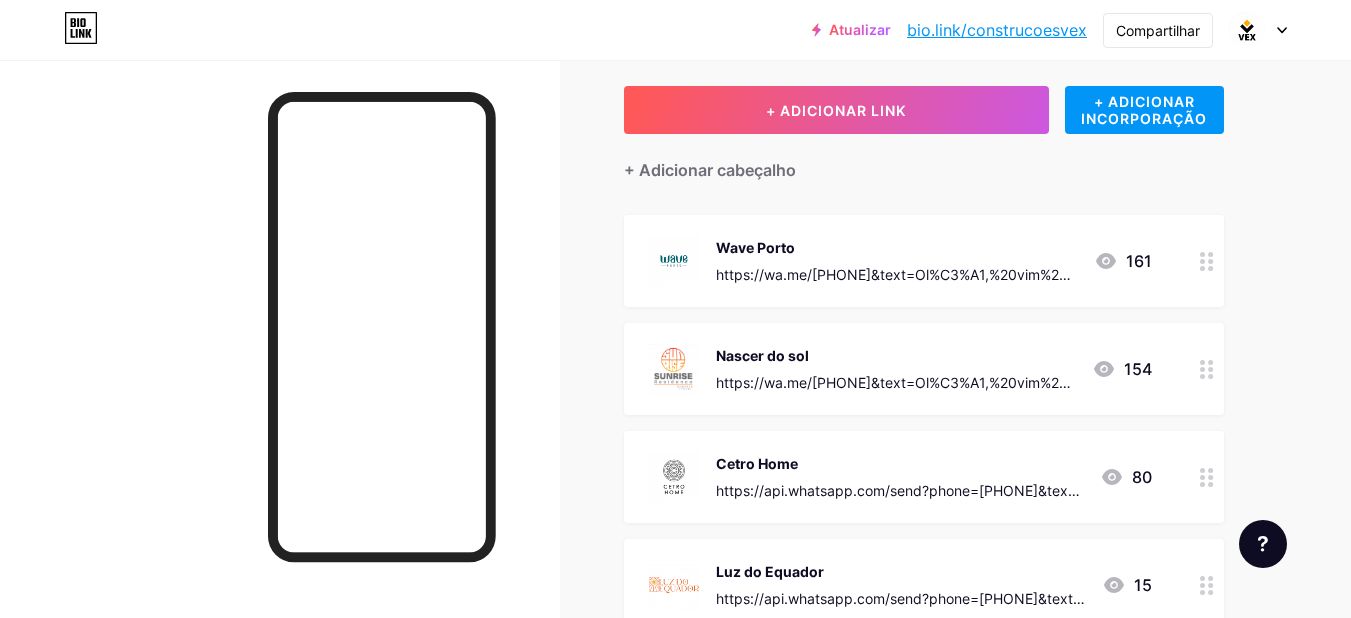 click 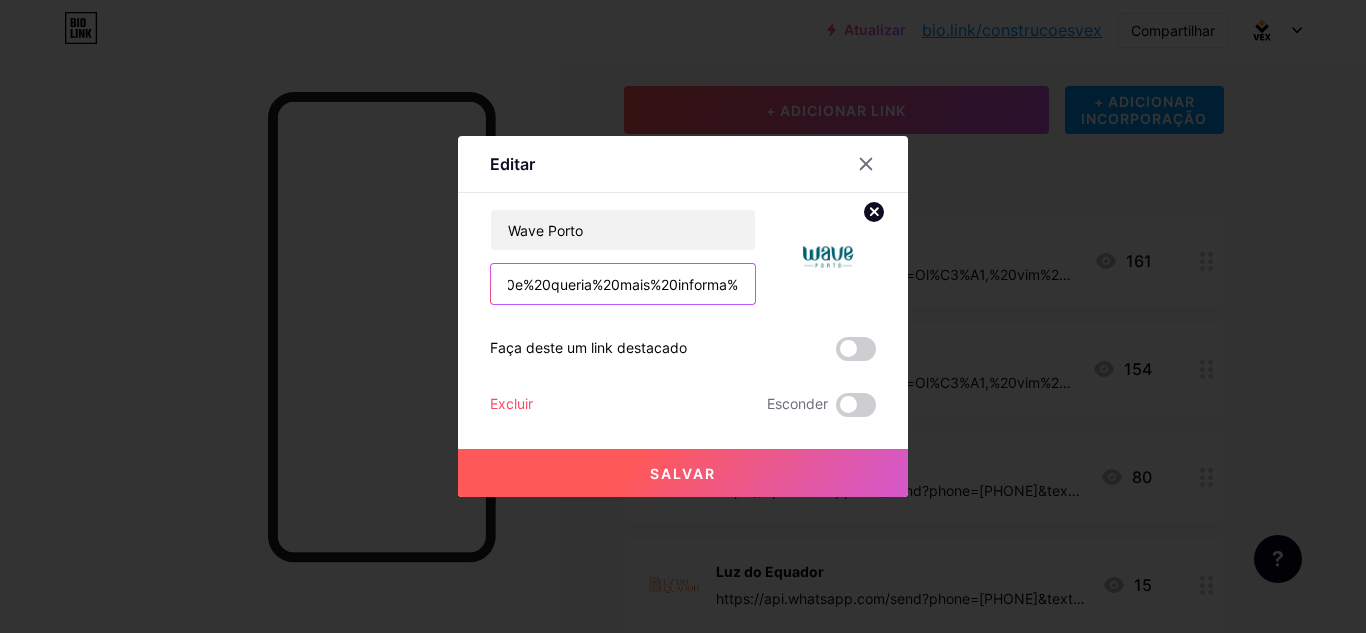 scroll, scrollTop: 0, scrollLeft: 1092, axis: horizontal 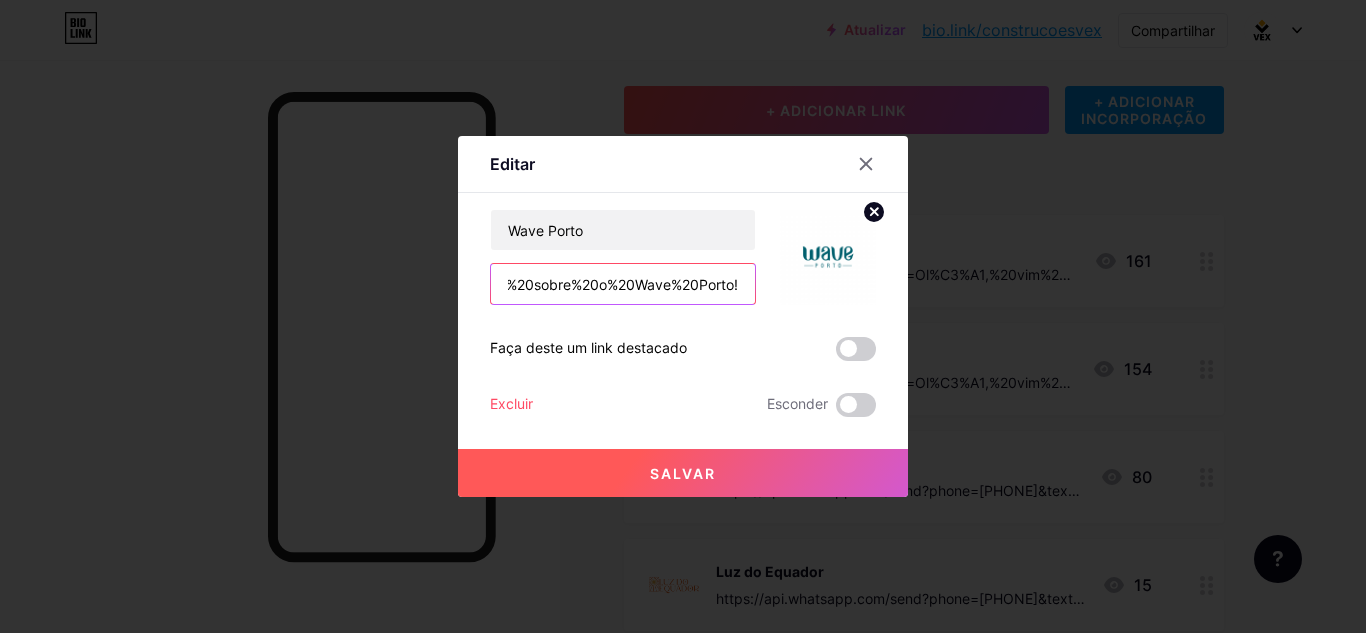 drag, startPoint x: 495, startPoint y: 282, endPoint x: 773, endPoint y: 288, distance: 278.06473 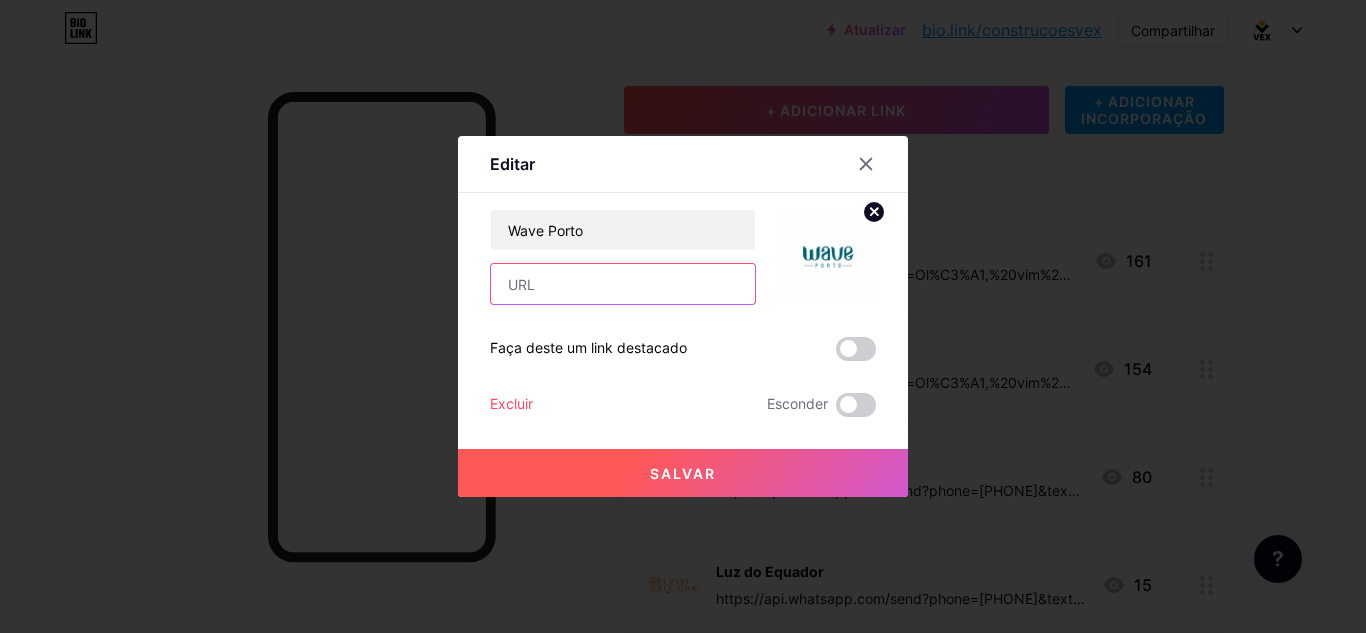 scroll, scrollTop: 0, scrollLeft: 0, axis: both 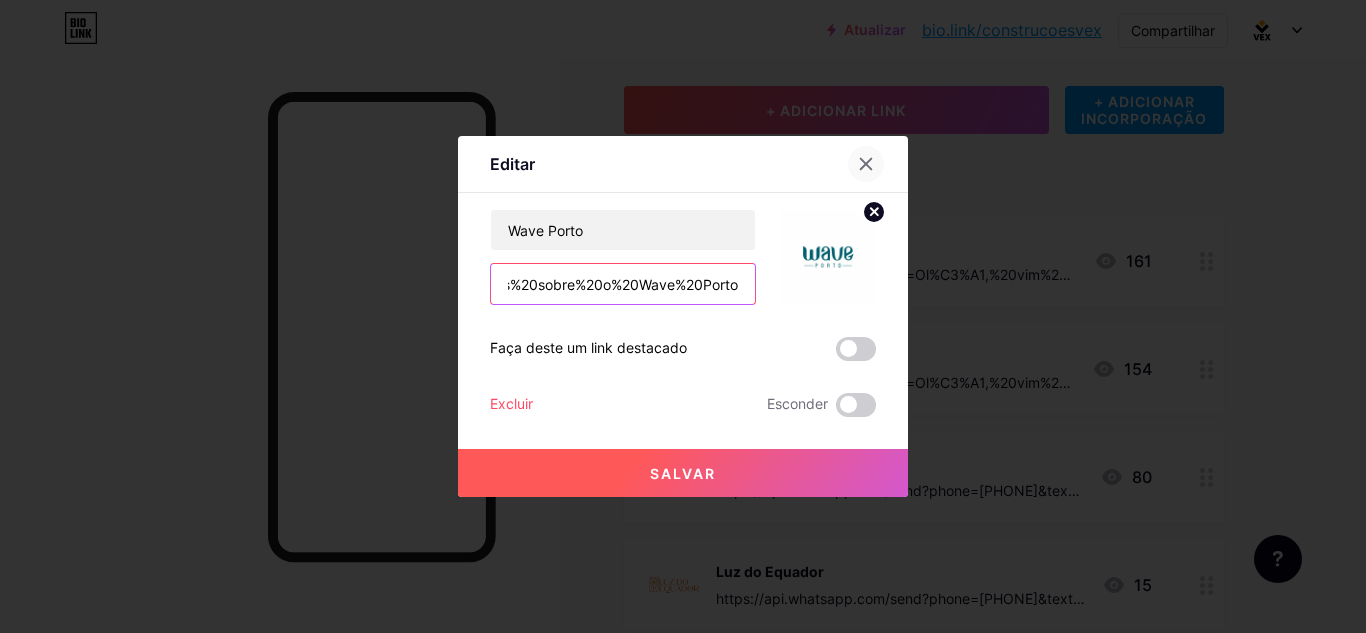 type on "https://wa.me/559691861975&text=Ol%C3%A1,%20vim%20pelo%20link%20da%20bio%20do%20Instagram%20e%20queria%20mais%20informa%C3%A7%C3%B5es%20sobre%20o%20Wave%20Porto" 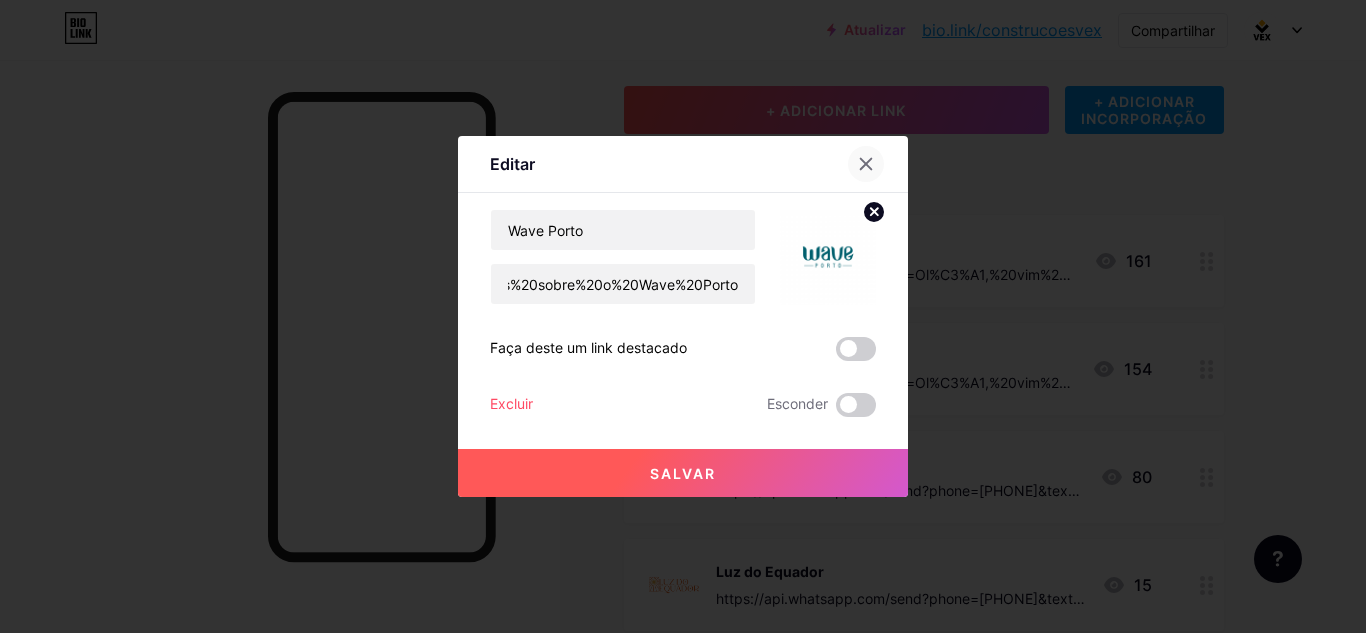 scroll, scrollTop: 0, scrollLeft: 0, axis: both 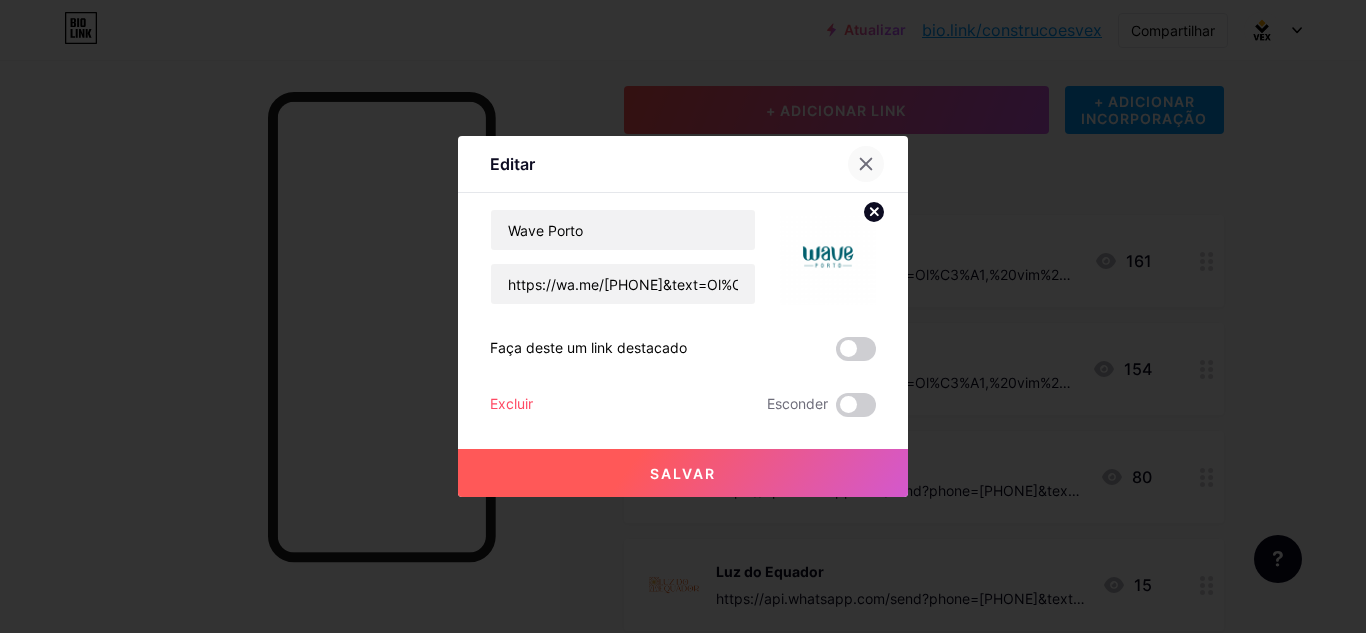click at bounding box center [866, 164] 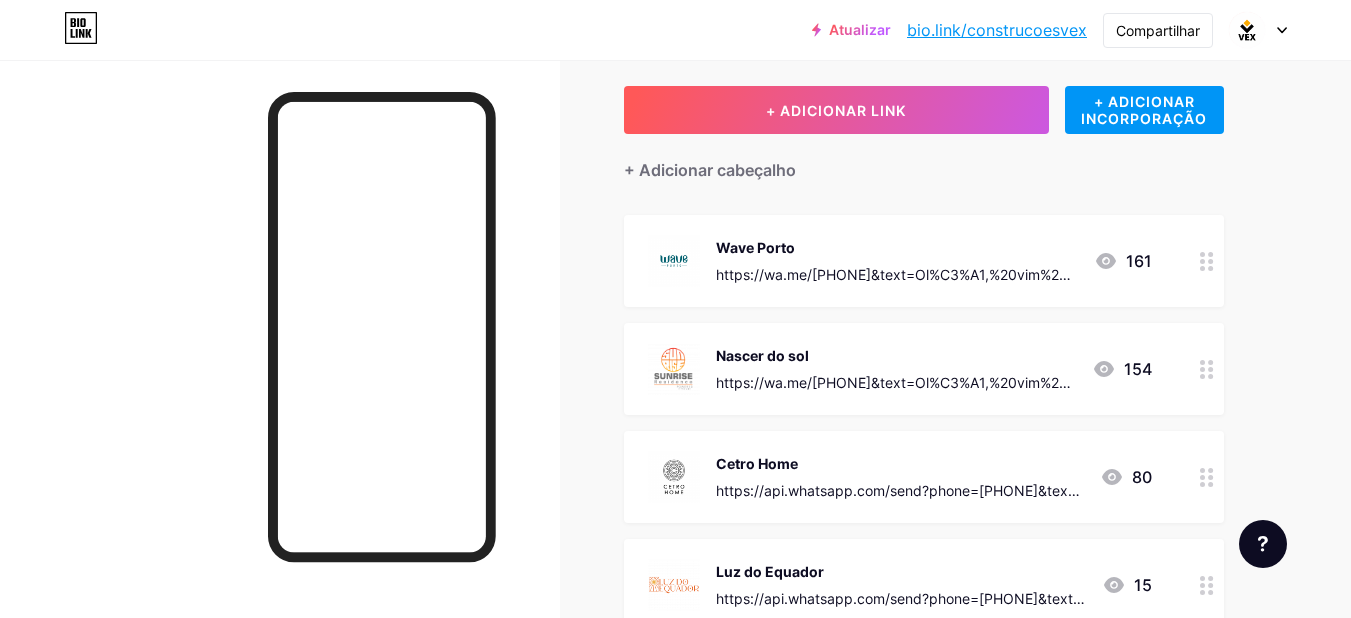 click at bounding box center (1207, 261) 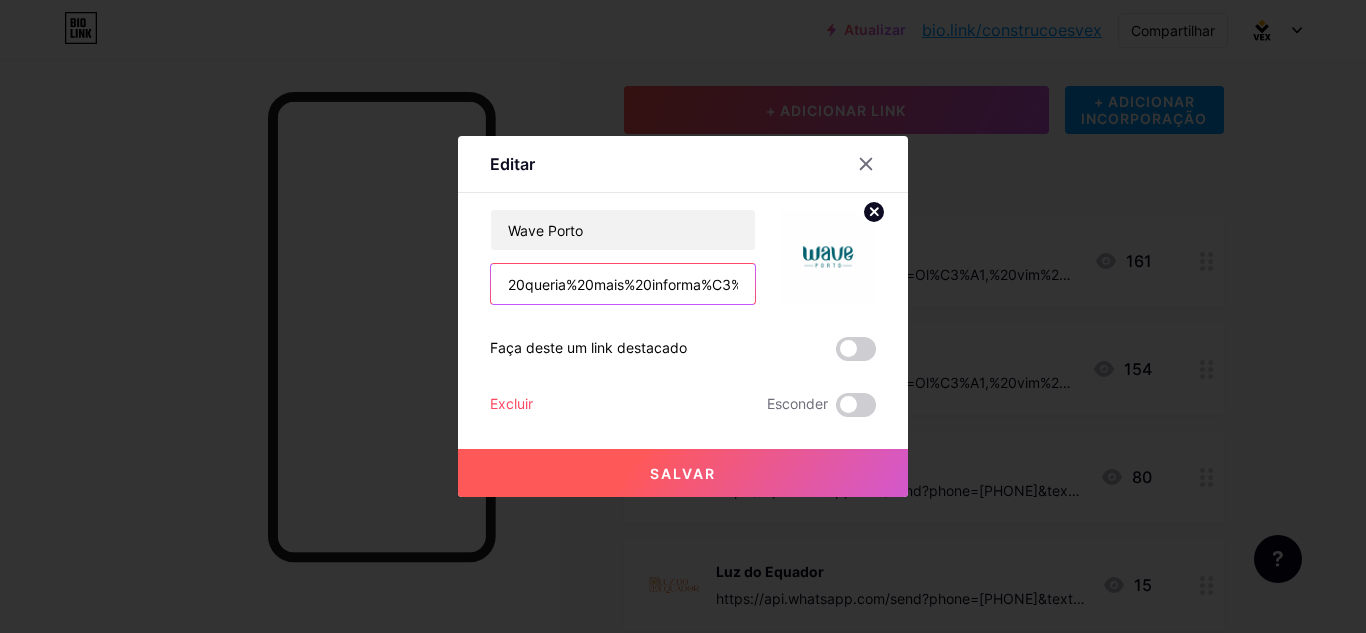 scroll, scrollTop: 0, scrollLeft: 1092, axis: horizontal 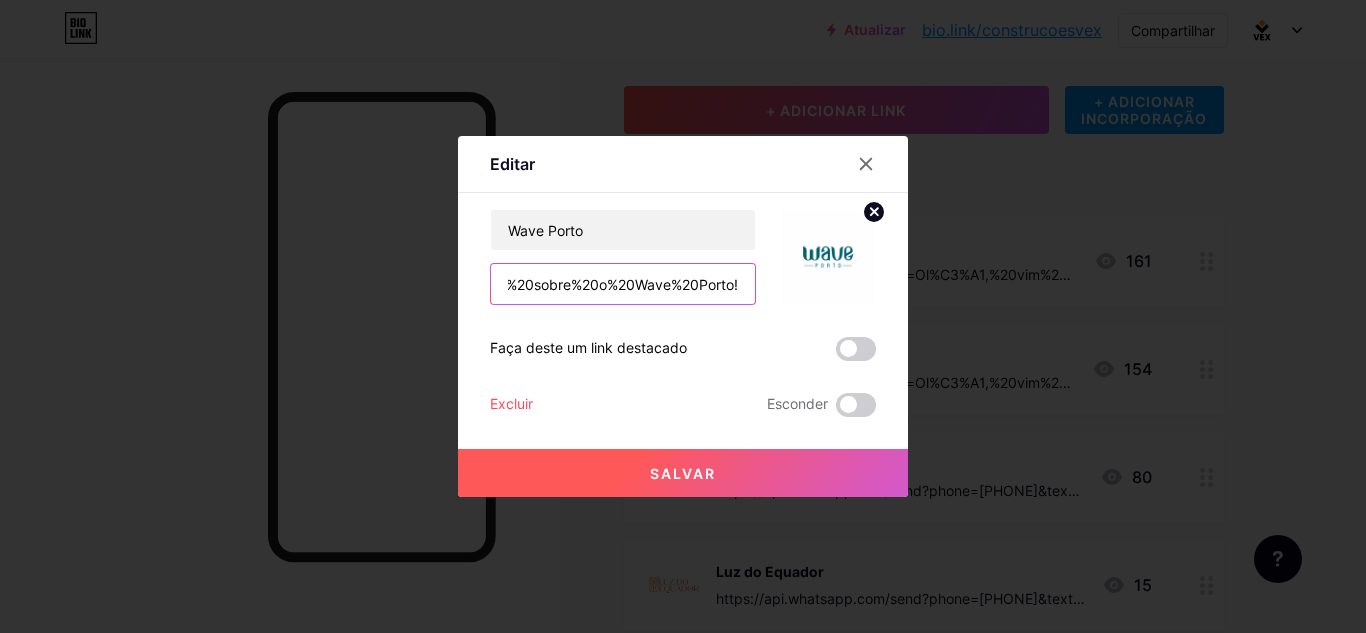 drag, startPoint x: 501, startPoint y: 289, endPoint x: 810, endPoint y: 266, distance: 309.8548 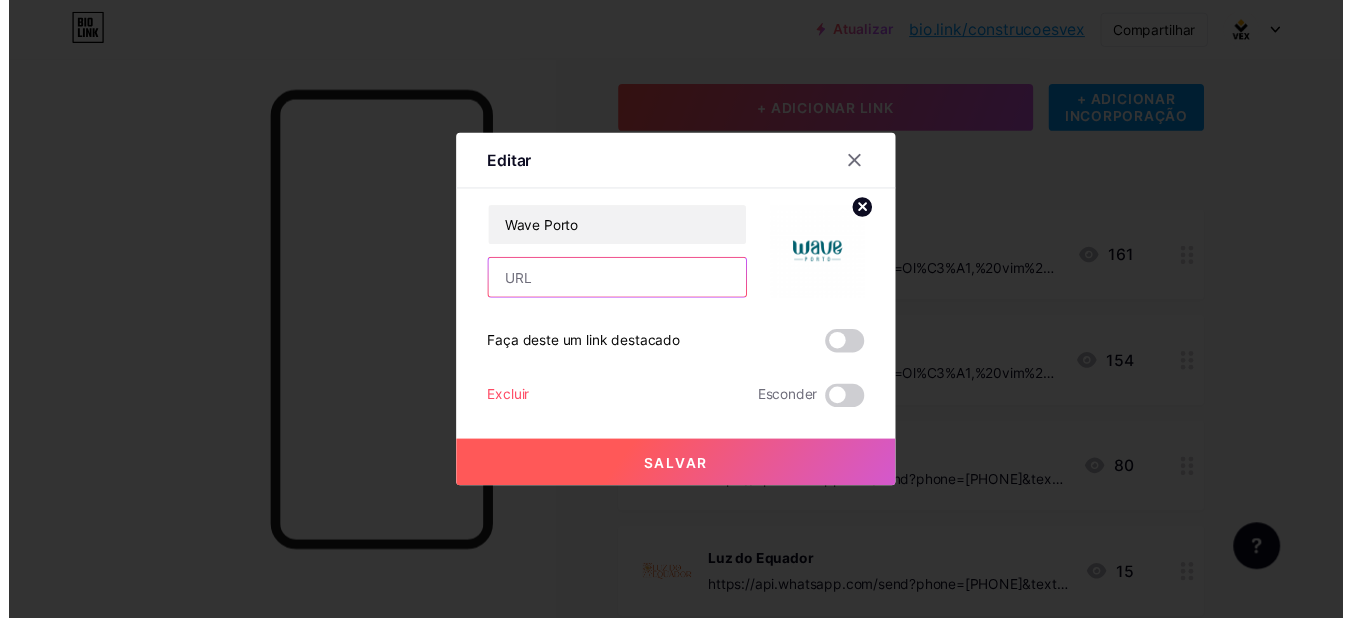 scroll, scrollTop: 0, scrollLeft: 0, axis: both 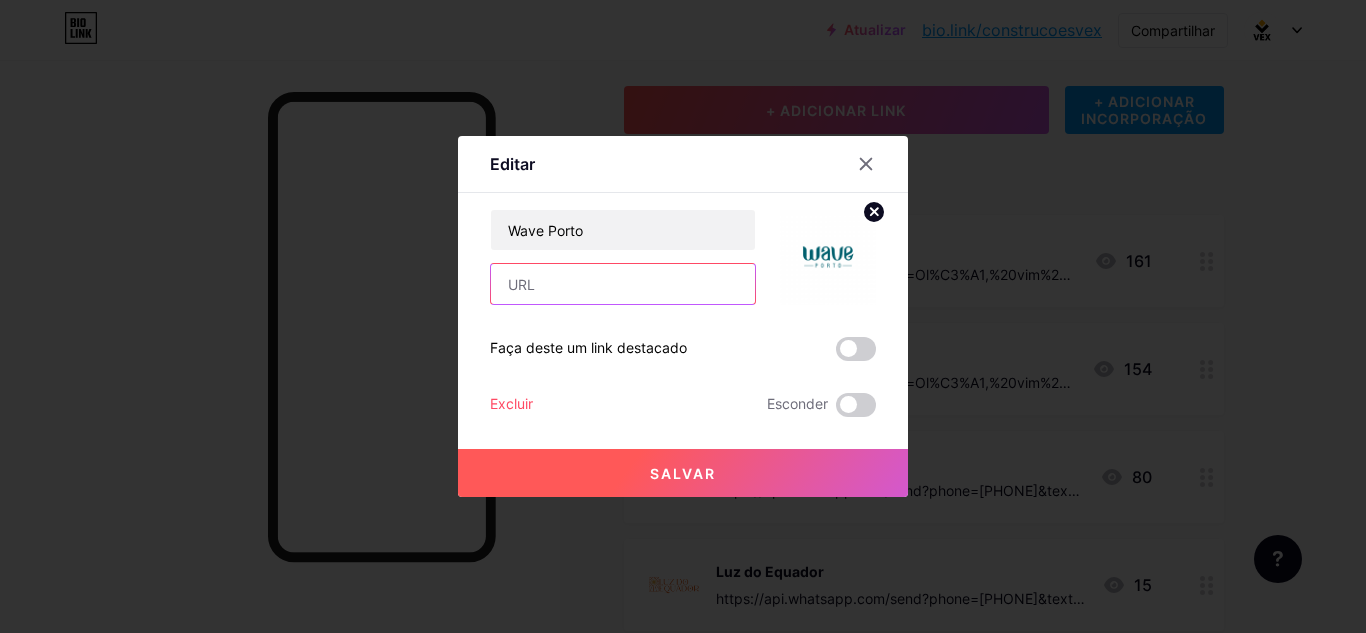 paste on "https://wa.me/[PHONE]" 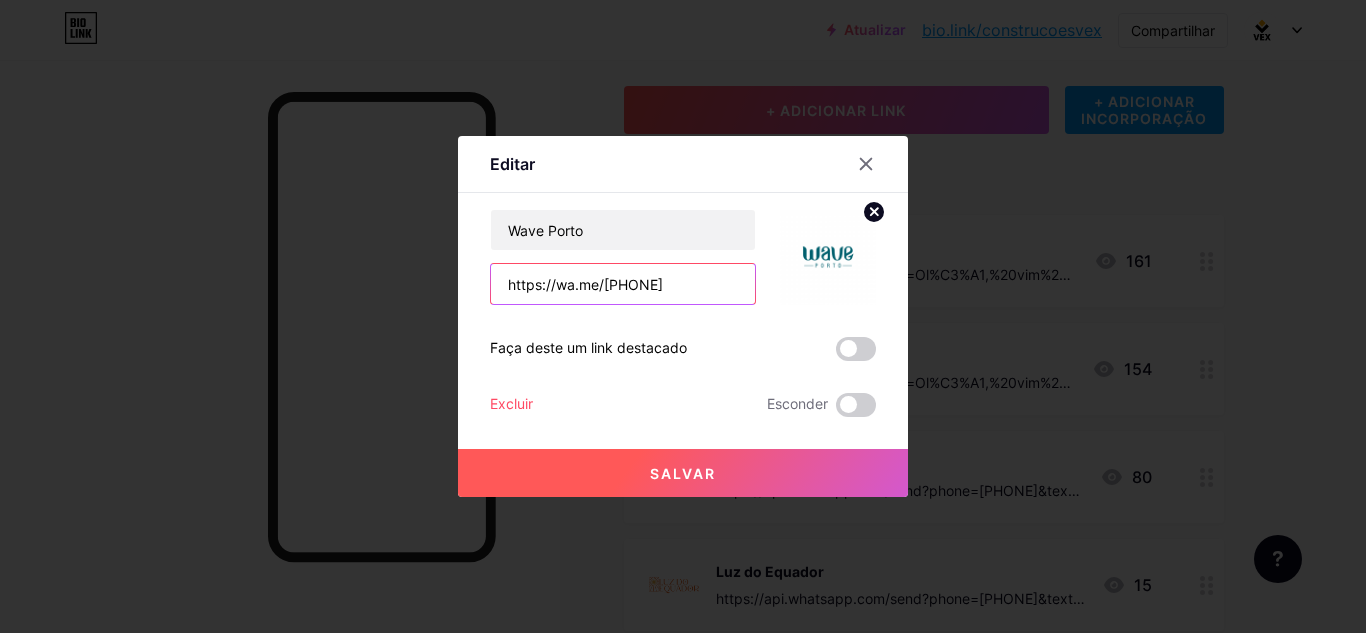 type on "https://wa.me/[PHONE]" 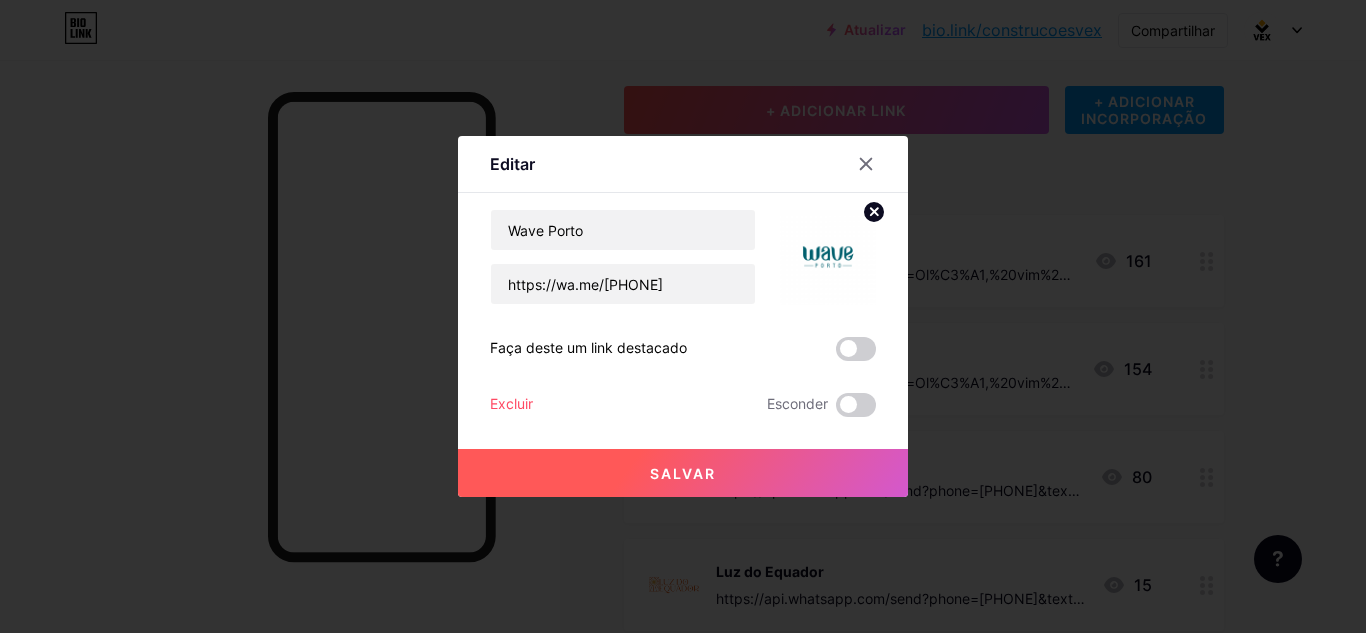 click on "Salvar" at bounding box center (683, 473) 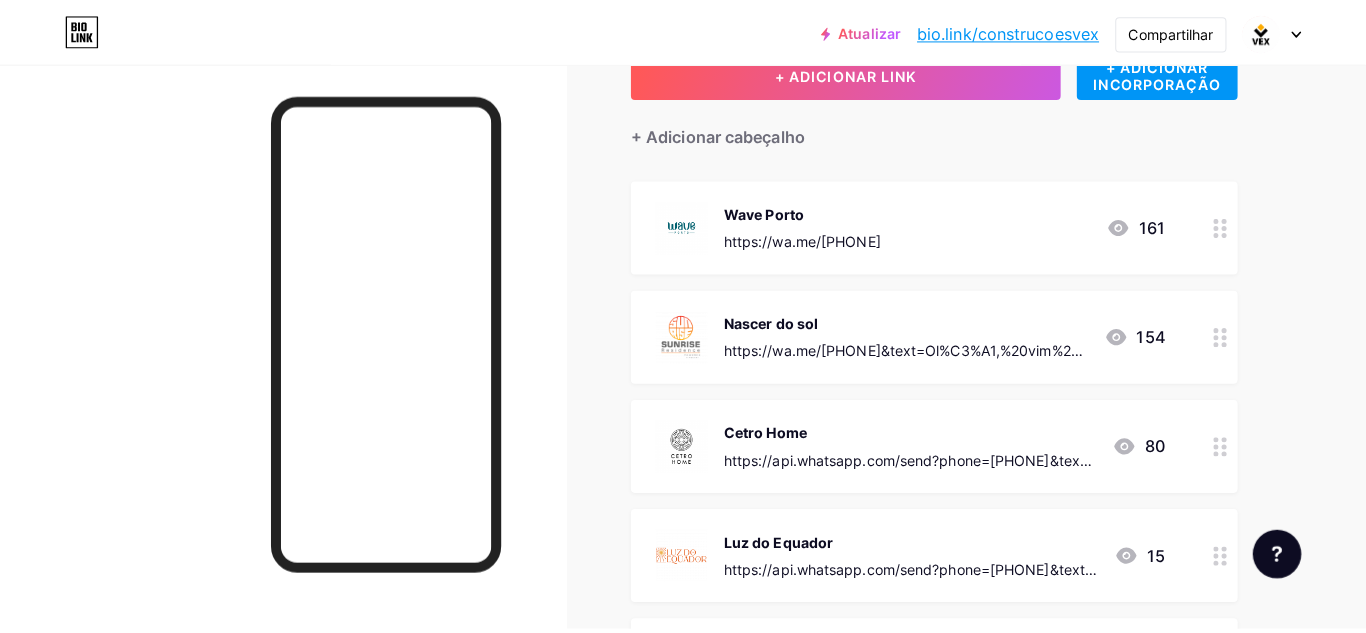 scroll, scrollTop: 200, scrollLeft: 0, axis: vertical 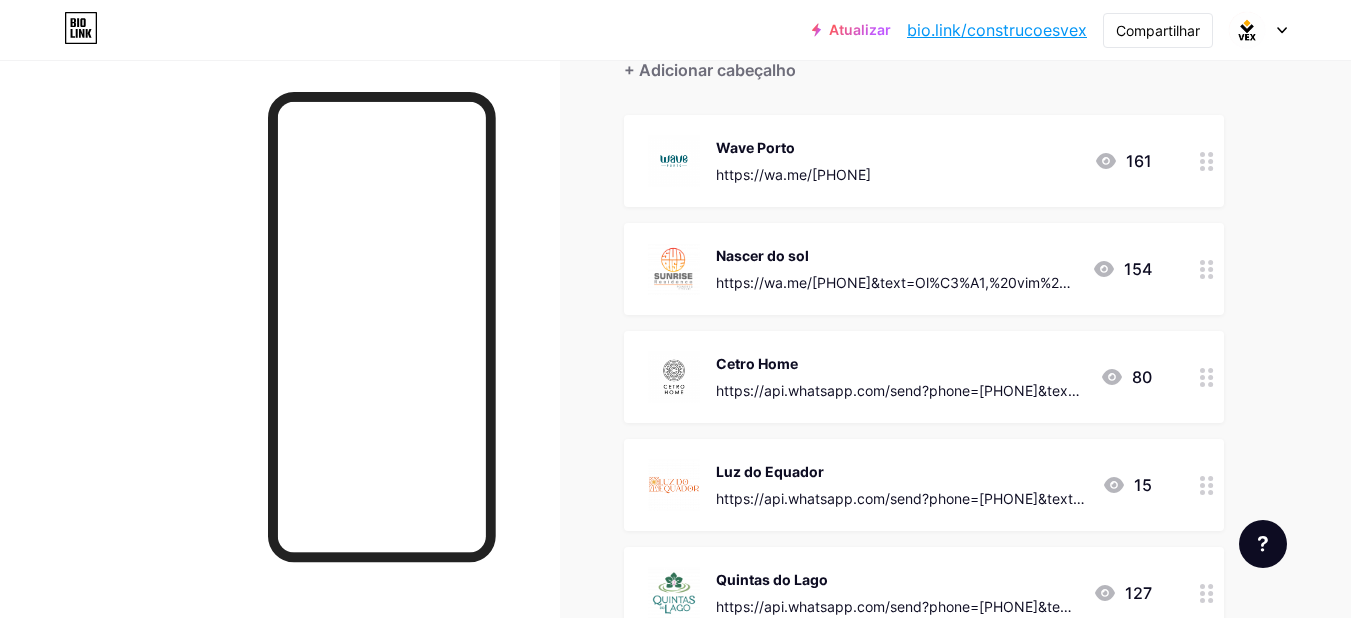 click at bounding box center [1207, 377] 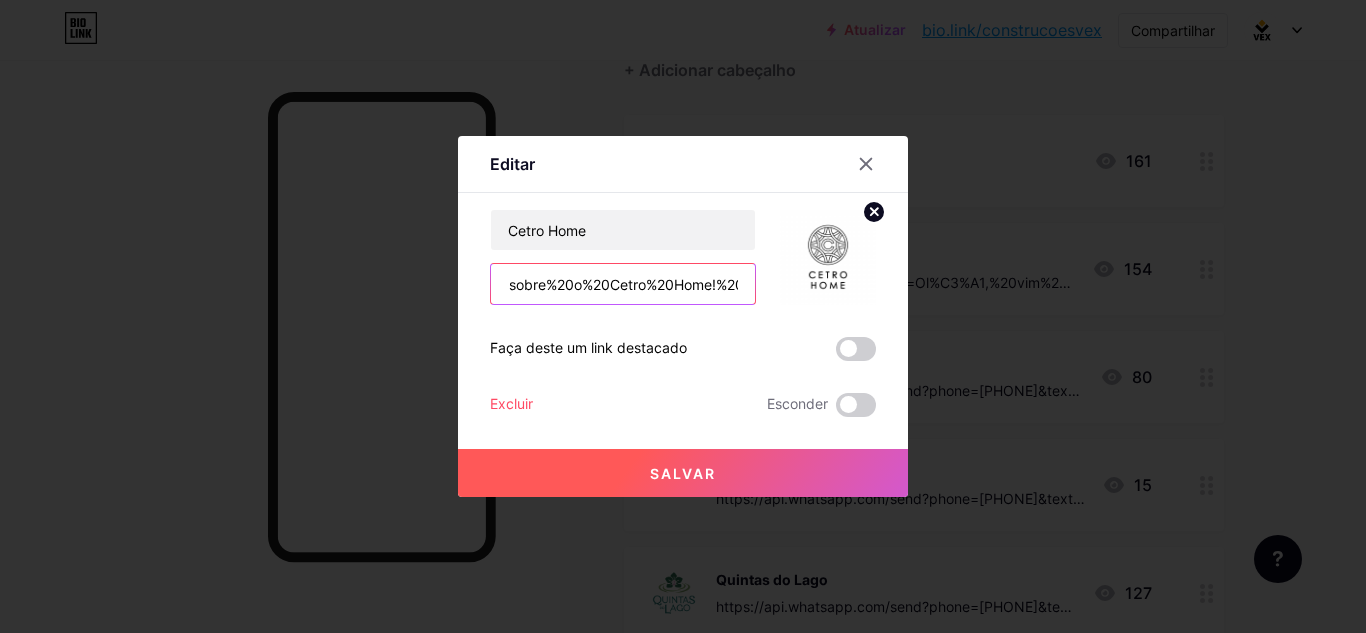 scroll, scrollTop: 0, scrollLeft: 1305, axis: horizontal 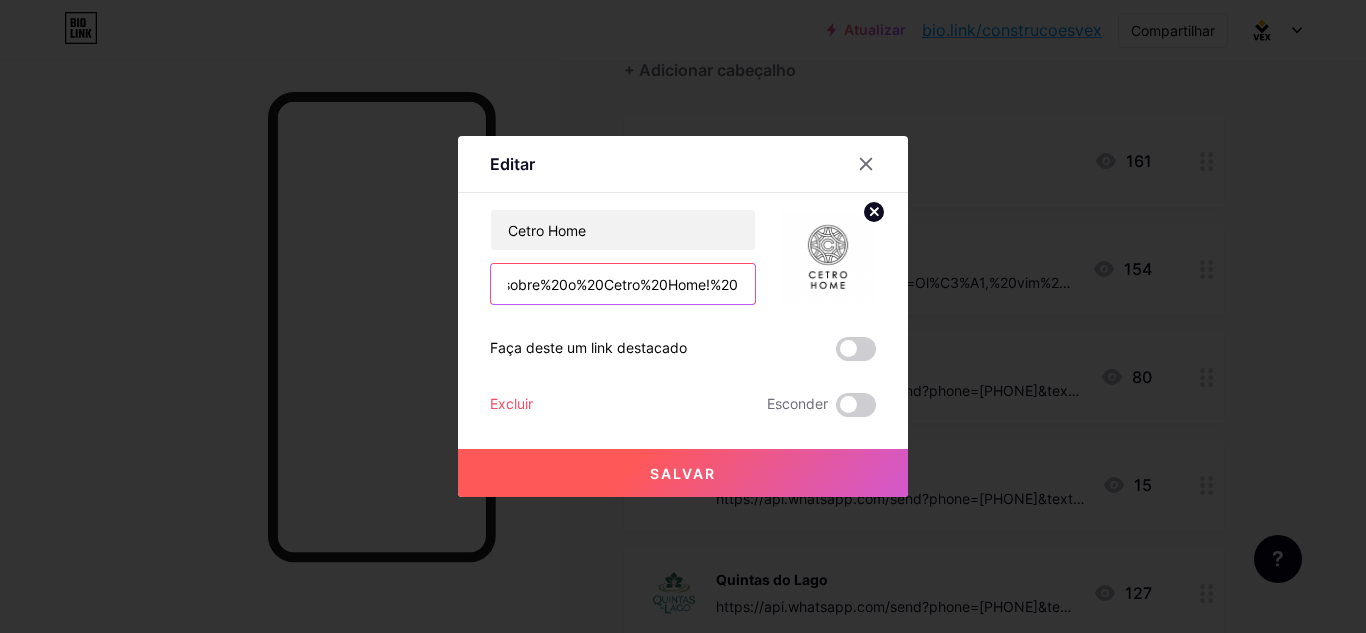 drag, startPoint x: 680, startPoint y: 289, endPoint x: 755, endPoint y: 289, distance: 75 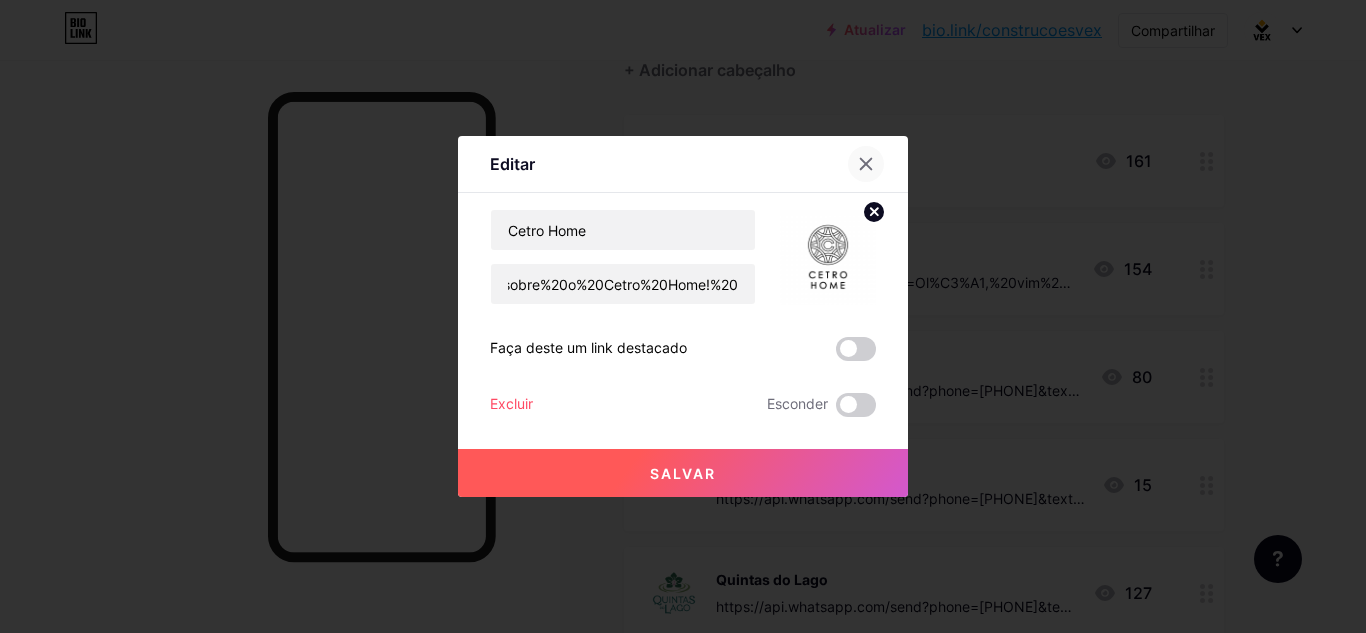 click 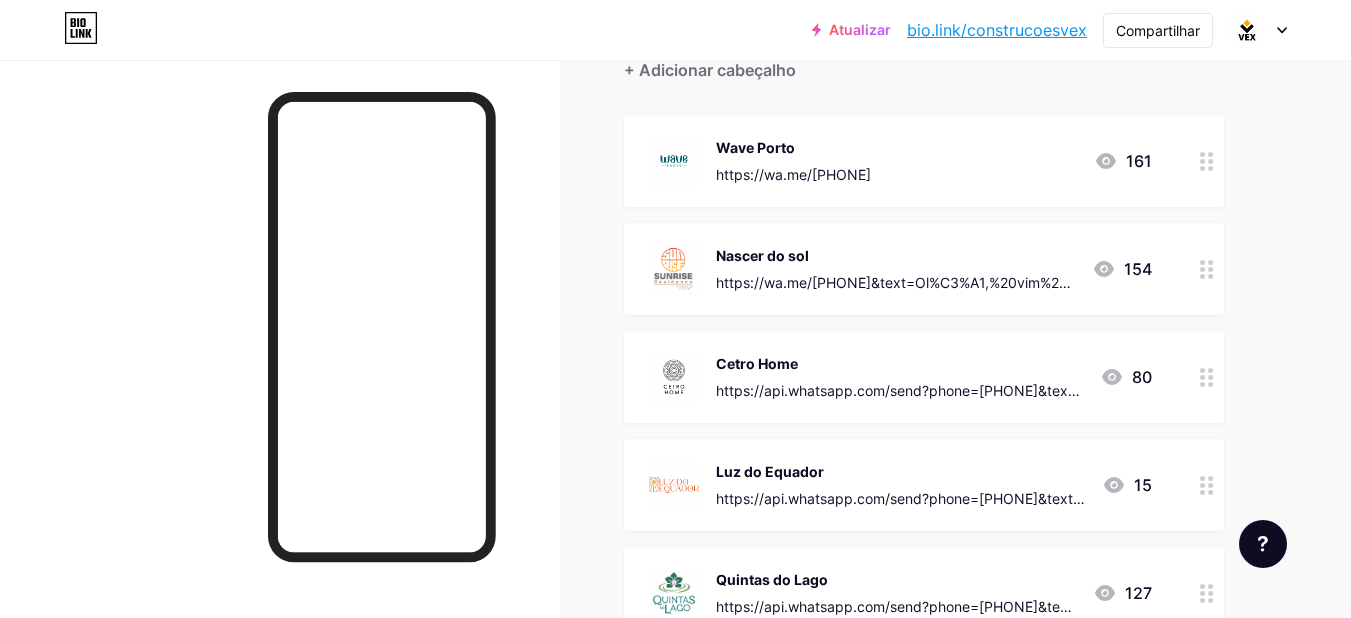 click at bounding box center [1207, 377] 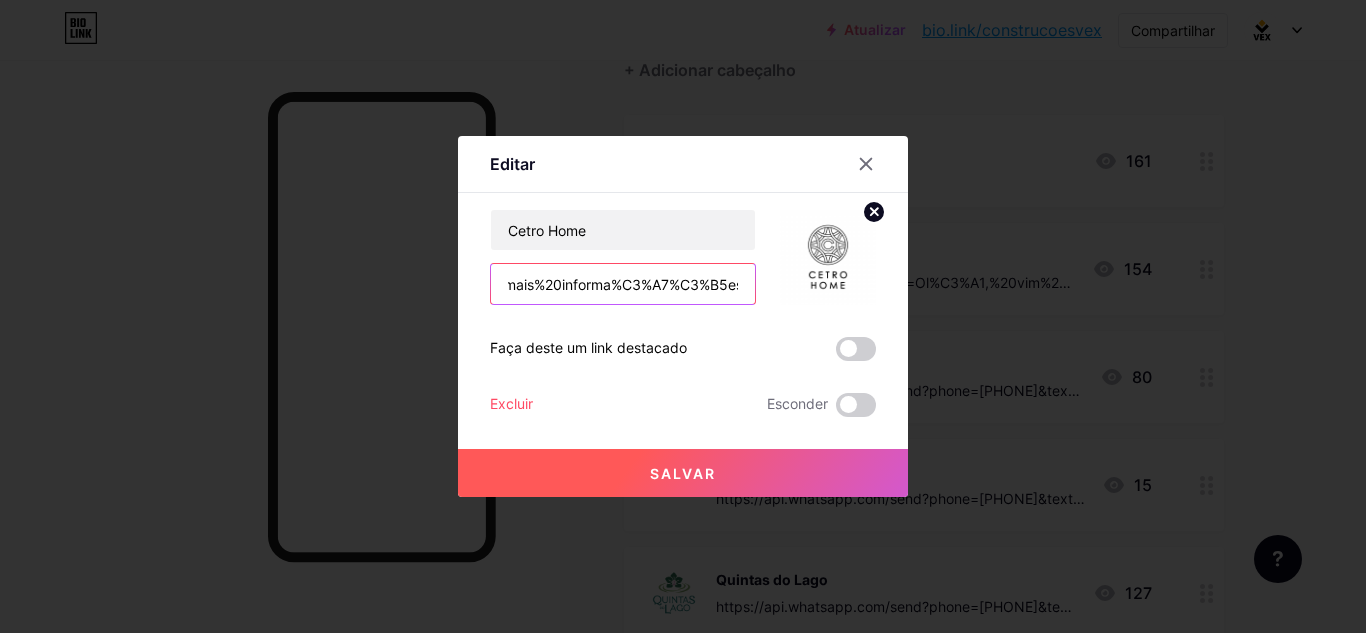 scroll, scrollTop: 0, scrollLeft: 1305, axis: horizontal 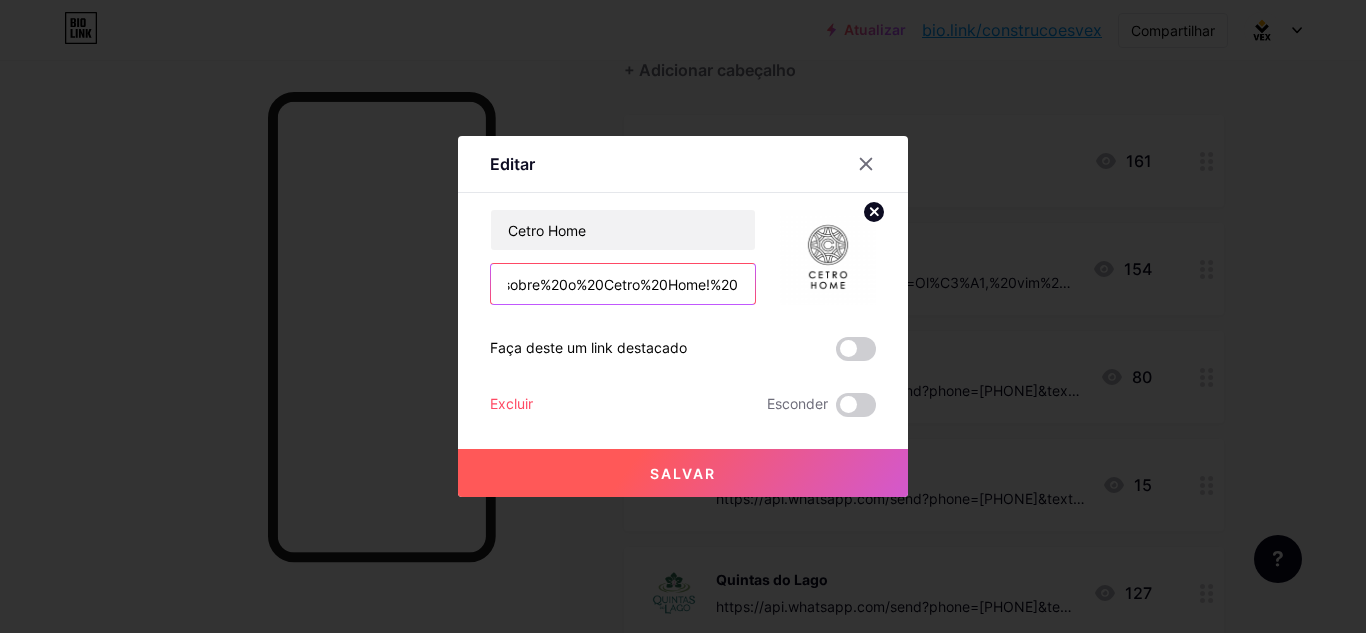 drag, startPoint x: 690, startPoint y: 292, endPoint x: 778, endPoint y: 292, distance: 88 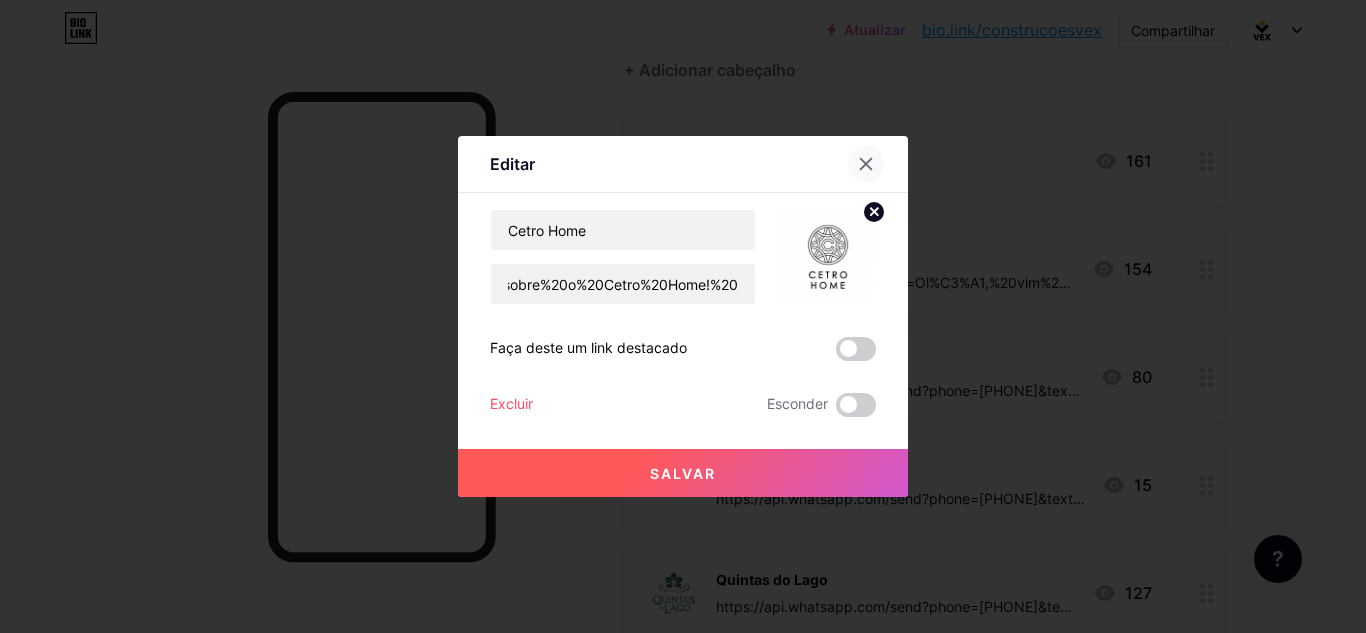 click 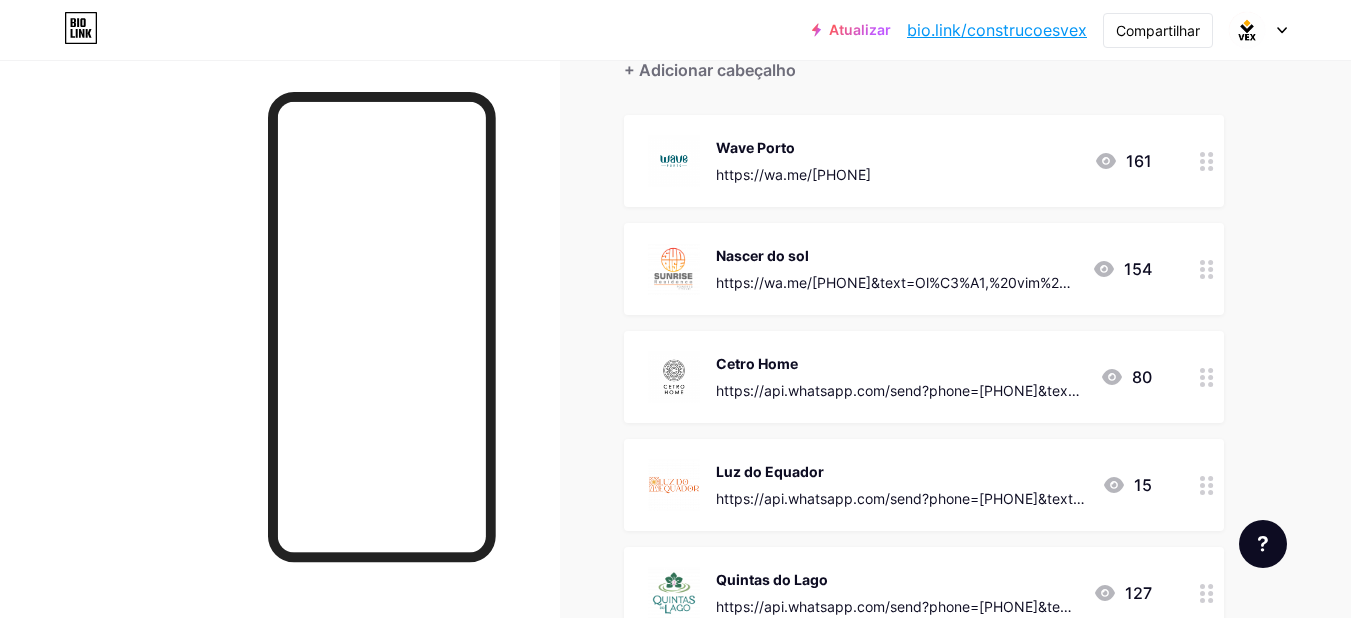 click 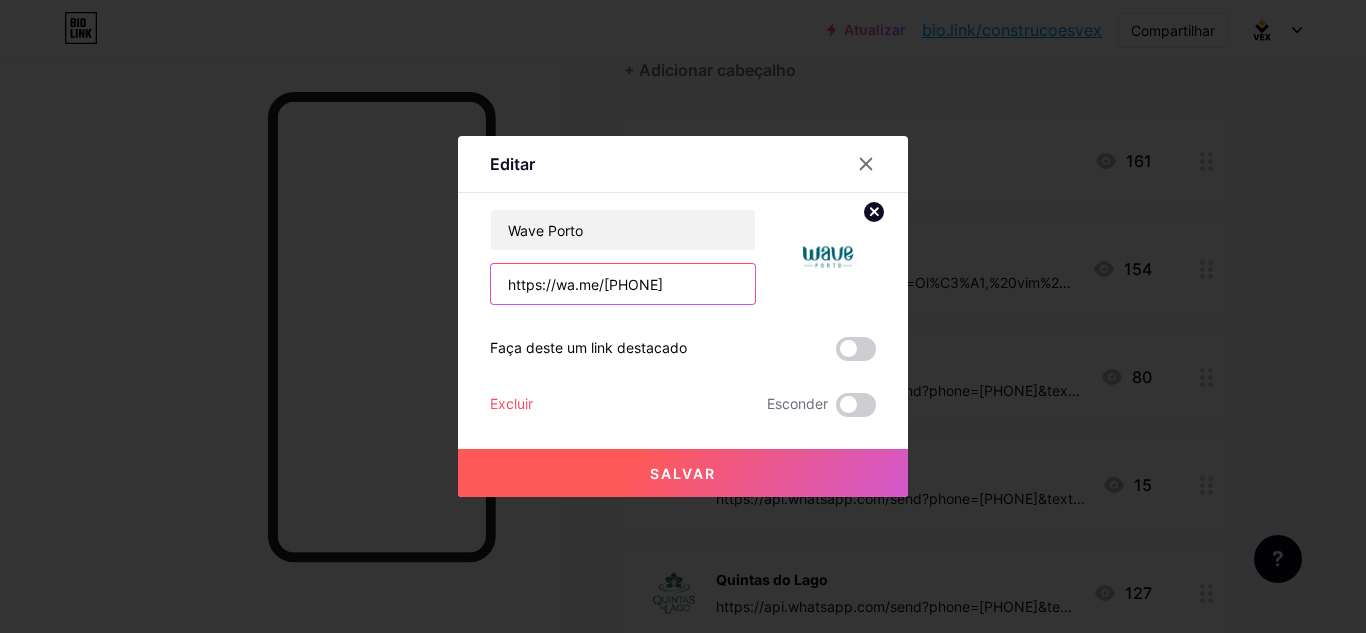 drag, startPoint x: 696, startPoint y: 283, endPoint x: 449, endPoint y: 299, distance: 247.51767 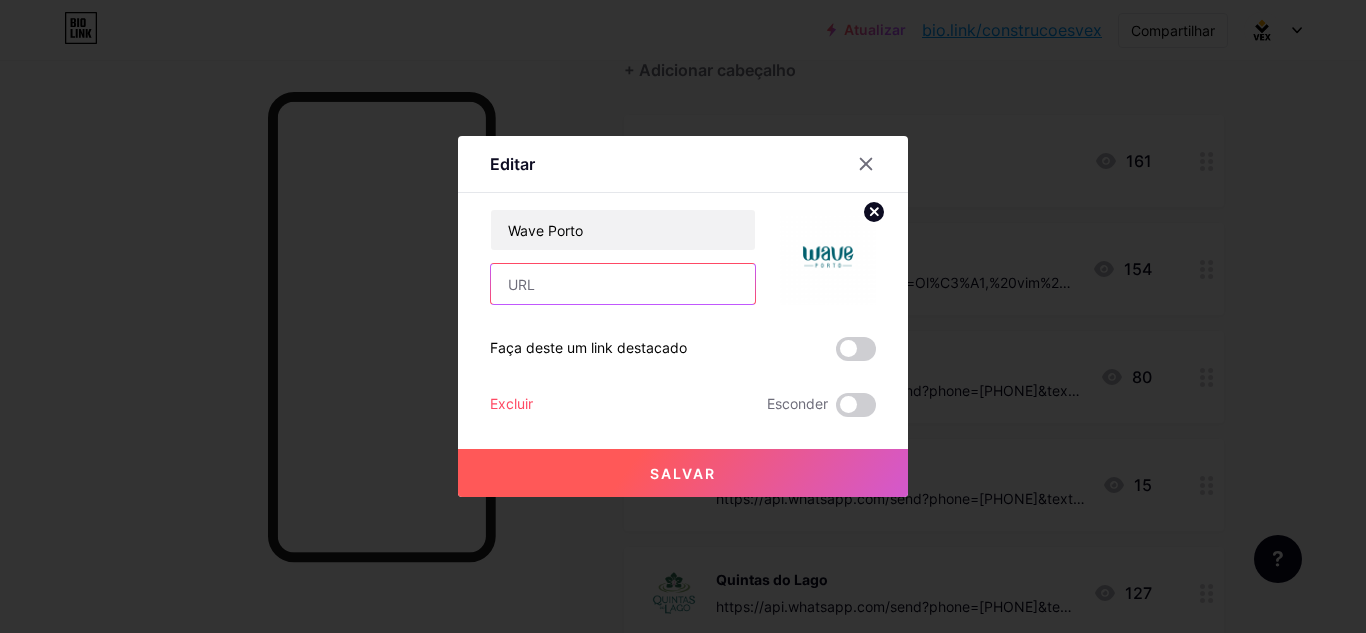 paste on "https://wa.me/[PHONE]?text=Ol%C3%A1%20vim%20pelo%20link%20da%20bio%20do%20Instagram%20e%20queria%20mais%20informa%C3%A7%C3%B5es%20sobre%20o%2o%20Wave%20Porto!%20" 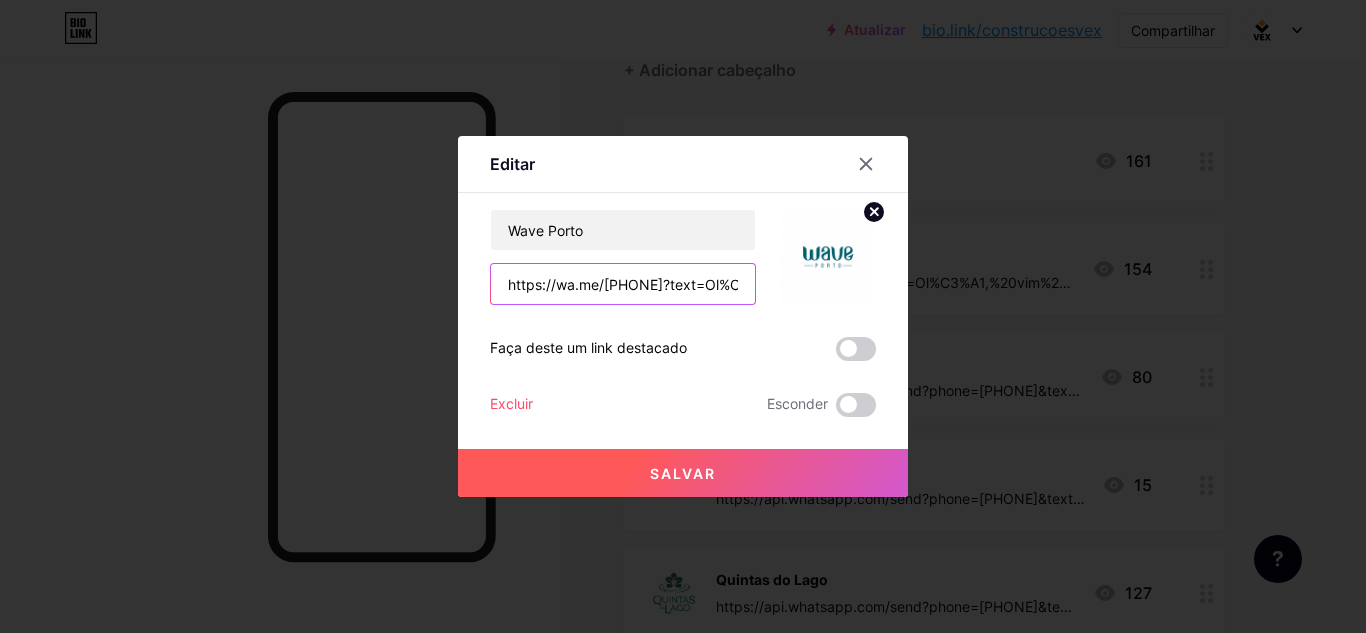 scroll, scrollTop: 0, scrollLeft: 984, axis: horizontal 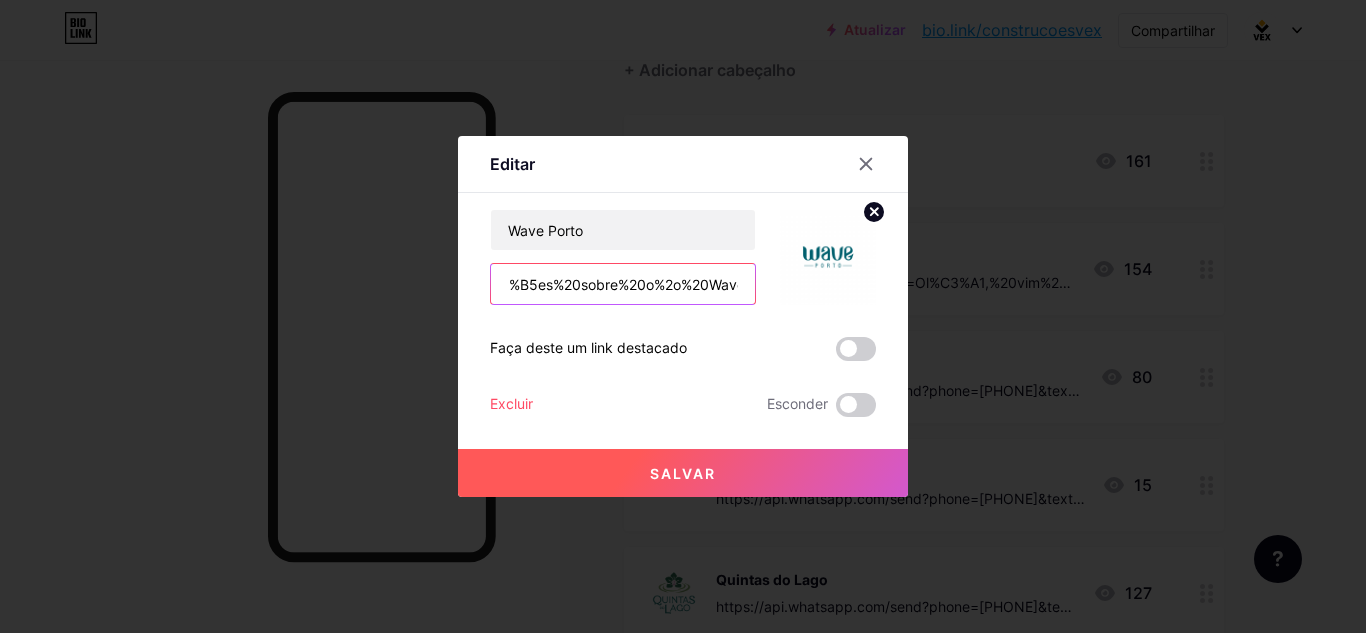 type on "https://wa.me/[PHONE]?text=Olá%20vim%20pelo%20link%20da%20bio%20do%20Instagram%20e%20queria%20mais%20informações%20sobre%20o%o%20Wave%20Porto!%20" 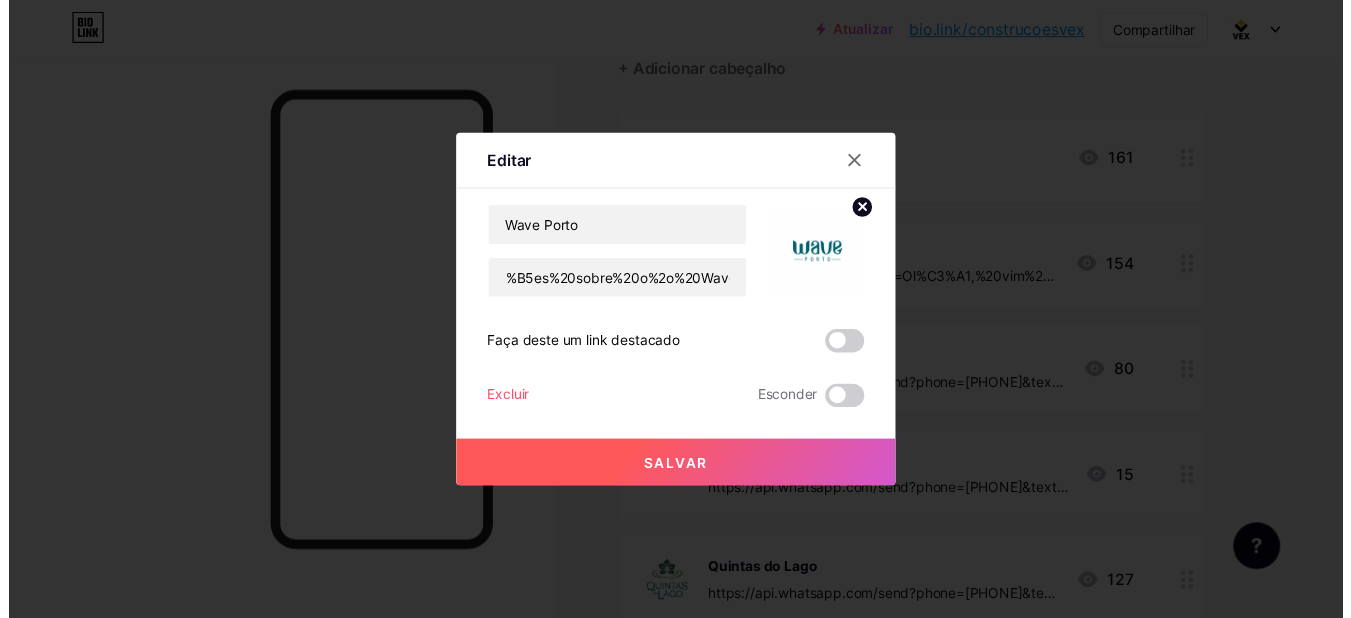 scroll, scrollTop: 0, scrollLeft: 0, axis: both 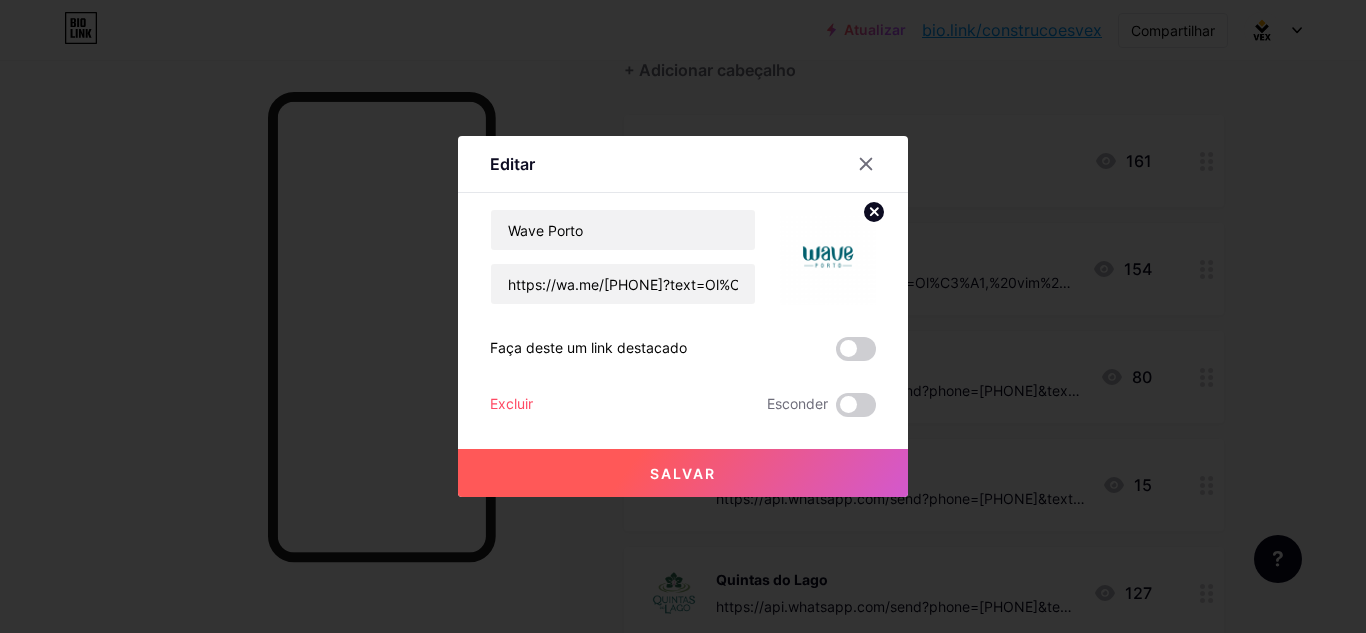 click on "Salvar" at bounding box center (683, 473) 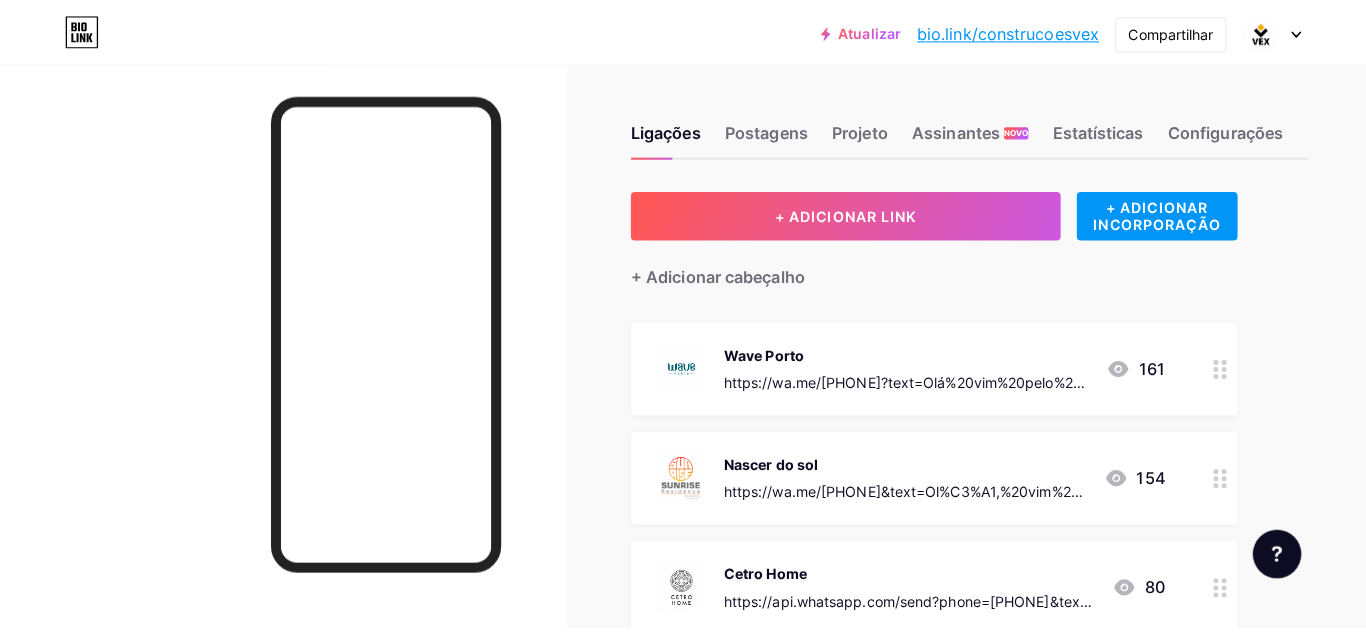 scroll, scrollTop: 0, scrollLeft: 0, axis: both 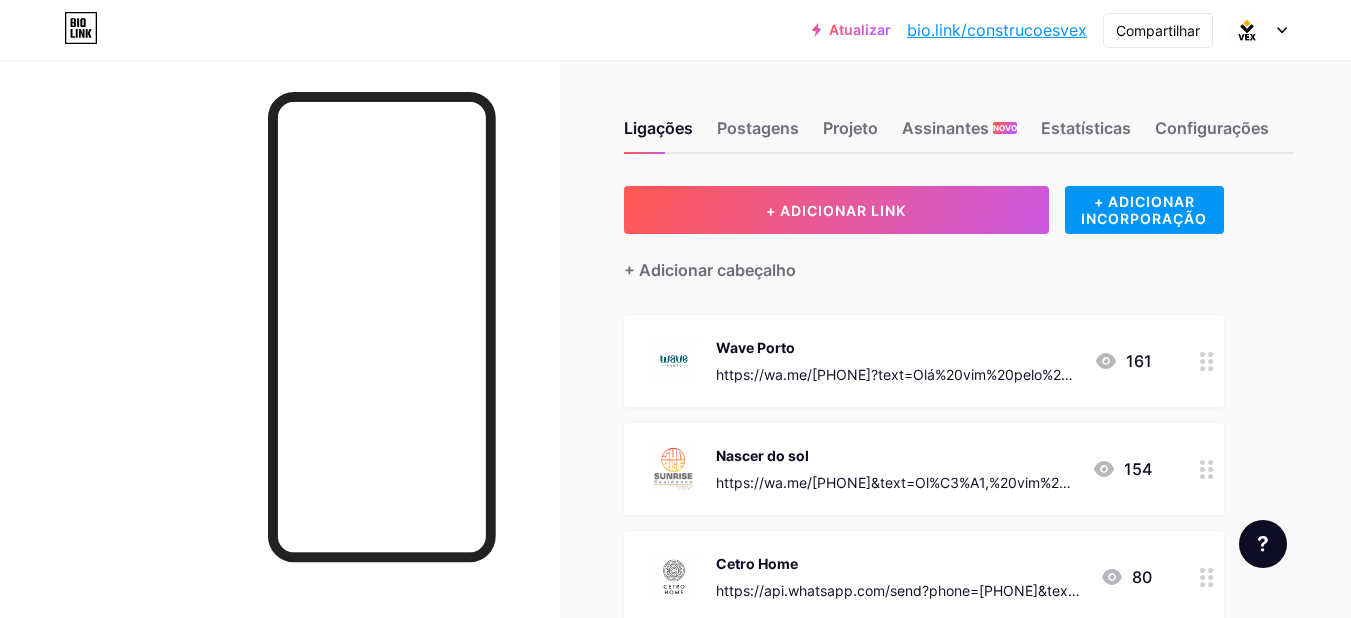 click 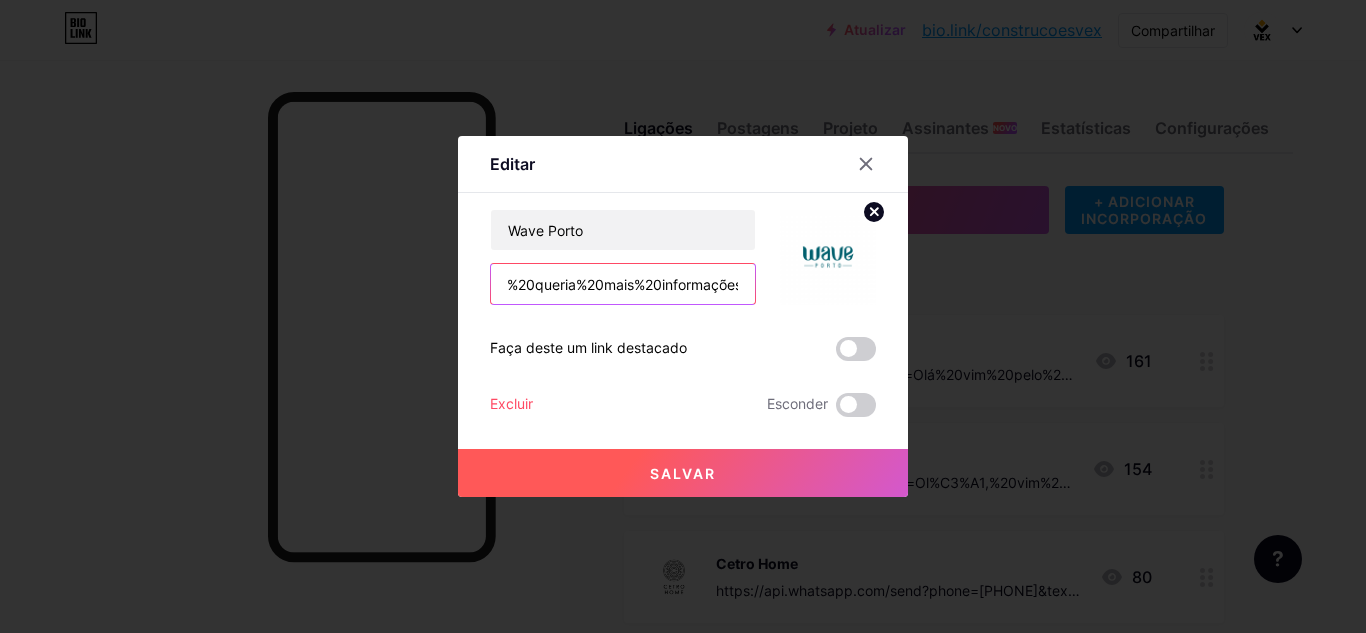 scroll, scrollTop: 0, scrollLeft: 984, axis: horizontal 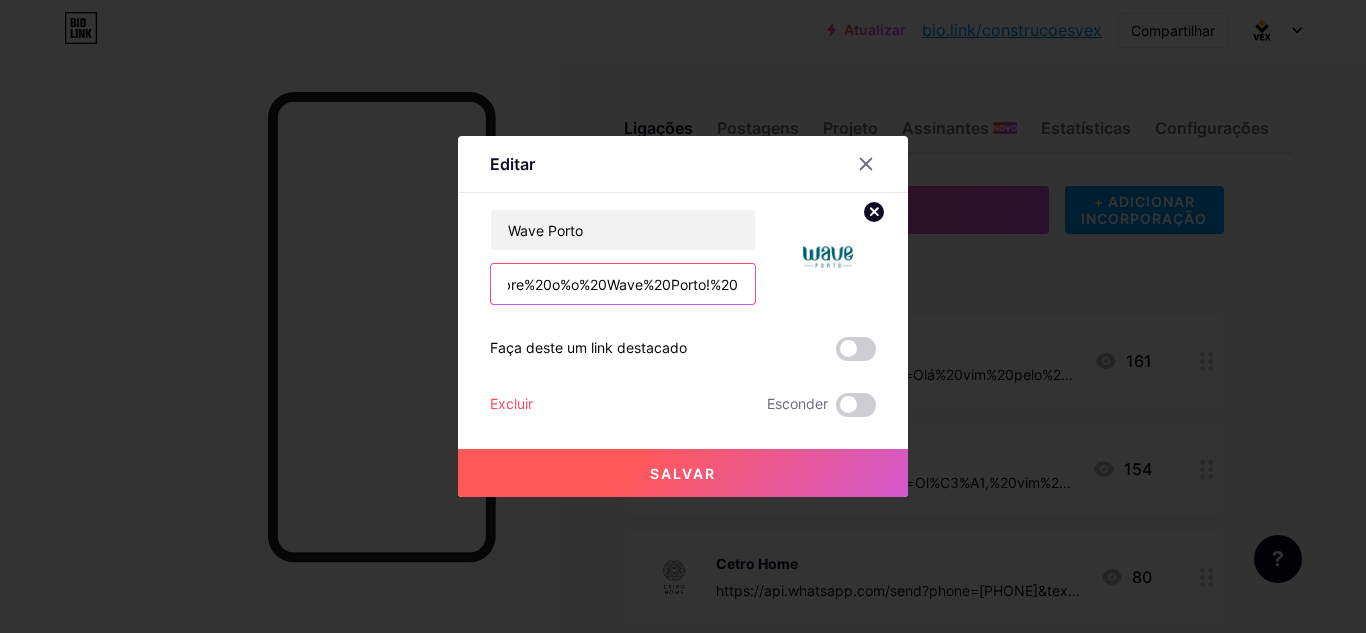 drag, startPoint x: 499, startPoint y: 286, endPoint x: 799, endPoint y: 289, distance: 300.015 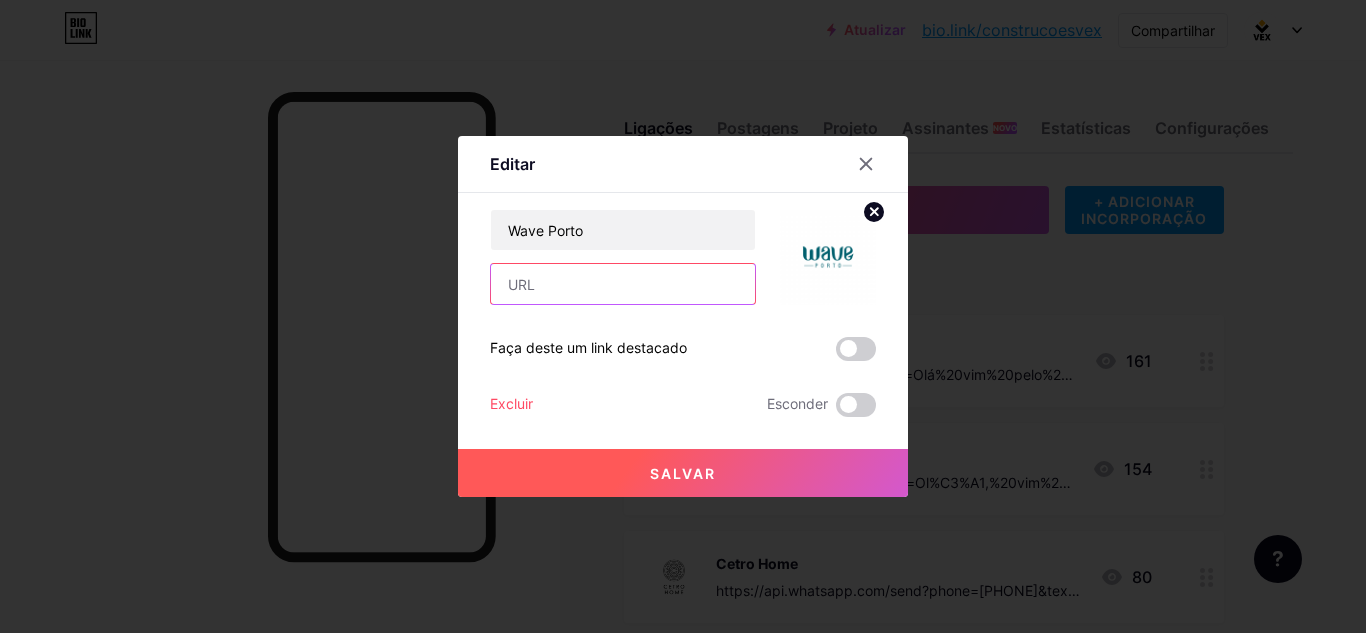 scroll, scrollTop: 0, scrollLeft: 0, axis: both 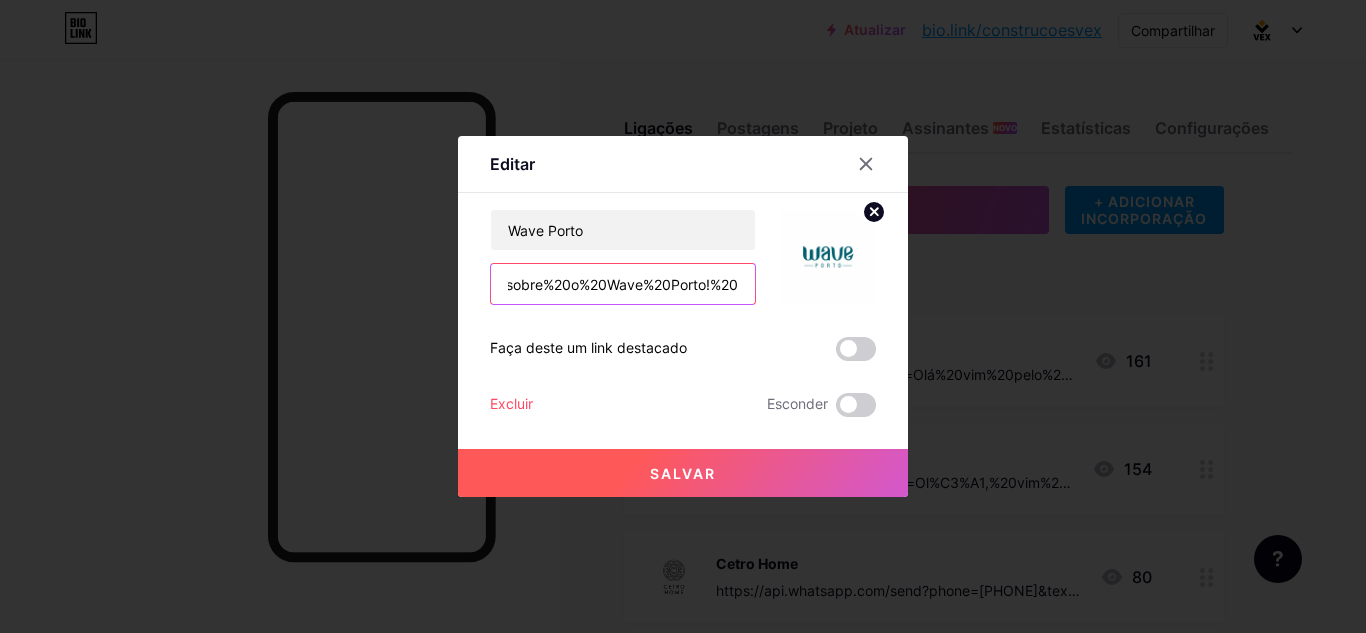 type on "https://wa.me/[PHONE]?text=Olá%20vim%20pelo%20link%20da%20bio%20do%20Instagram%20e%20queria%20mais%20informações%20sobre%20o%20Wave%20Porto!%20" 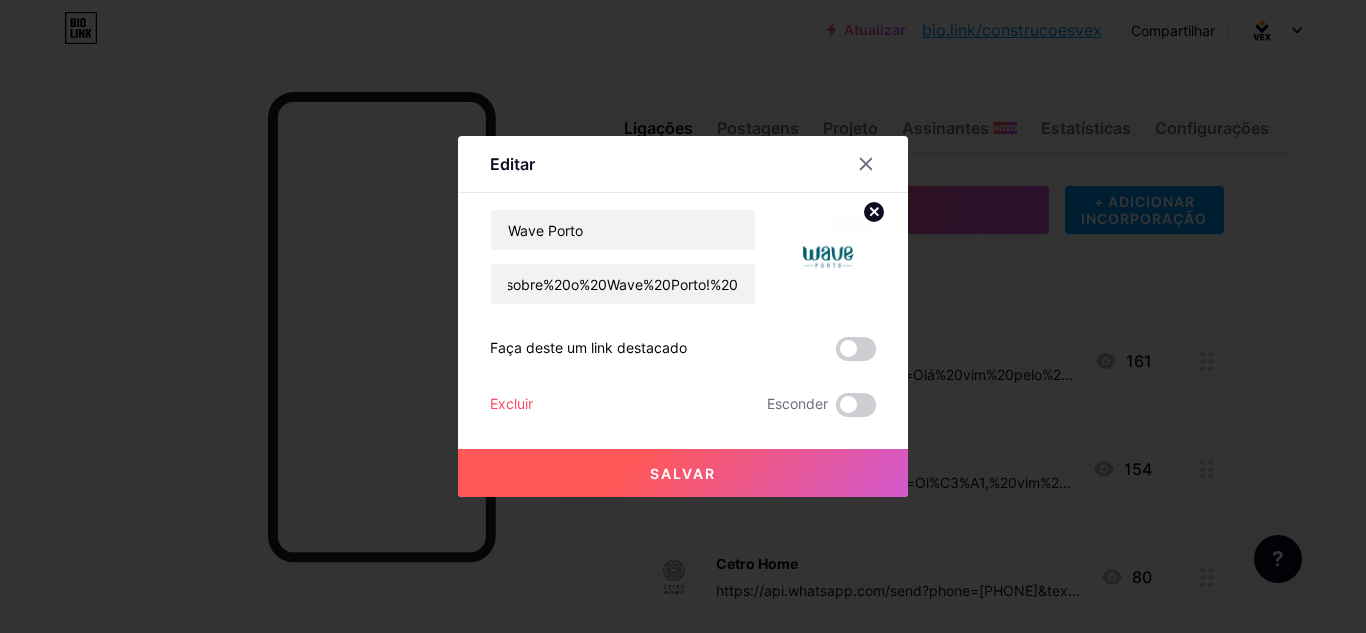 click on "Salvar" at bounding box center [683, 473] 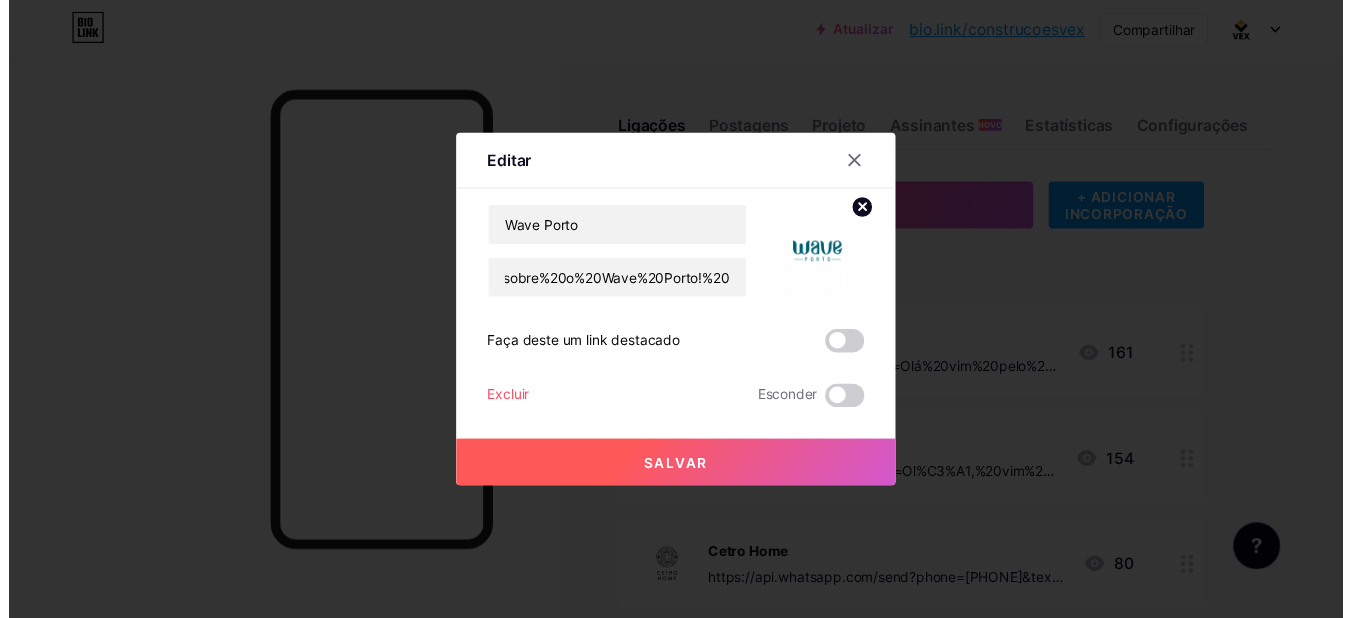 scroll, scrollTop: 0, scrollLeft: 0, axis: both 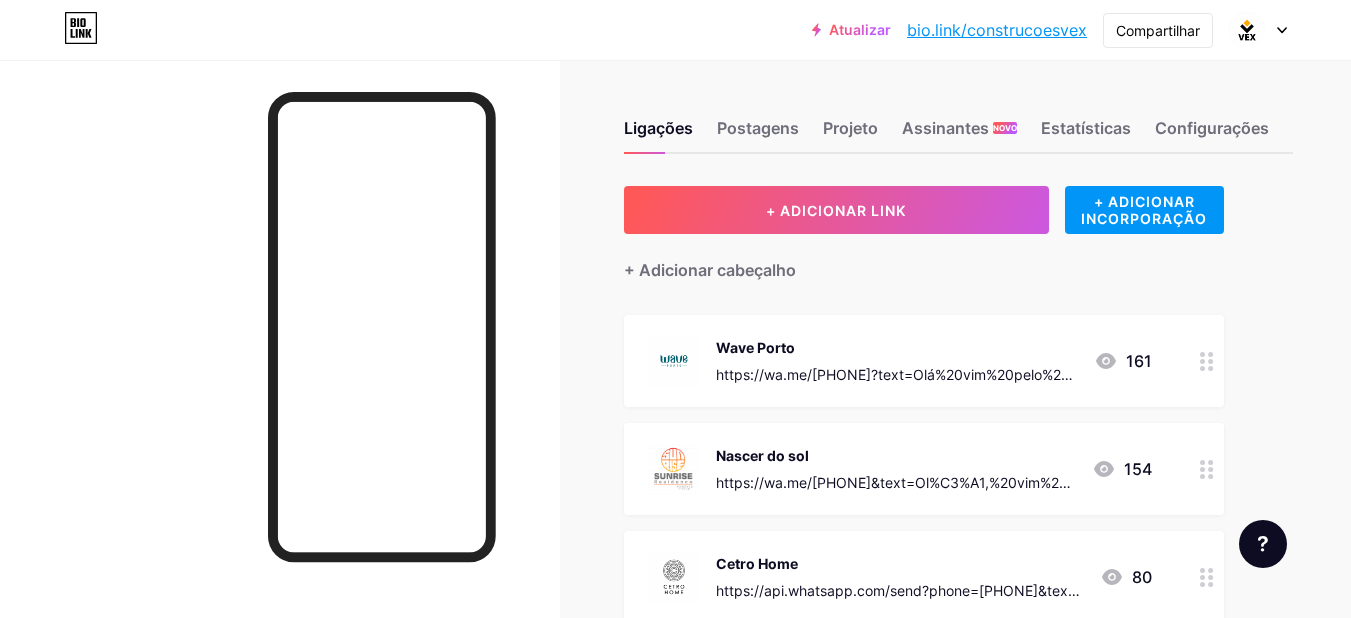 click 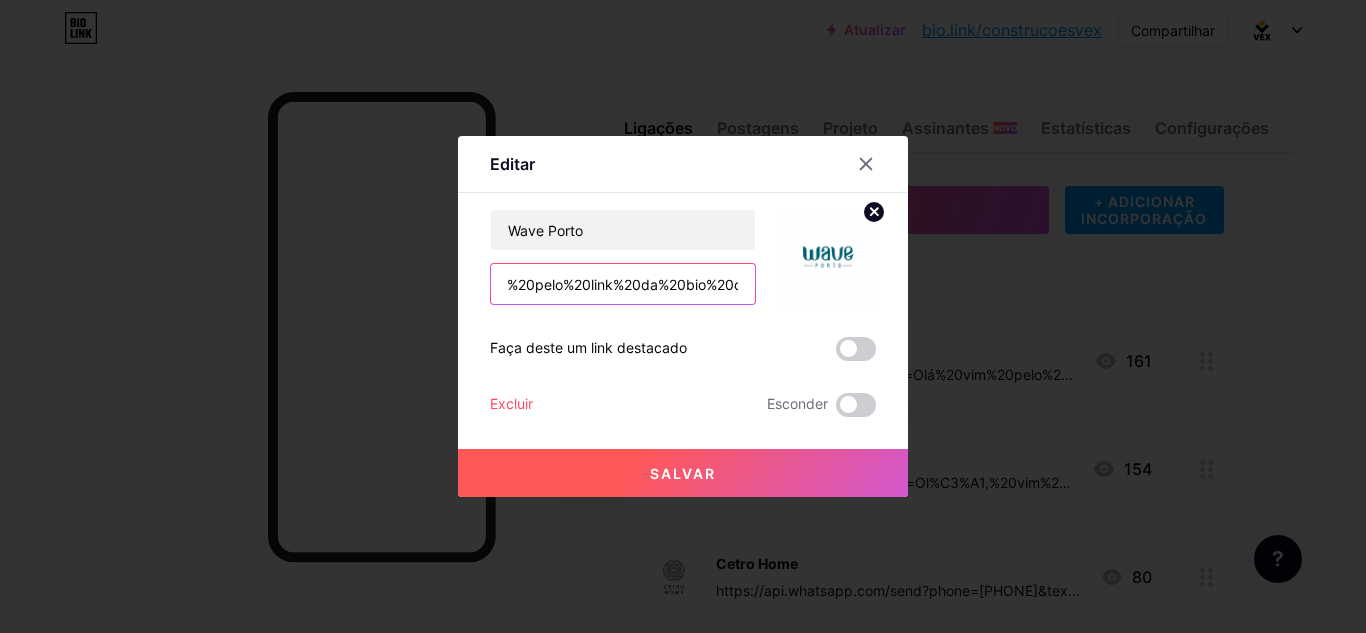 scroll, scrollTop: 0, scrollLeft: 964, axis: horizontal 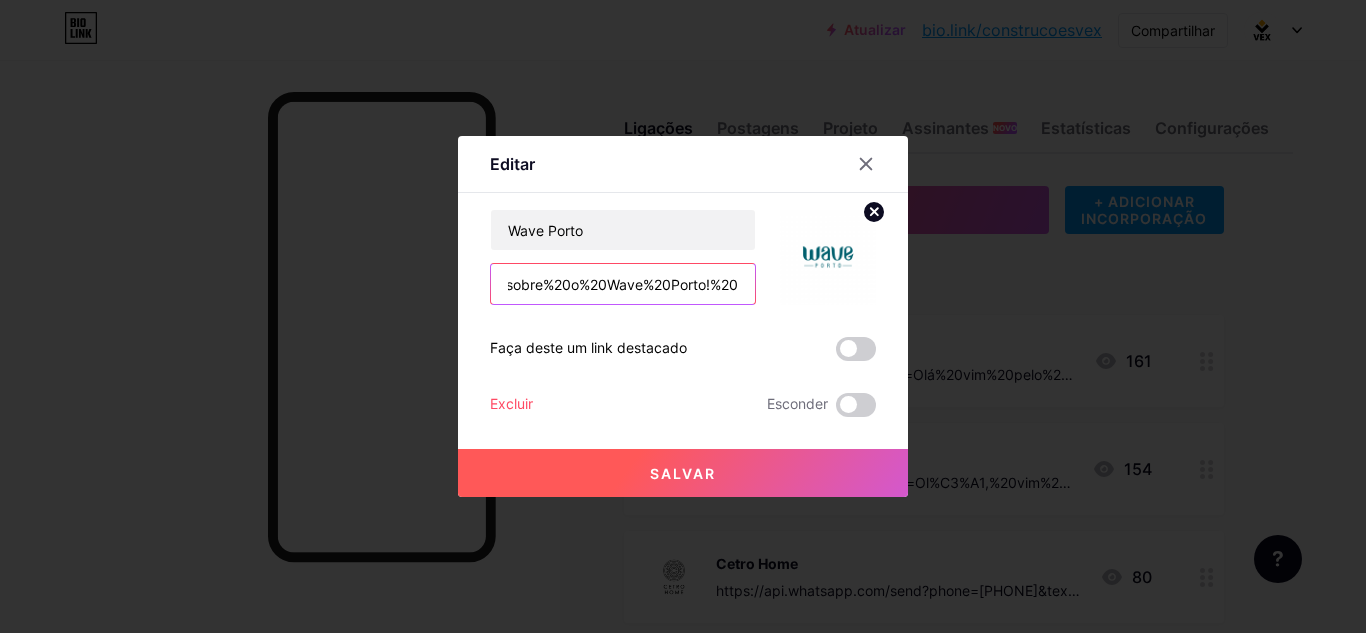 drag, startPoint x: 500, startPoint y: 283, endPoint x: 769, endPoint y: 284, distance: 269.00186 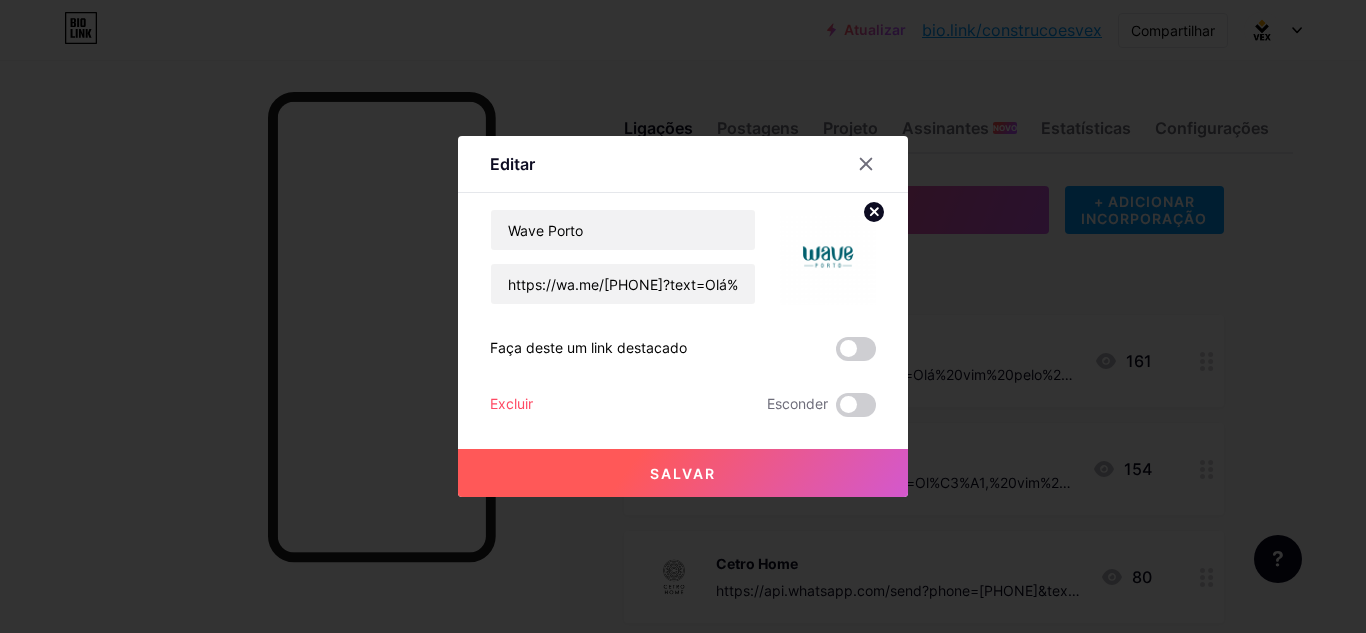click on "Editar           Contente
YouTube
Reproduza vídeos do YouTube sem sair da sua página.
ADICIONAR
Vimeo
Reproduza vídeos do Vimeo sem sair da sua página.
ADICIONAR
TikTok
Aumente seus seguidores no TikTok
ADICIONAR
Tweet
Incorpore um tweet.
ADICIONAR
Reddit
Exiba seu perfil do Reddit
ADICIONAR
Spotify
Incorpore o Spotify para reproduzir a prévia de uma faixa.
ADICIONAR
Contração muscular
ADICIONAR
ADICIONAR" at bounding box center [683, 316] 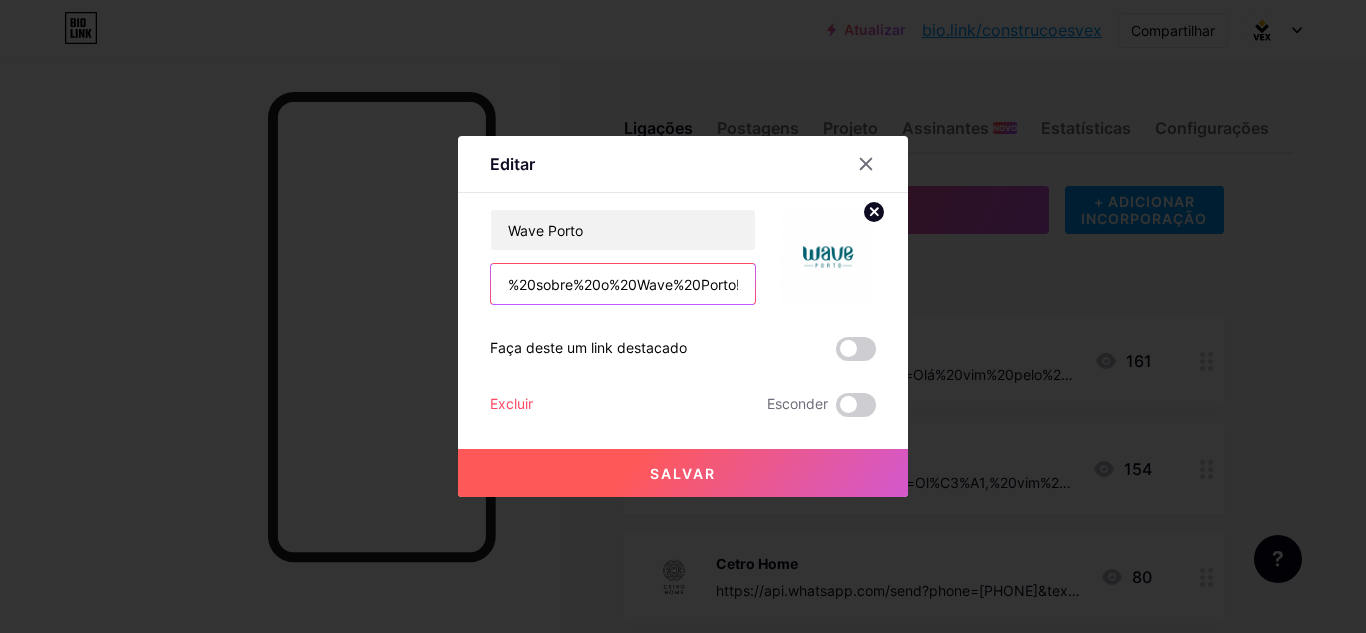 scroll, scrollTop: 0, scrollLeft: 964, axis: horizontal 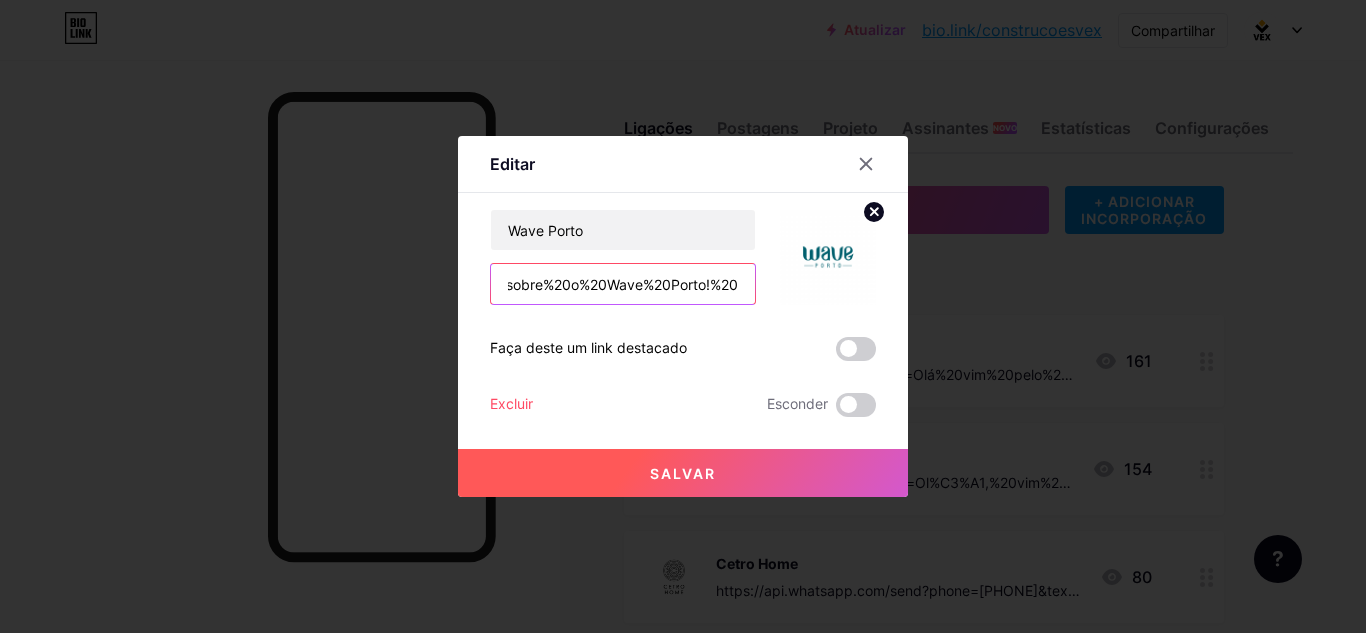 drag, startPoint x: 491, startPoint y: 289, endPoint x: 848, endPoint y: 298, distance: 357.11343 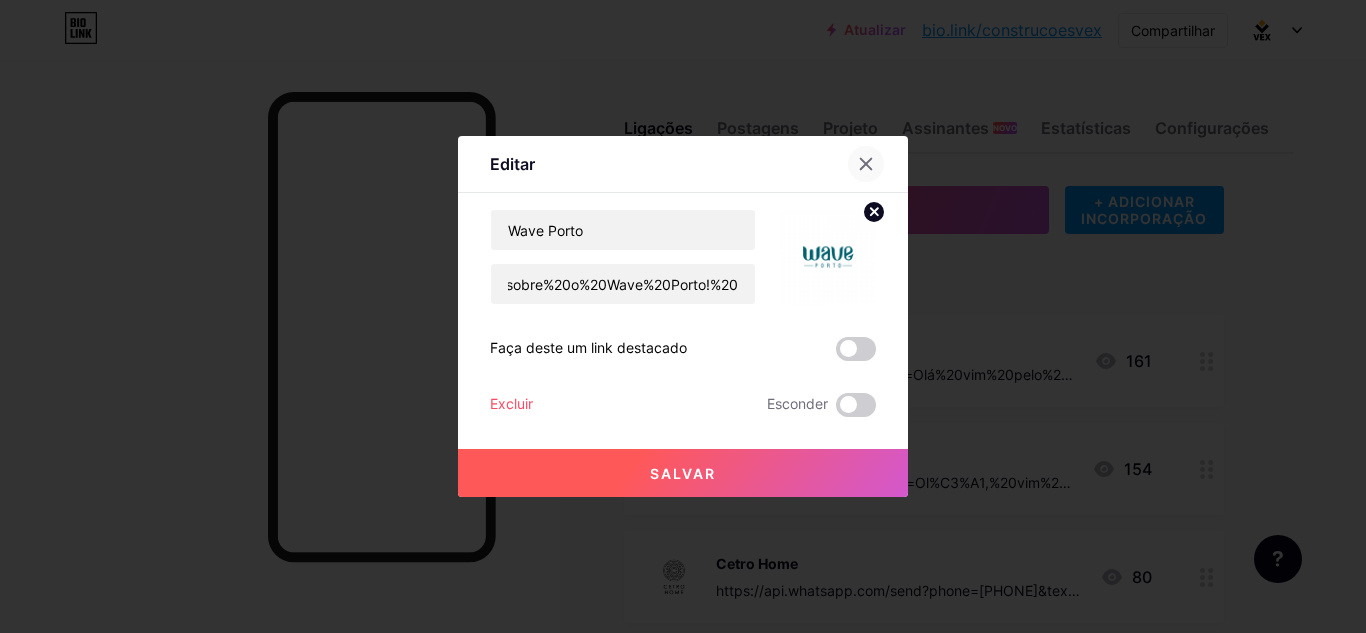 click 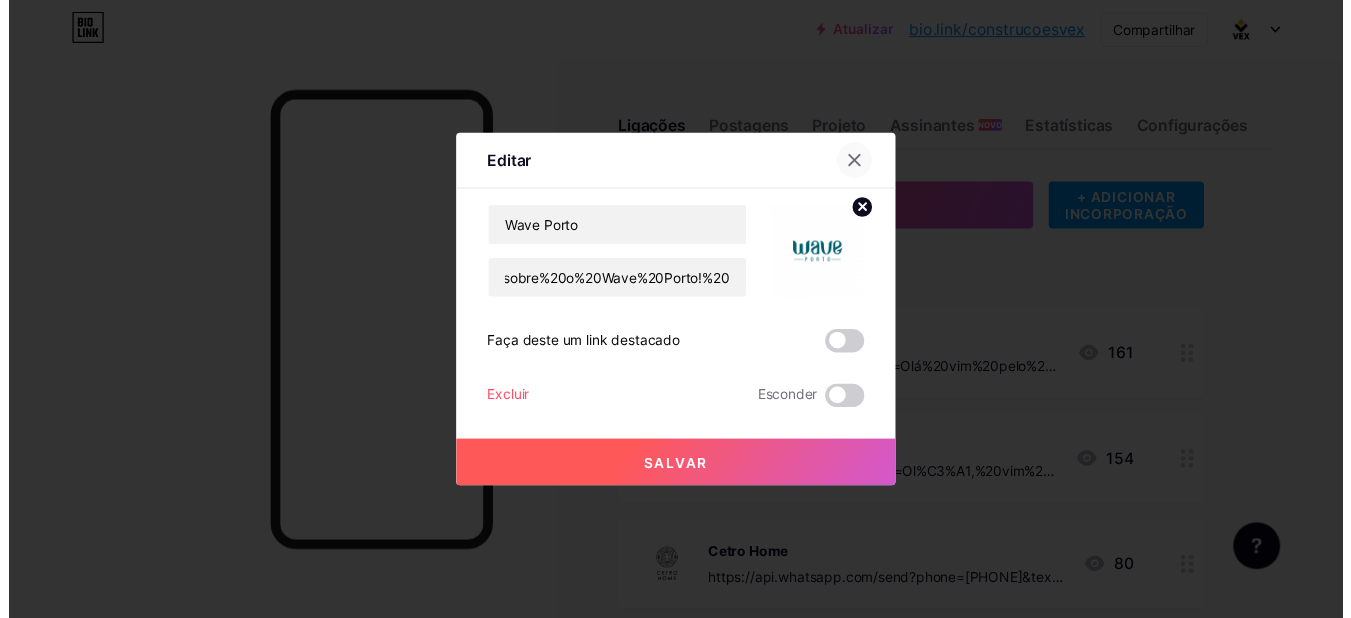 scroll, scrollTop: 0, scrollLeft: 0, axis: both 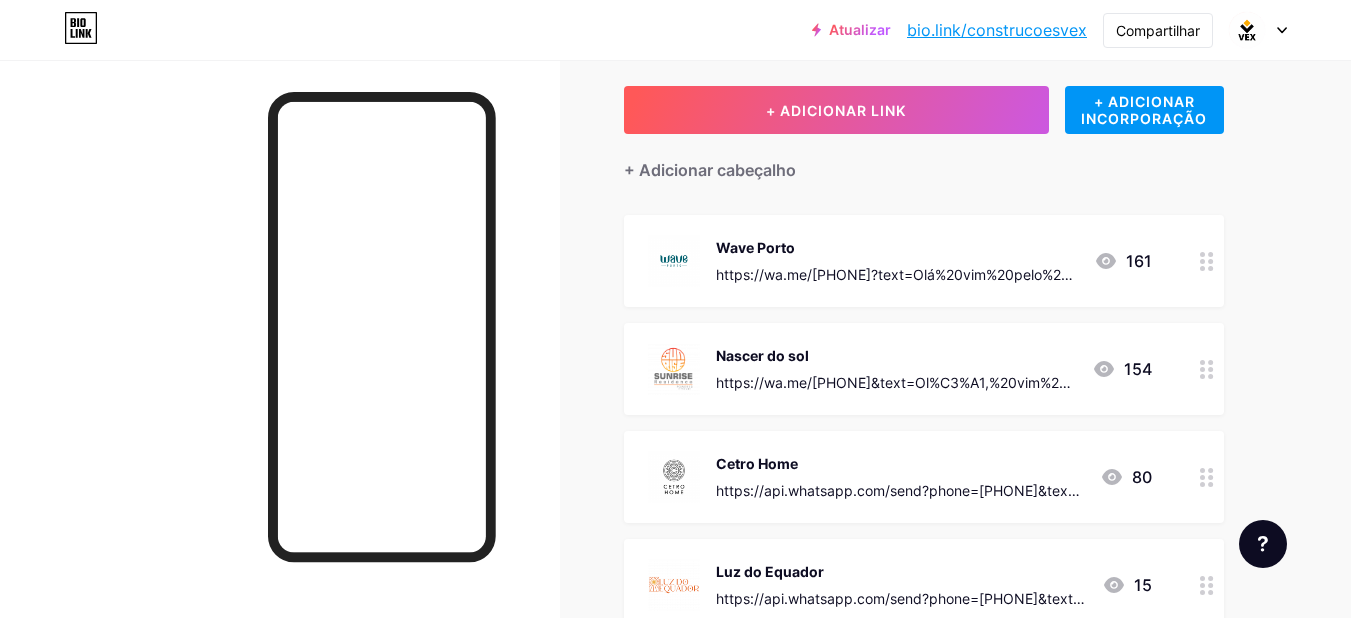 click 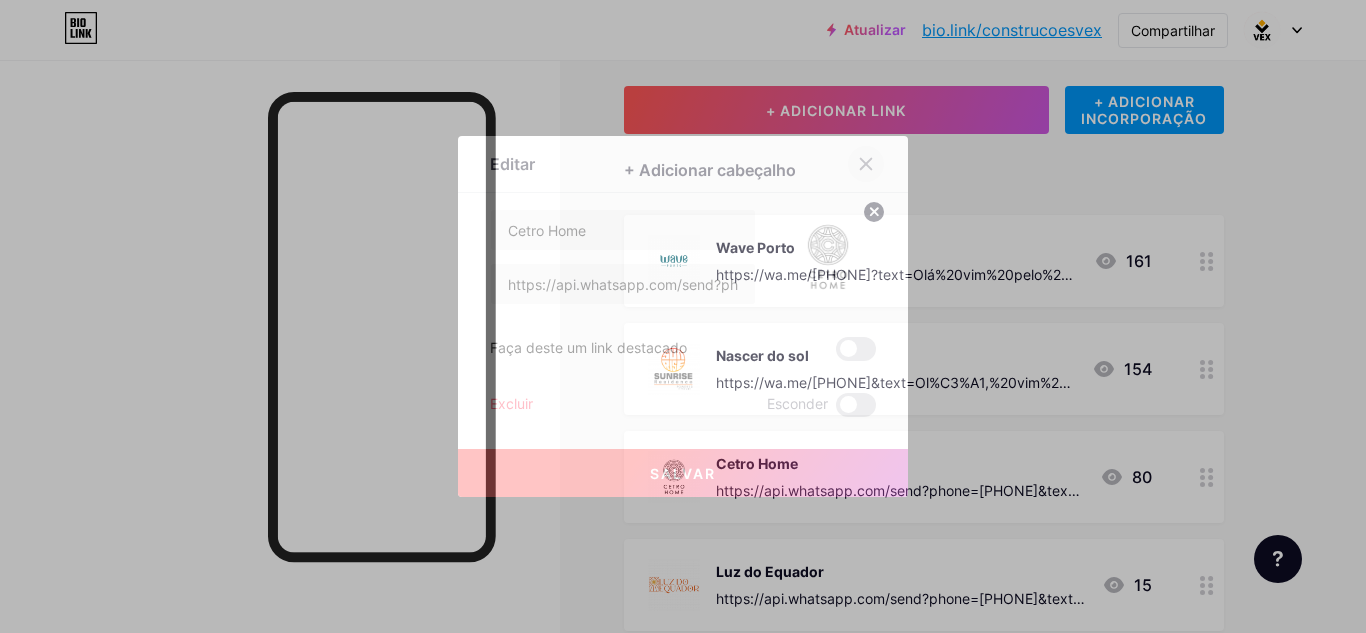 click at bounding box center [866, 164] 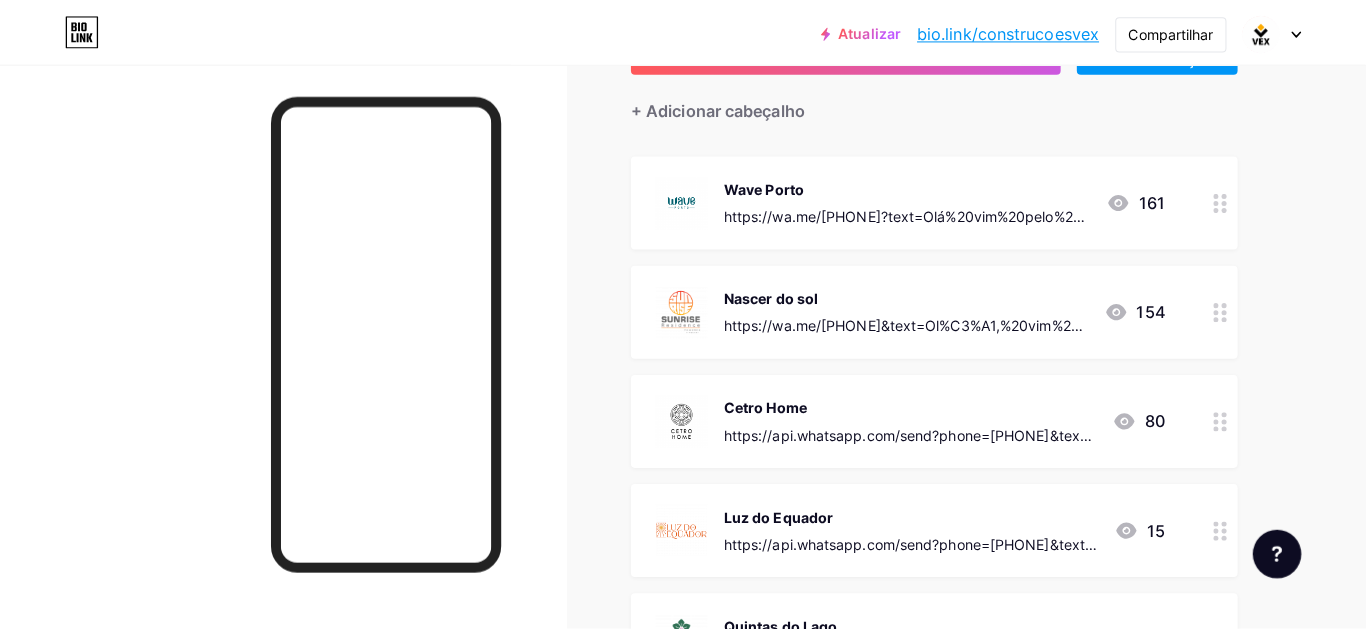 scroll, scrollTop: 200, scrollLeft: 0, axis: vertical 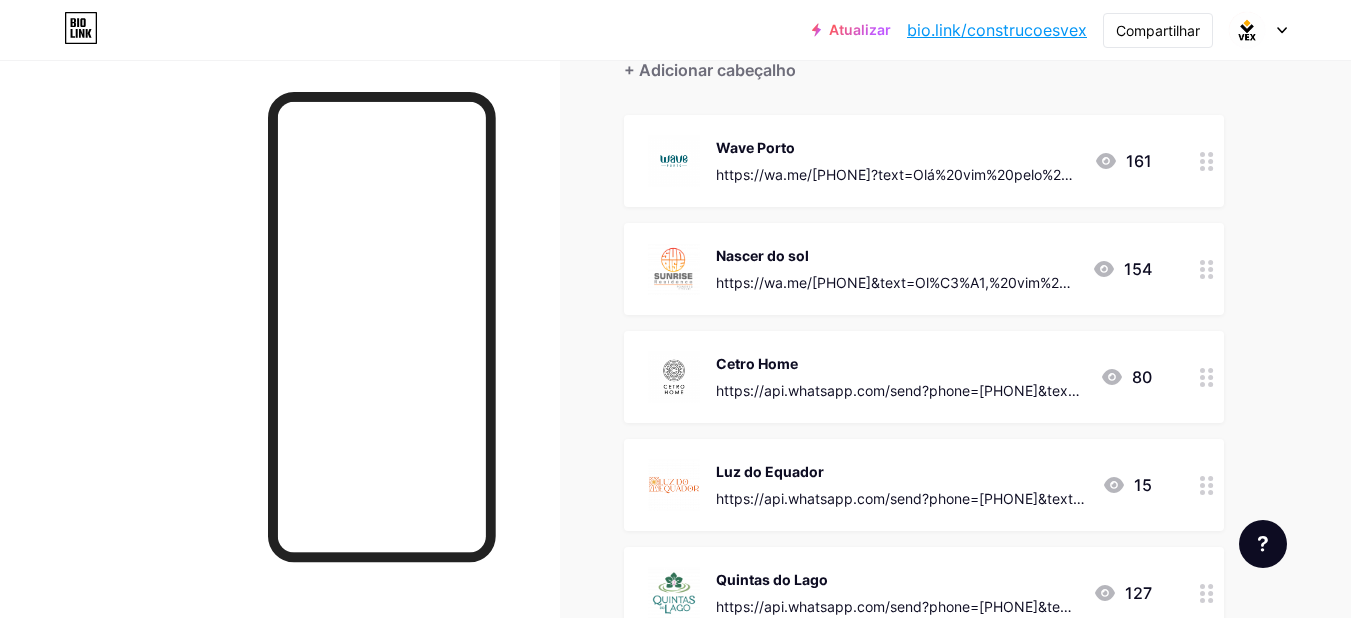 click 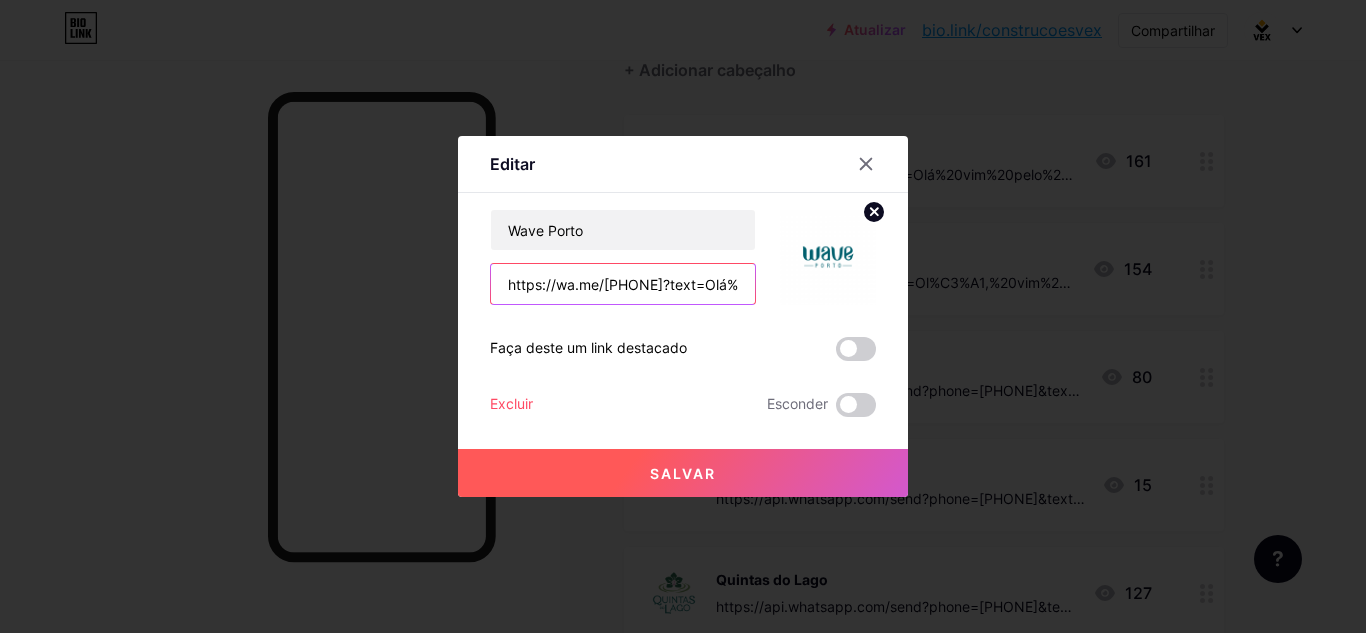 scroll, scrollTop: 0, scrollLeft: 52, axis: horizontal 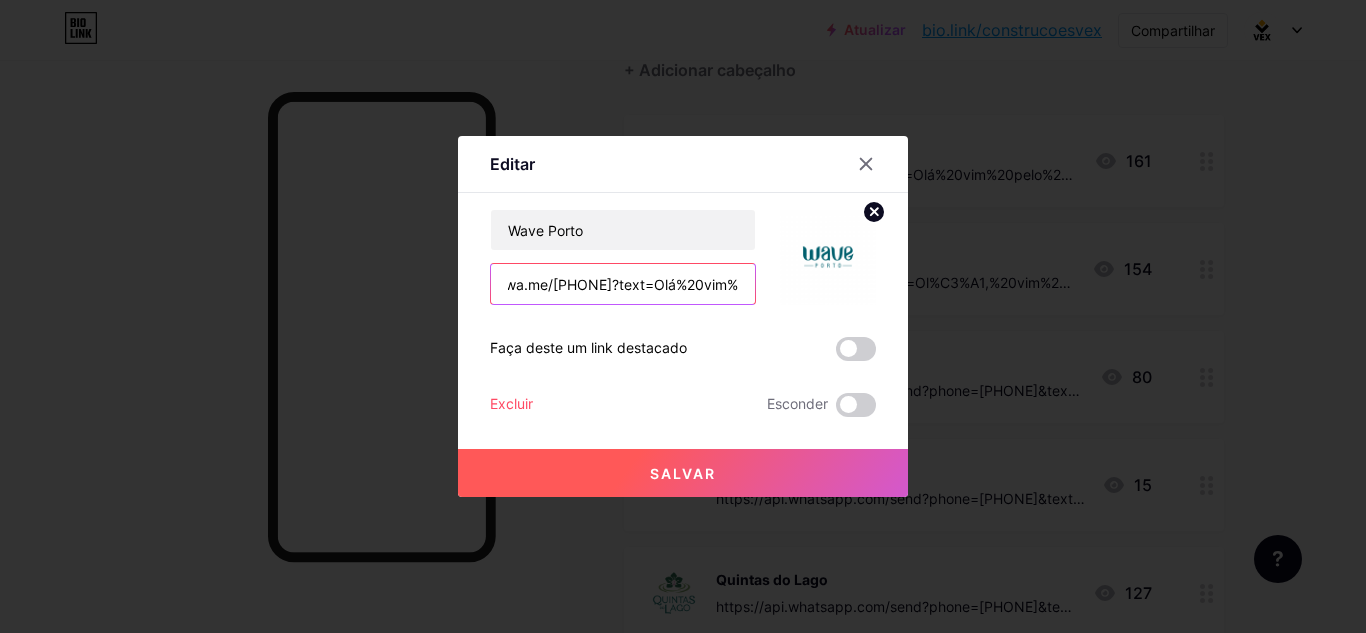 drag, startPoint x: 575, startPoint y: 286, endPoint x: 713, endPoint y: 284, distance: 138.0145 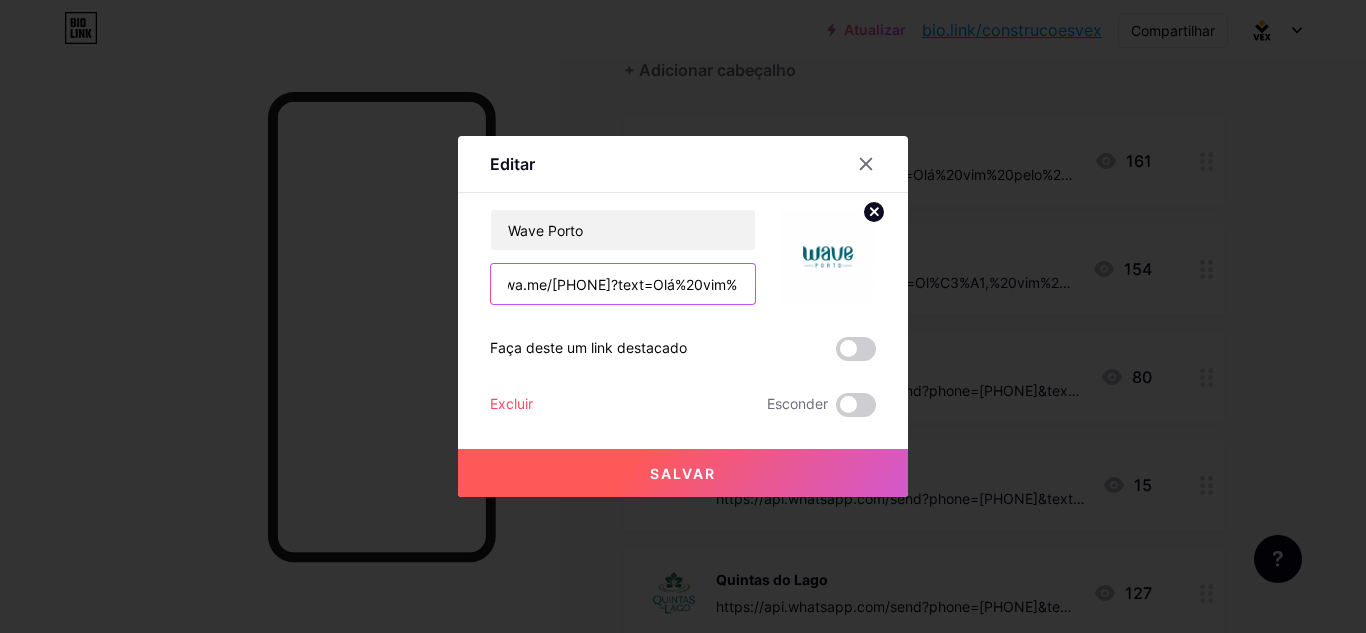 click on "https://wa.me/559691861975?text=Olá%20vim%20pelo%20link%20da%20bio%20do%20Instagram%20e%20queria%20mais%20informações%20sobre%20o%20Wave%20Porto!%20" at bounding box center (623, 284) 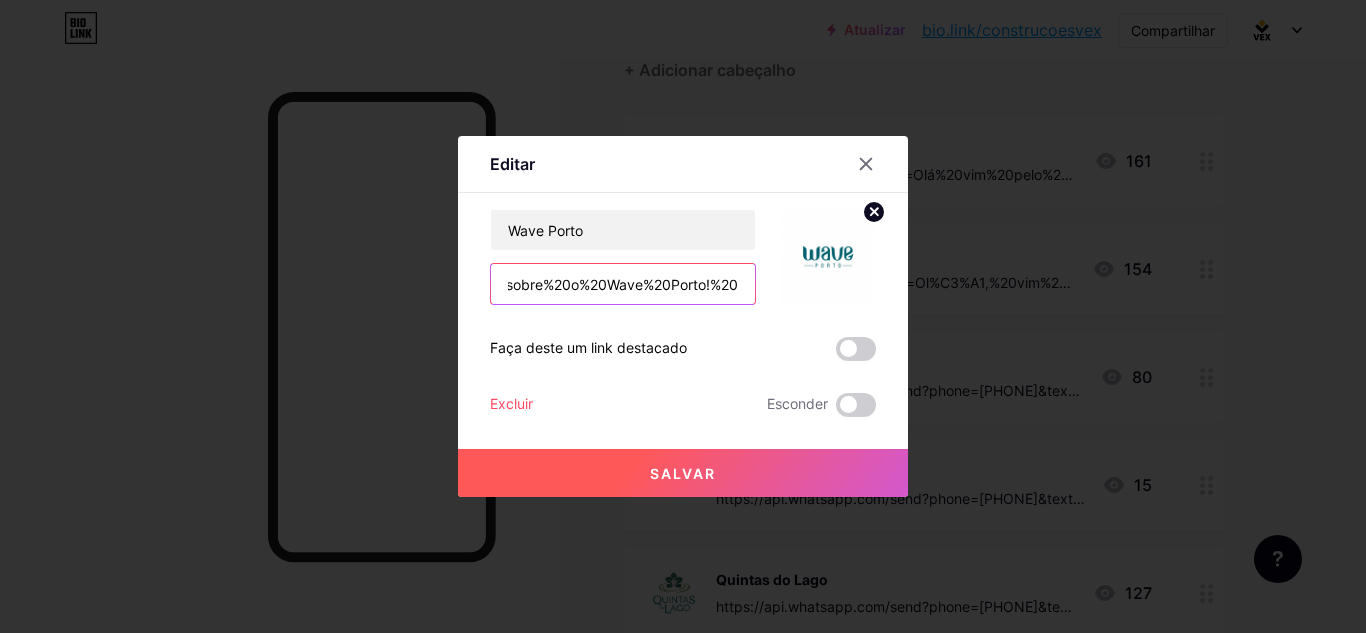 scroll, scrollTop: 0, scrollLeft: 964, axis: horizontal 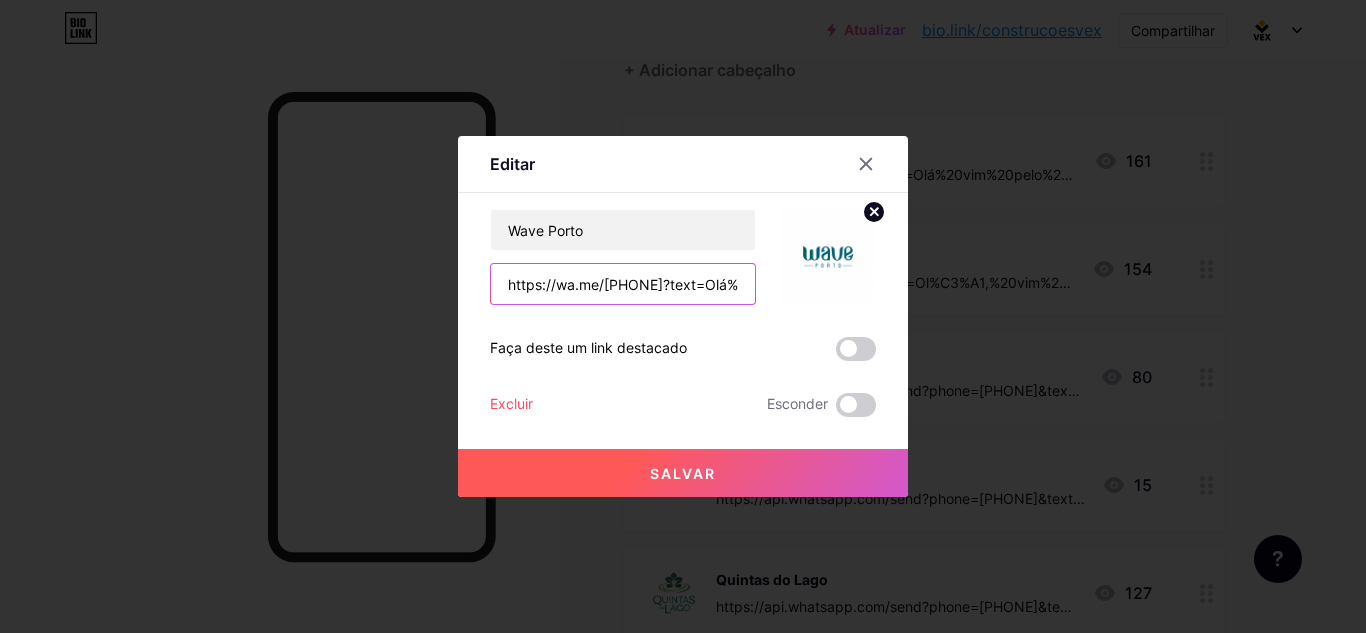 drag, startPoint x: 741, startPoint y: 282, endPoint x: 255, endPoint y: 244, distance: 487.48334 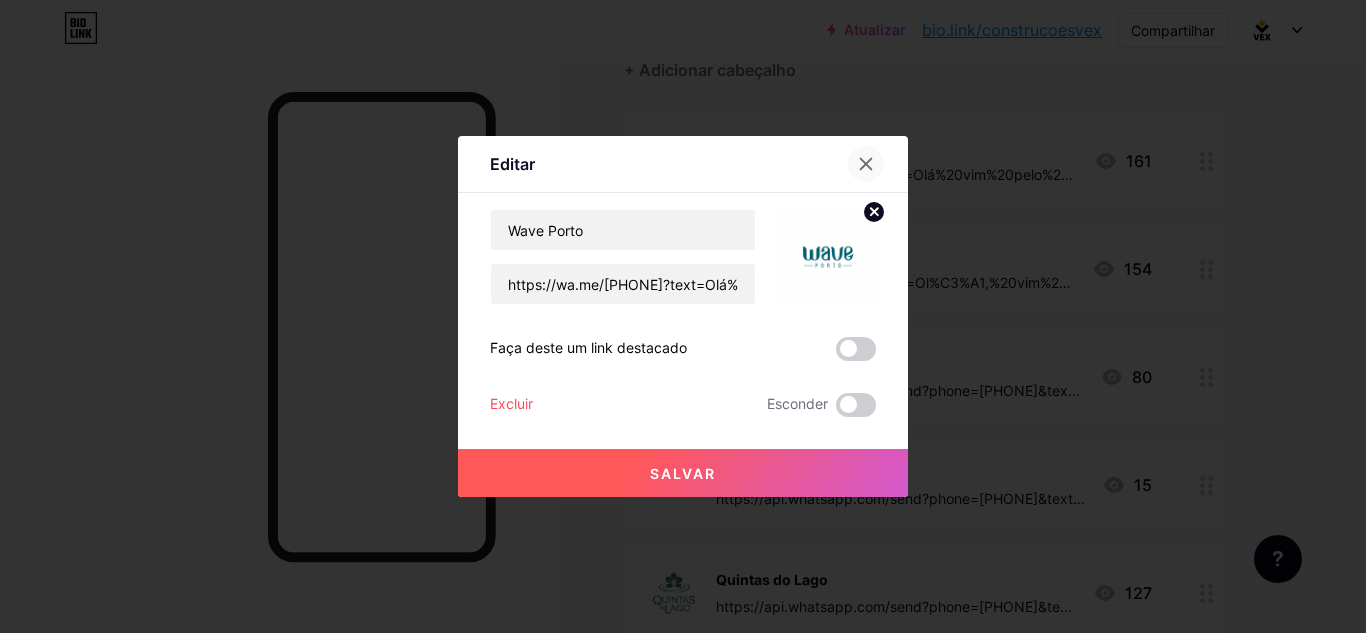 click 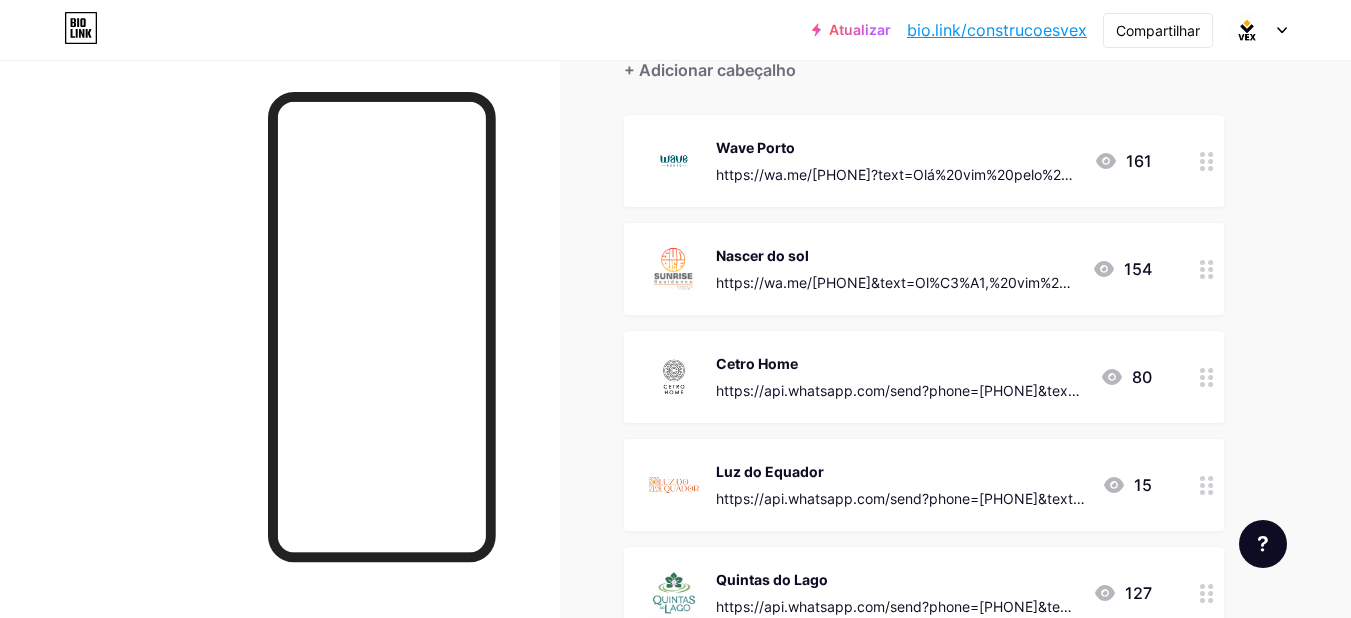 click at bounding box center [1207, 161] 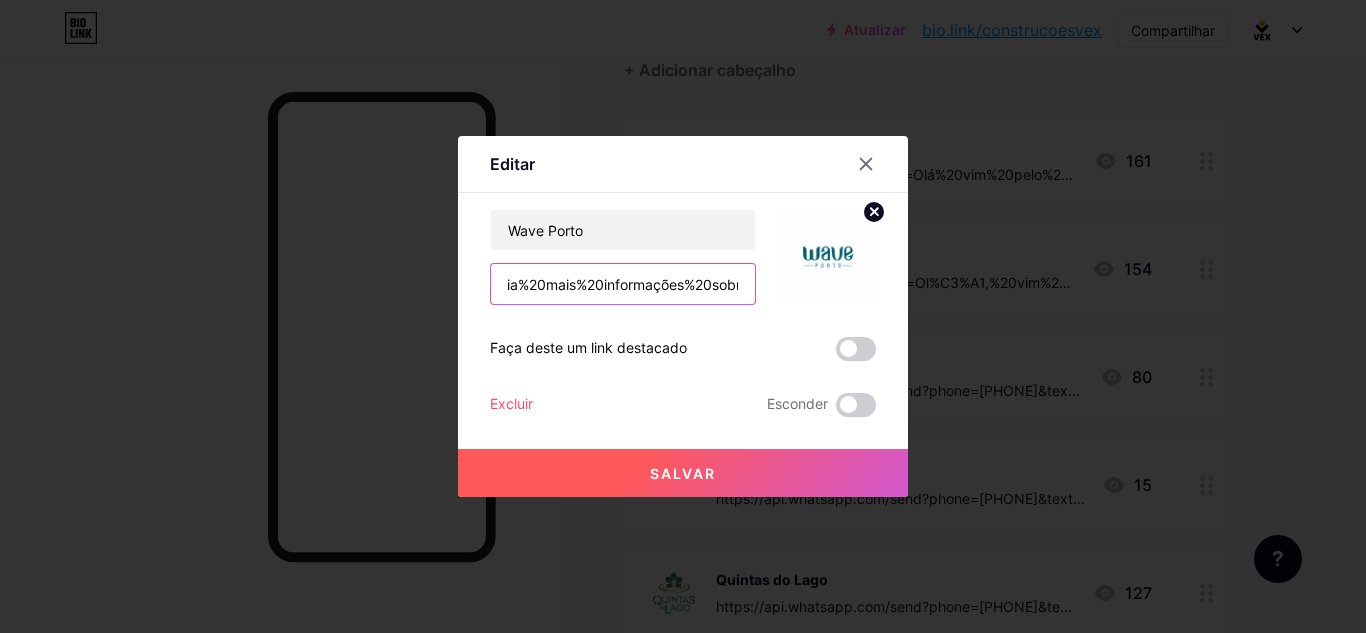 scroll, scrollTop: 0, scrollLeft: 964, axis: horizontal 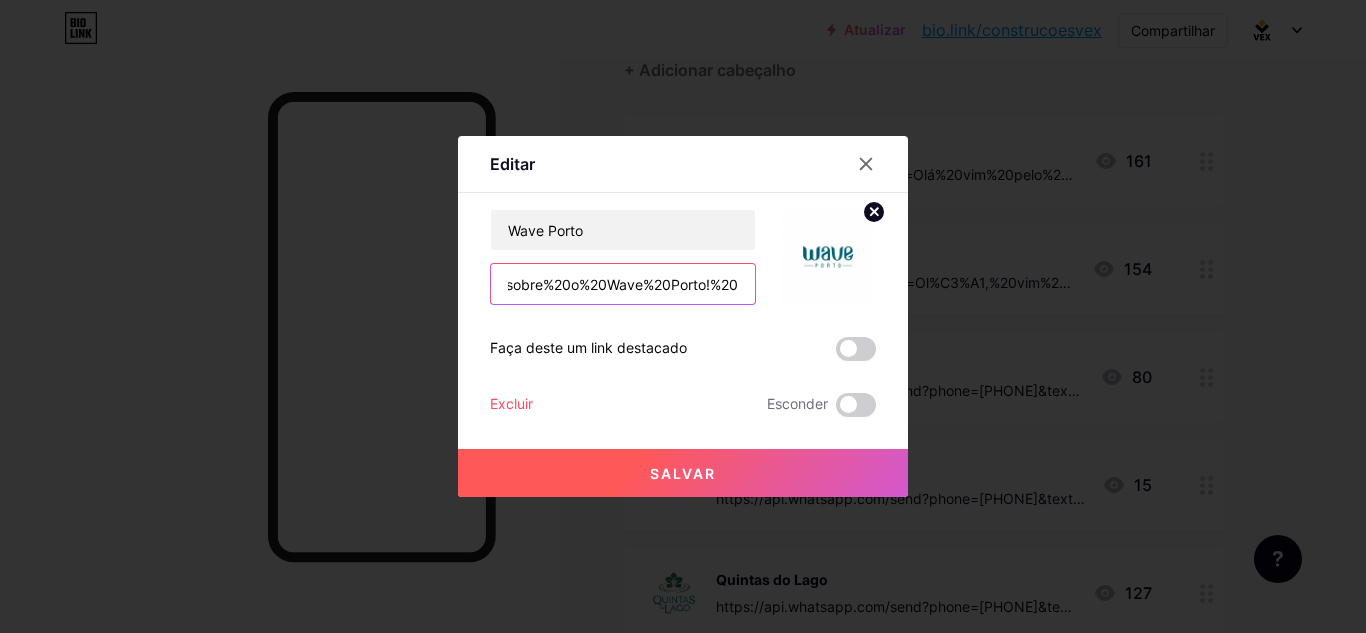 drag, startPoint x: 498, startPoint y: 284, endPoint x: 819, endPoint y: 284, distance: 321 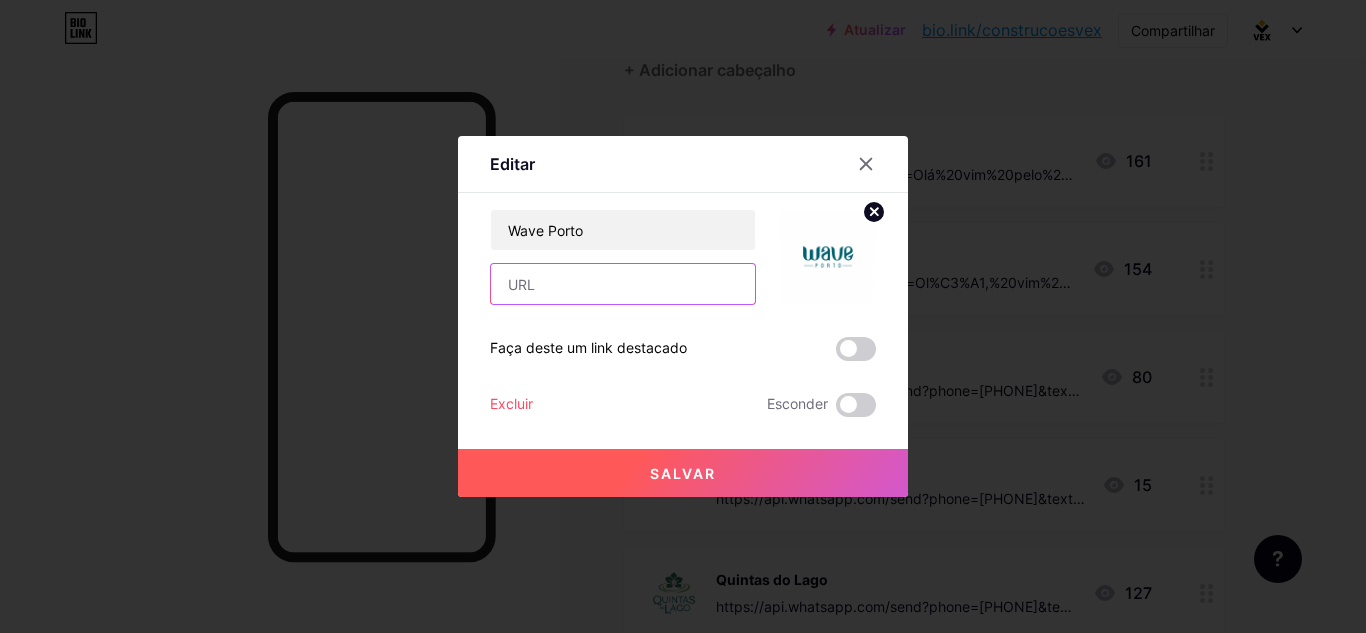 scroll, scrollTop: 0, scrollLeft: 0, axis: both 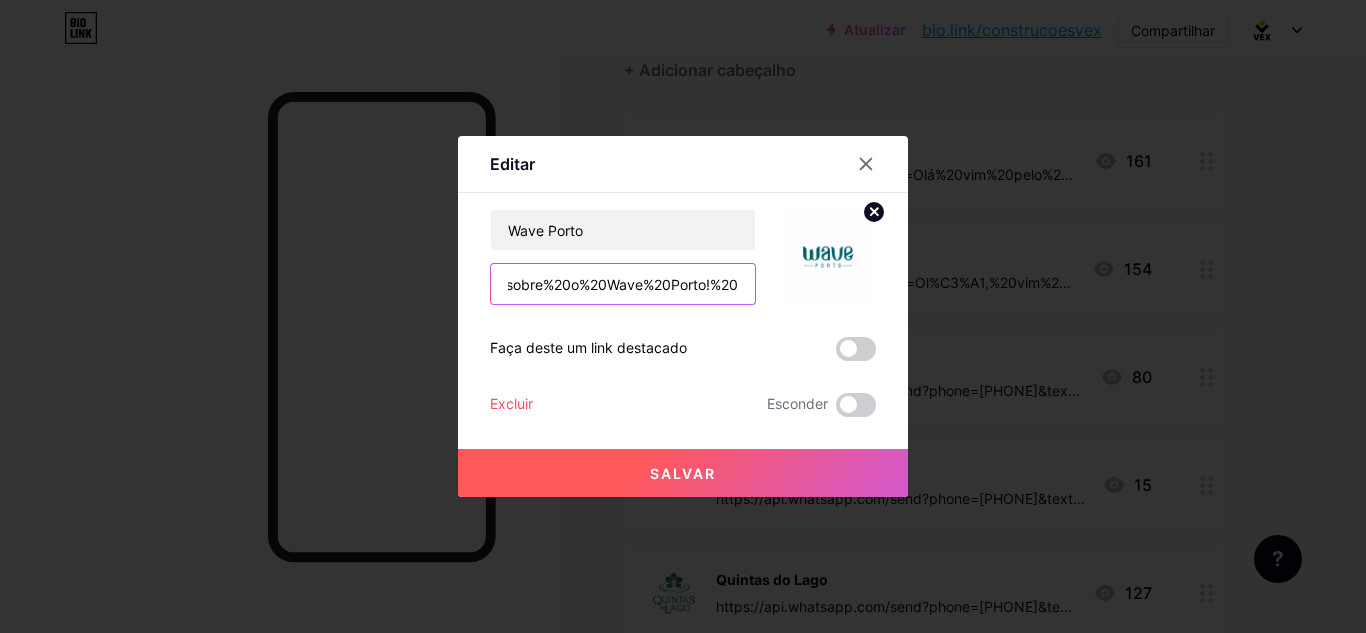 type on "https://wa.me/[PHONE]?text=Ol%C3%A1%20vim%20pelo%20biolink%20do%20Instagram%20e%20gostaria%20de%20mais%20informa%C3%A7%C3%B5es%20sobre%20o%20Wave%20Porto!%20" 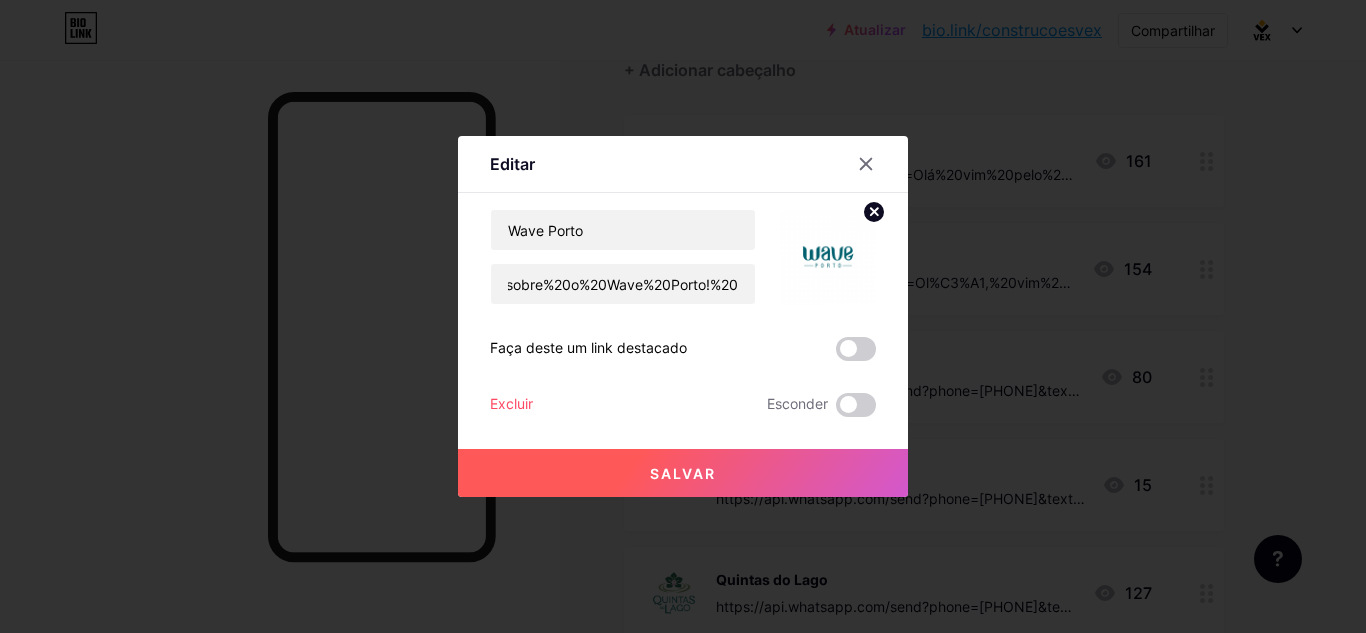 click on "Salvar" at bounding box center [683, 473] 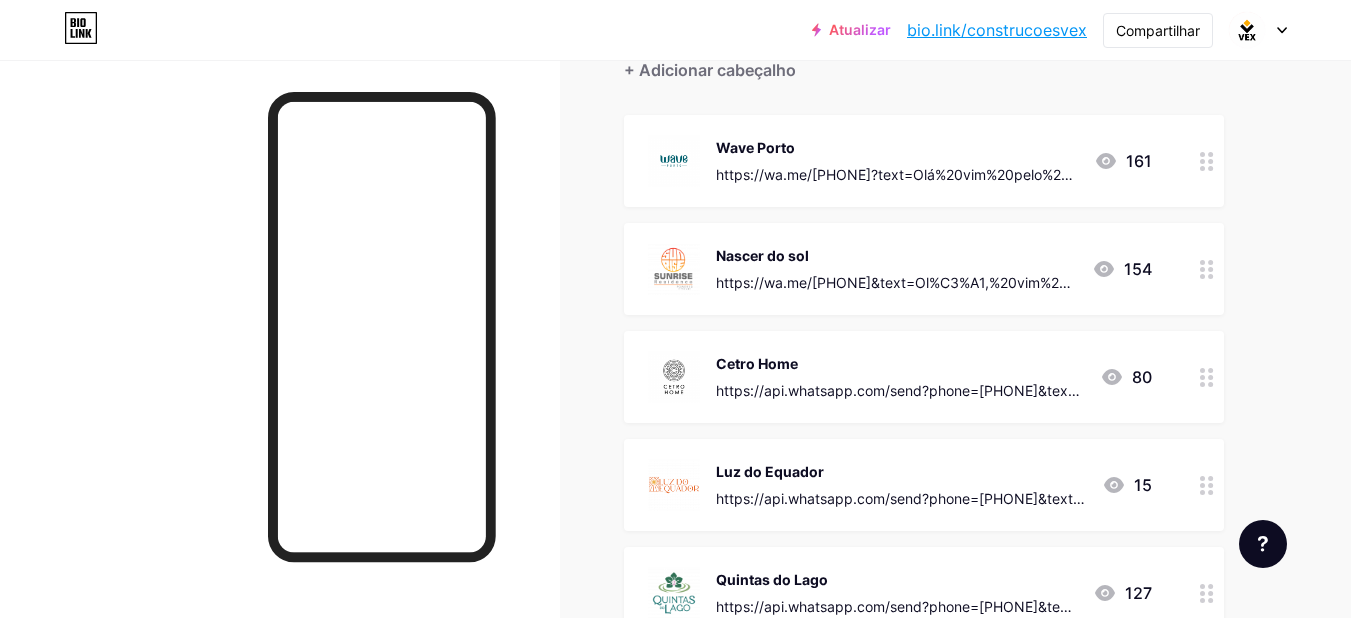 click at bounding box center (1207, 377) 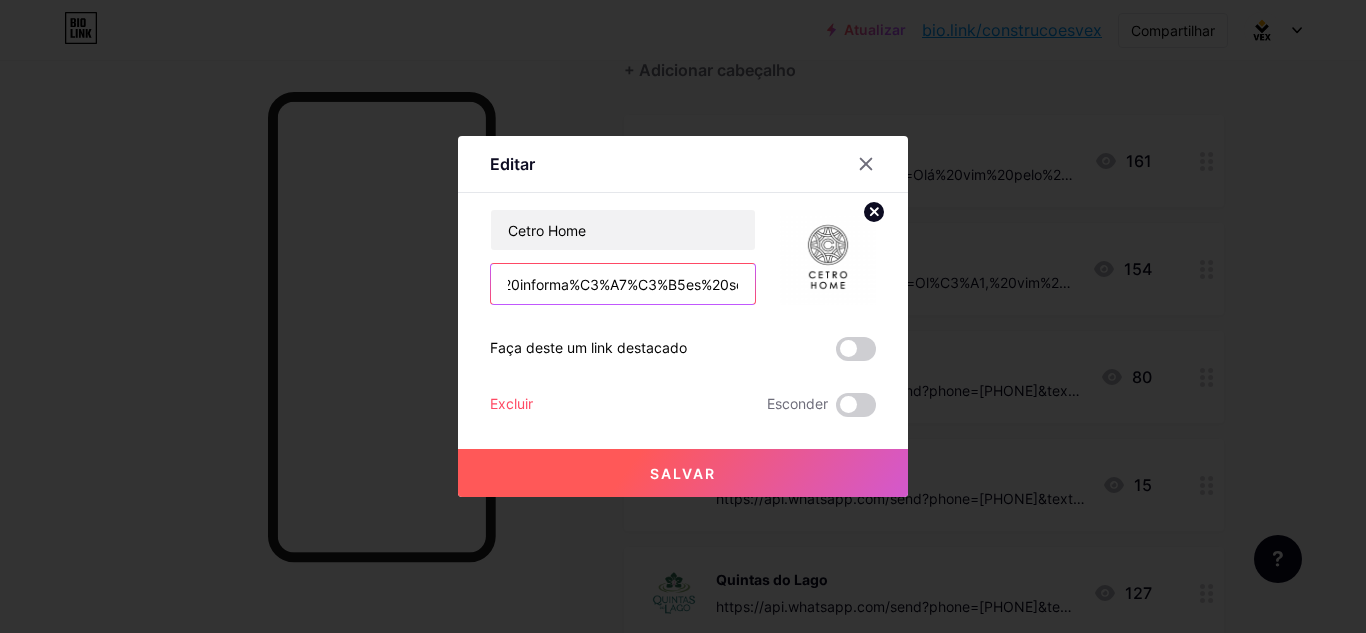 scroll, scrollTop: 0, scrollLeft: 1305, axis: horizontal 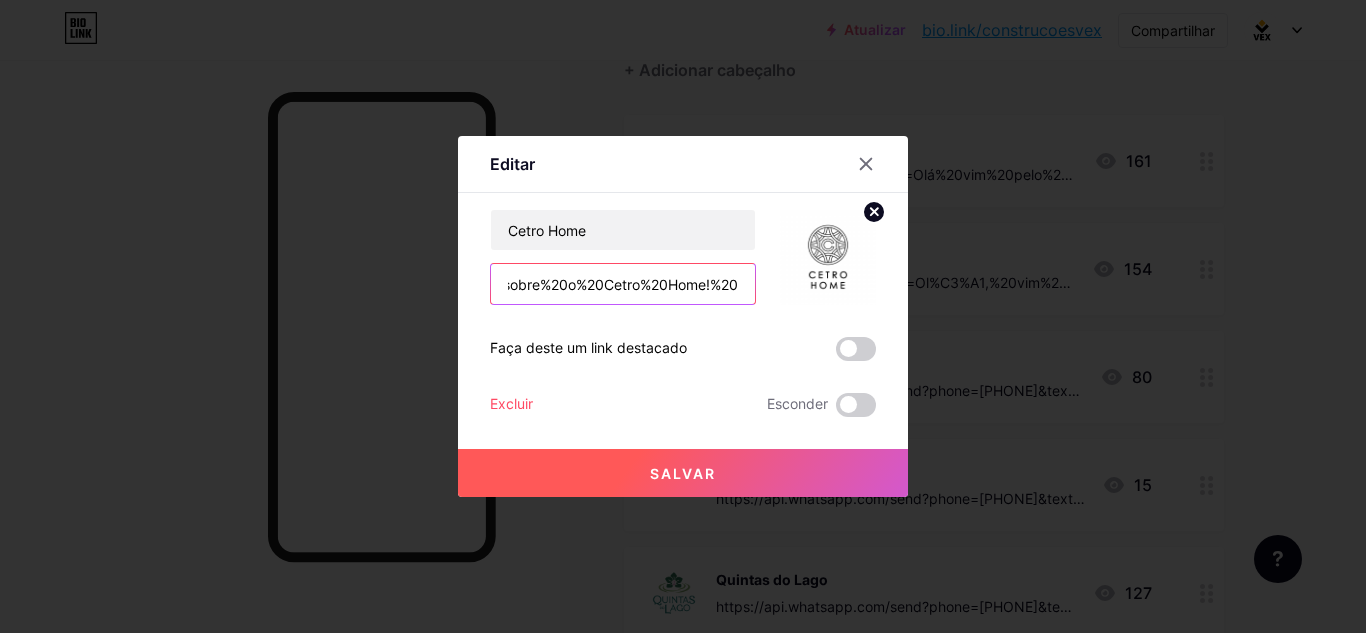 drag, startPoint x: 493, startPoint y: 280, endPoint x: 770, endPoint y: 295, distance: 277.40585 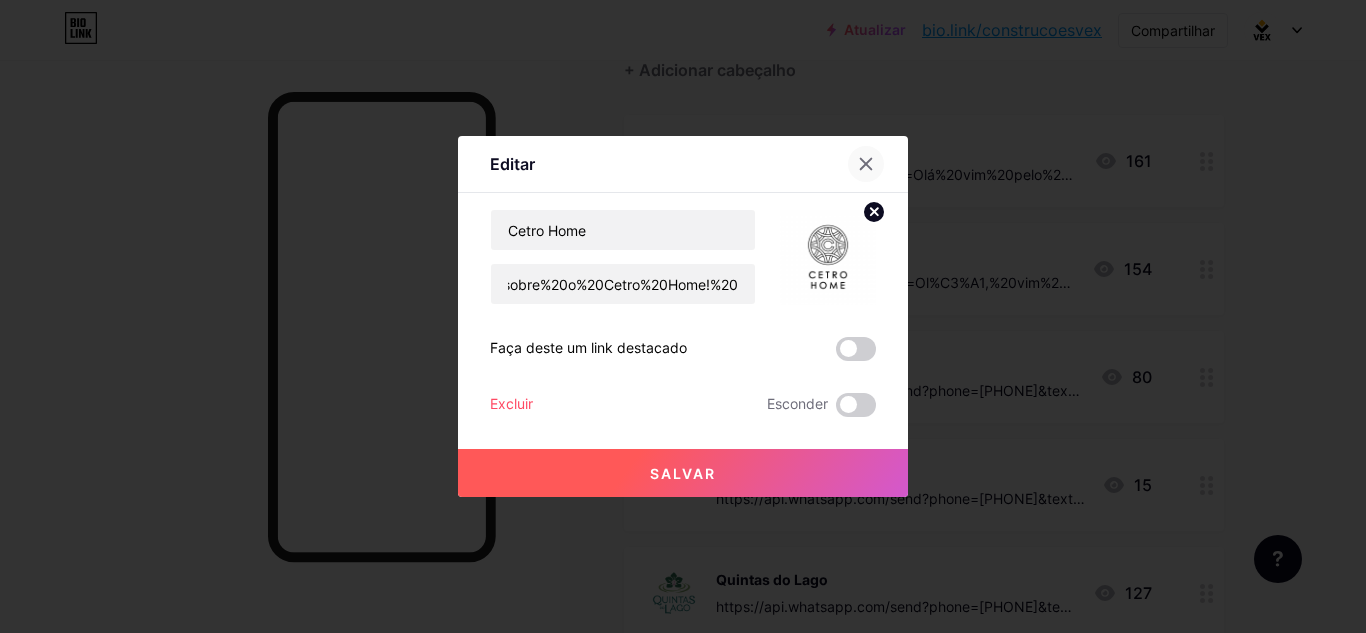scroll, scrollTop: 0, scrollLeft: 0, axis: both 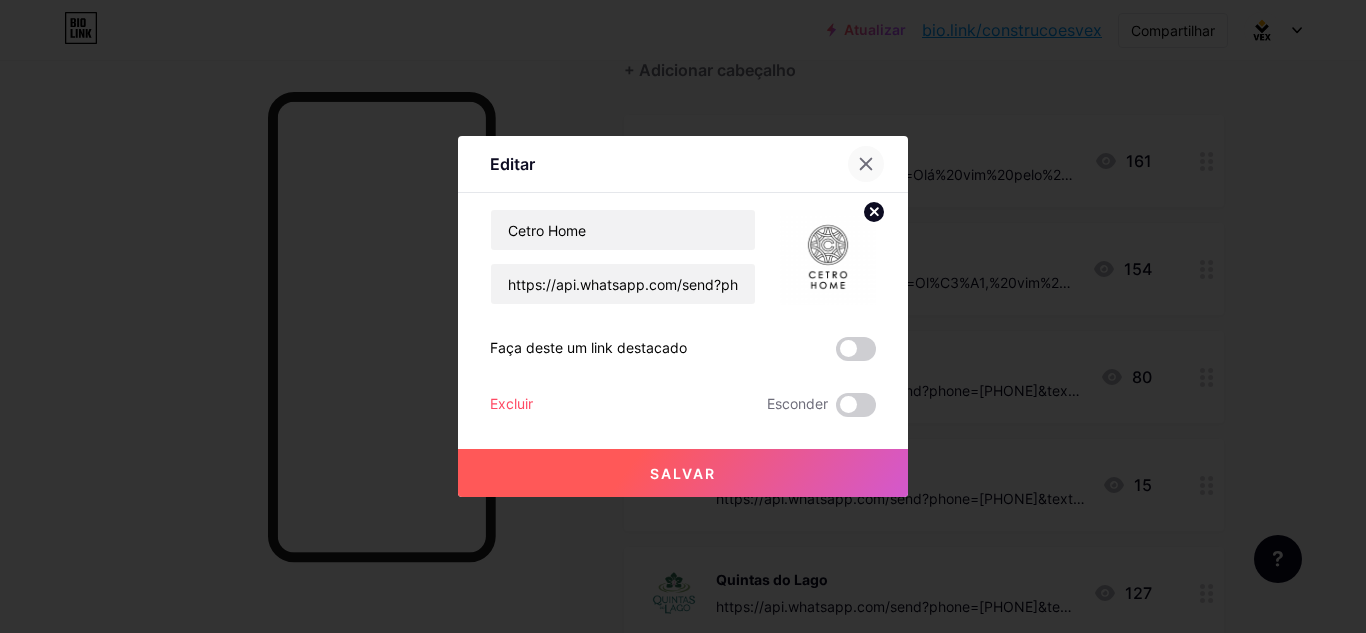 click 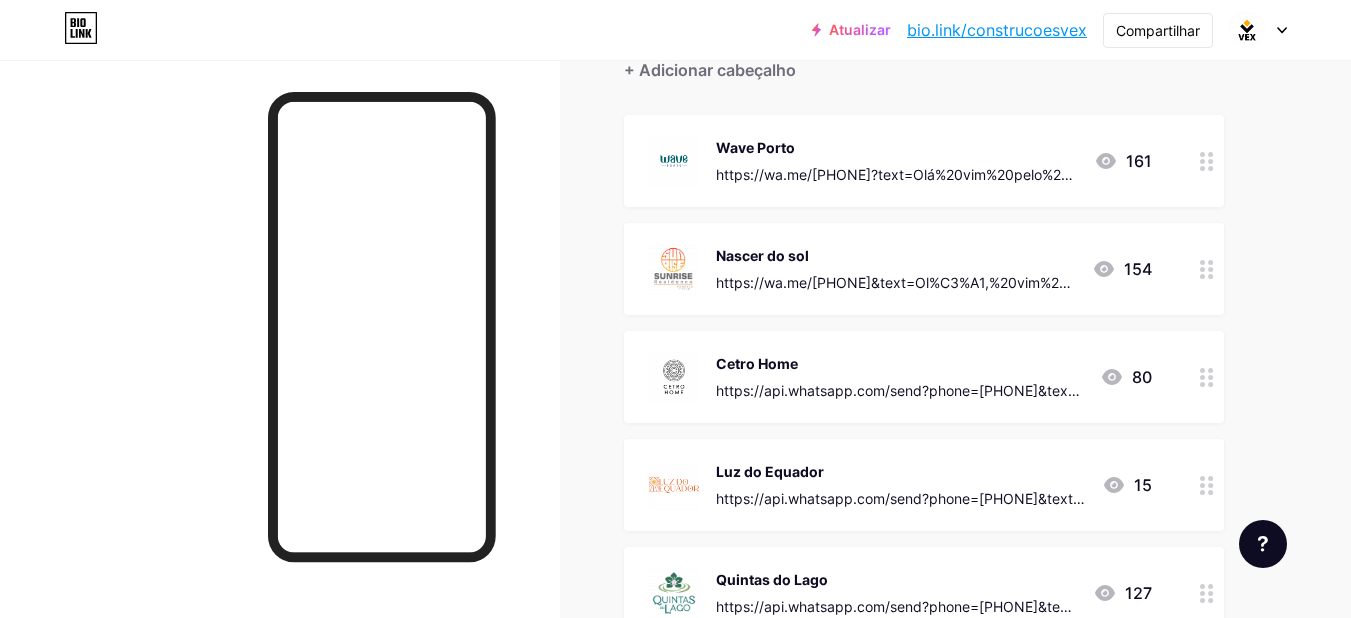 click 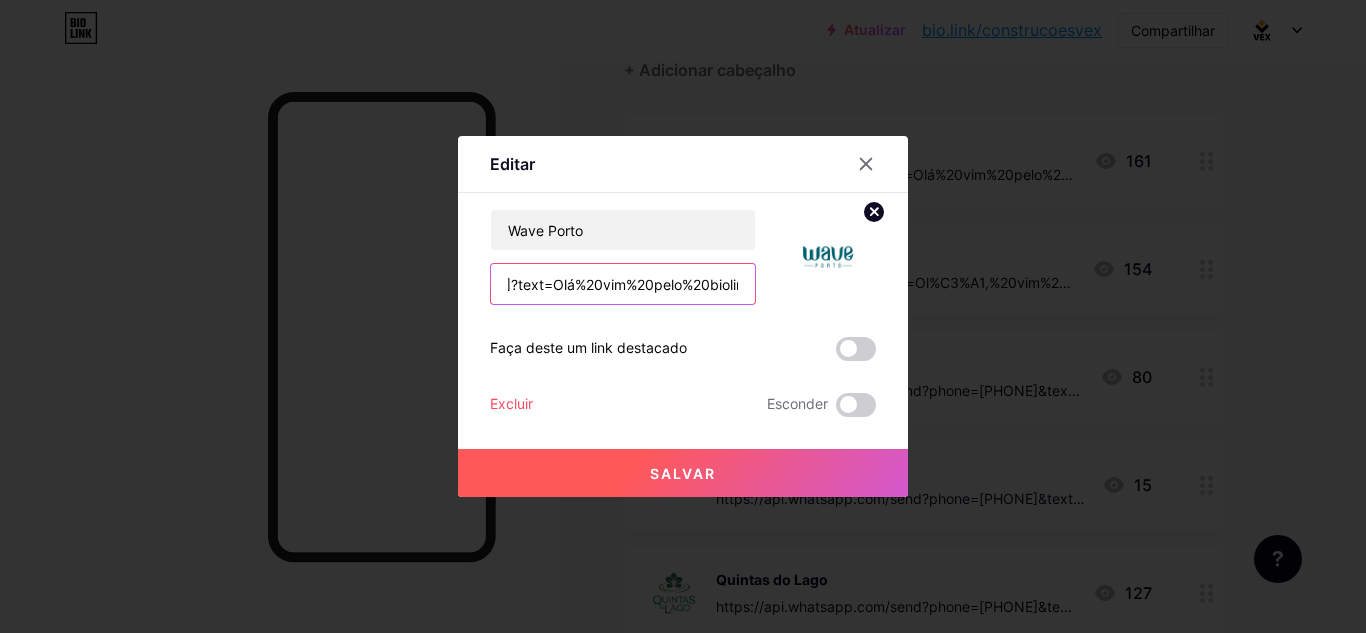 scroll, scrollTop: 0, scrollLeft: 948, axis: horizontal 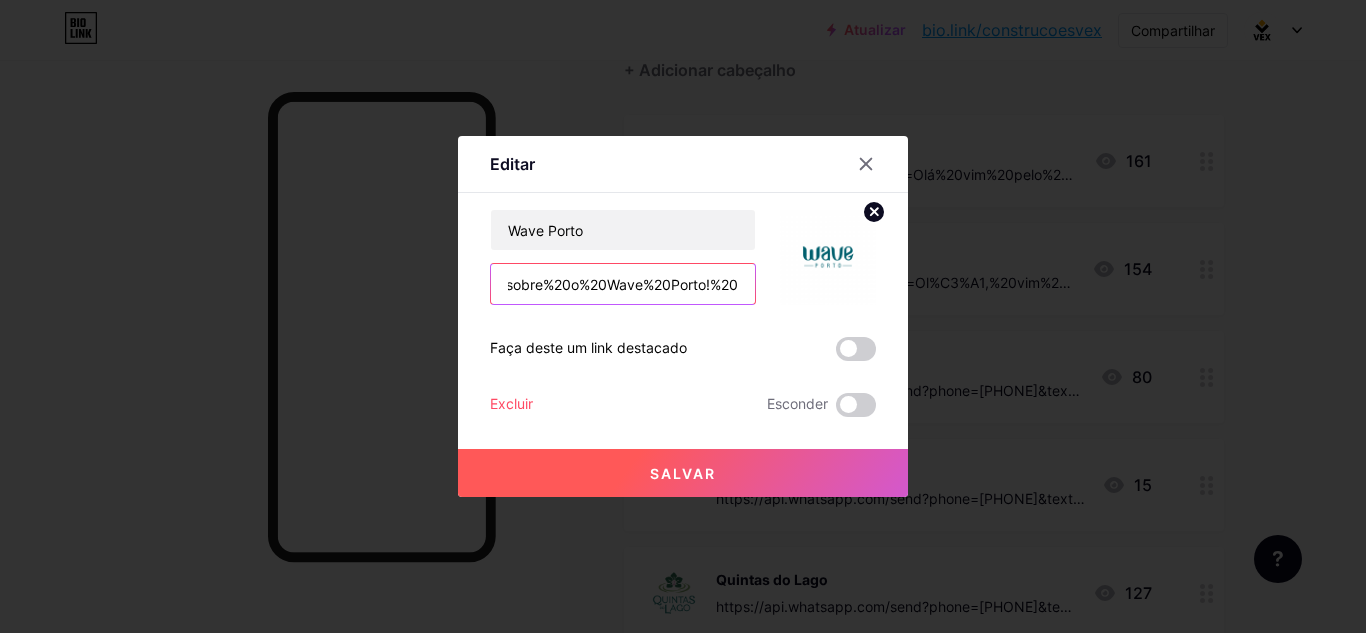 drag, startPoint x: 497, startPoint y: 283, endPoint x: 781, endPoint y: 288, distance: 284.044 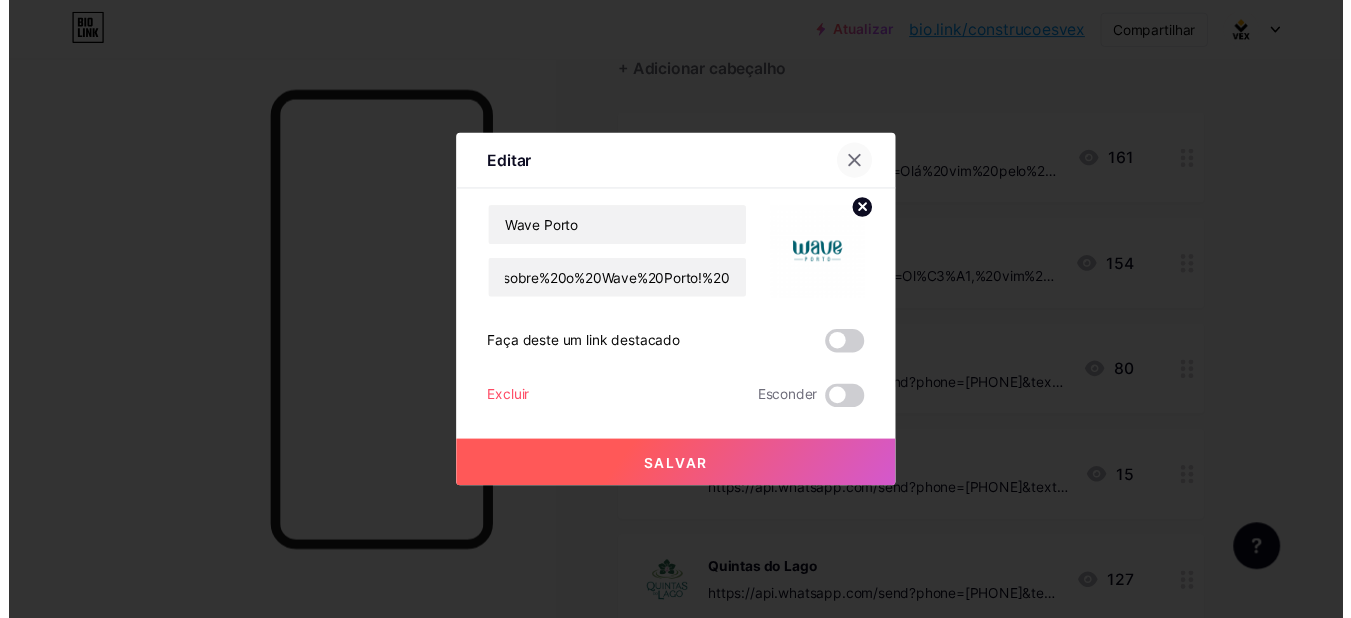 scroll, scrollTop: 0, scrollLeft: 0, axis: both 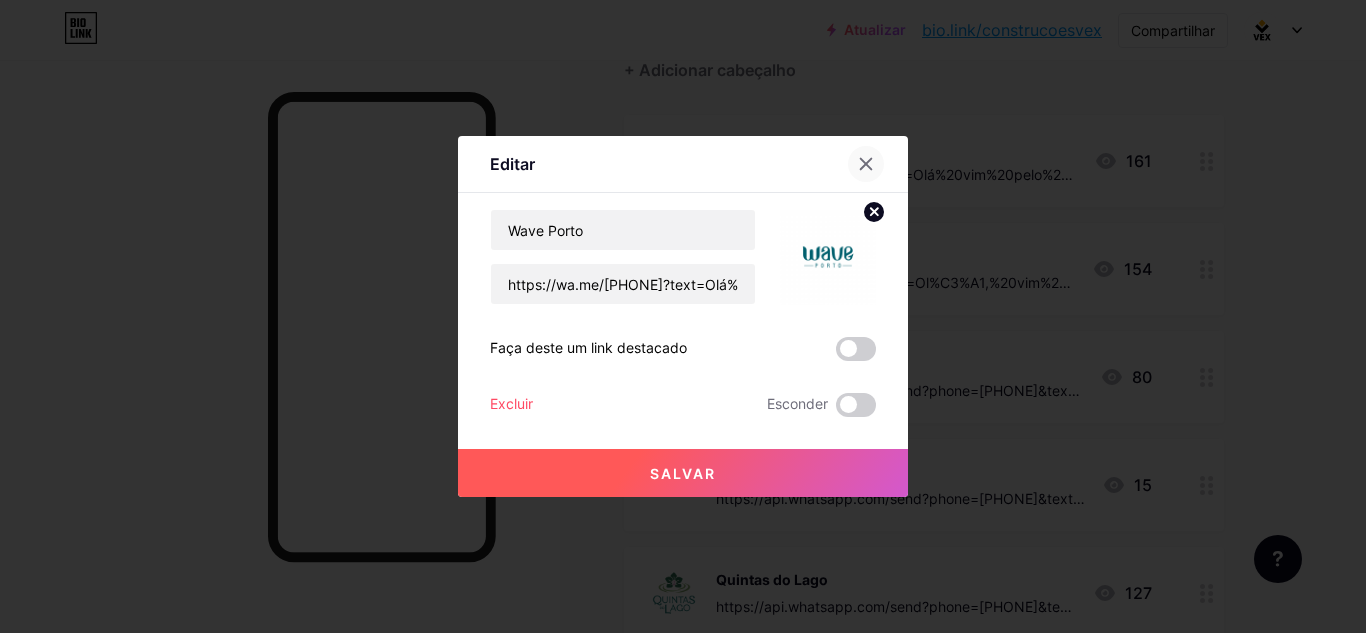 click at bounding box center (866, 164) 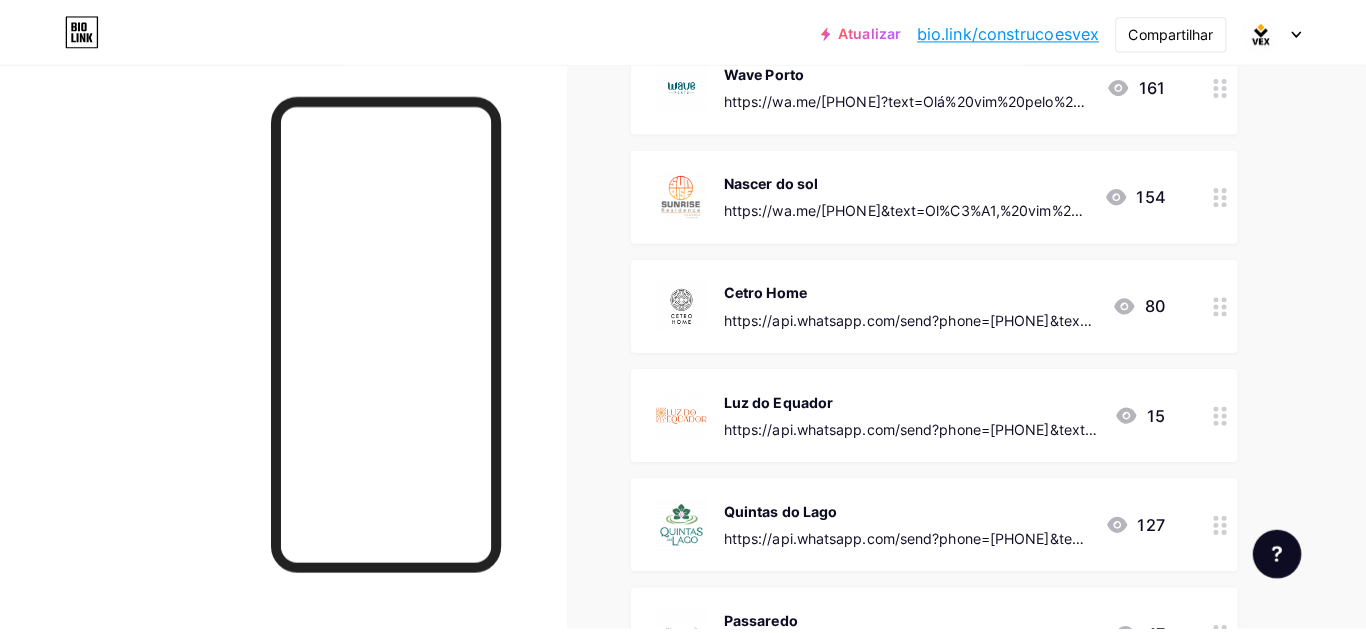 scroll, scrollTop: 300, scrollLeft: 0, axis: vertical 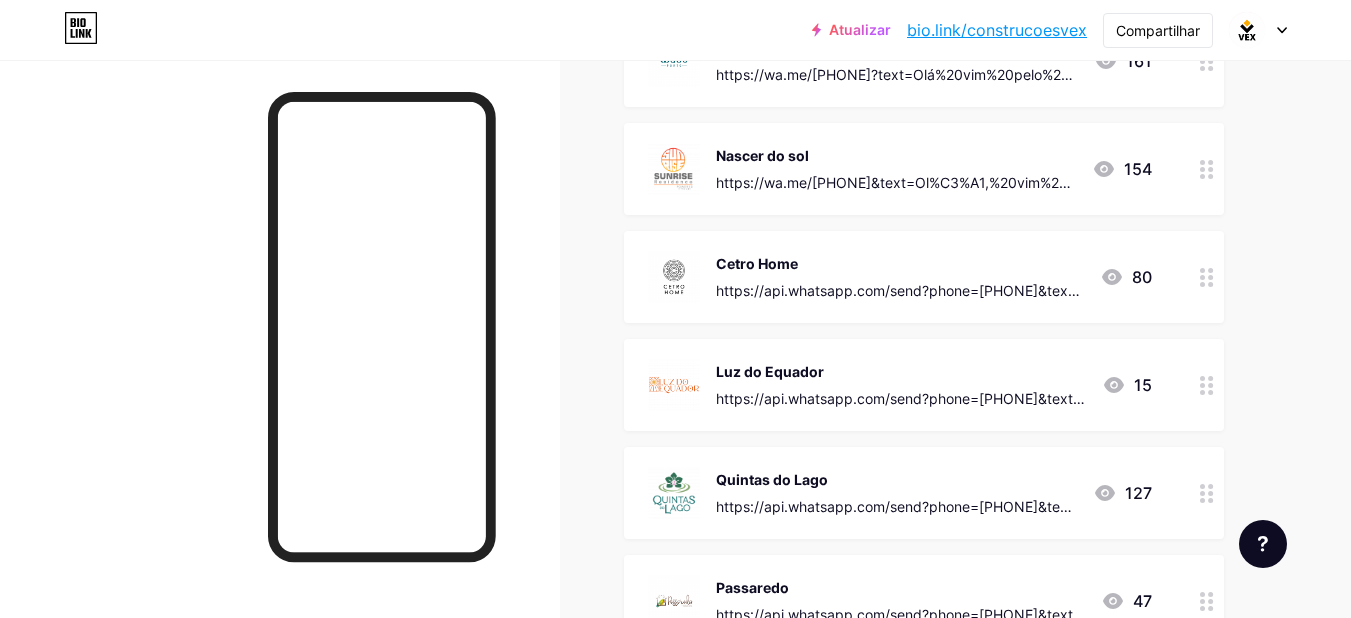 click at bounding box center [1207, 277] 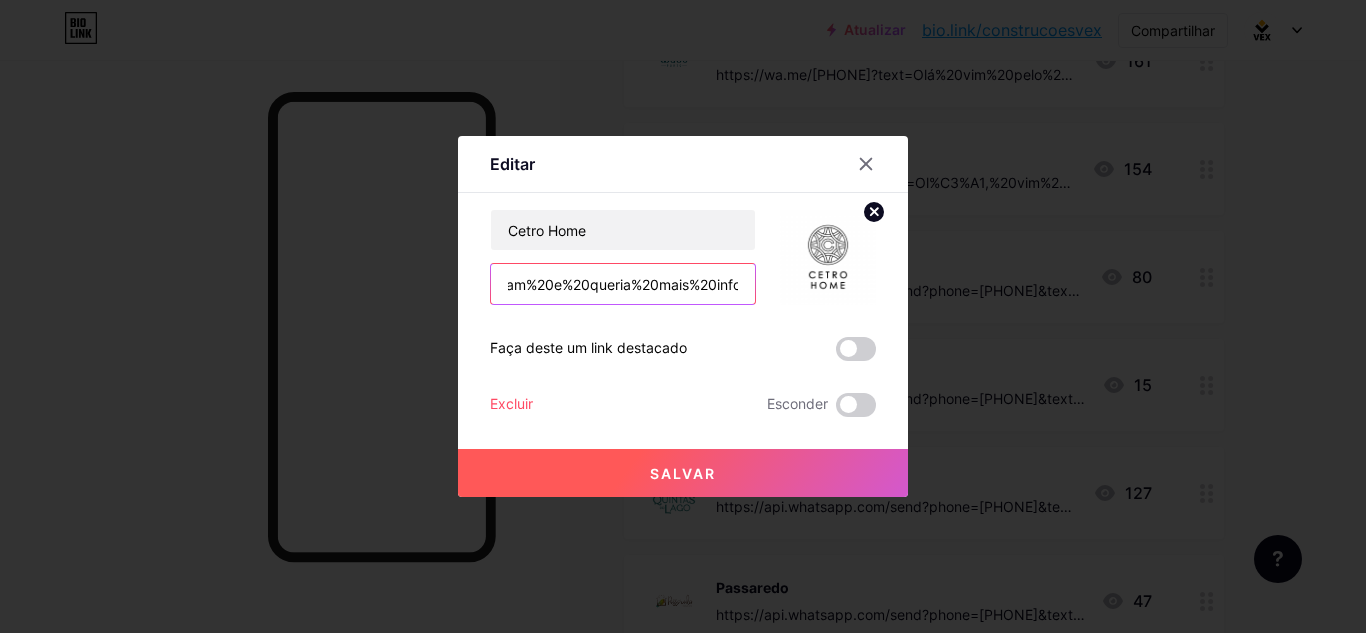 scroll, scrollTop: 0, scrollLeft: 1305, axis: horizontal 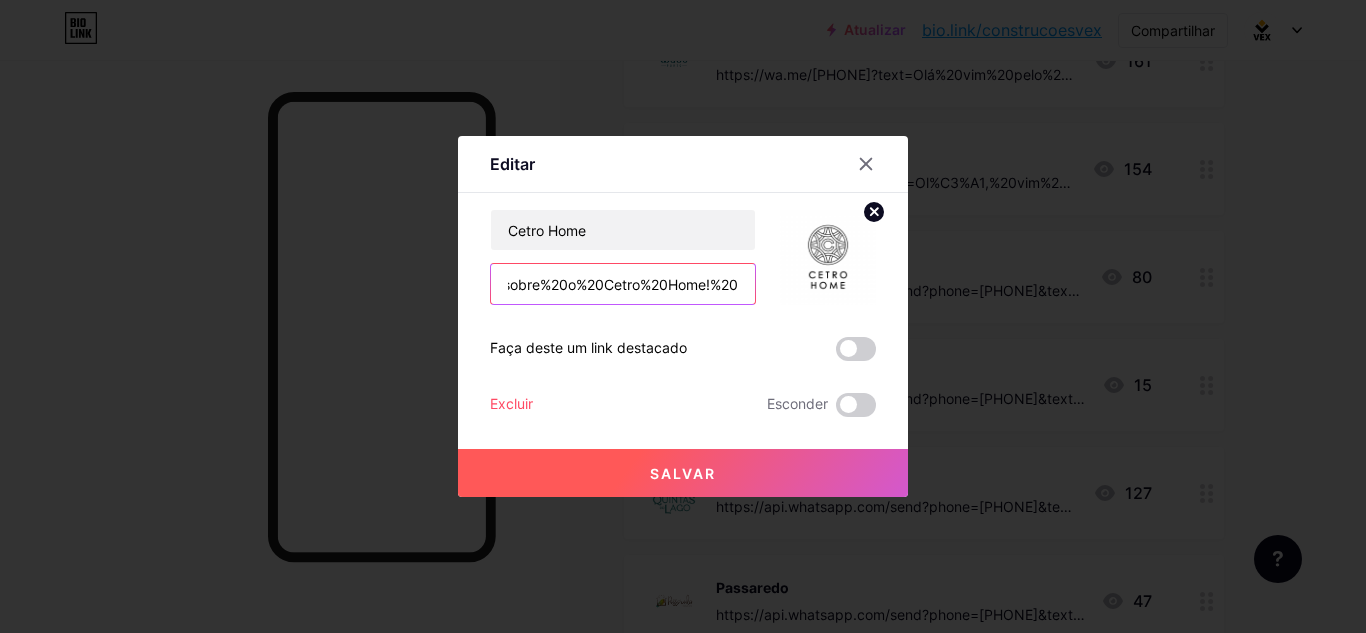 drag, startPoint x: 499, startPoint y: 285, endPoint x: 854, endPoint y: 301, distance: 355.36038 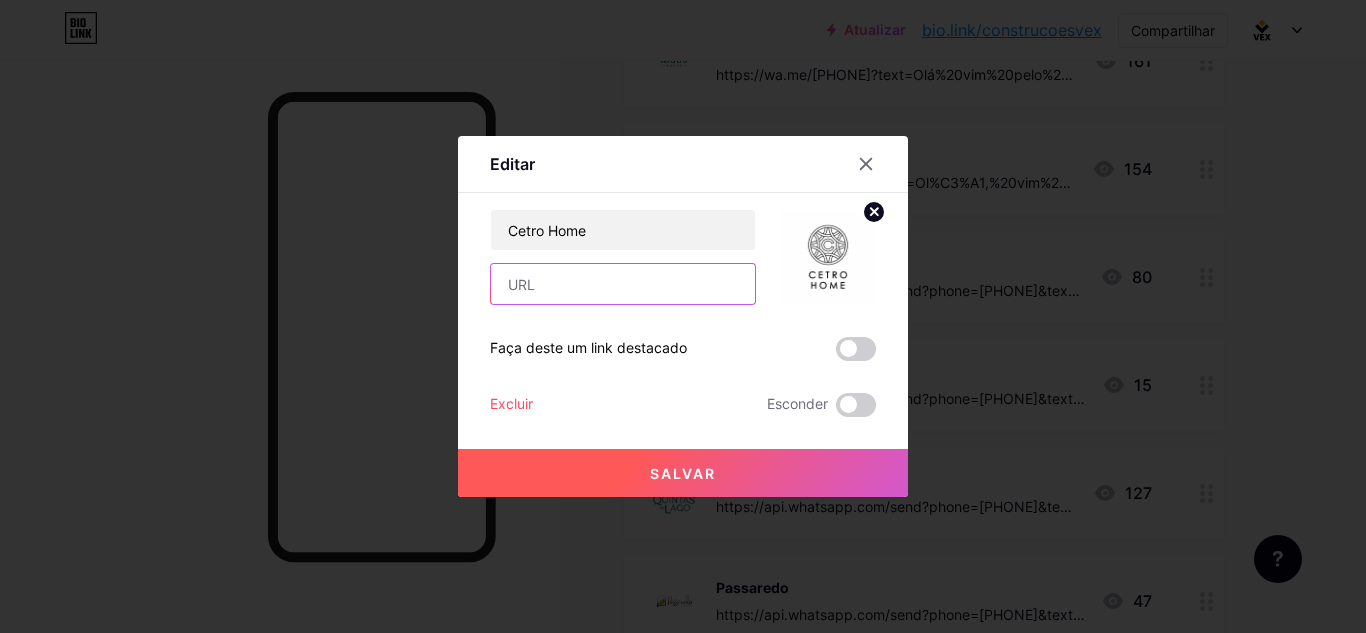 scroll, scrollTop: 0, scrollLeft: 0, axis: both 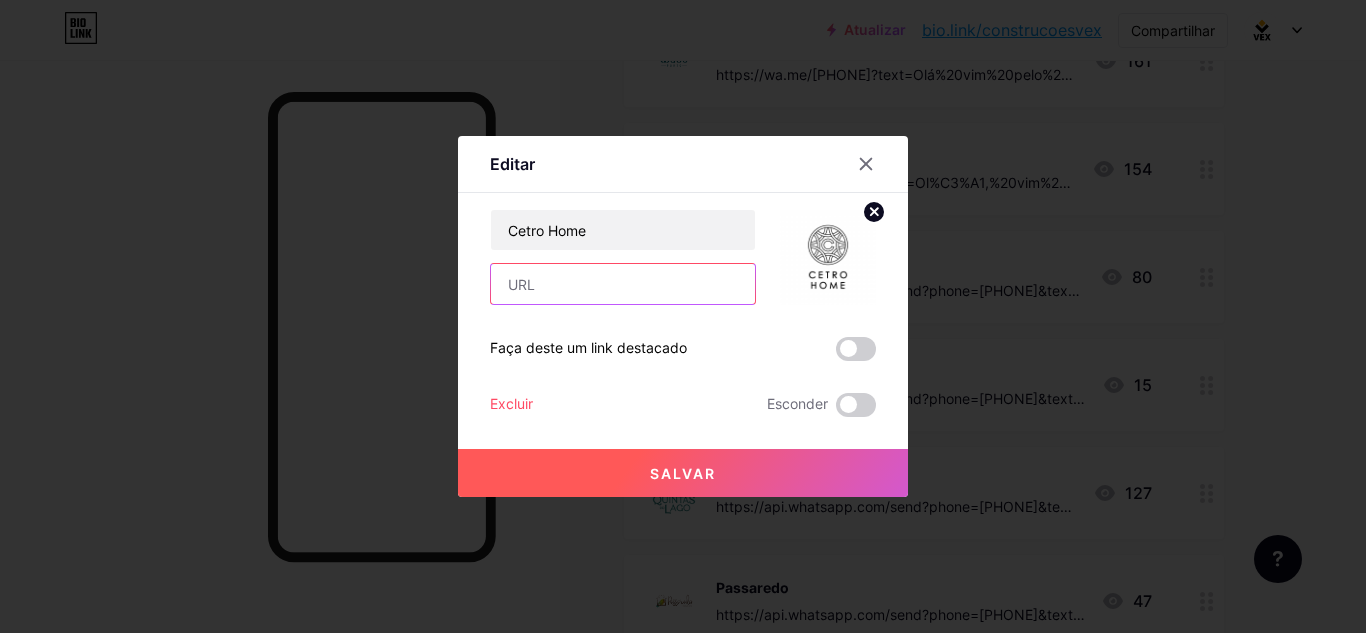 type on "https://api.whatsapp.com/send?phone=5596991309429&text=Ol%C3%A1,%20vim%20pelo%20link%20da%20bio%20do%20Instagram%20e%20queria%20mais%20informa%C3%A7%C3%B5es%20sobre%20o%20Cetro%20Home!%20" 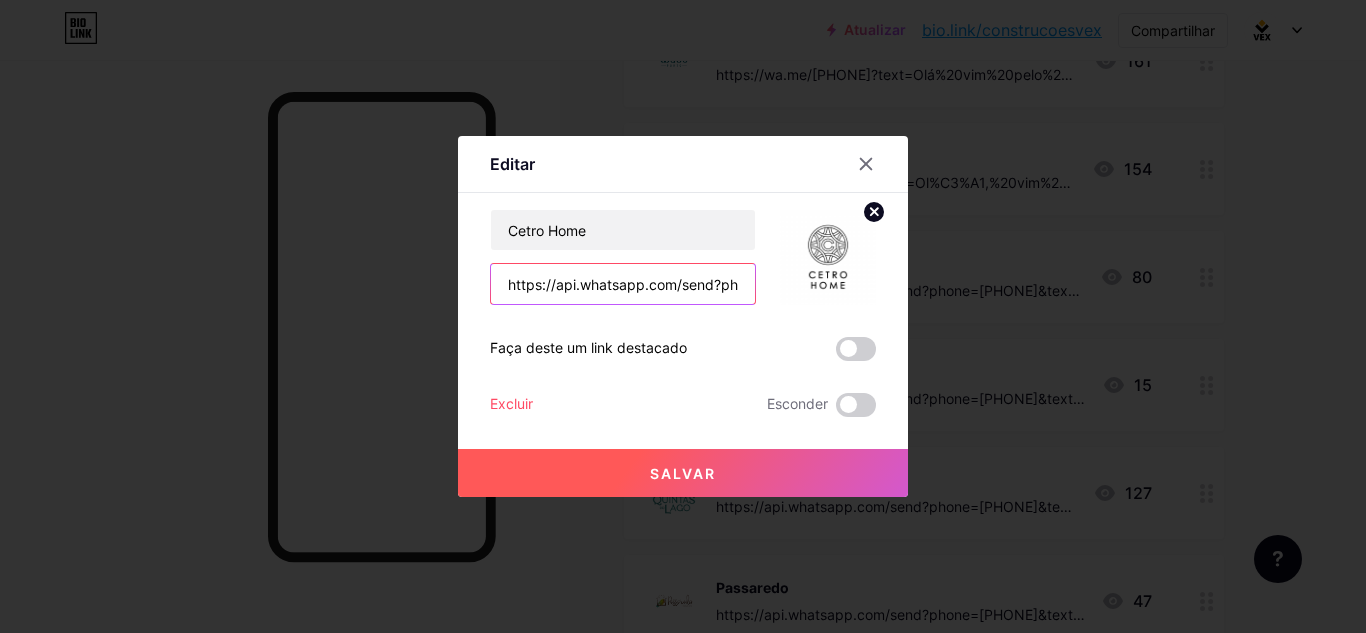 scroll, scrollTop: 0, scrollLeft: 1305, axis: horizontal 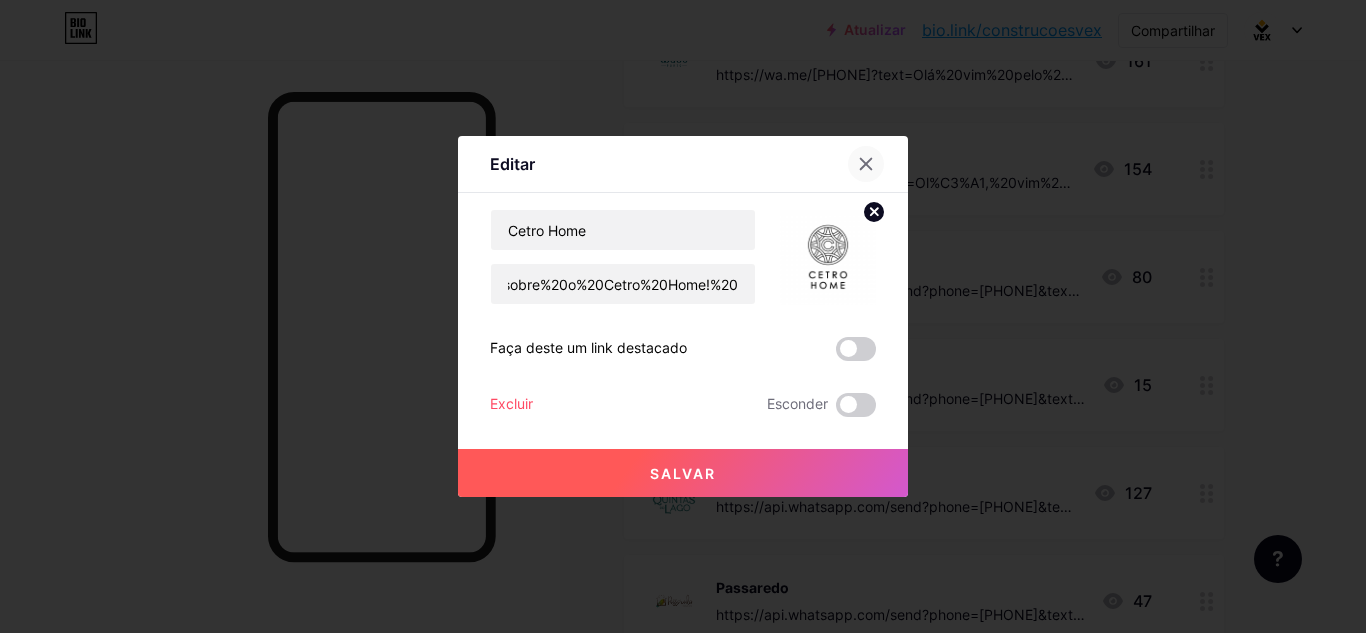 click 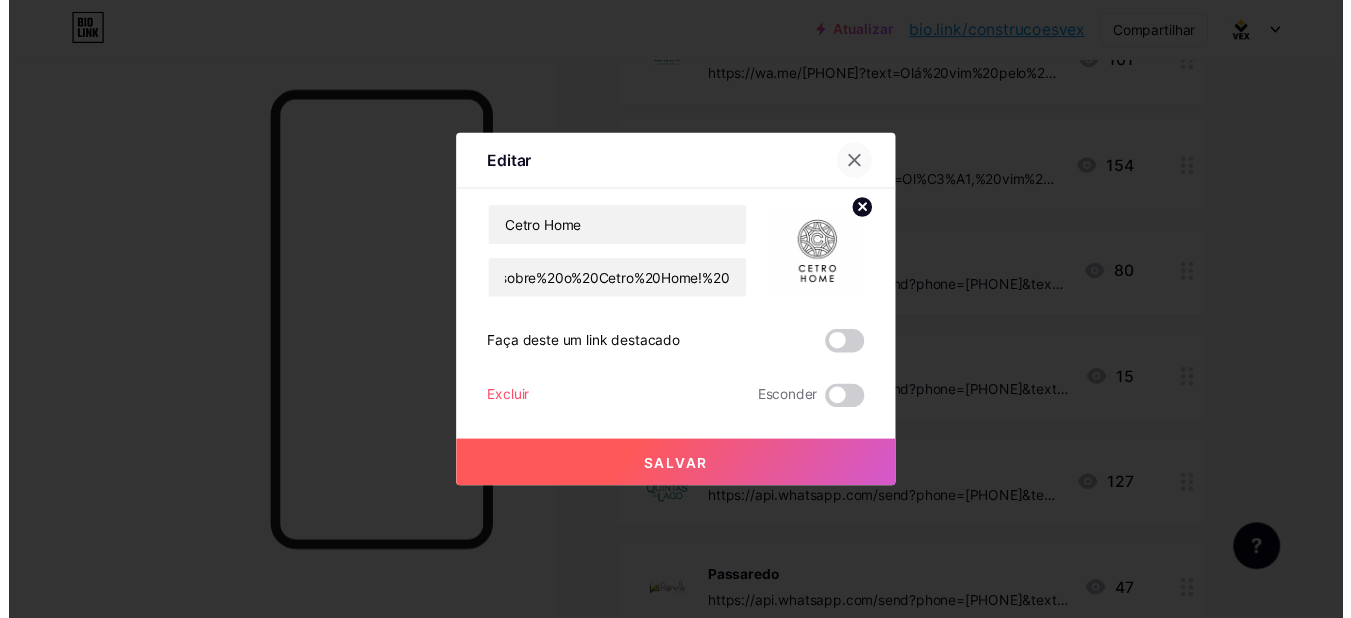 scroll, scrollTop: 0, scrollLeft: 0, axis: both 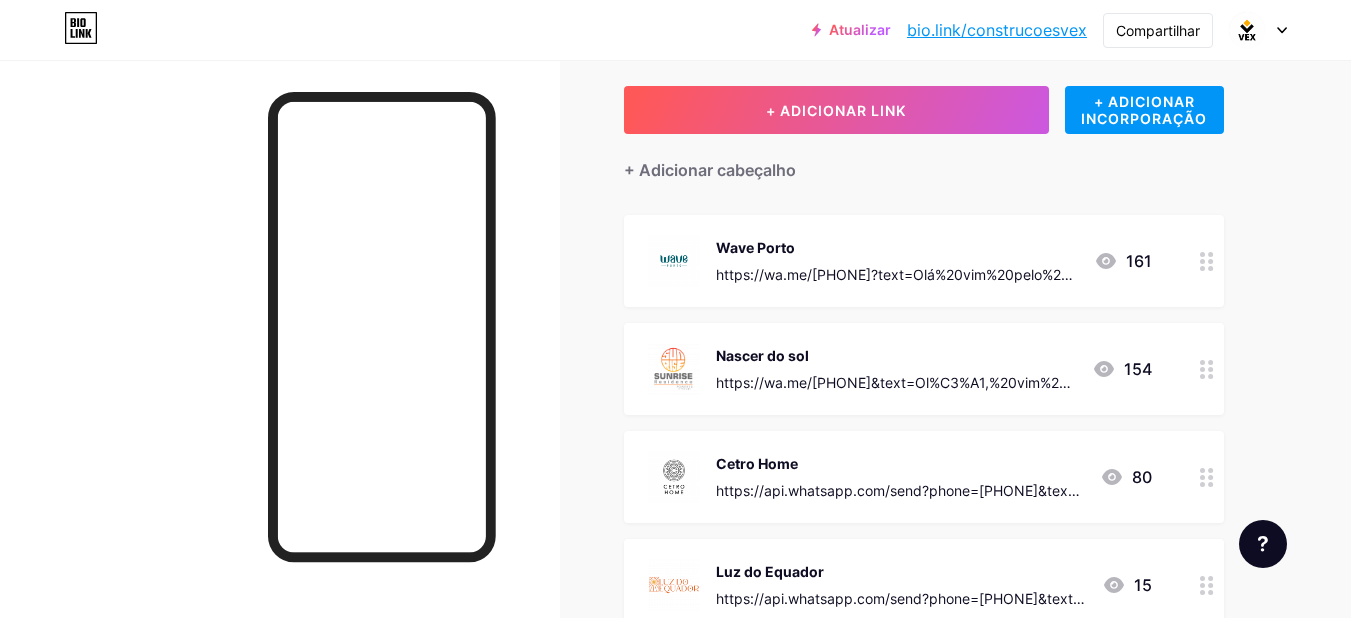 click 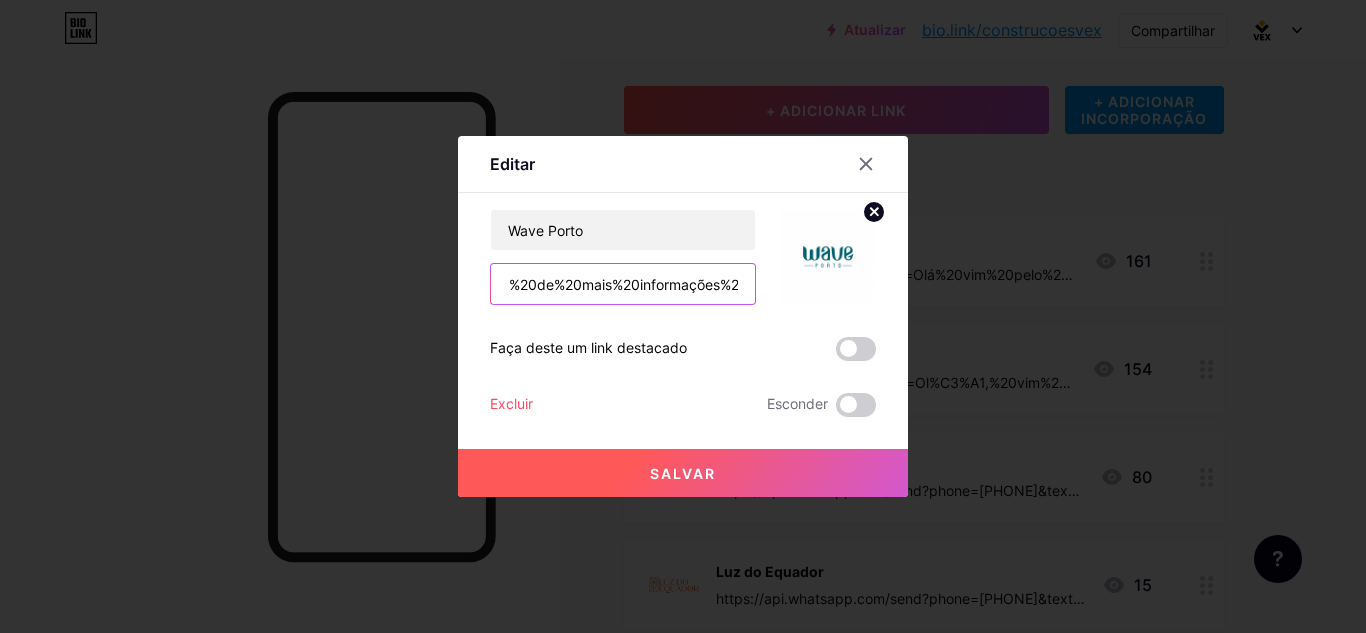 scroll, scrollTop: 0, scrollLeft: 948, axis: horizontal 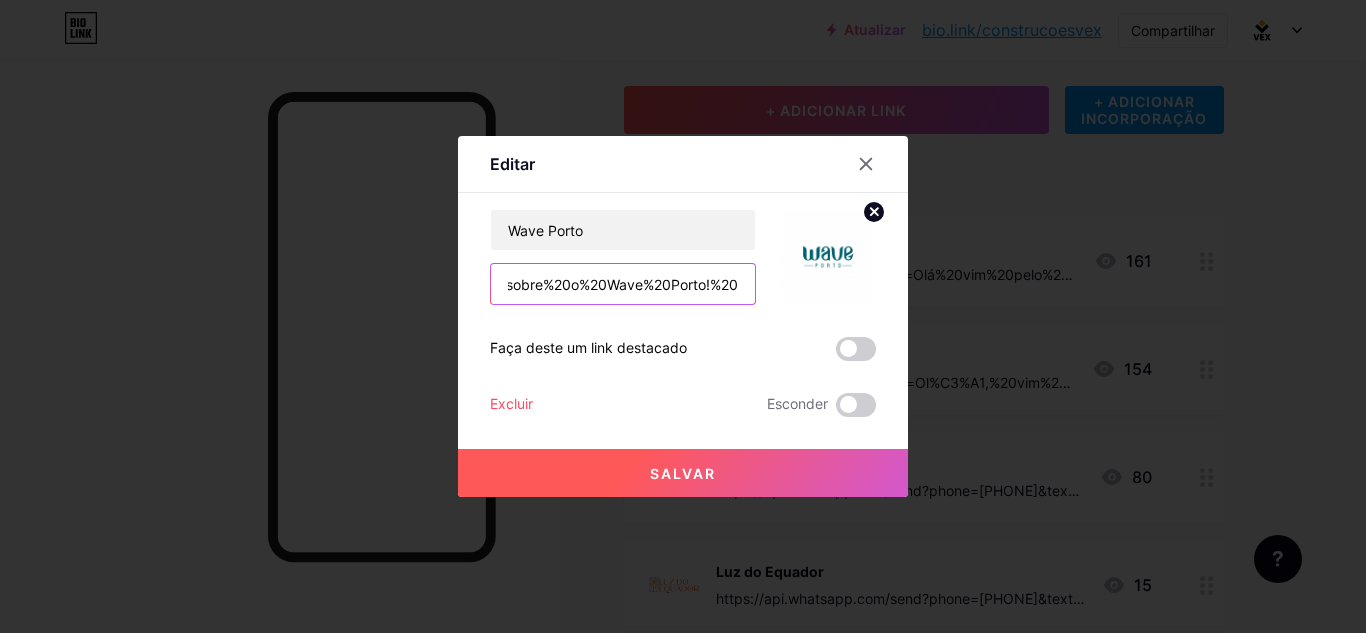 drag, startPoint x: 497, startPoint y: 287, endPoint x: 755, endPoint y: 290, distance: 258.01746 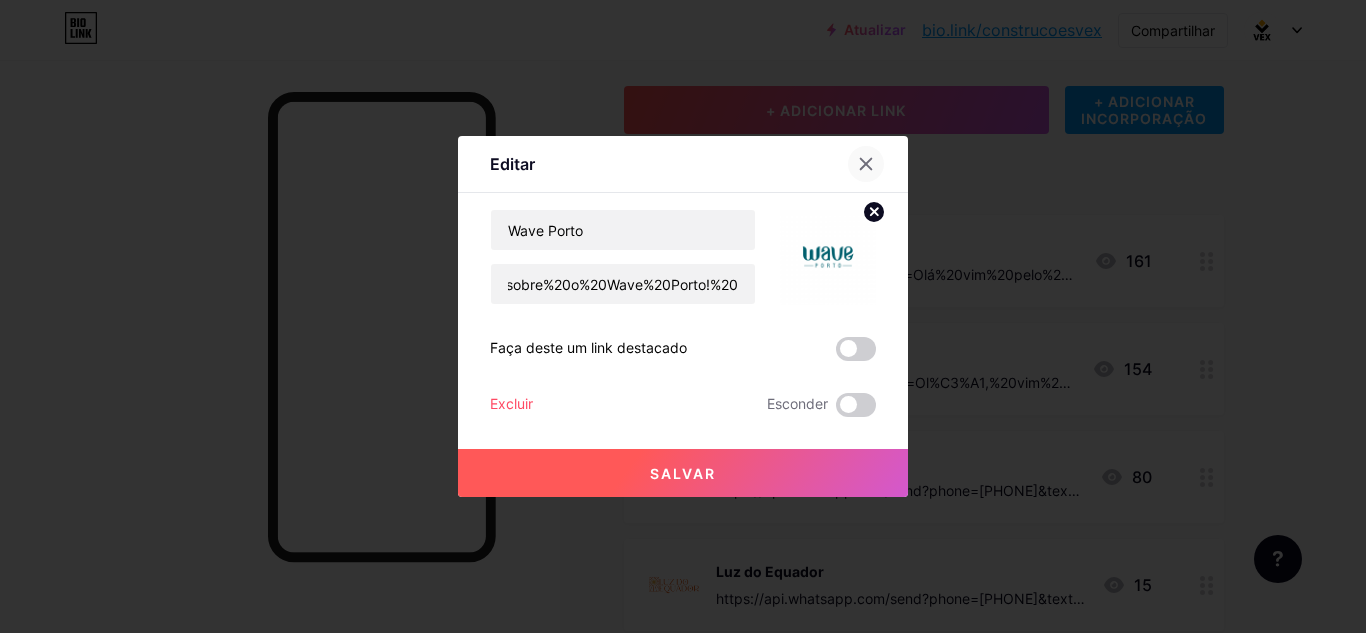 scroll, scrollTop: 0, scrollLeft: 0, axis: both 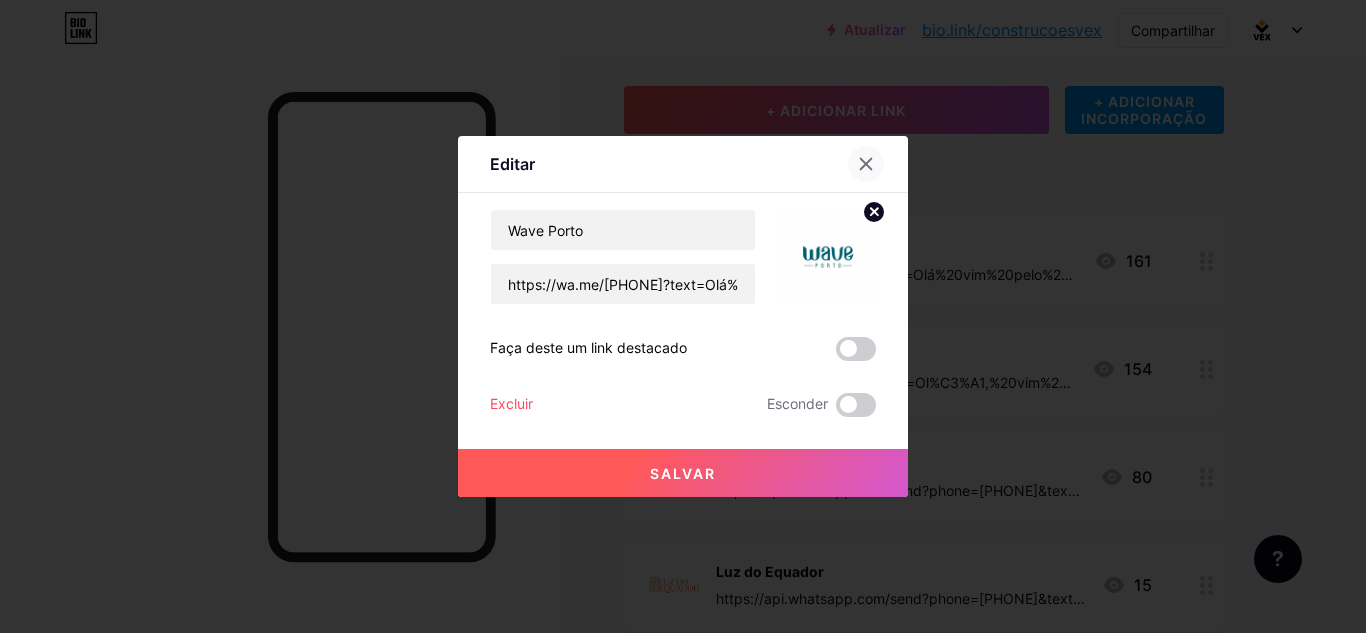 click 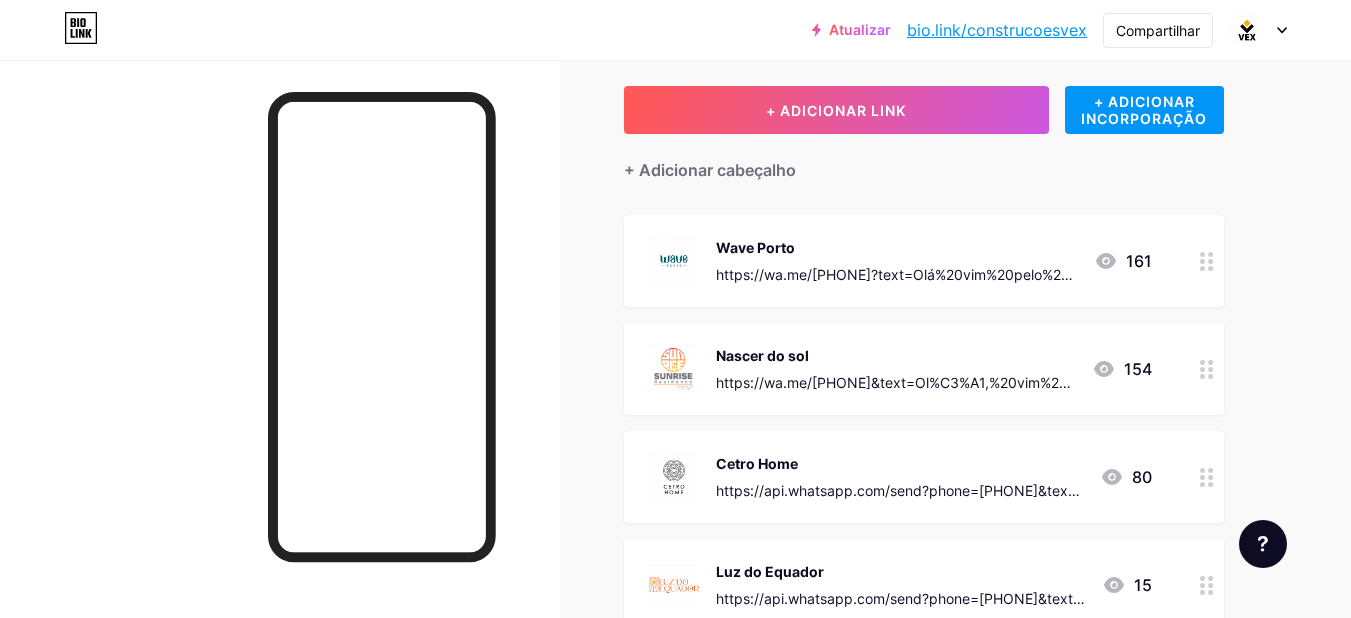 click 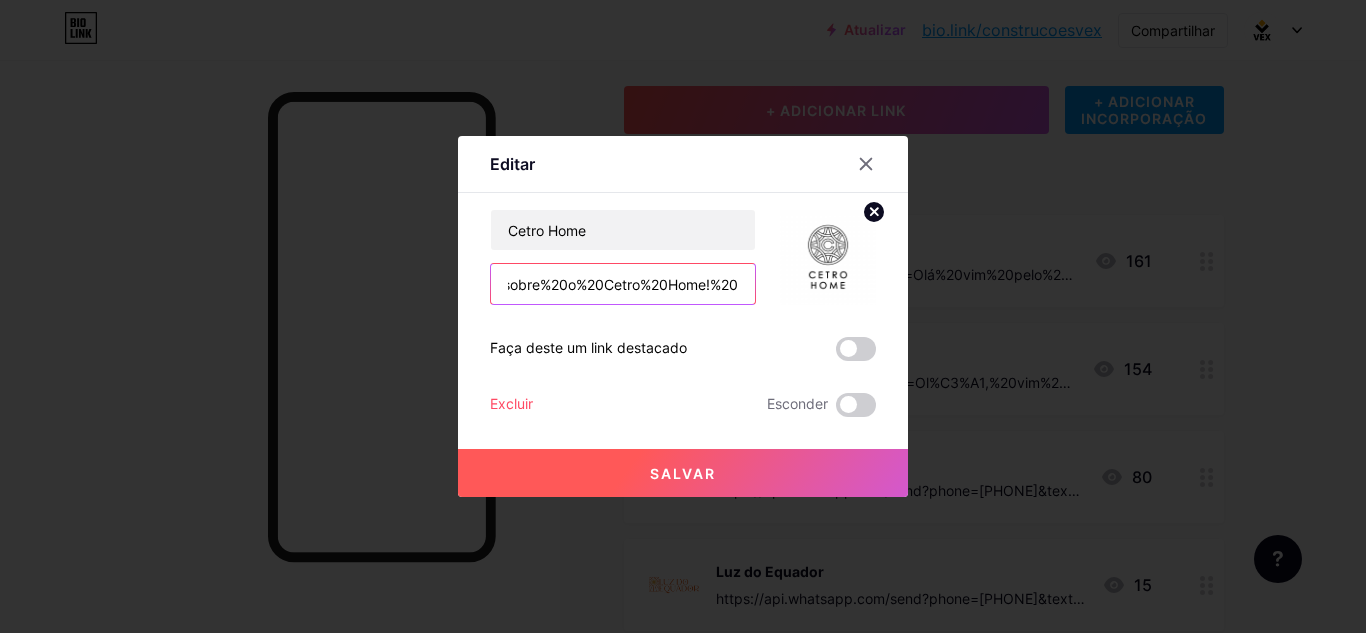scroll, scrollTop: 0, scrollLeft: 1305, axis: horizontal 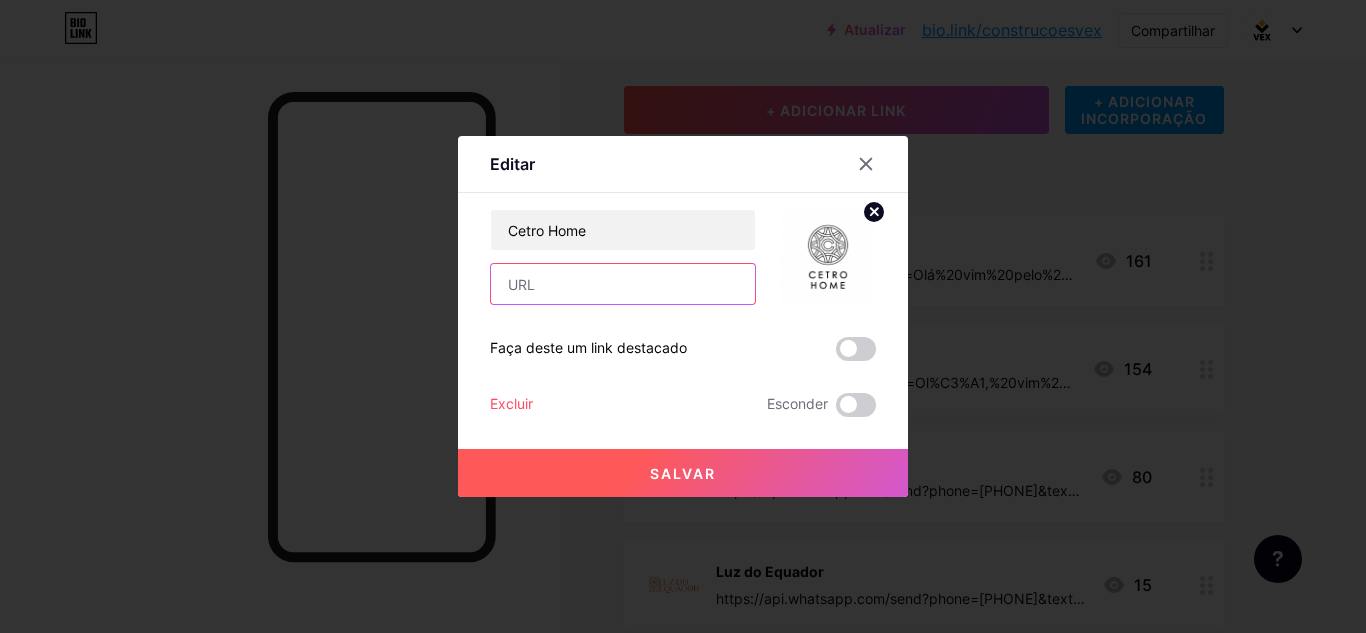 paste on "https://wa.me/[PHONE]?text=Ol%C3%A1%20vim%20pelo%20biolink%20do%20Instagram%20e%20gostaria%20de%20mais%20informa%C3%A7%C3%B5es%20sobre%20o%20Wave%20Porto!%20" 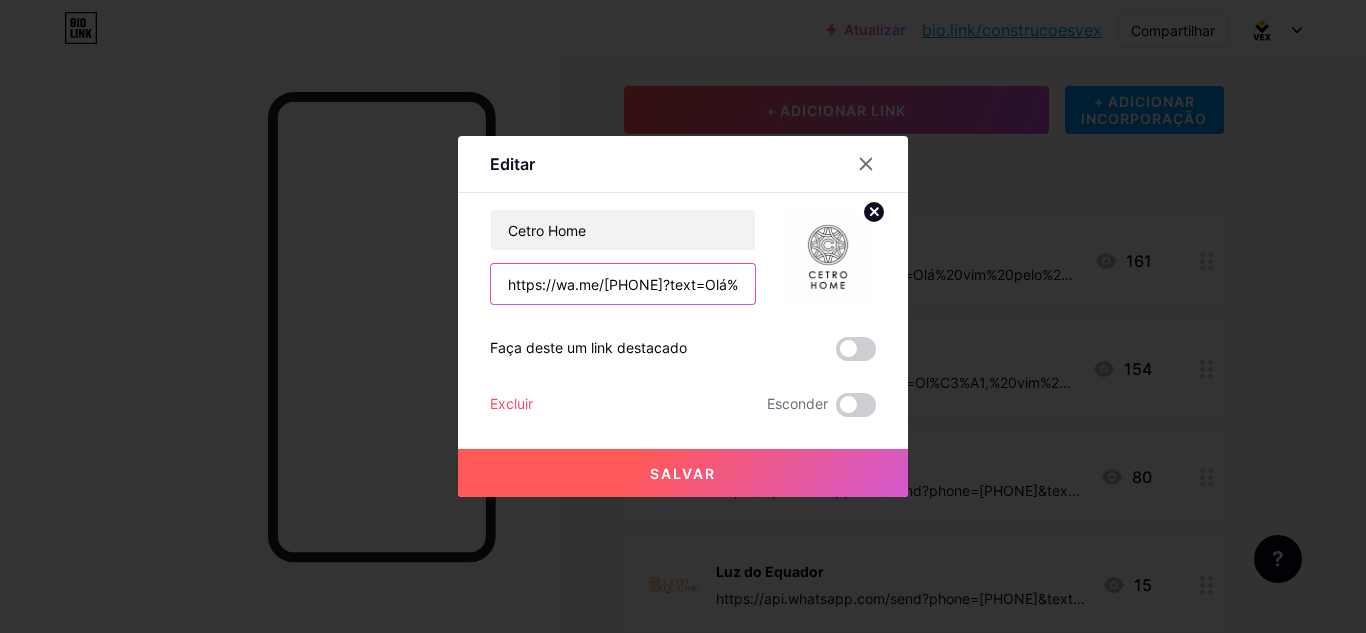 scroll, scrollTop: 0, scrollLeft: 948, axis: horizontal 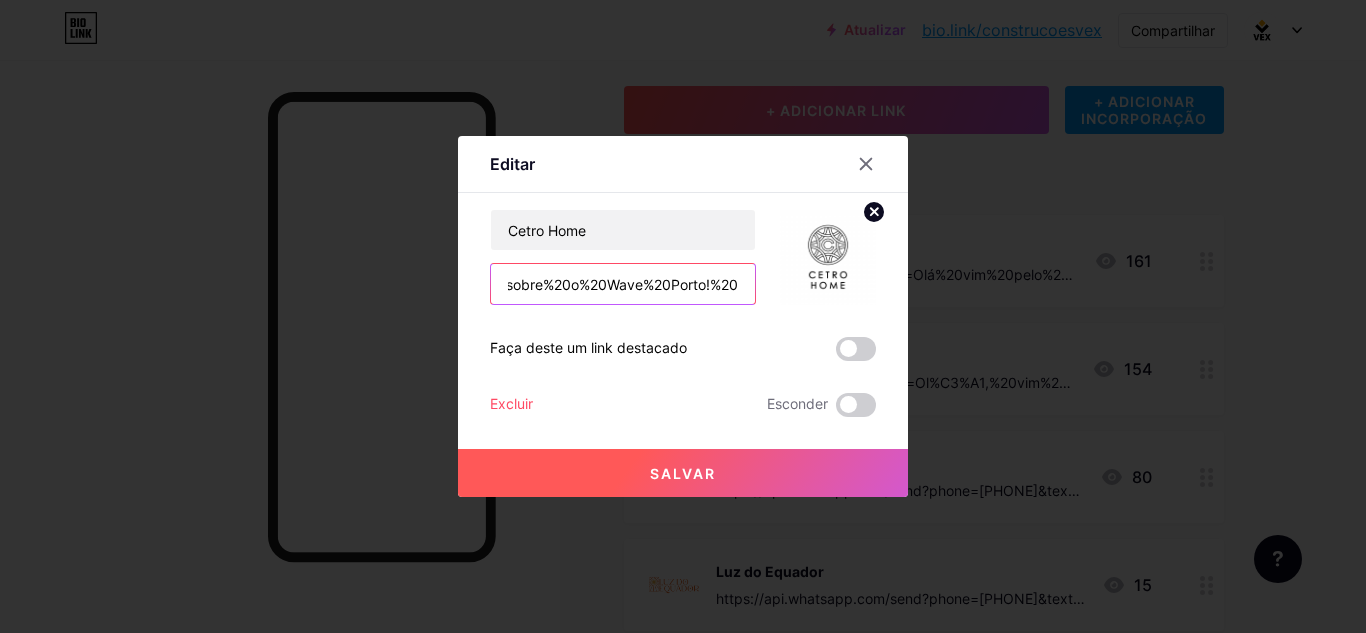 click on "https://wa.me/[PHONE]?text=Ol%C3%A1%20vim%20pelo%20biolink%20do%20Instagram%20e%20gostaria%20de%20mais%20informa%C3%A7%C3%B5es%20sobre%20o%20Wave%20Porto!%20" at bounding box center [623, 284] 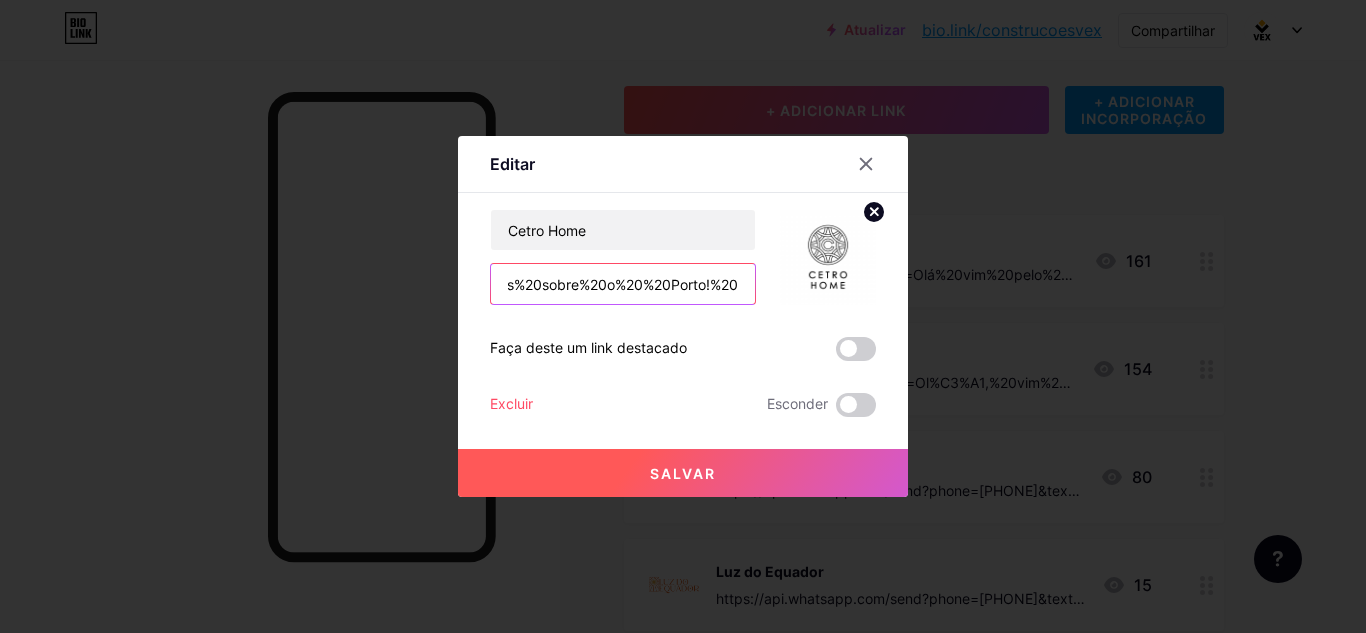 scroll, scrollTop: 0, scrollLeft: 912, axis: horizontal 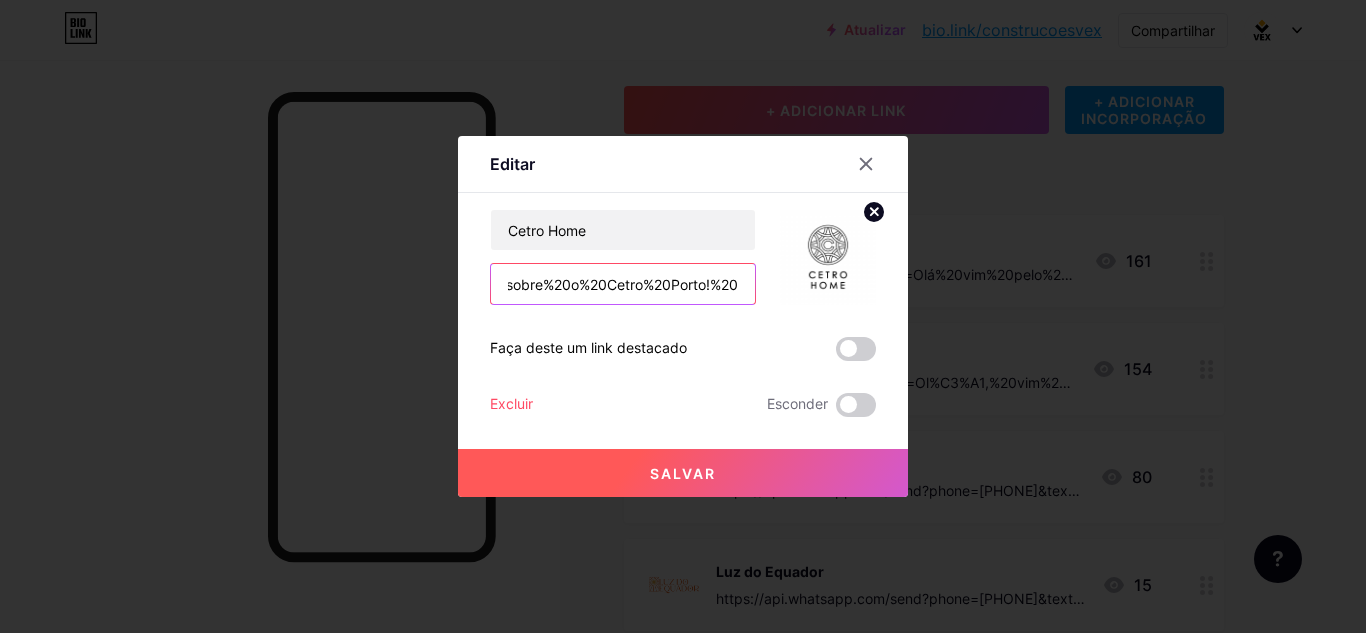 click on "https://wa.me/559691861975?text=Olá%20vim%20pelo%20biolink%20do%20Instagram%20e%20gostaria%20de%20mais%20informações%20sobre%20o%20Cetro%20Porto!%20" at bounding box center [623, 284] 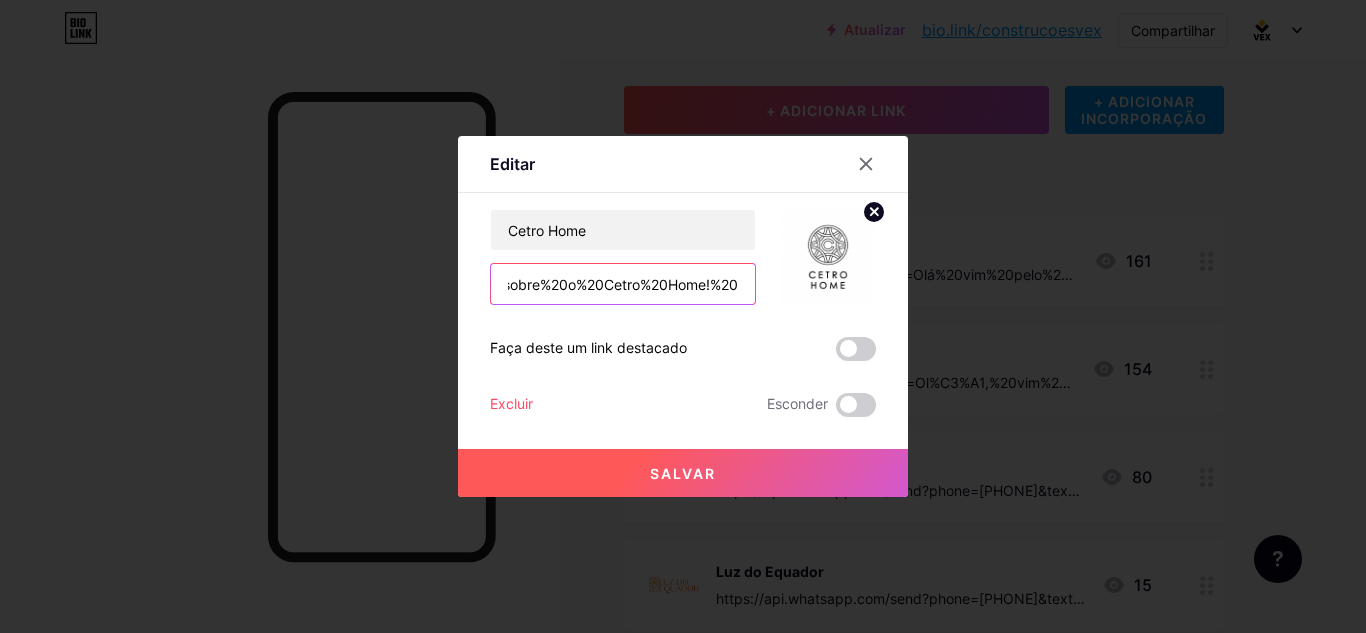 scroll, scrollTop: 0, scrollLeft: 952, axis: horizontal 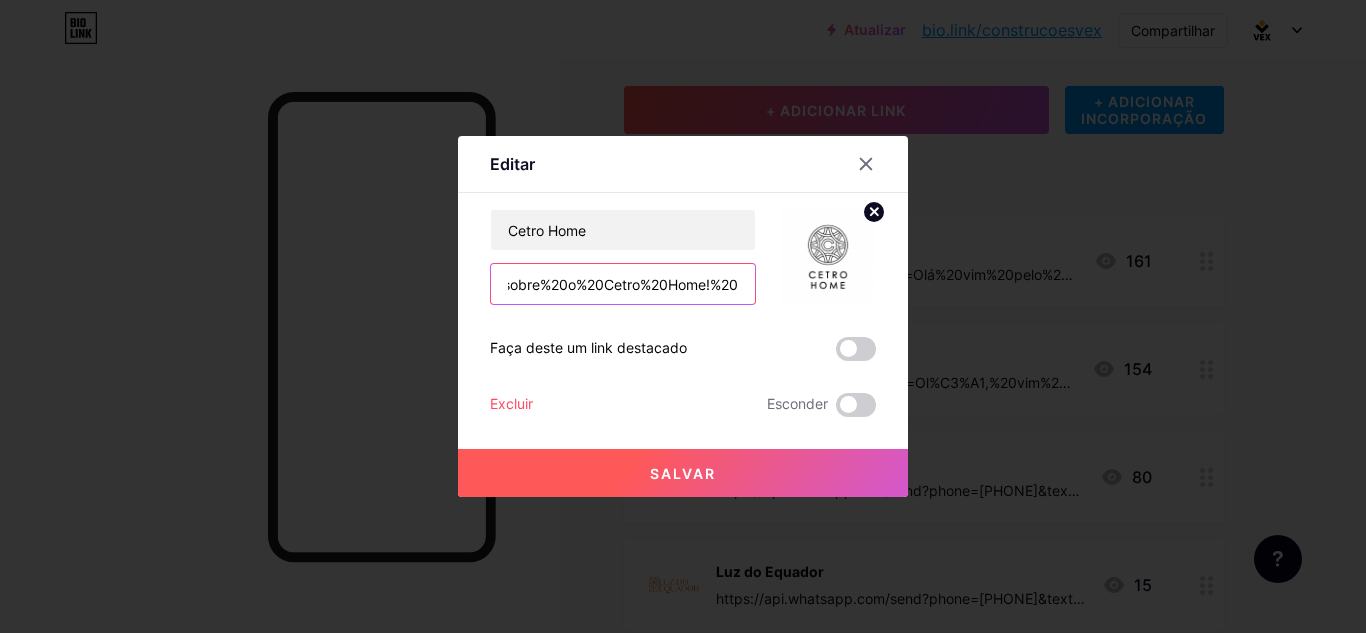type on "https://wa.me/[PHONE]?text=Olá%20vim%20pelo%20biolink%20do%20Instagram%20e%20gostaria%20de%20mais%20informações%20sobre%20o%20Cetro%20Home!%20" 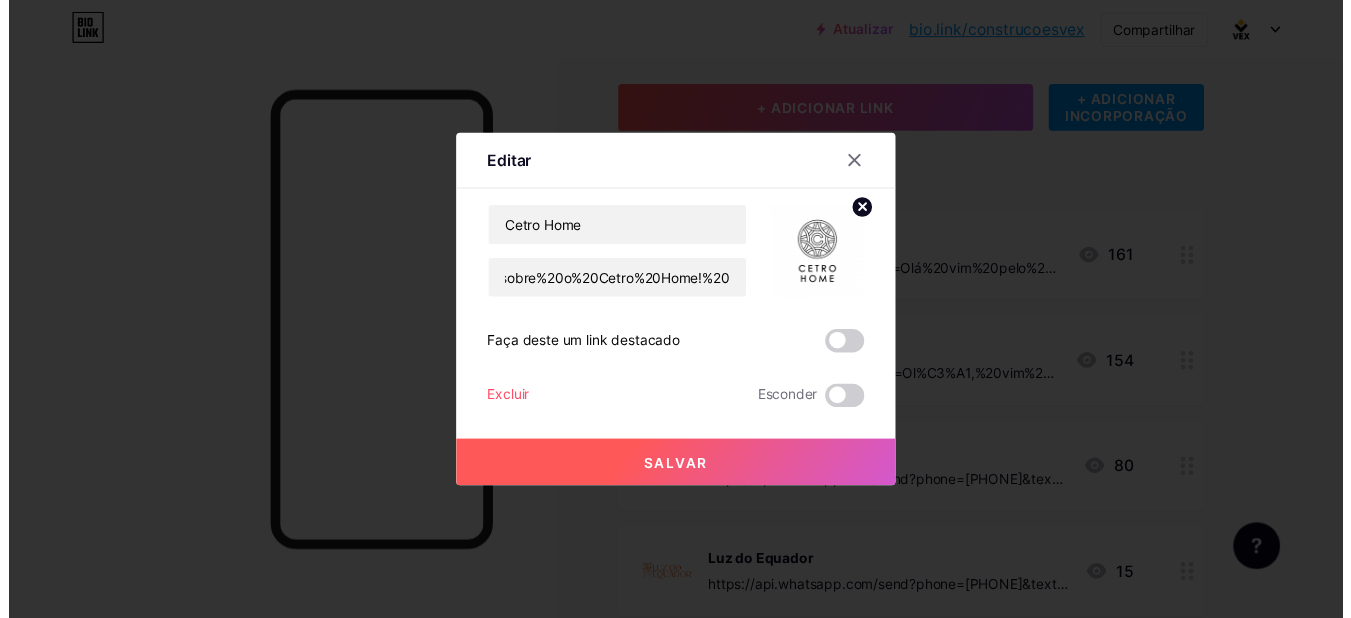 scroll, scrollTop: 0, scrollLeft: 0, axis: both 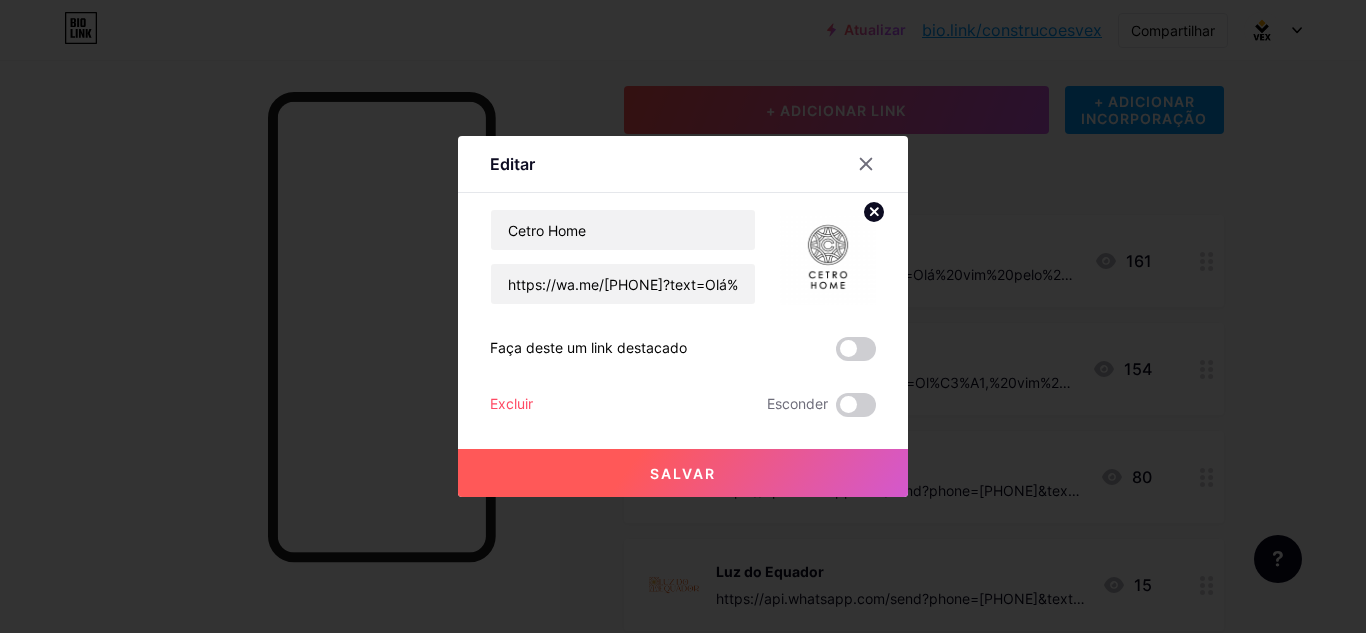 click on "Salvar" at bounding box center (683, 473) 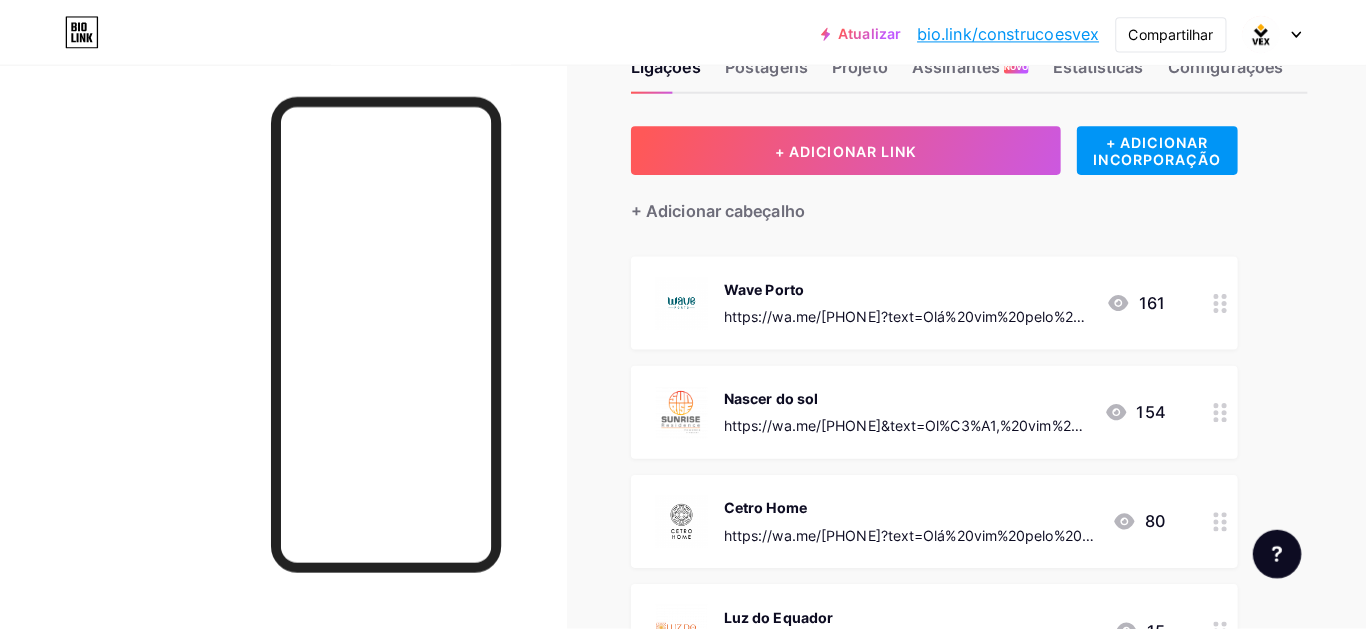 scroll, scrollTop: 100, scrollLeft: 0, axis: vertical 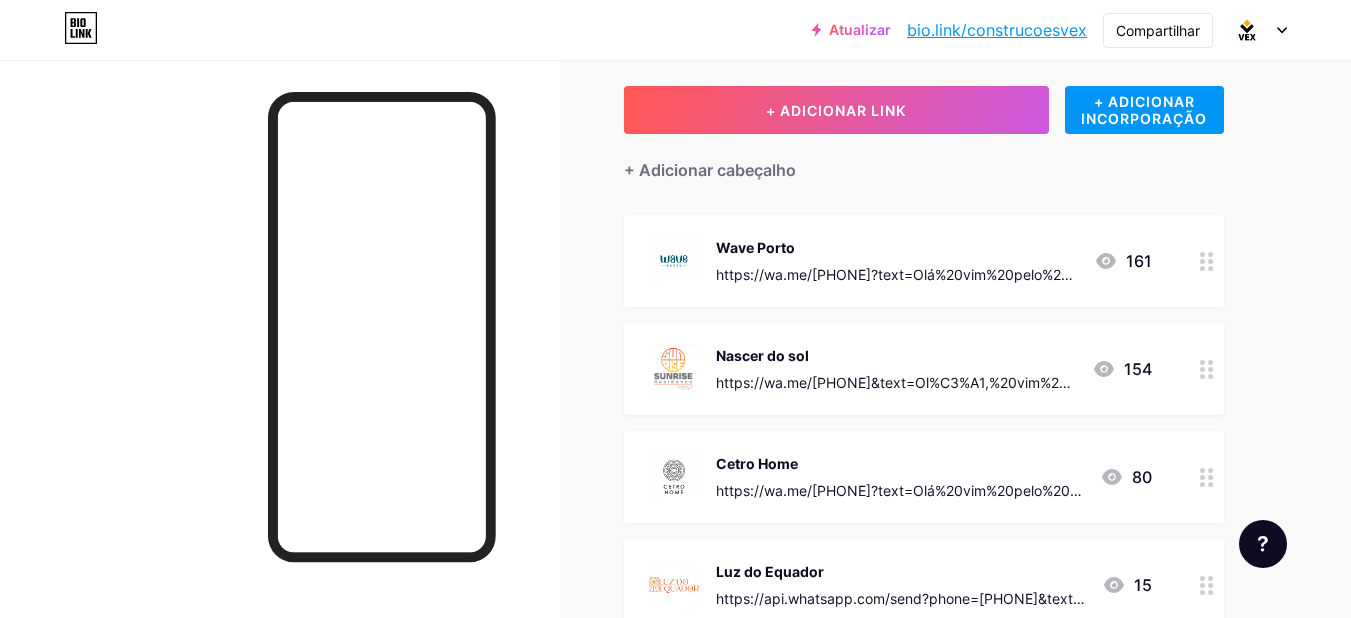 click 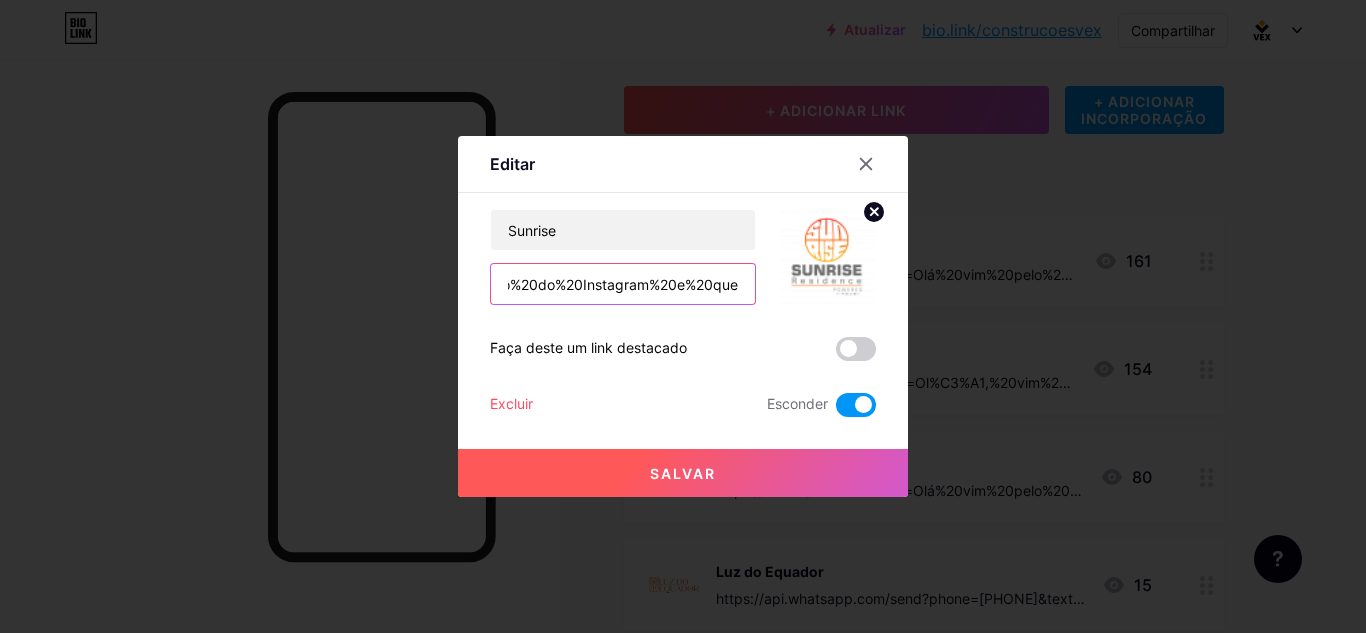 scroll, scrollTop: 0, scrollLeft: 1138, axis: horizontal 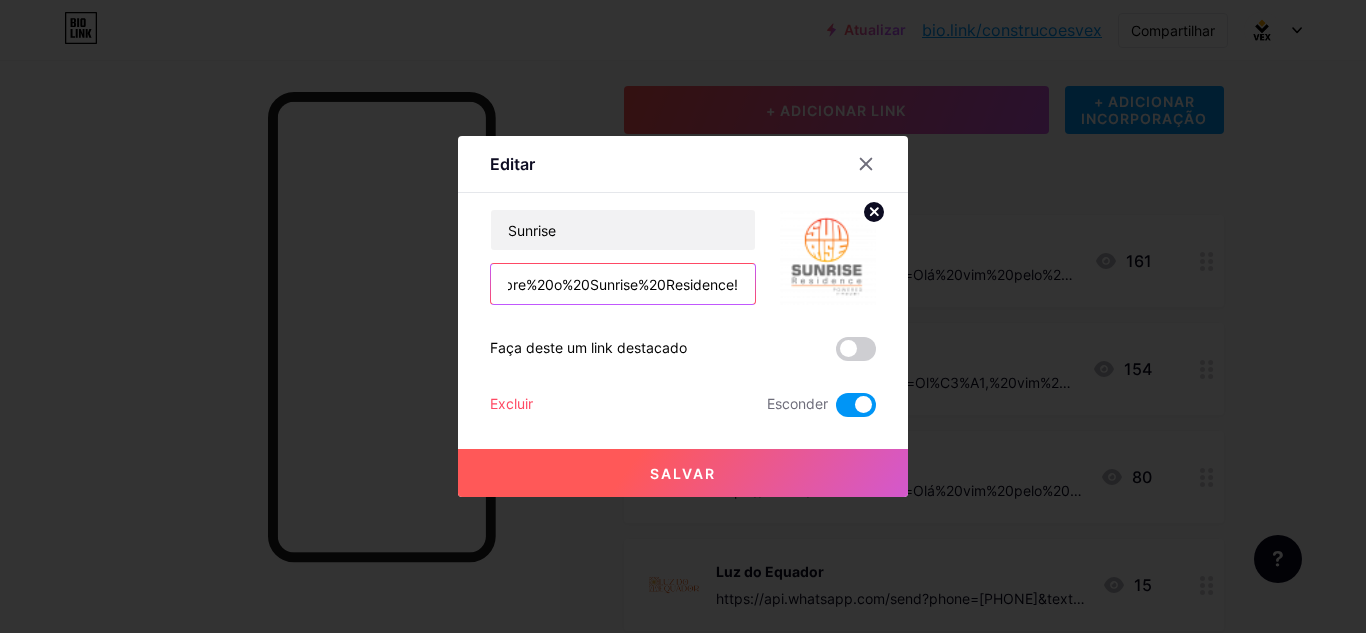 drag, startPoint x: 496, startPoint y: 287, endPoint x: 806, endPoint y: 289, distance: 310.00644 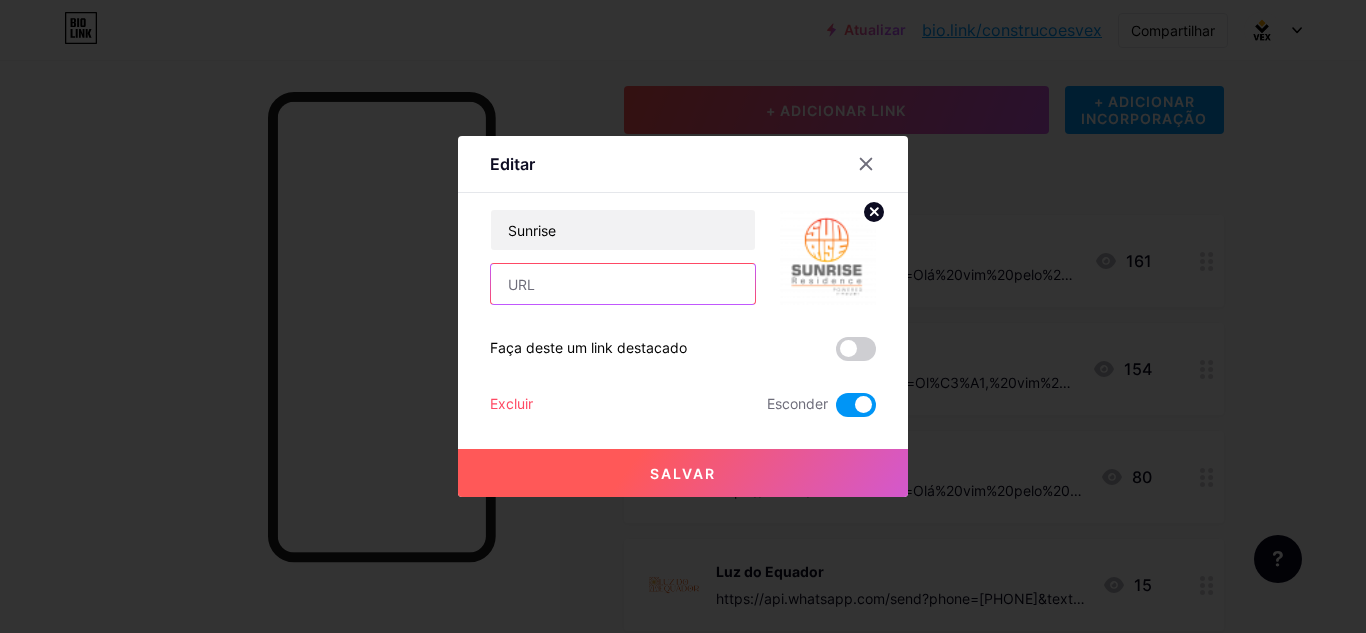 scroll, scrollTop: 0, scrollLeft: 0, axis: both 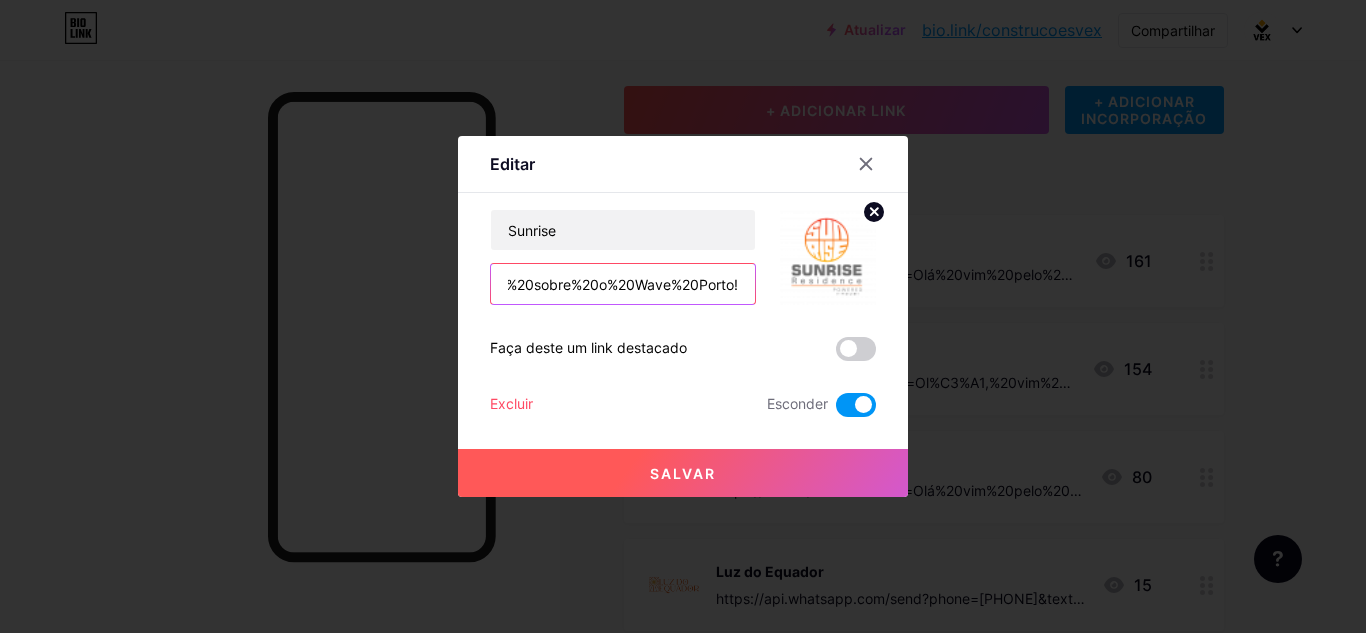 click on "https://wa.me/[PHONE]?text=Ol%C3%A1%20vim%20pelo%20biolink%20do%20Instagram%20e%20gostaria%20de%20mais%20informa%C3%A7%C3%B5es%20sobre%20o%20Wave%20Porto!%20" at bounding box center (623, 284) 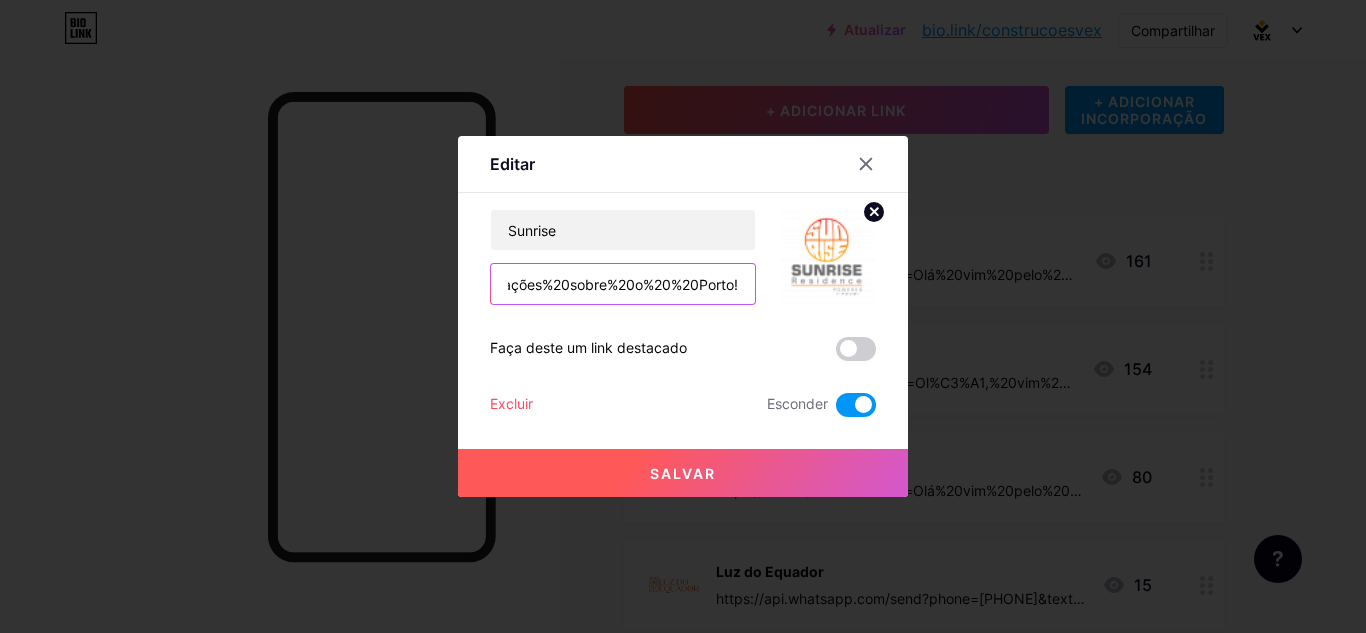 scroll, scrollTop: 0, scrollLeft: 912, axis: horizontal 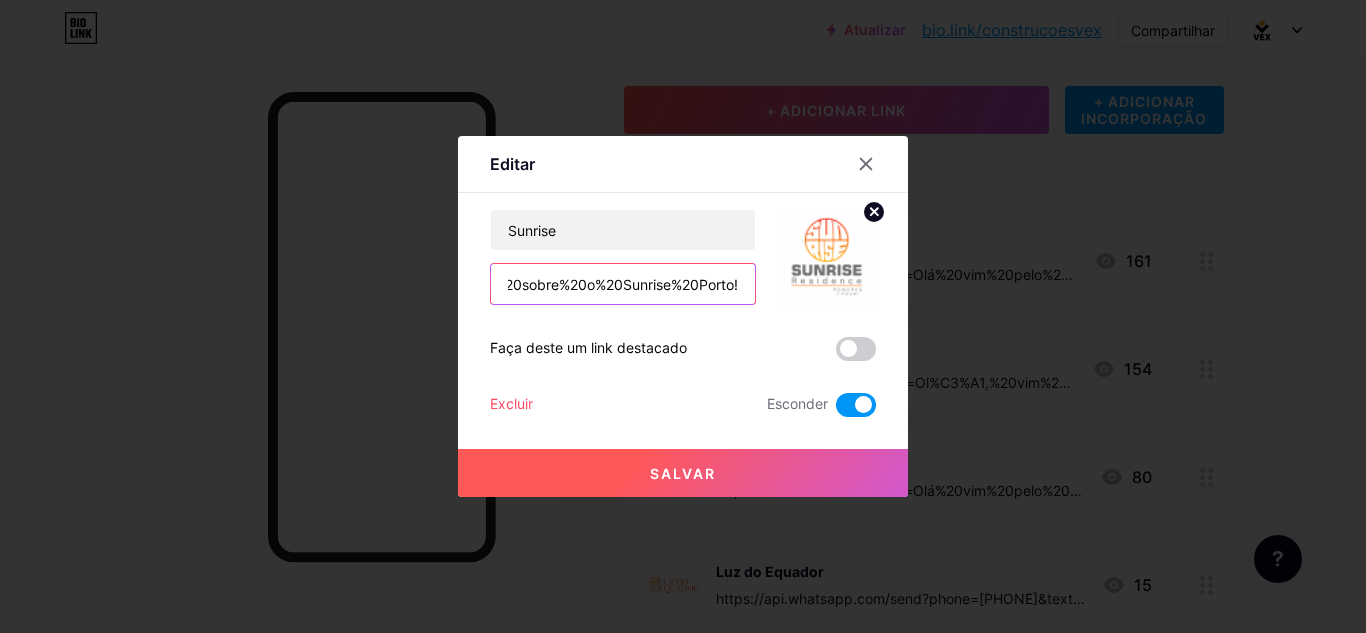 click on "https://wa.me/559691861975?text=Olá%20vim%20pelo%20biolink%20do%20Instagram%20e%20gostaria%20de%20mais%20informações%20sobre%20o%20Sunrise%20Porto!%20" at bounding box center [623, 284] 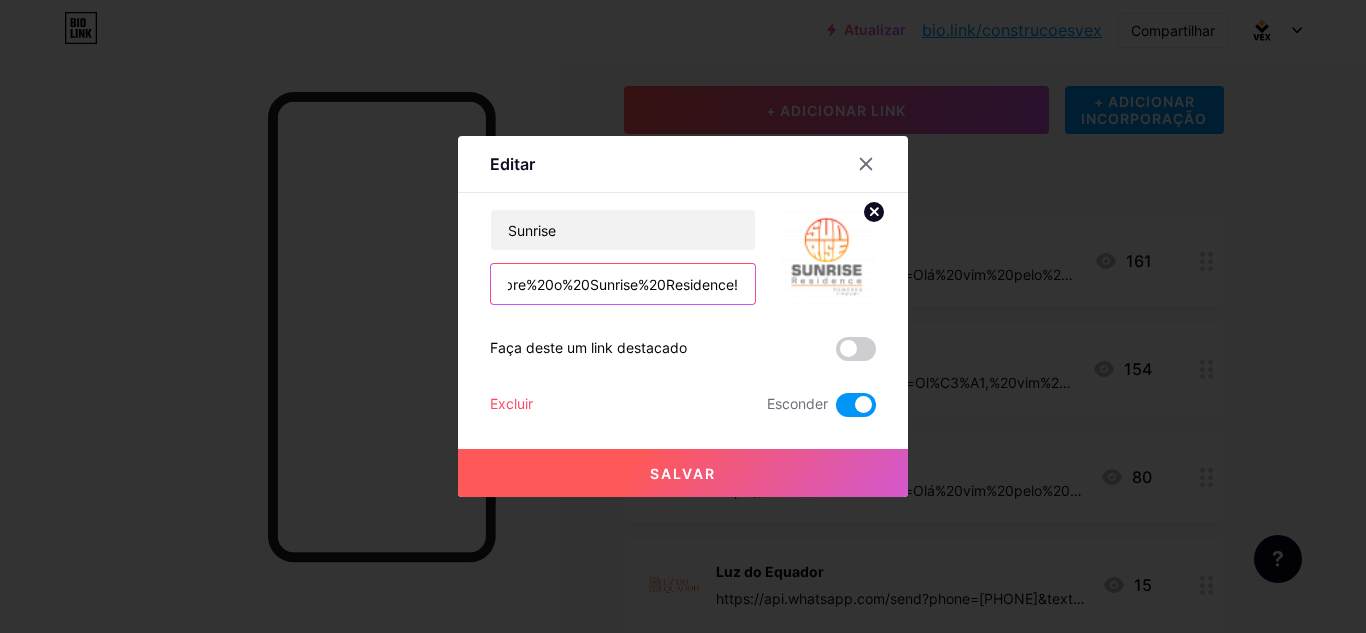 scroll, scrollTop: 0, scrollLeft: 994, axis: horizontal 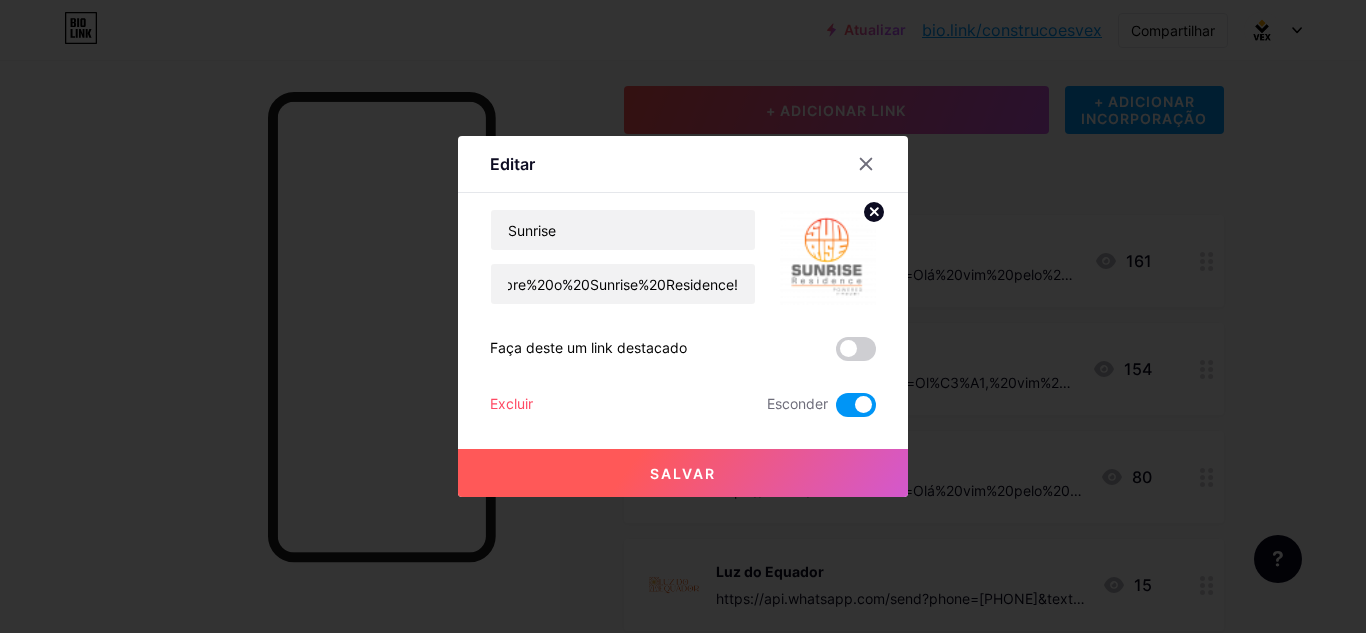 click on "Salvar" at bounding box center [683, 473] 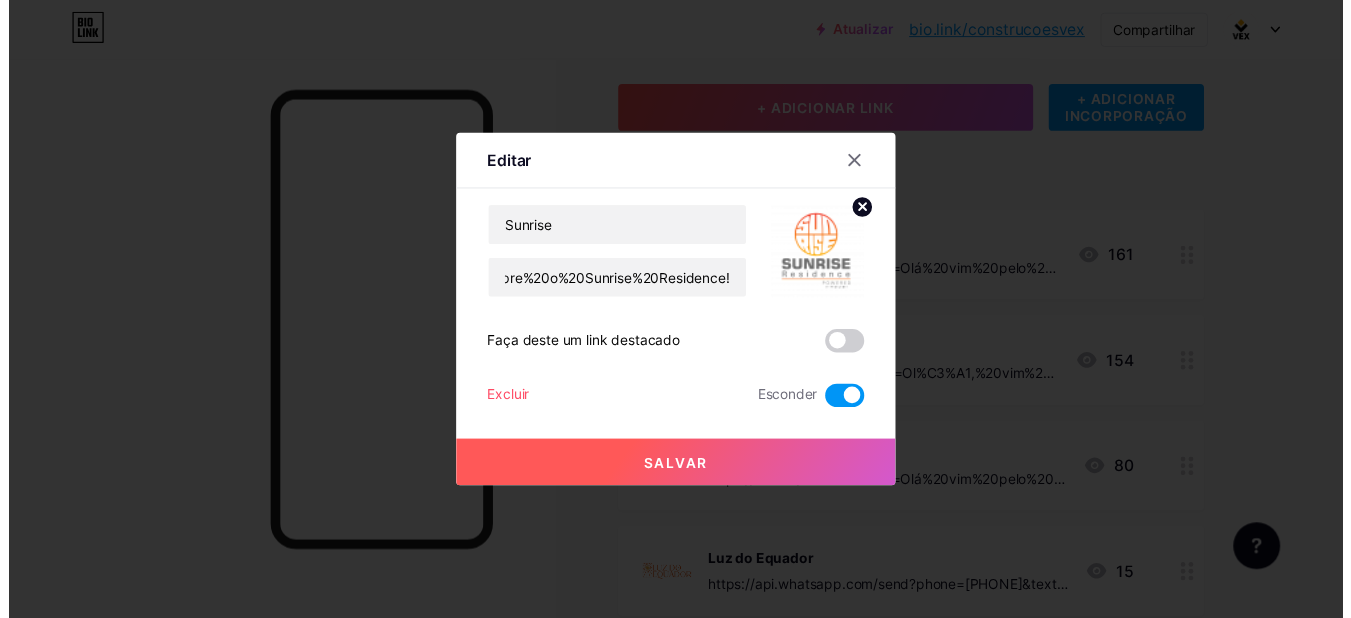 scroll, scrollTop: 0, scrollLeft: 0, axis: both 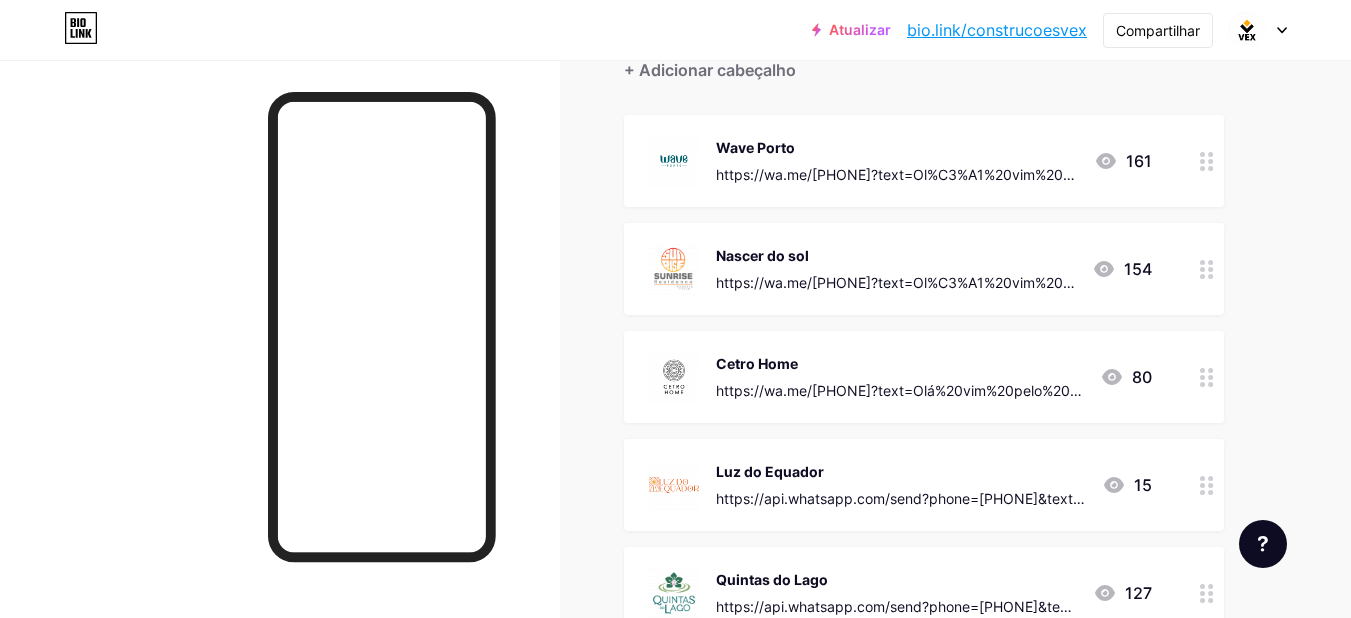 click at bounding box center [1207, 377] 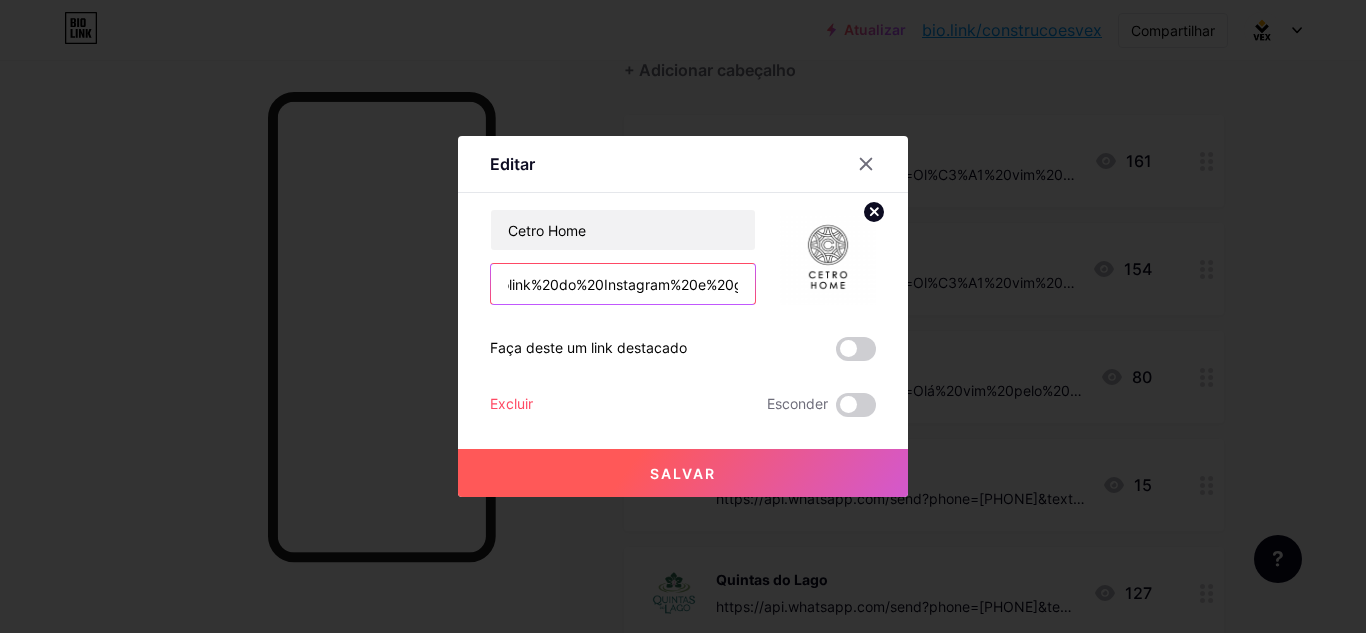 scroll, scrollTop: 0, scrollLeft: 952, axis: horizontal 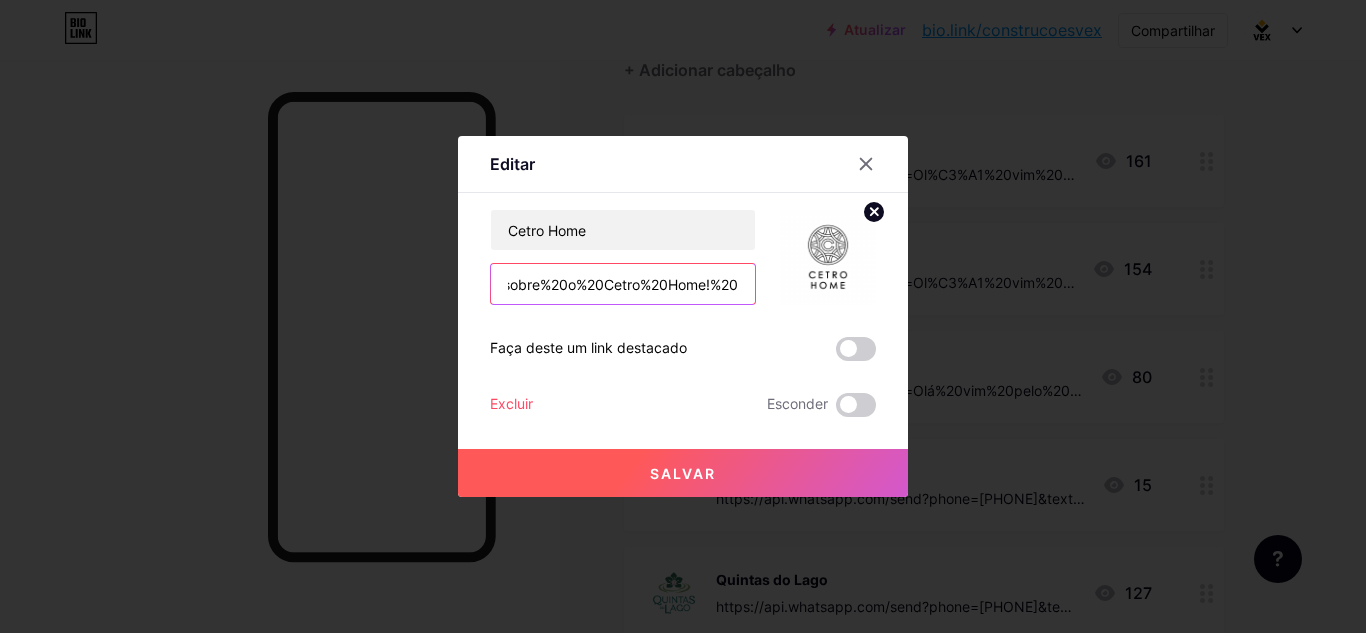 drag, startPoint x: 501, startPoint y: 285, endPoint x: 760, endPoint y: 284, distance: 259.00192 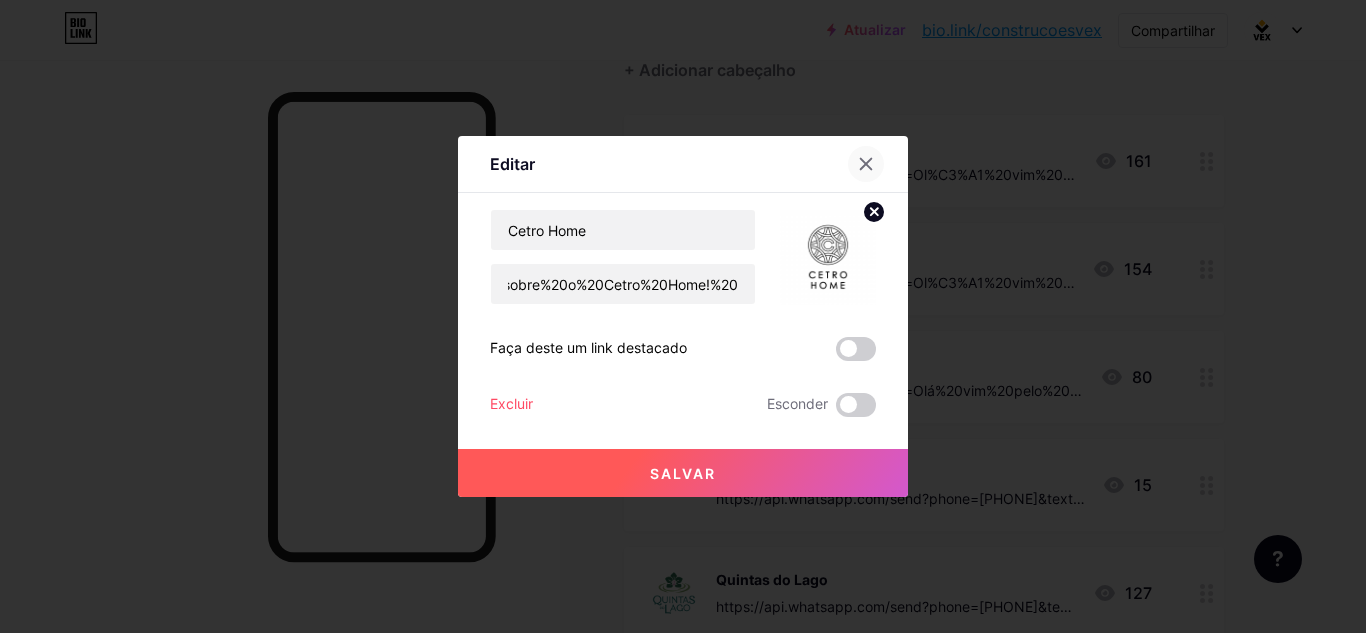 click at bounding box center (866, 164) 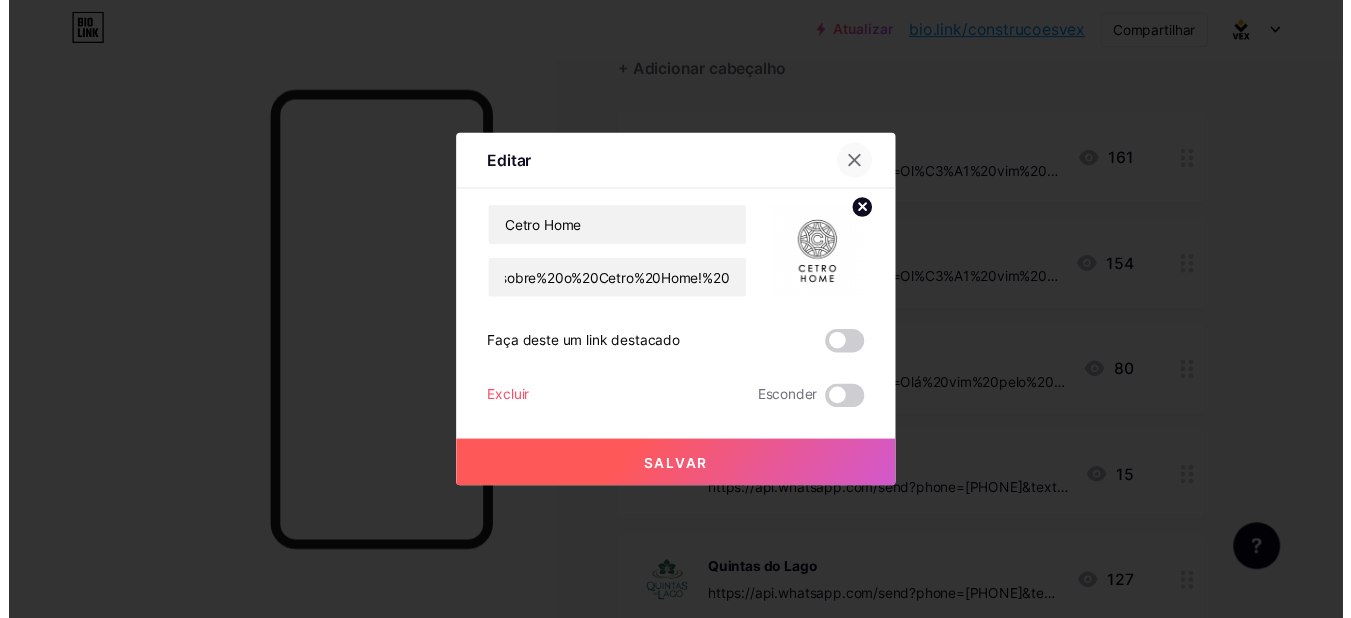 scroll, scrollTop: 0, scrollLeft: 0, axis: both 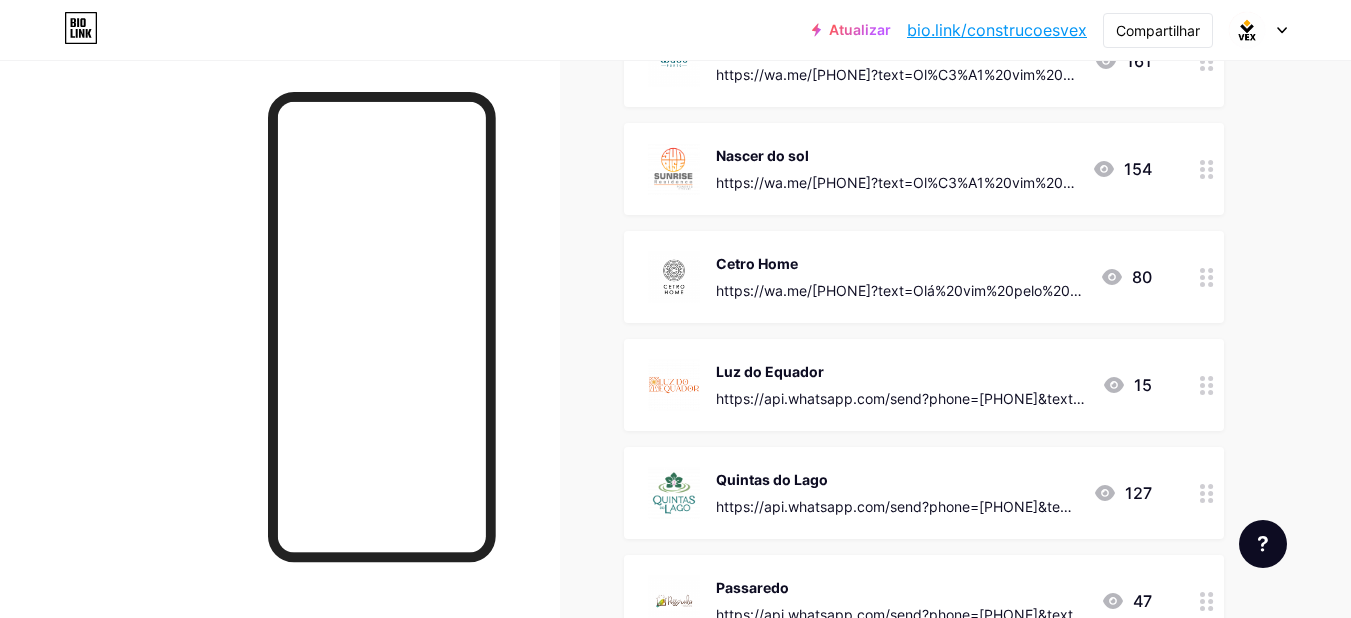 click 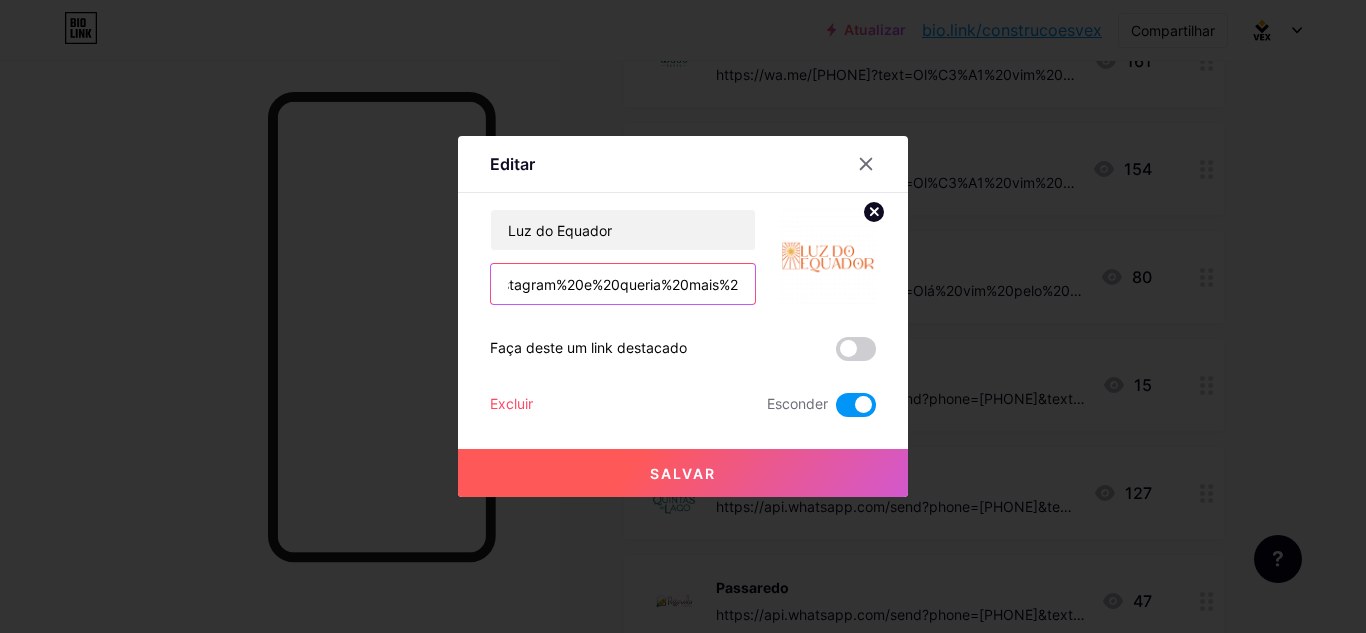 scroll, scrollTop: 0, scrollLeft: 1345, axis: horizontal 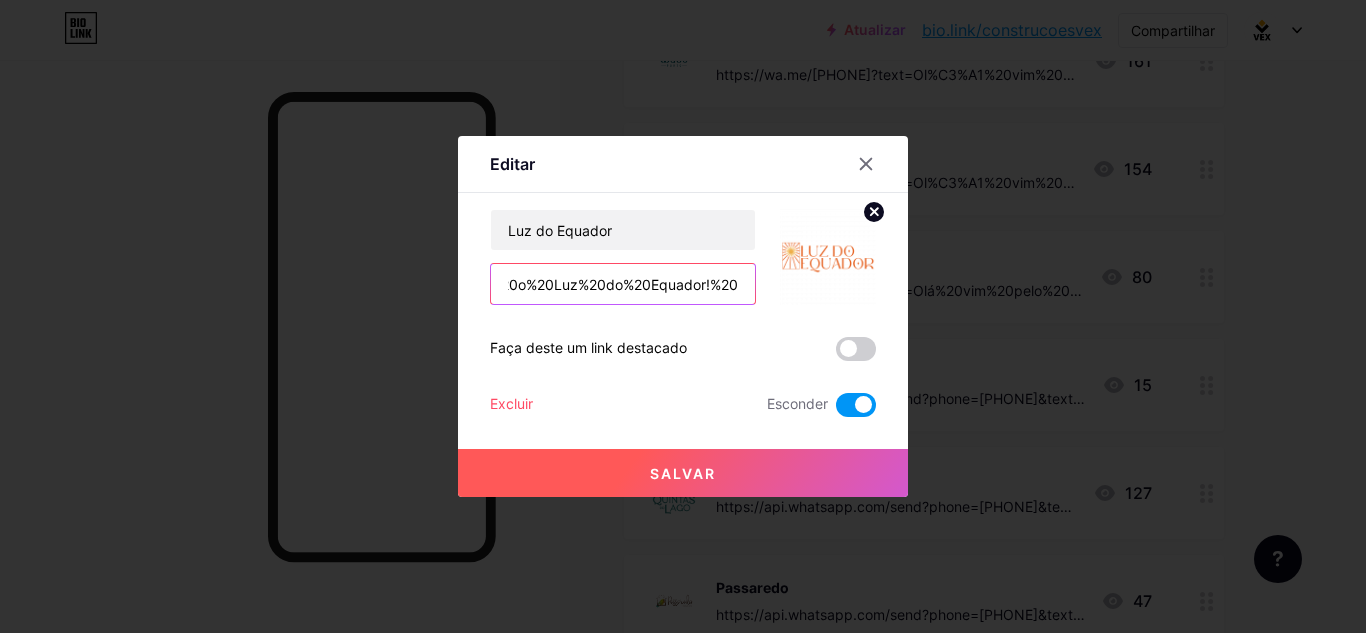 drag, startPoint x: 495, startPoint y: 280, endPoint x: 798, endPoint y: 287, distance: 303.08084 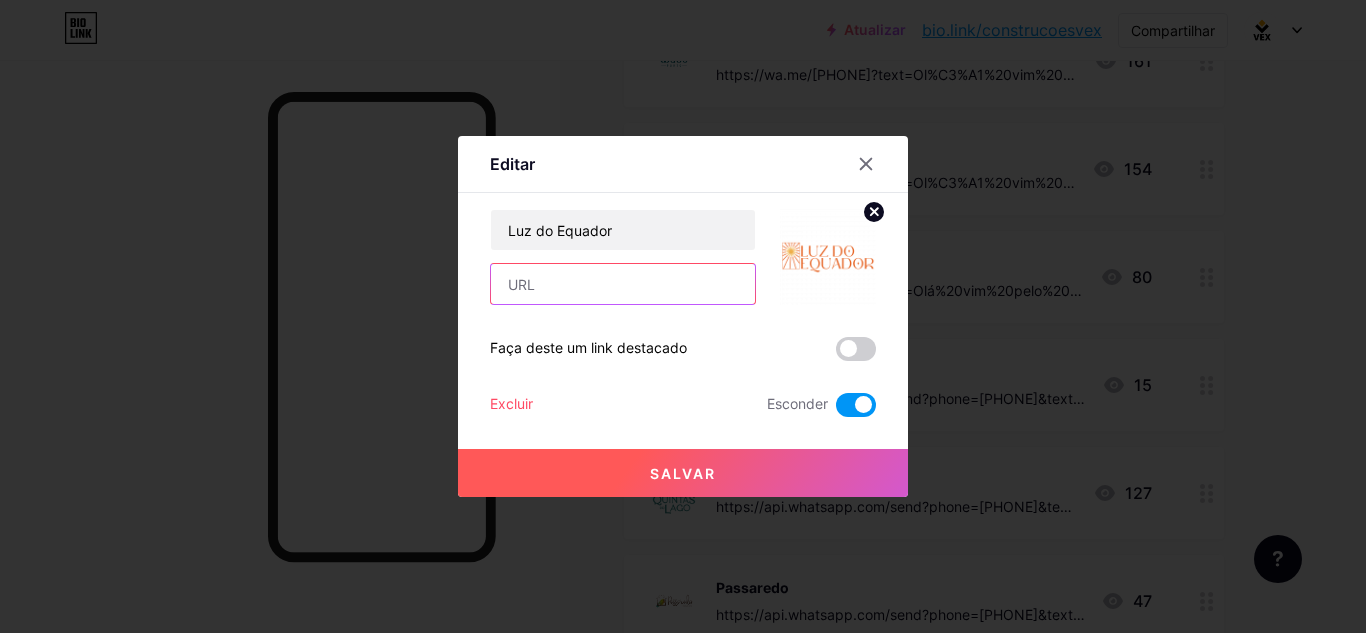 scroll, scrollTop: 0, scrollLeft: 0, axis: both 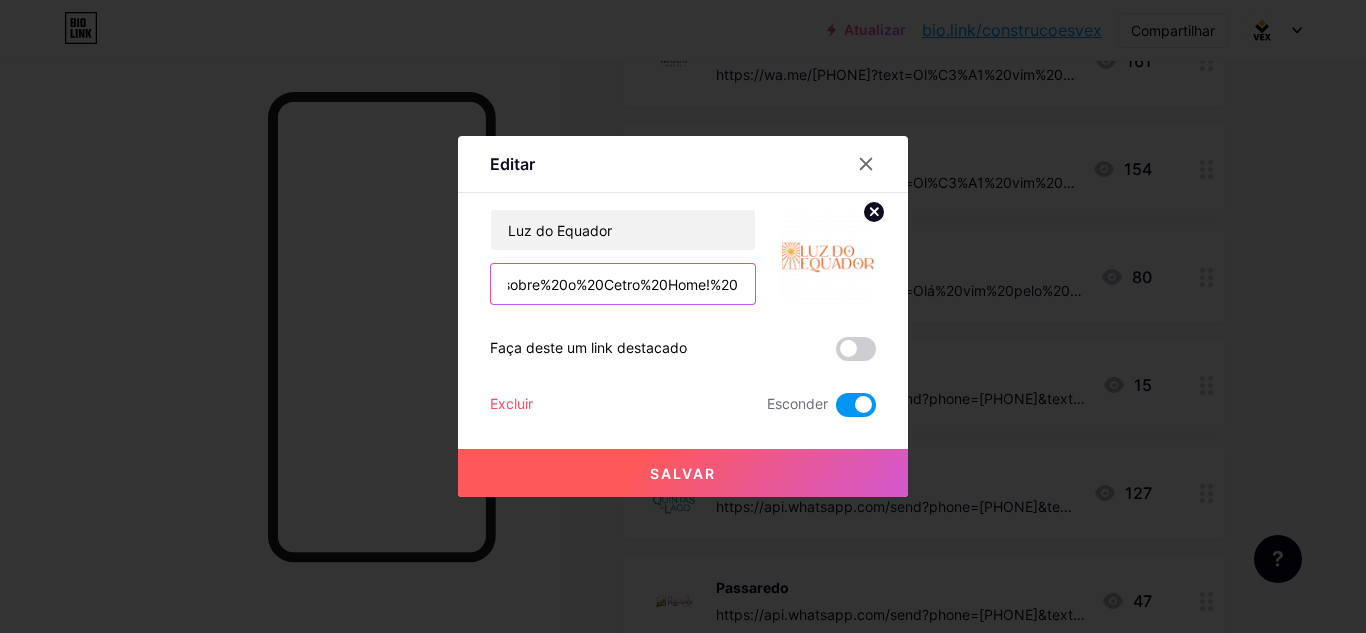 click on "https://wa.me/[PHONE]?text=Olá%20vim%20pelo%20biolink%20do%20Instagram%20e%20gostaria%20de%20mais%20informações%20sobre%20o%20Cetro%20Home!%20" at bounding box center [623, 284] 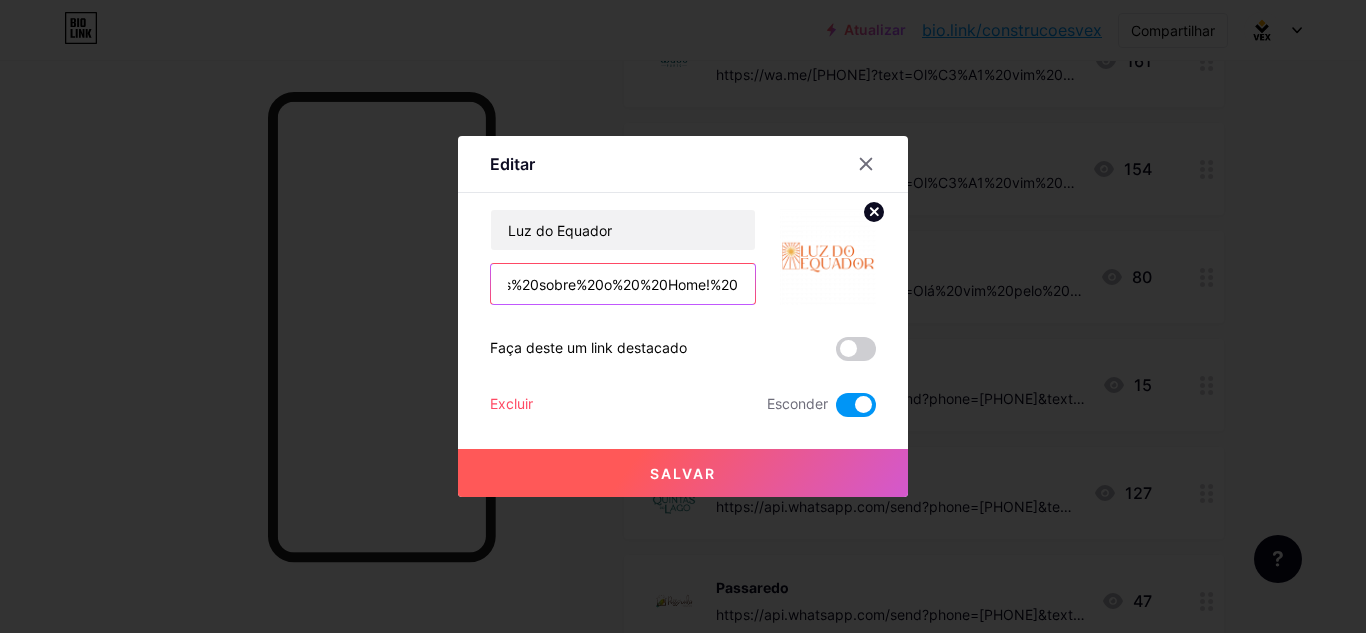scroll, scrollTop: 0, scrollLeft: 915, axis: horizontal 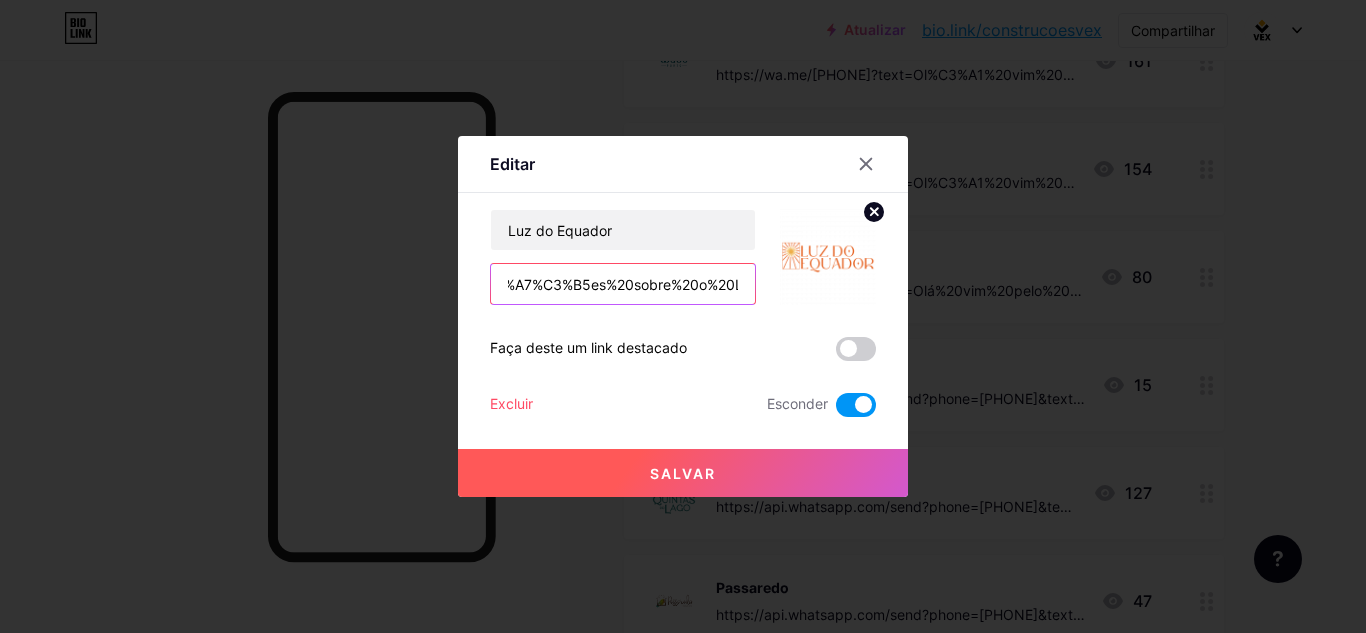 click on "https://wa.me/[PHONE]?text=Ol%C3%A1%20vim%20pelo%20biolink%20do%20Instagram%20e%20gostaria%20de%20mais%20informa%C3%A7%C3%B5es%20sobre%20o%20Luz%20Home!%20" at bounding box center [623, 284] 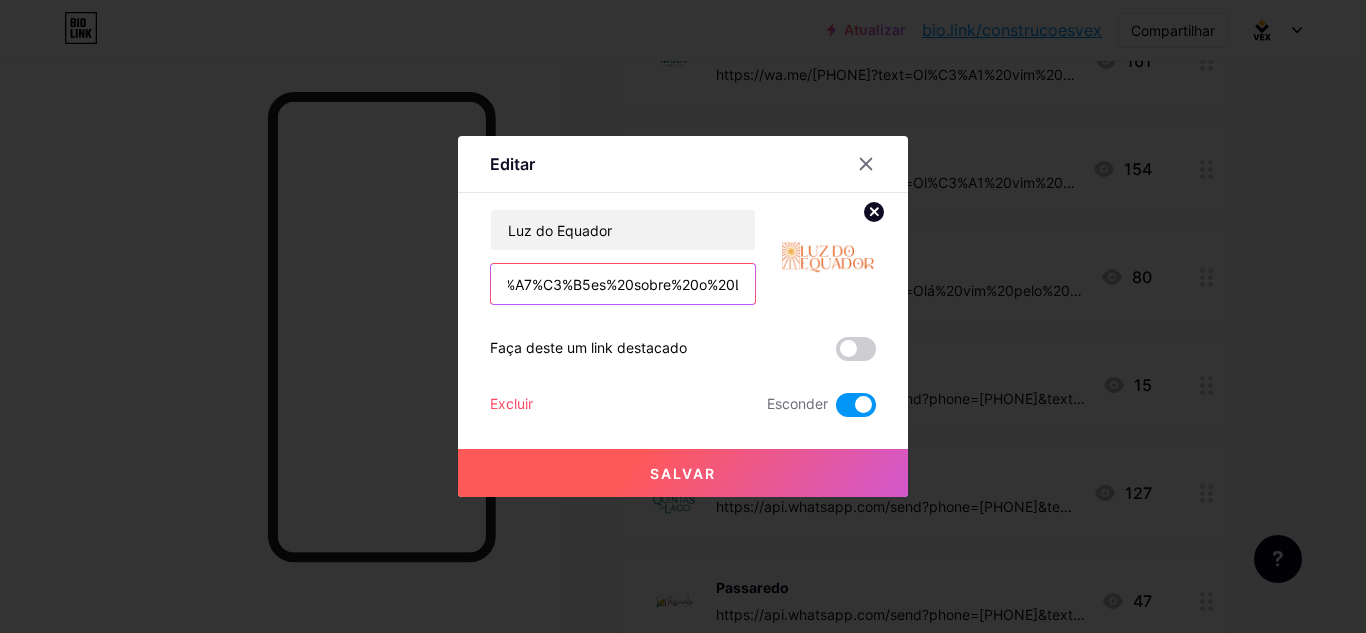 drag, startPoint x: 655, startPoint y: 283, endPoint x: 680, endPoint y: 284, distance: 25.019993 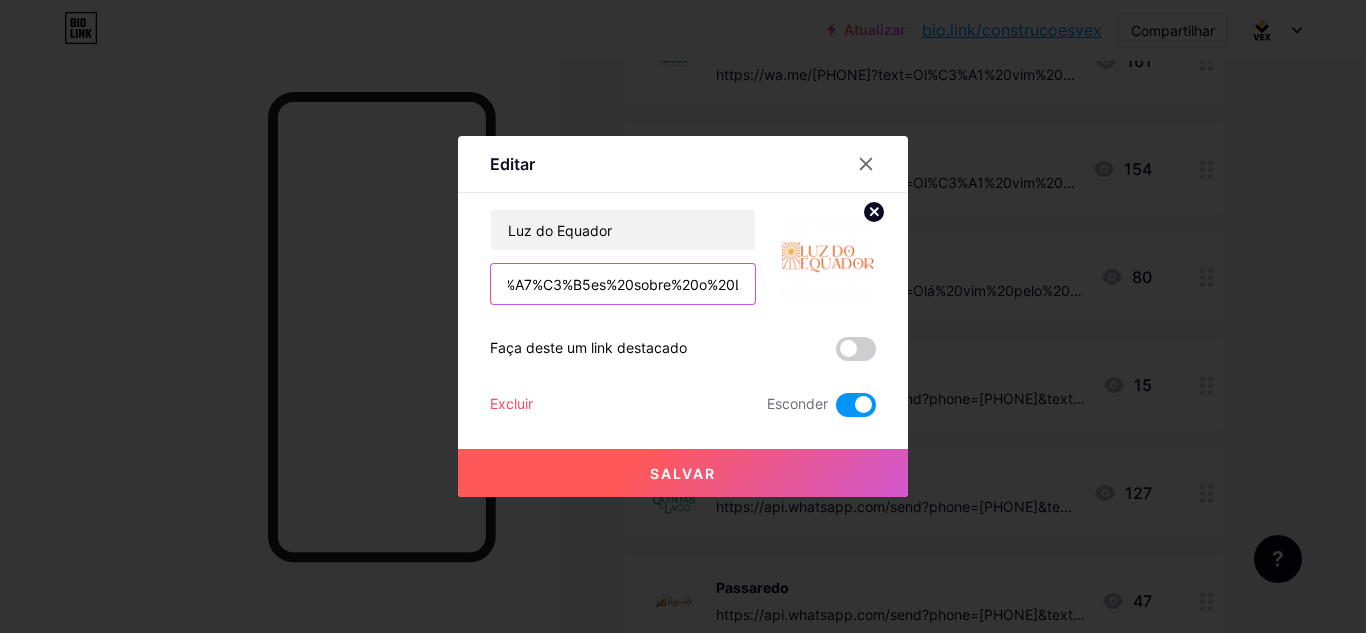 click on "https://wa.me/[PHONE]?text=Ol%C3%A1%20vim%20pelo%20biolink%20do%20Instagram%20e%20gostaria%20de%20mais%20informa%C3%A7%C3%B5es%20sobre%20o%20Luz%20Home!%20" at bounding box center [623, 284] 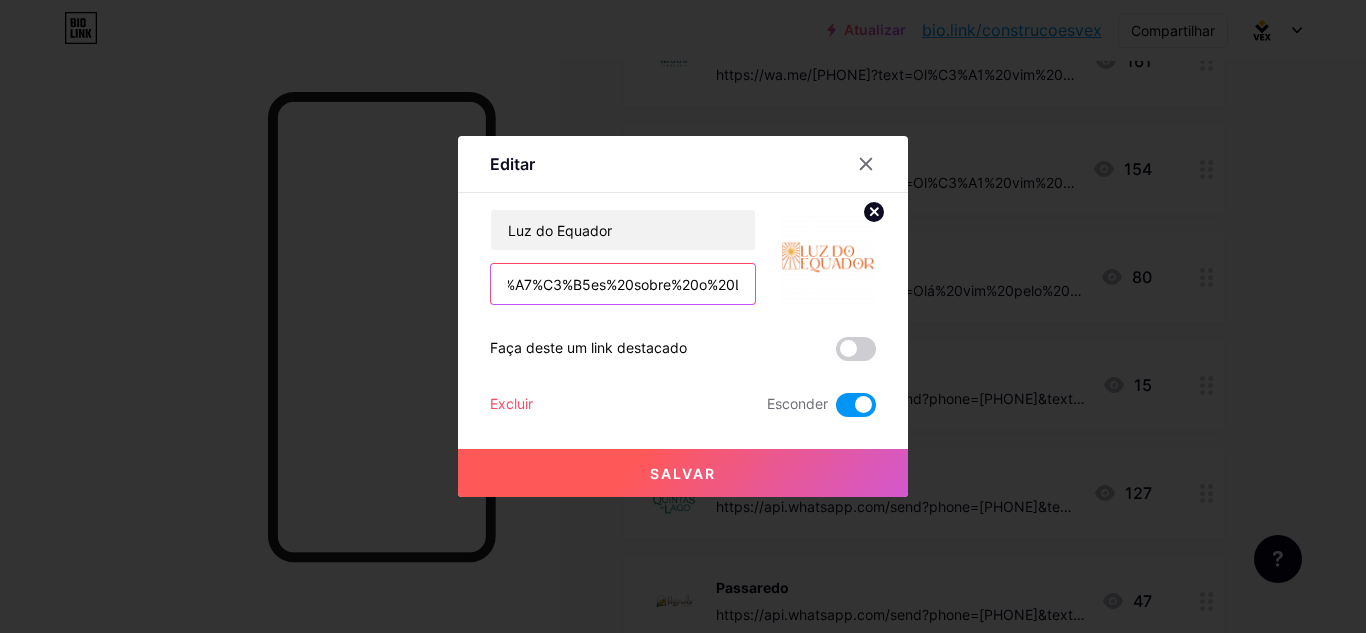 click on "https://wa.me/[PHONE]?text=Ol%C3%A1%20vim%20pelo%20biolink%20do%20Instagram%20e%20gostaria%20de%20mais%20informa%C3%A7%C3%B5es%20sobre%20o%20Luz%20Home!%20" at bounding box center (623, 284) 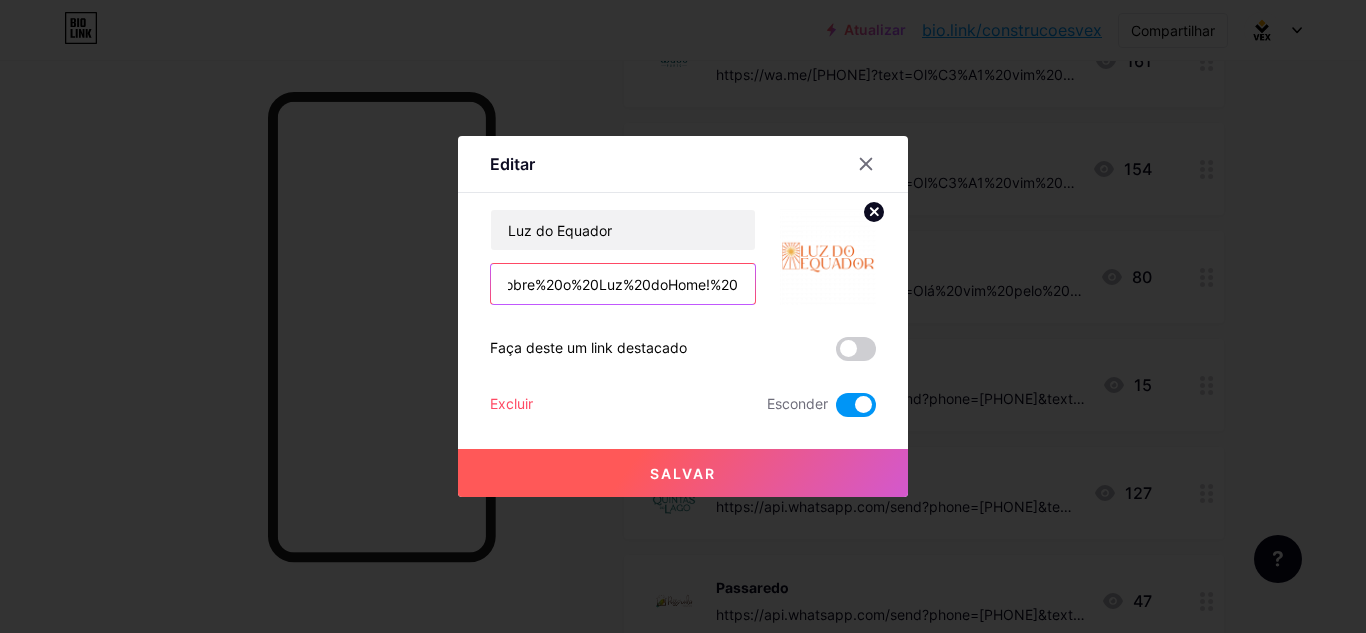 paste on "%20" 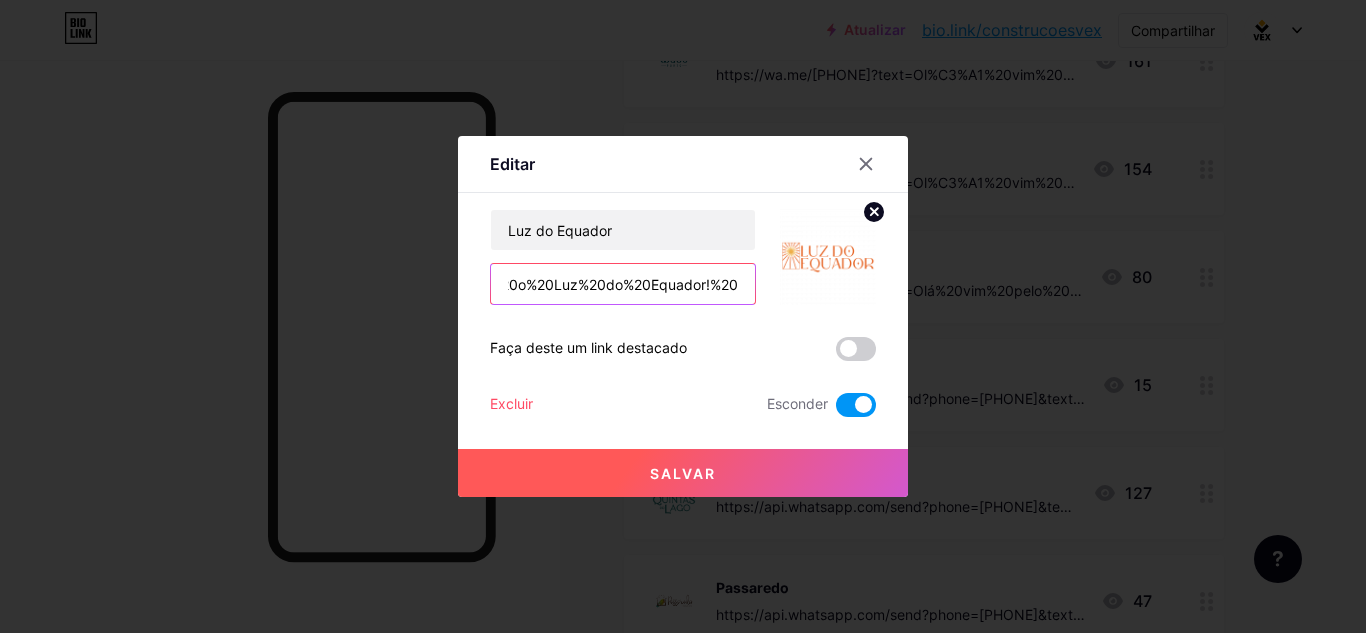 scroll, scrollTop: 0, scrollLeft: 1000, axis: horizontal 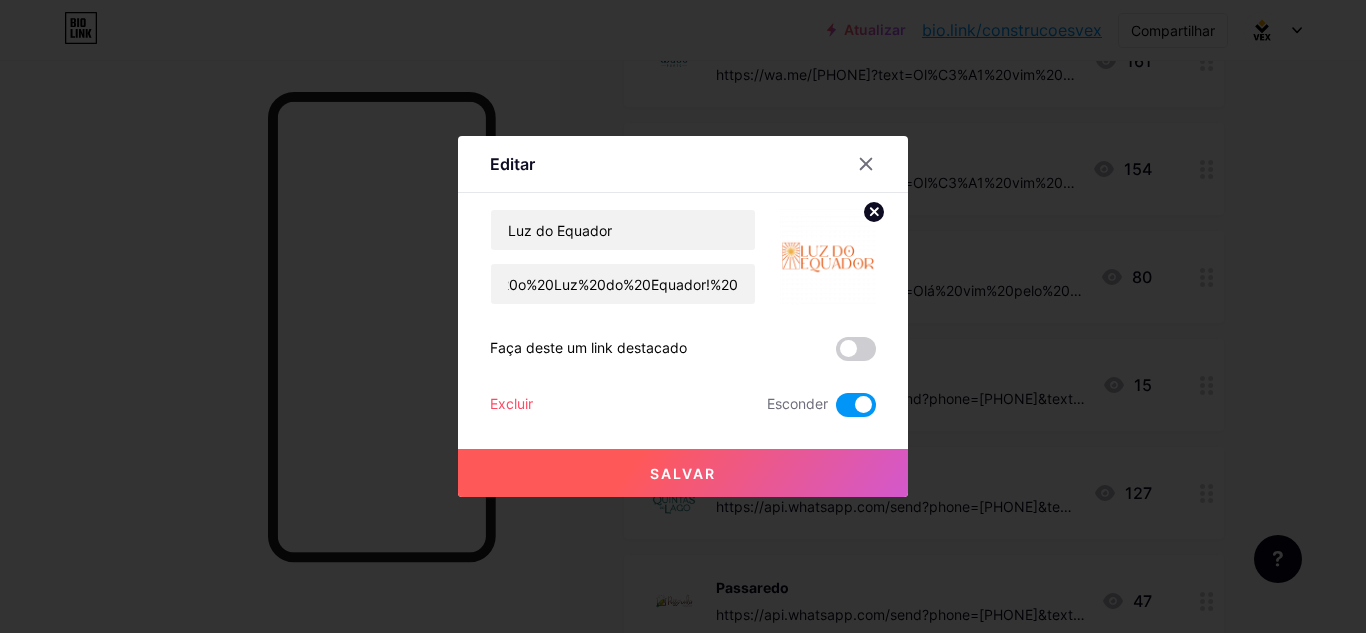 click on "Salvar" at bounding box center [683, 473] 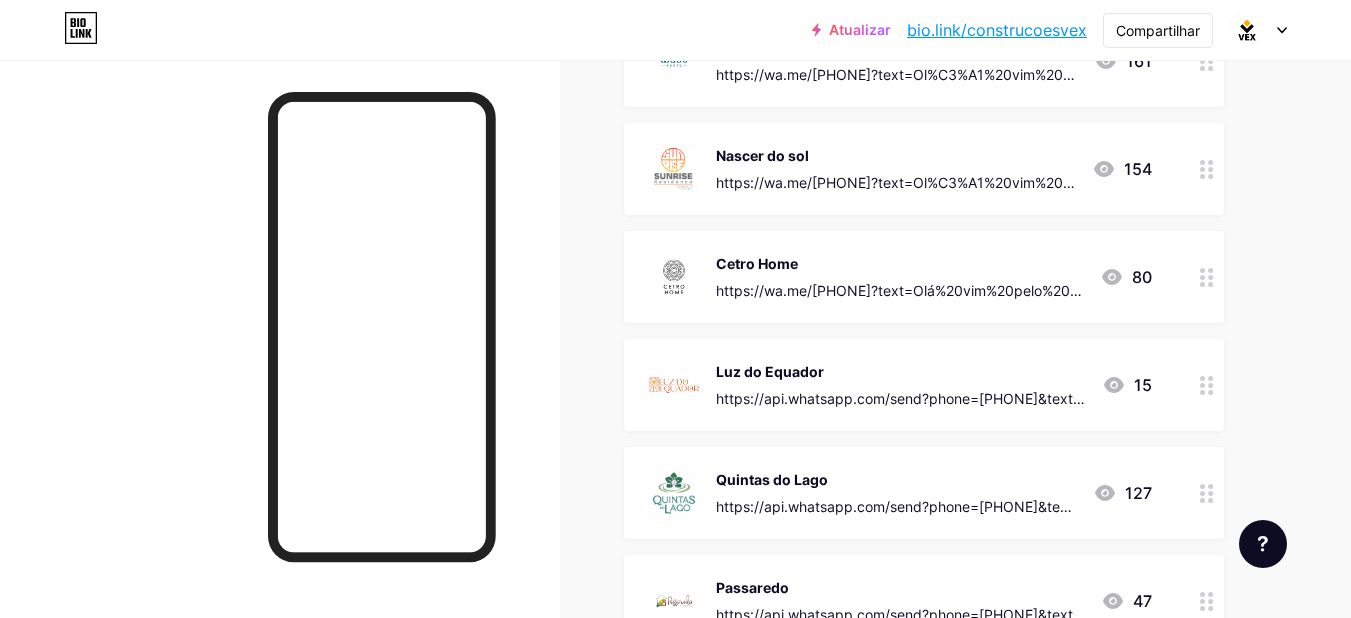 click at bounding box center [1207, 277] 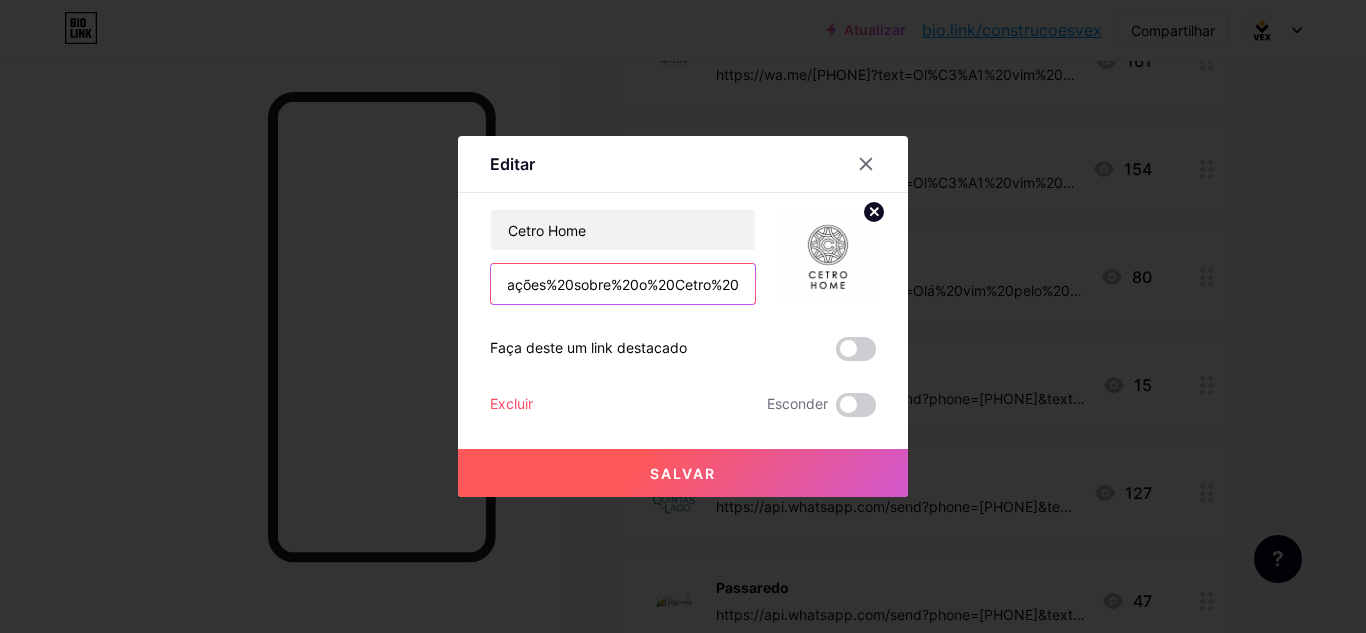 scroll, scrollTop: 0, scrollLeft: 952, axis: horizontal 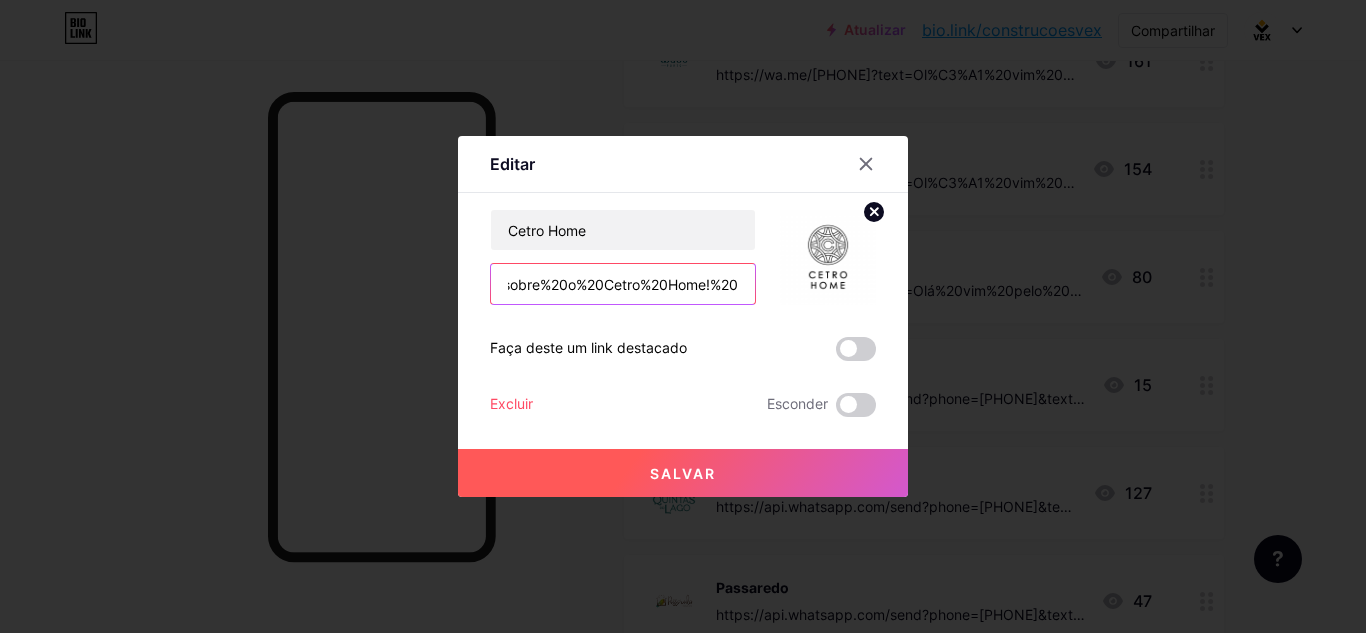 drag, startPoint x: 500, startPoint y: 286, endPoint x: 774, endPoint y: 280, distance: 274.06567 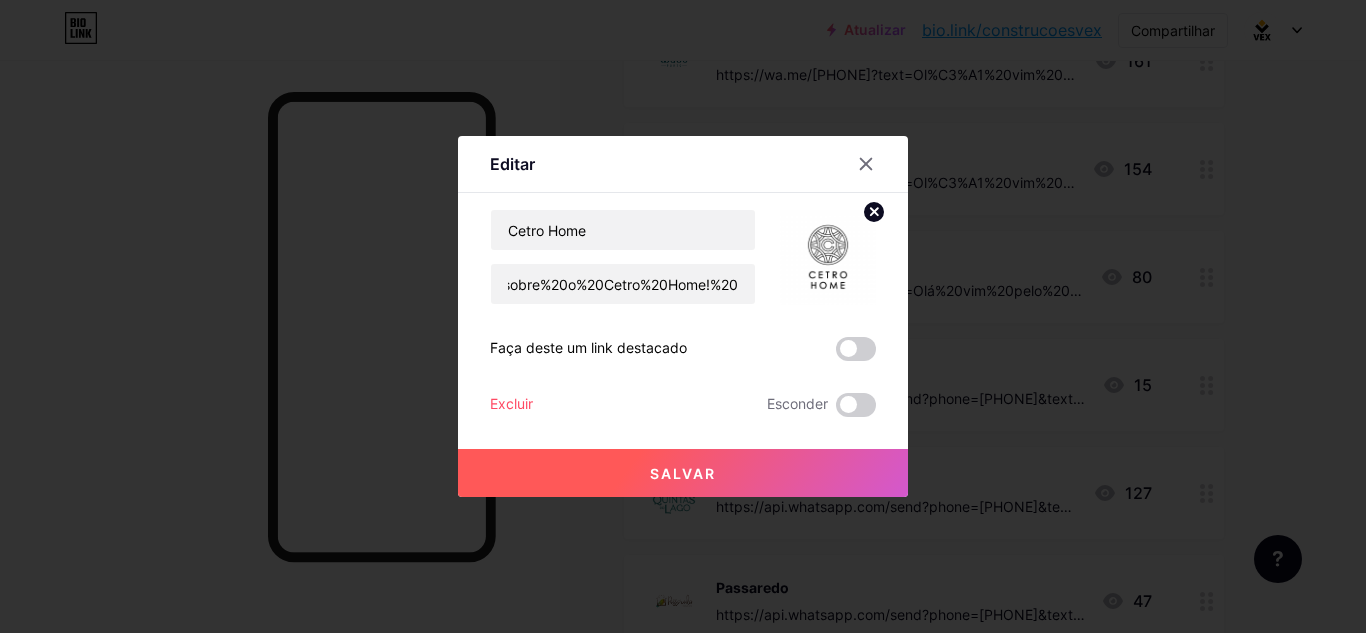 click at bounding box center [878, 164] 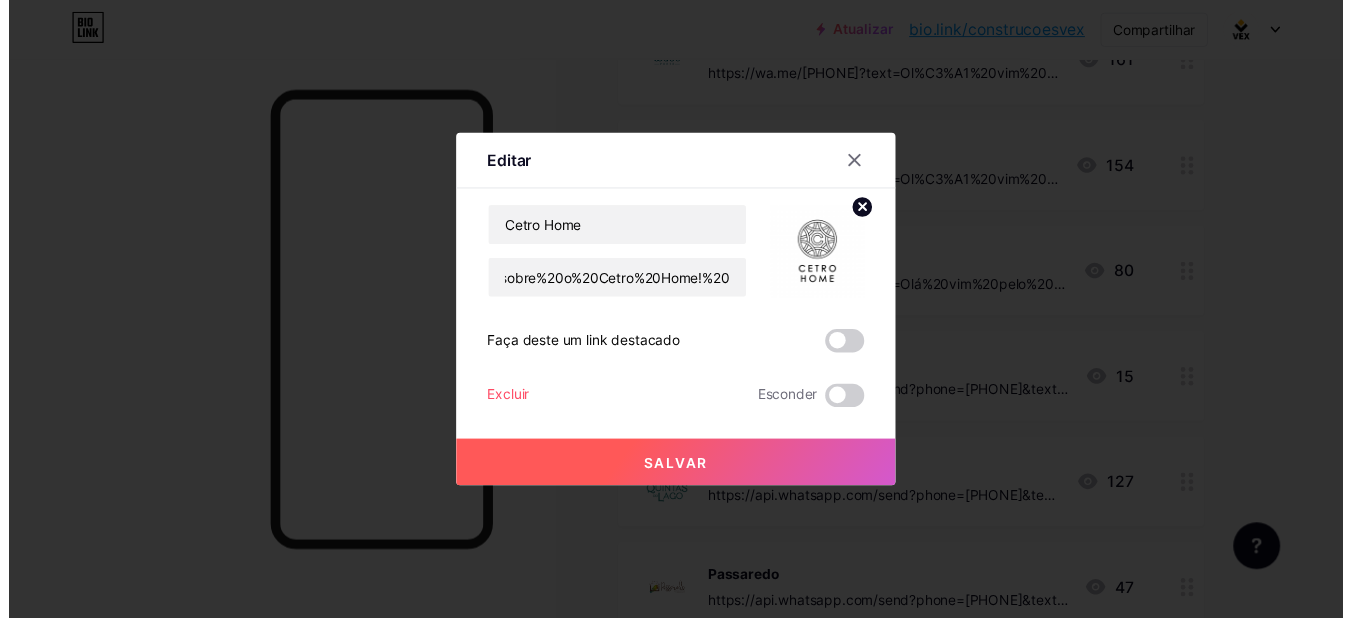 scroll, scrollTop: 0, scrollLeft: 0, axis: both 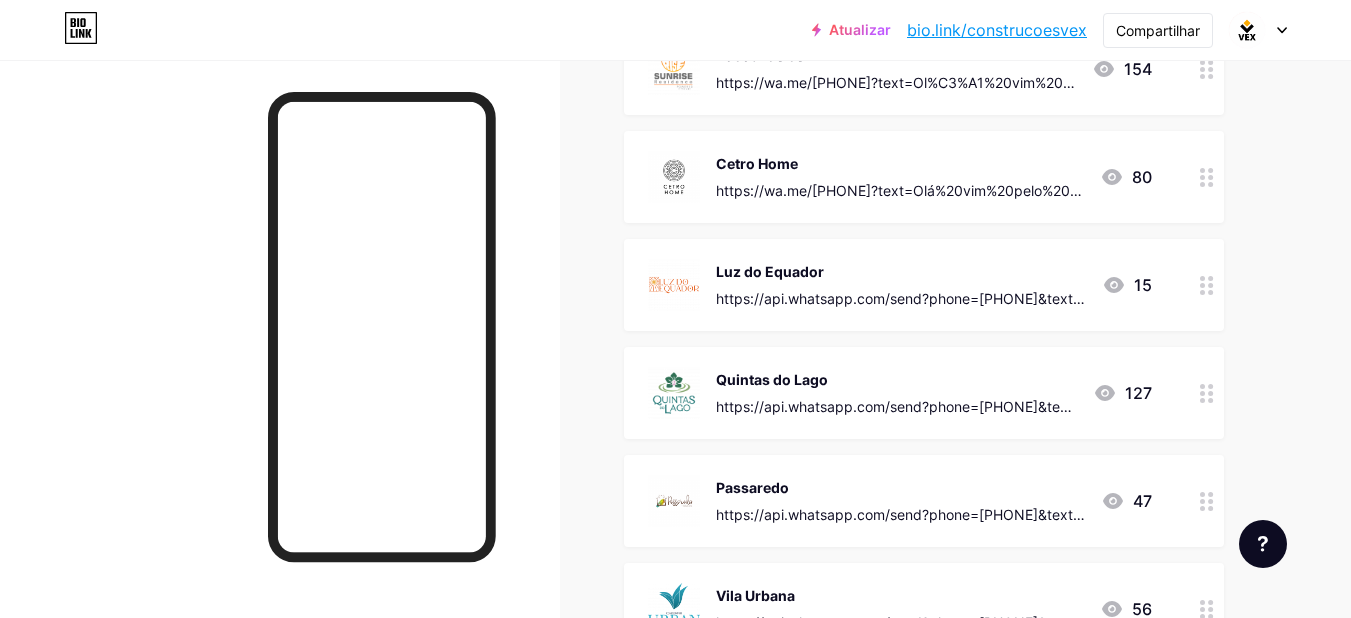 click 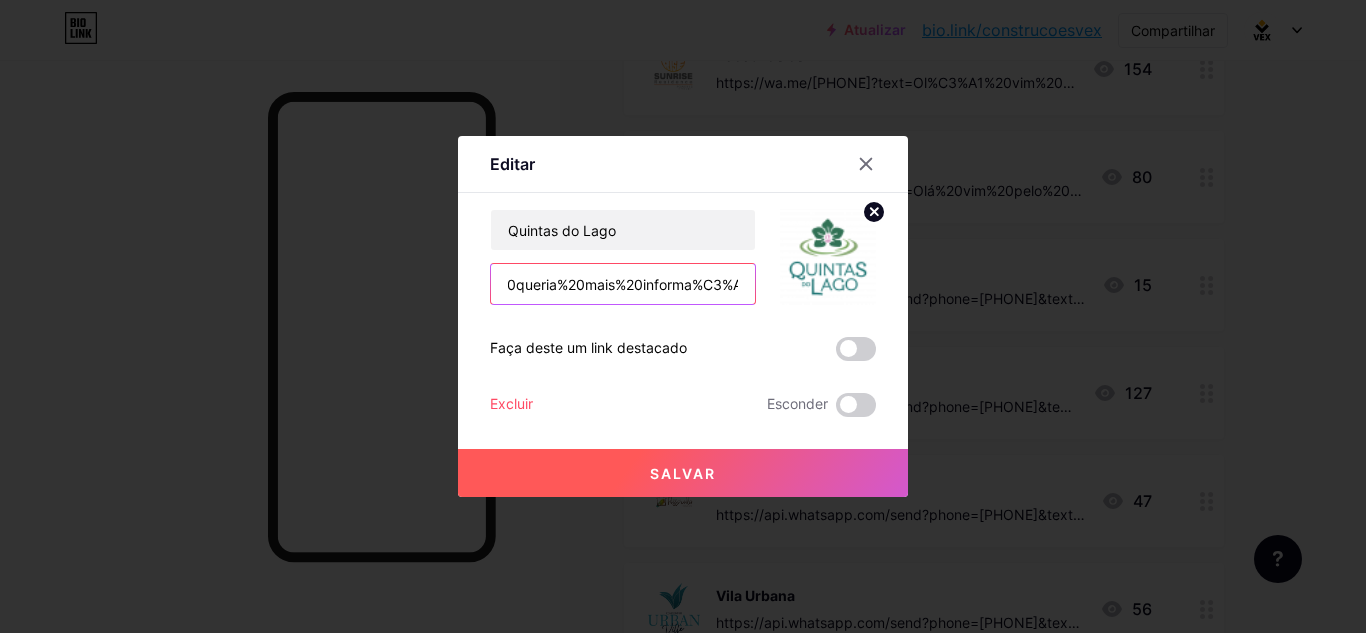 scroll, scrollTop: 0, scrollLeft: 1321, axis: horizontal 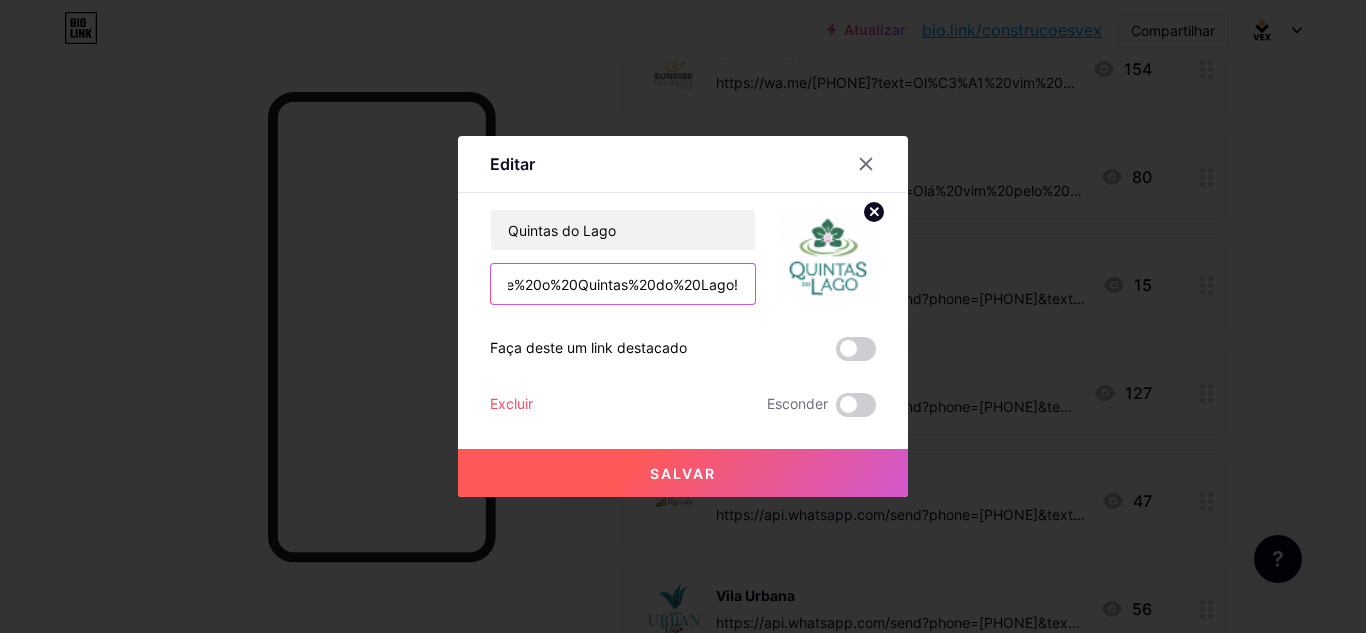drag, startPoint x: 492, startPoint y: 283, endPoint x: 786, endPoint y: 294, distance: 294.20572 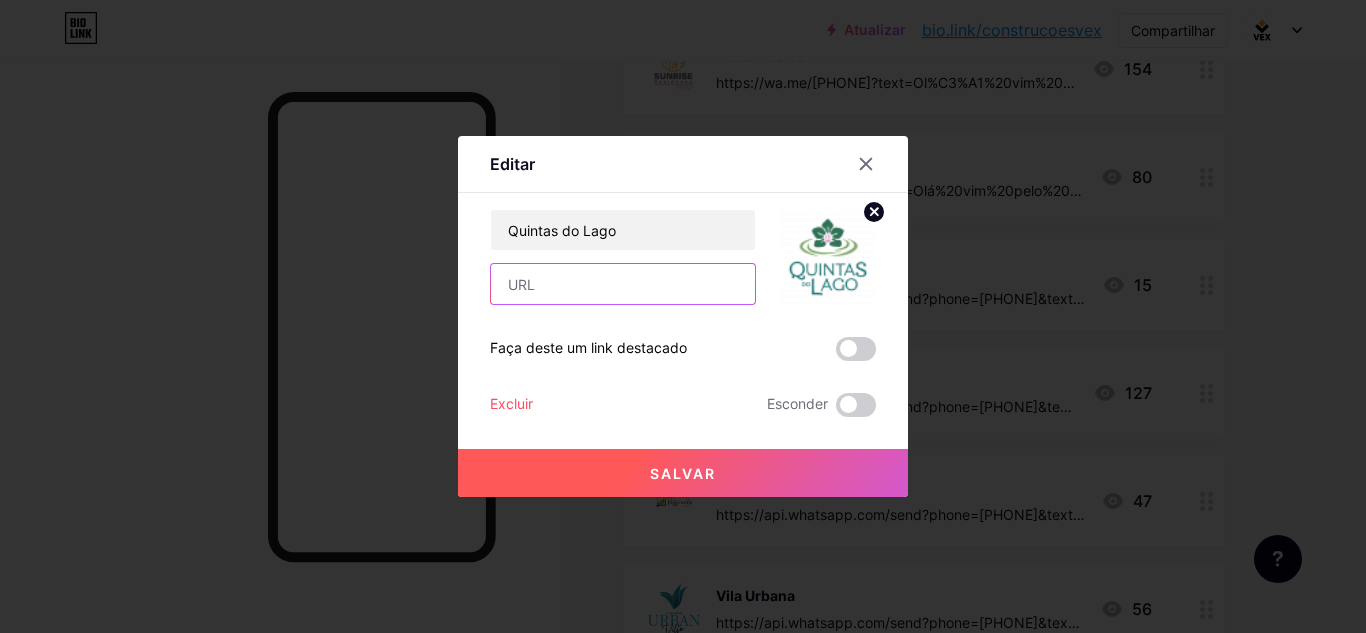 scroll, scrollTop: 0, scrollLeft: 0, axis: both 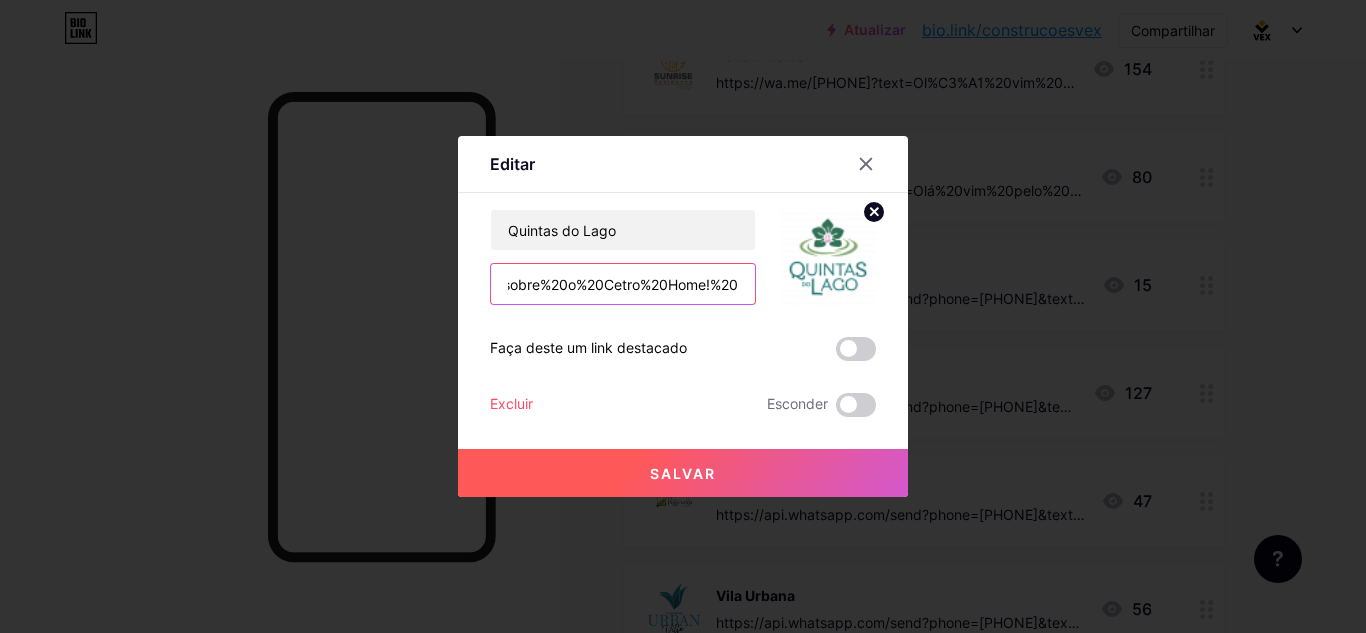 click on "https://wa.me/[PHONE]?text=Olá%20vim%20pelo%20biolink%20do%20Instagram%20e%20gostaria%20de%20mais%20informações%20sobre%20o%20Cetro%20Home!%20" at bounding box center (623, 284) 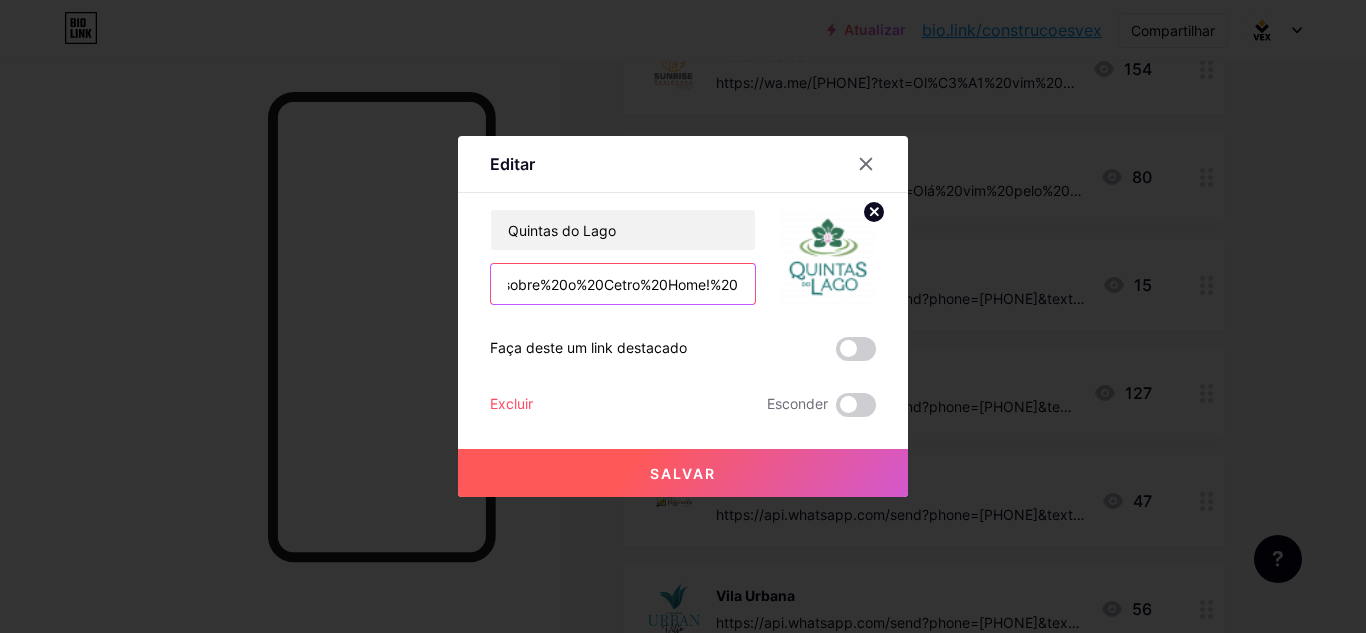 click on "https://wa.me/[PHONE]?text=Olá%20vim%20pelo%20biolink%20do%20Instagram%20e%20gostaria%20de%20mais%20informações%20sobre%20o%20Cetro%20Home!%20" at bounding box center (623, 284) 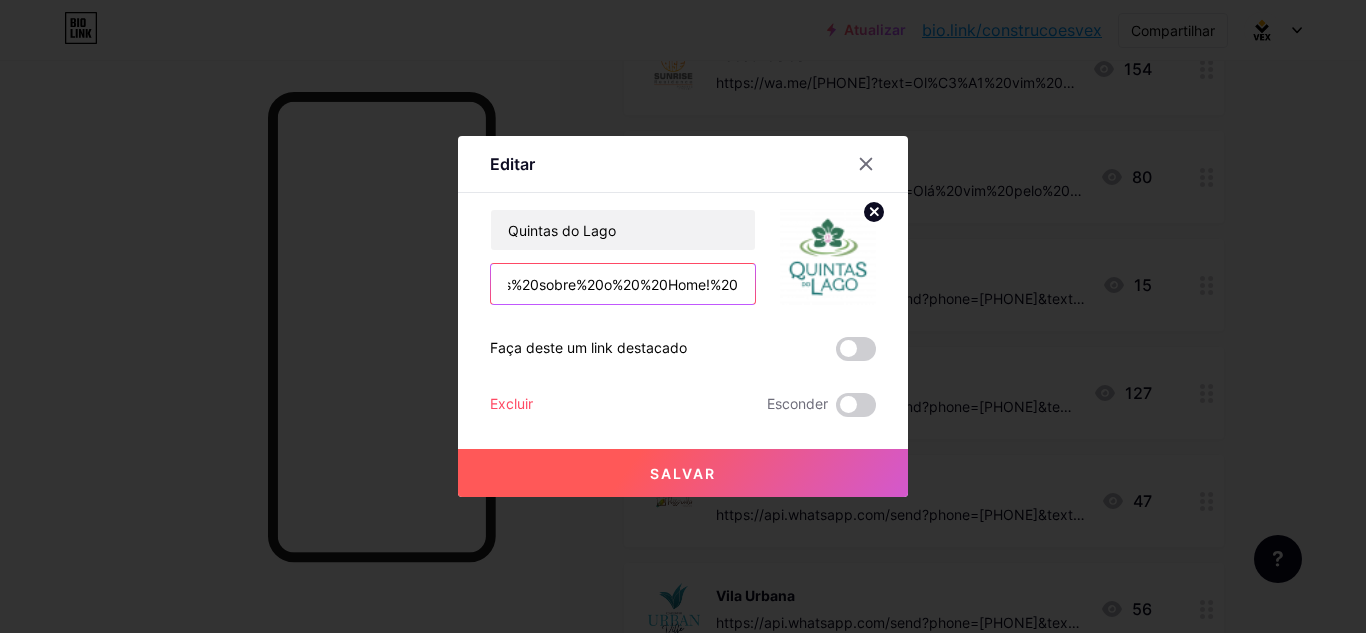 scroll, scrollTop: 0, scrollLeft: 915, axis: horizontal 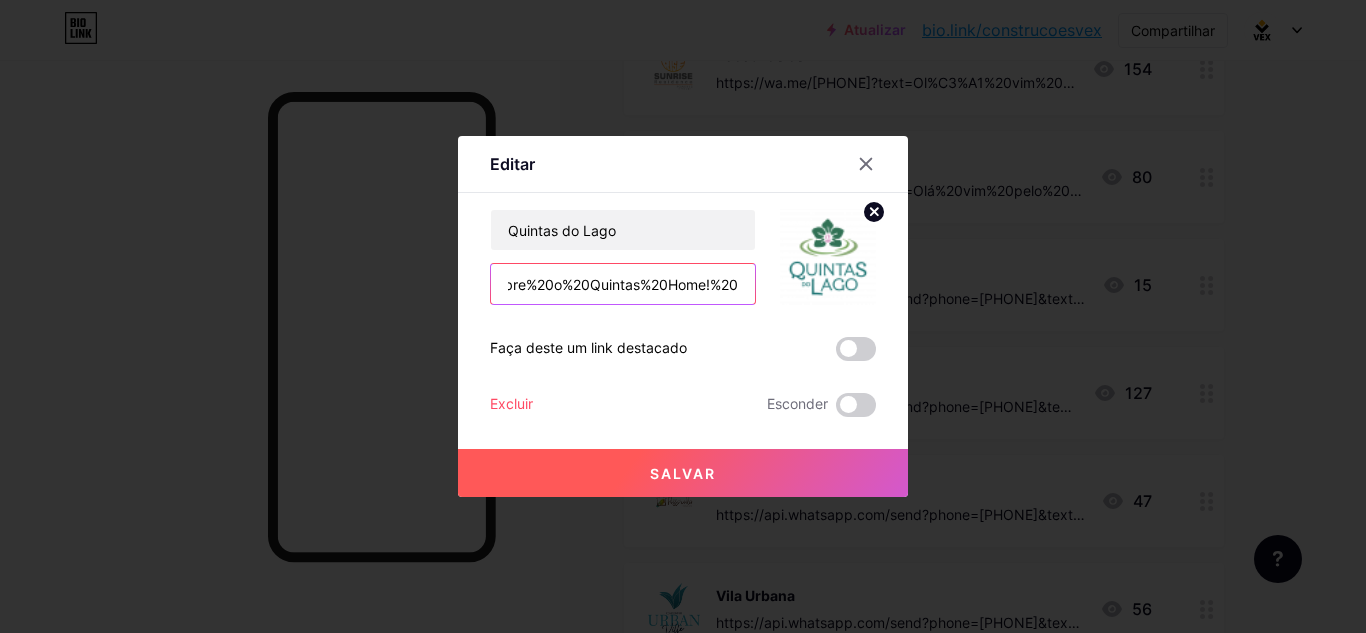 click on "https://wa.me/[PHONE]?text=Olá%20vim%20pelo%20biolink%20do%20Instagram%20e%20gostaria%20de%20mais%20informações%20sobre%20o%20Quintas%20Home!%20" at bounding box center (623, 284) 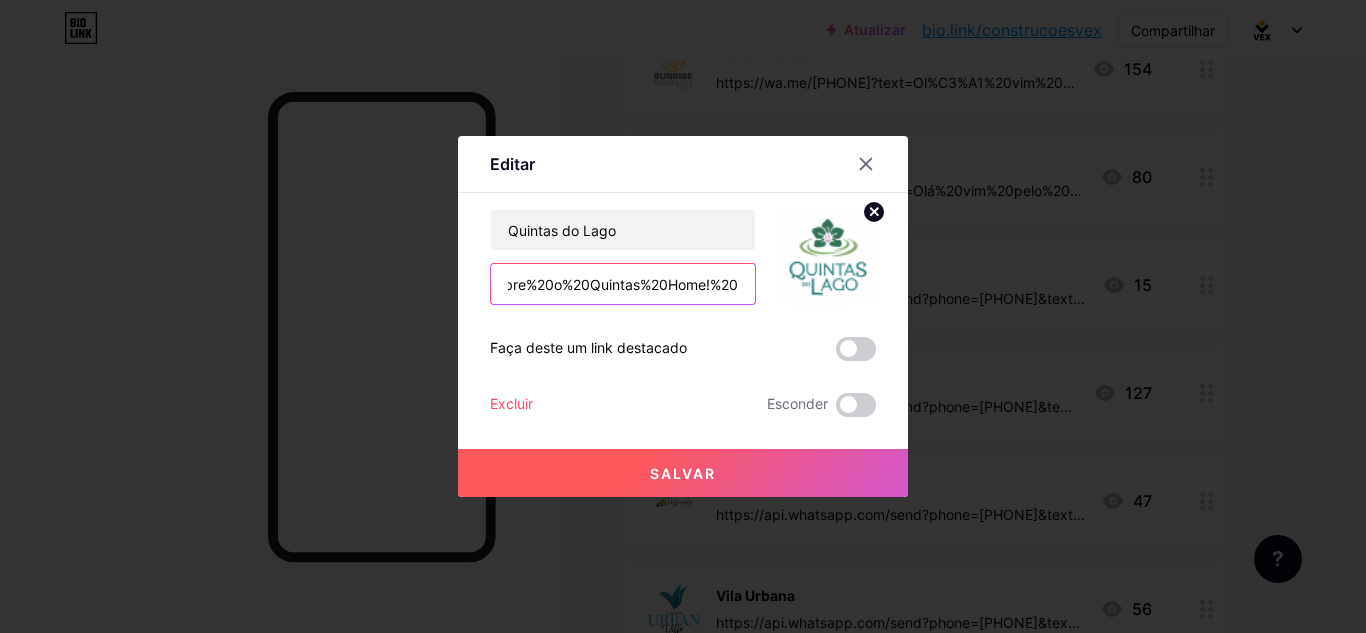 click on "https://wa.me/[PHONE]?text=Olá%20vim%20pelo%20biolink%20do%20Instagram%20e%20gostaria%20de%20mais%20informações%20sobre%20o%20Quintas%20Home!%20" at bounding box center [623, 284] 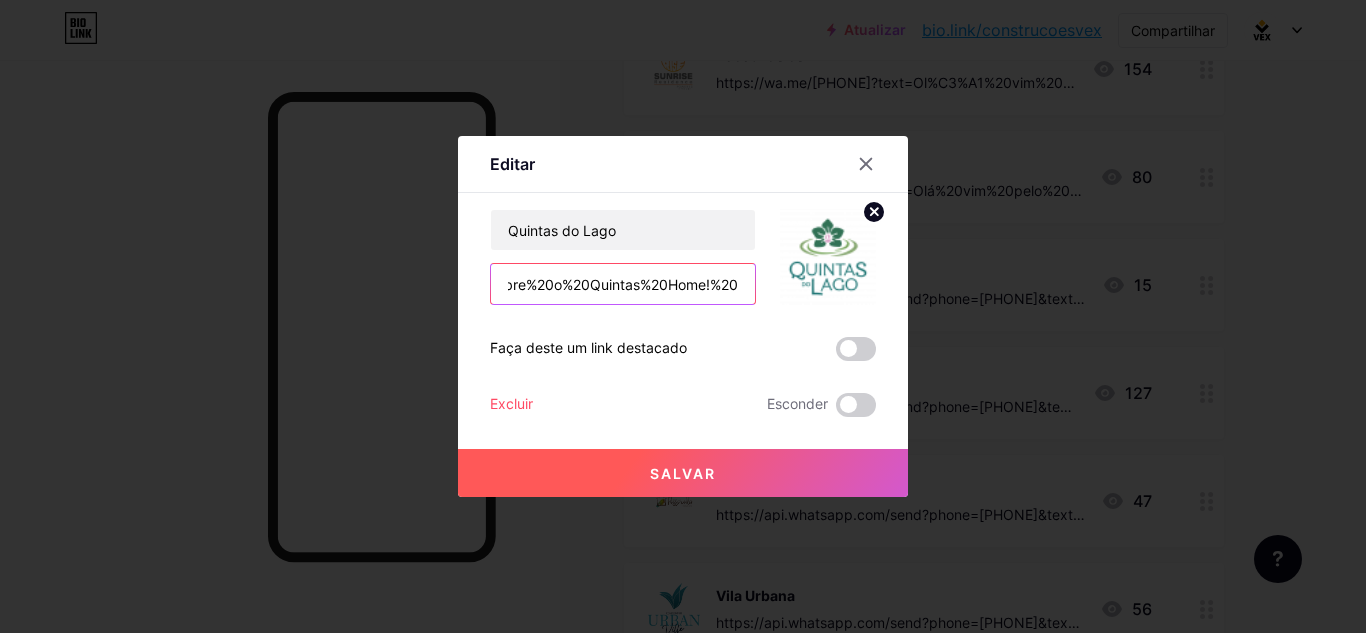 drag, startPoint x: 684, startPoint y: 287, endPoint x: 708, endPoint y: 284, distance: 24.186773 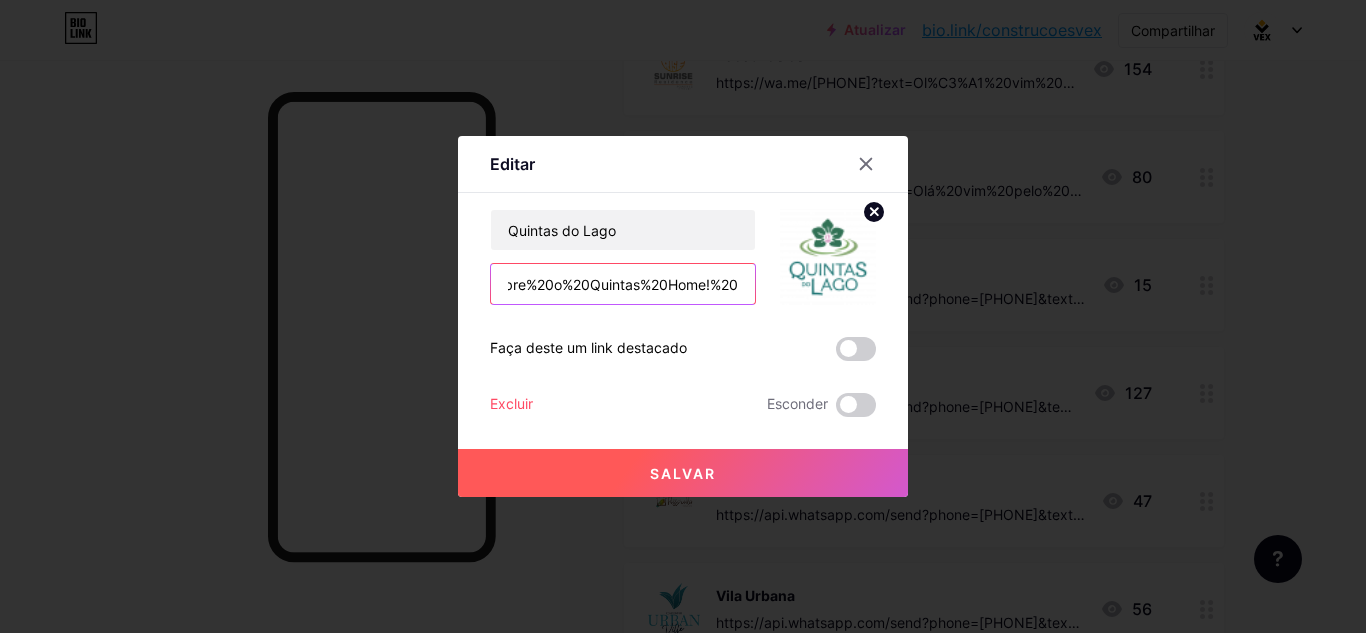click on "https://wa.me/[PHONE]?text=Olá%20vim%20pelo%20biolink%20do%20Instagram%20e%20gostaria%20de%20mais%20informações%20sobre%20o%20Quintas%20Home!%20" at bounding box center (623, 284) 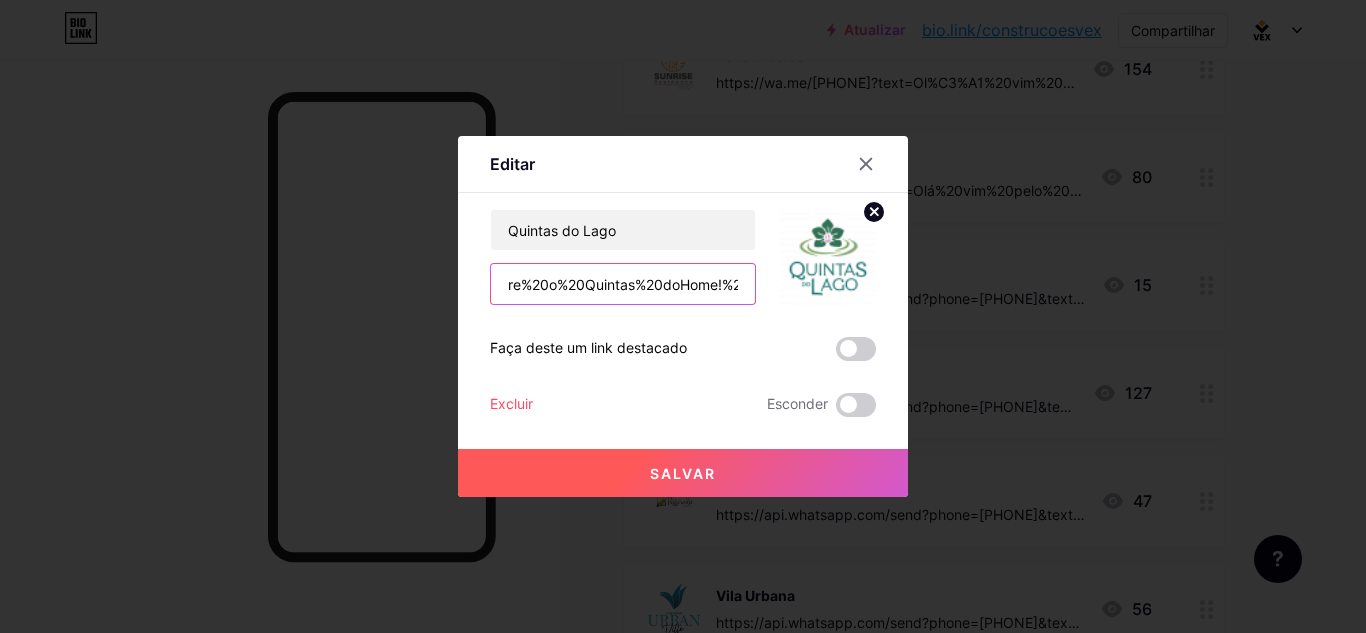 paste on "%20" 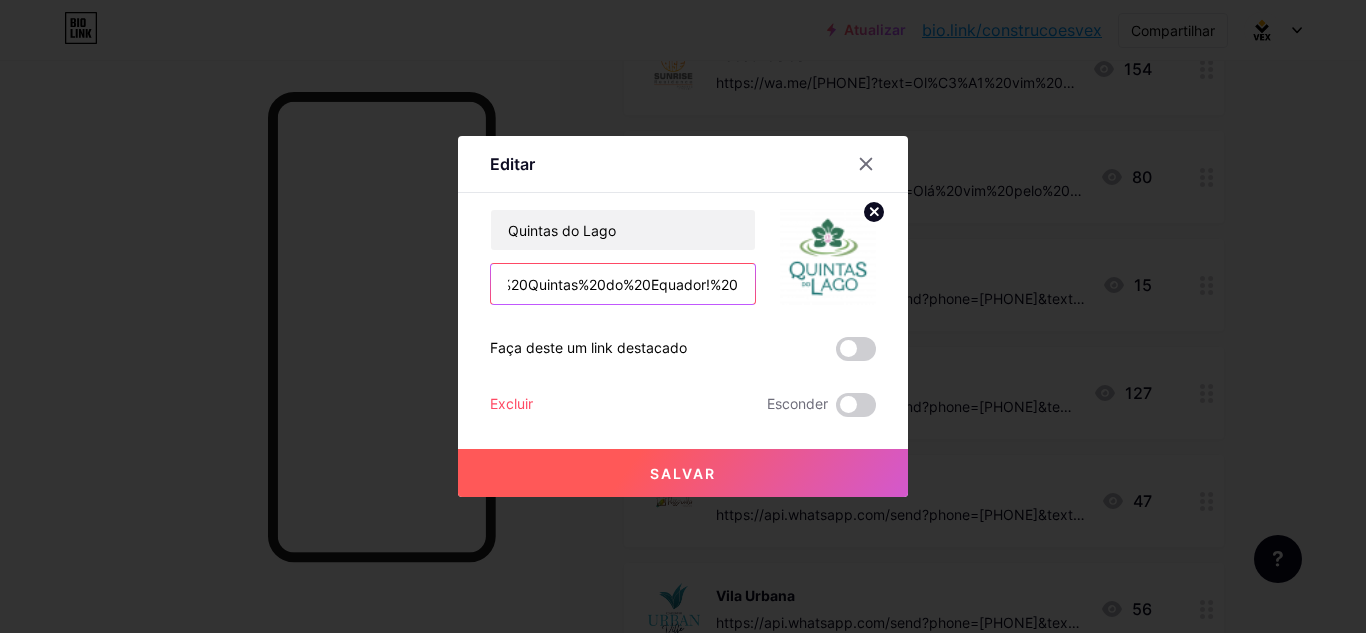scroll, scrollTop: 0, scrollLeft: 1027, axis: horizontal 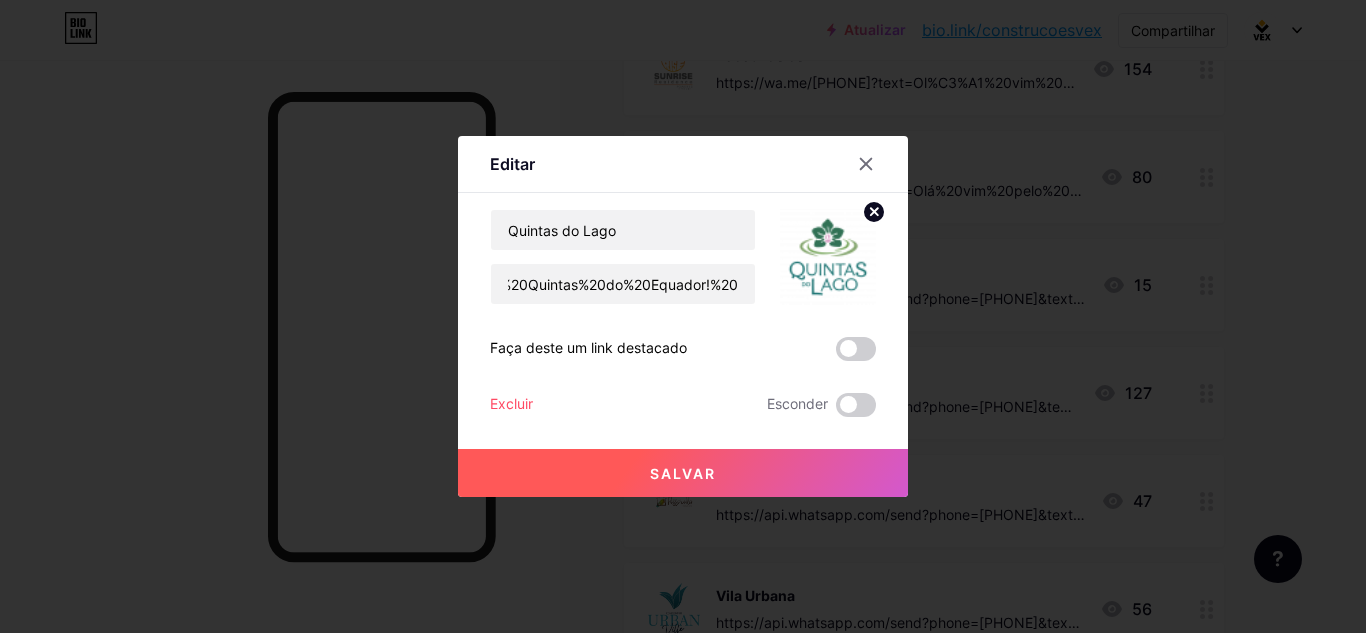 click on "Salvar" at bounding box center (683, 473) 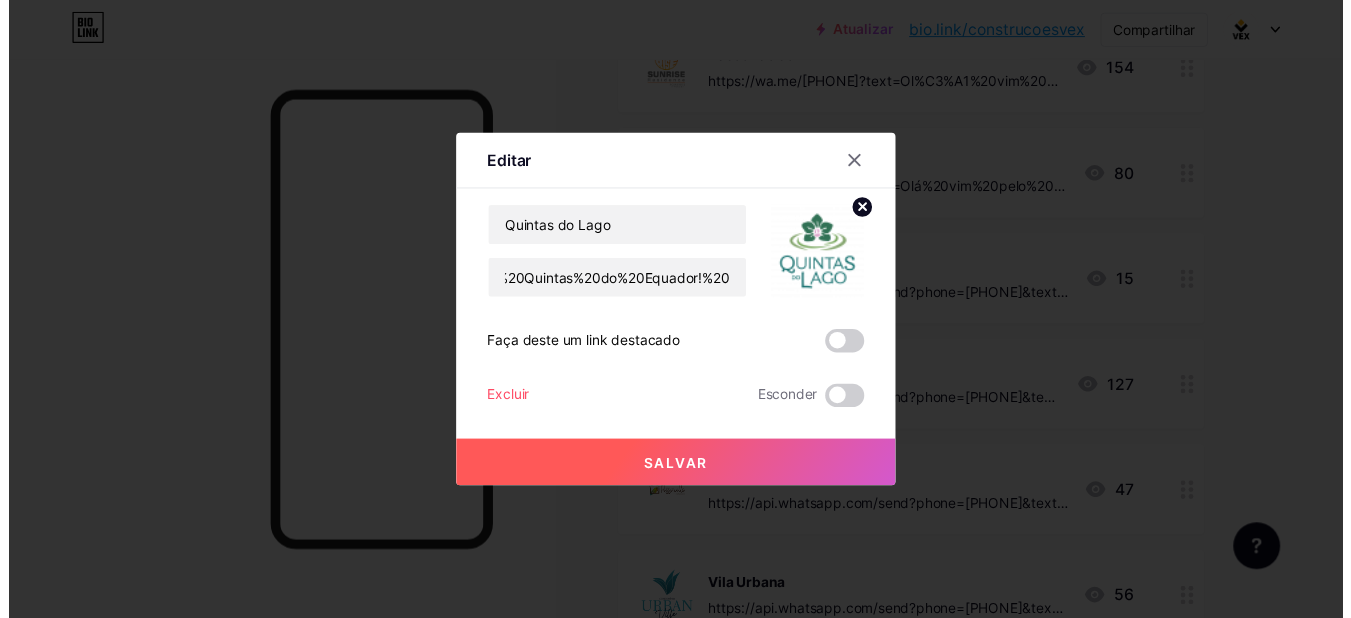 scroll, scrollTop: 0, scrollLeft: 0, axis: both 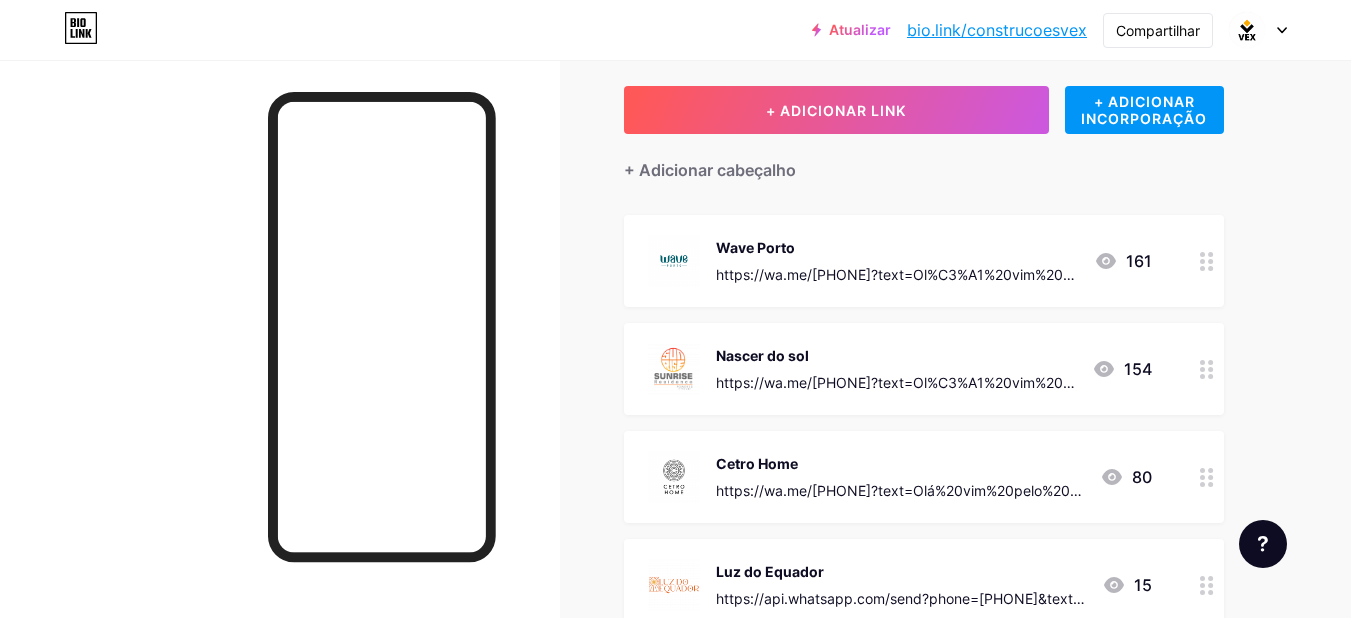 click 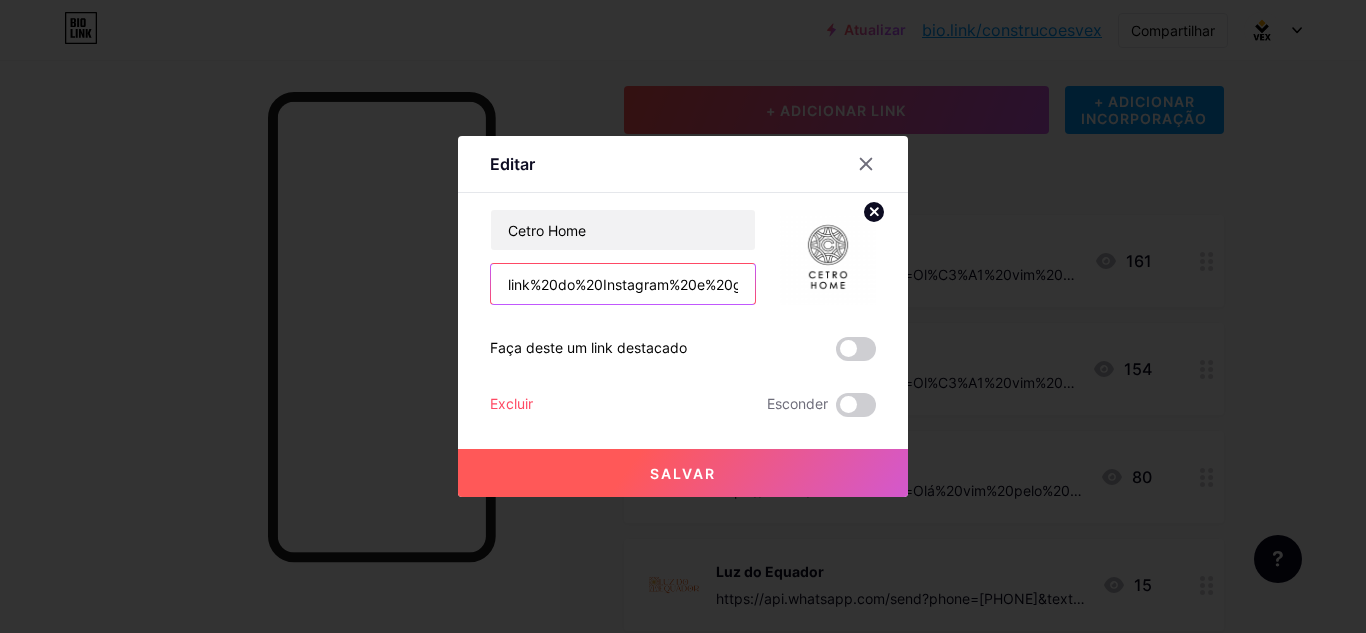 scroll, scrollTop: 0, scrollLeft: 952, axis: horizontal 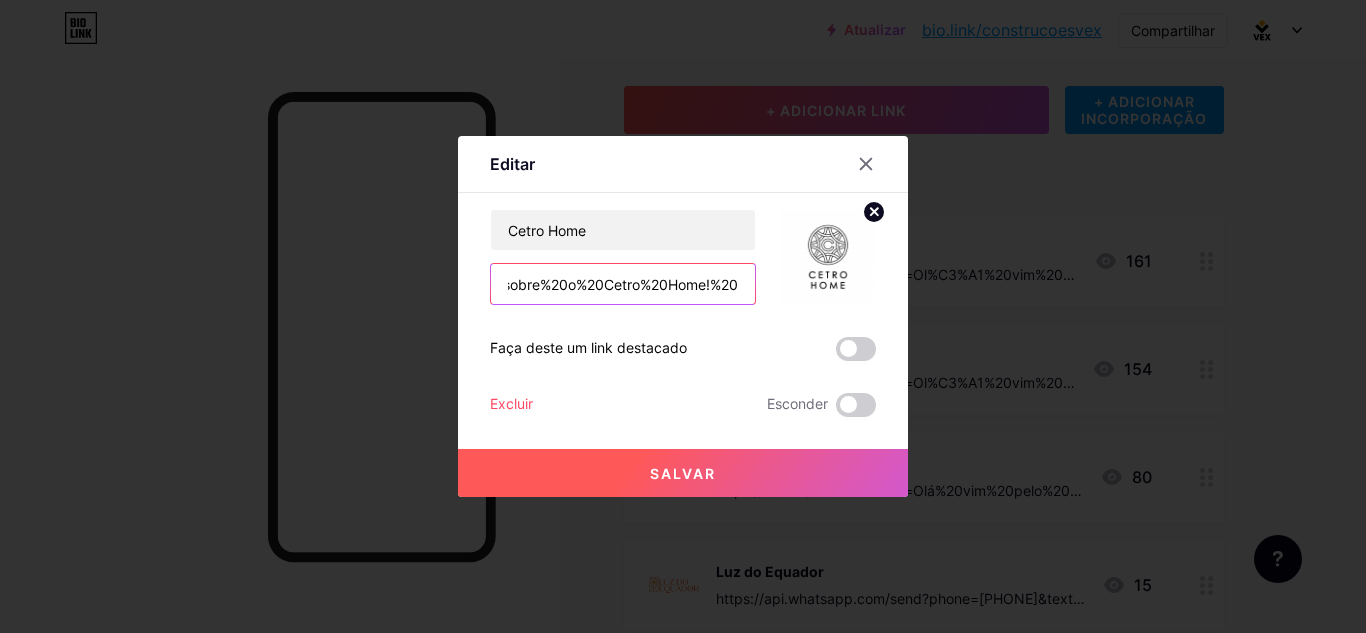 drag, startPoint x: 500, startPoint y: 287, endPoint x: 759, endPoint y: 285, distance: 259.00772 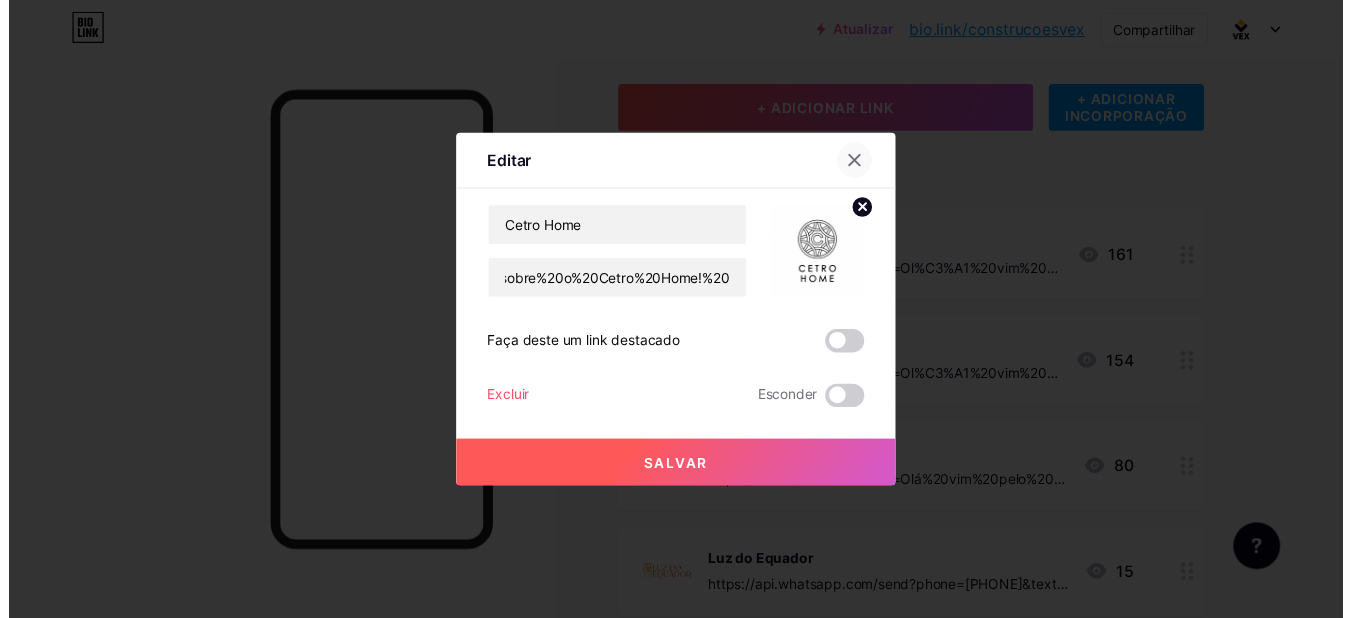 scroll, scrollTop: 0, scrollLeft: 0, axis: both 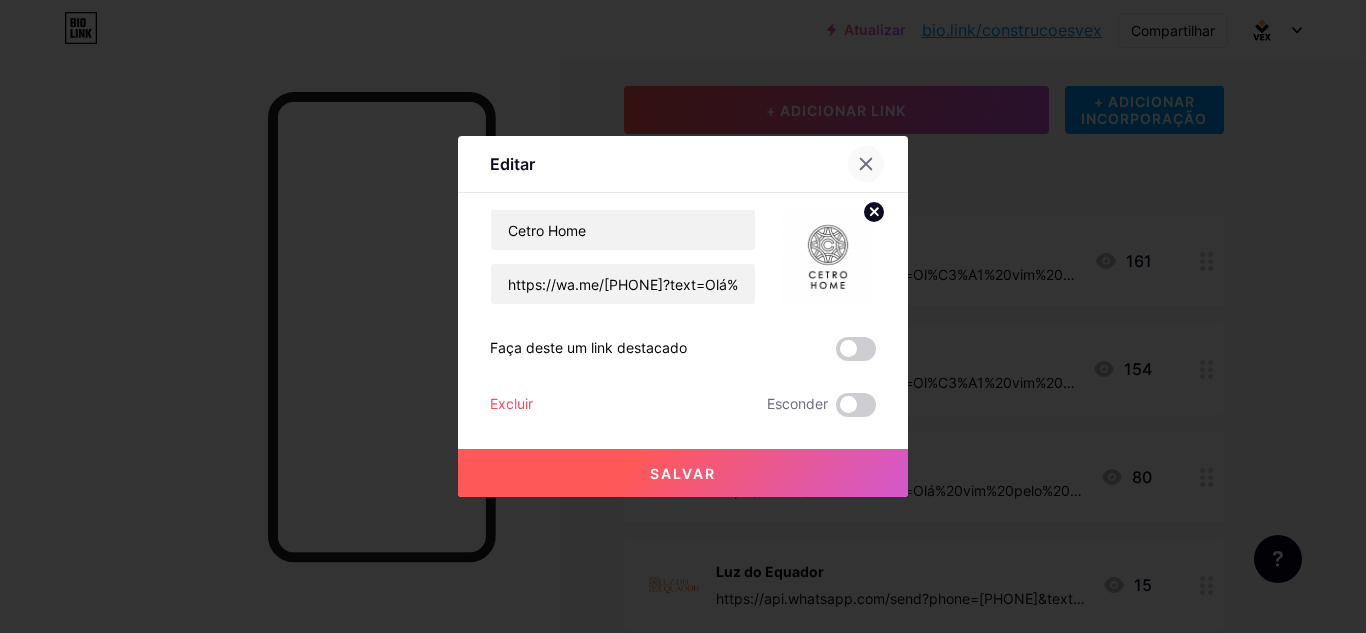click 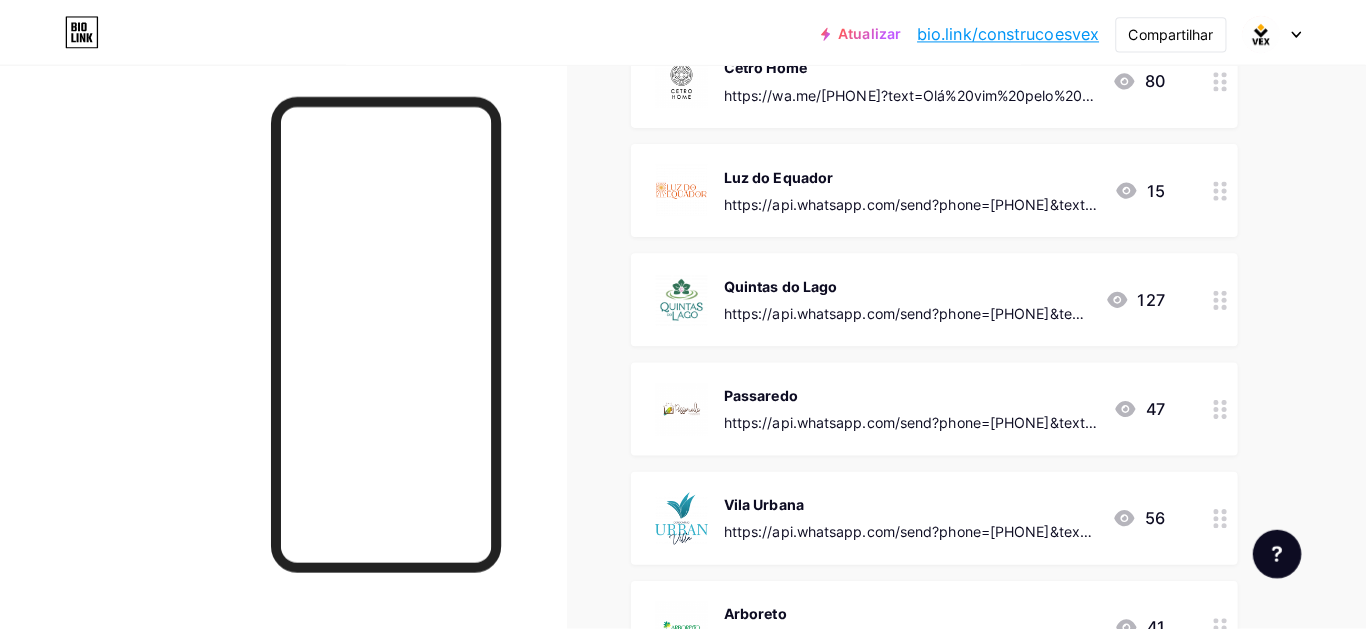 scroll, scrollTop: 600, scrollLeft: 0, axis: vertical 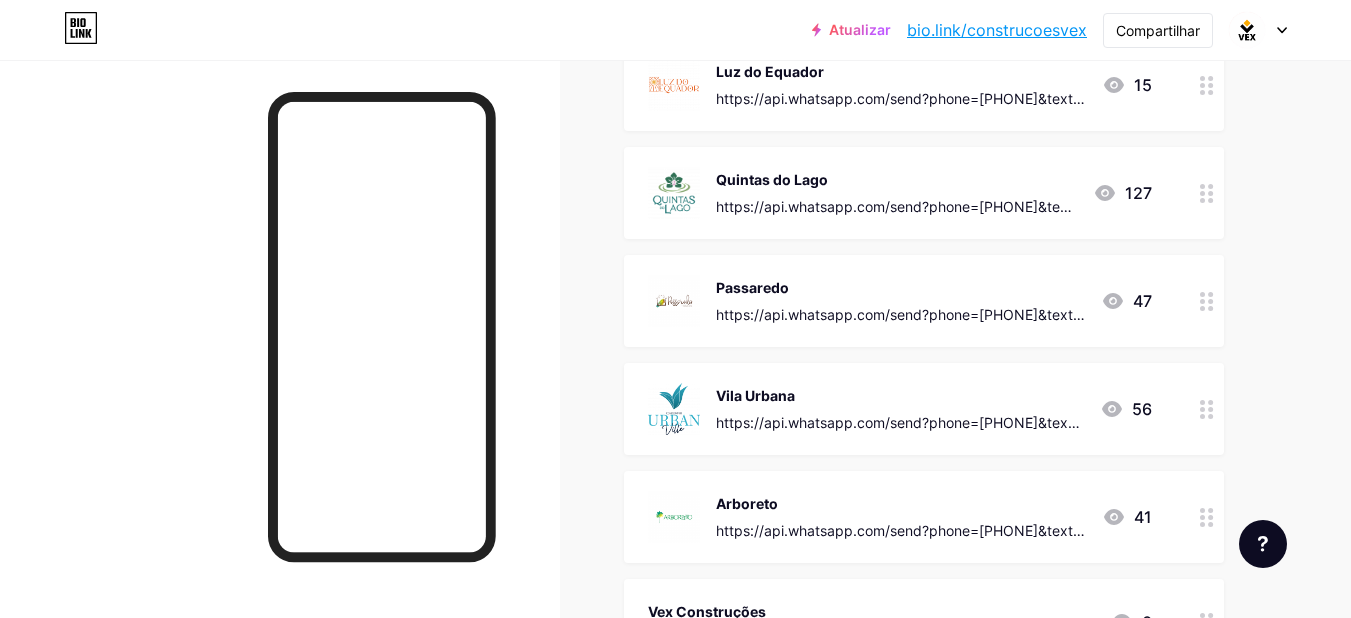 click 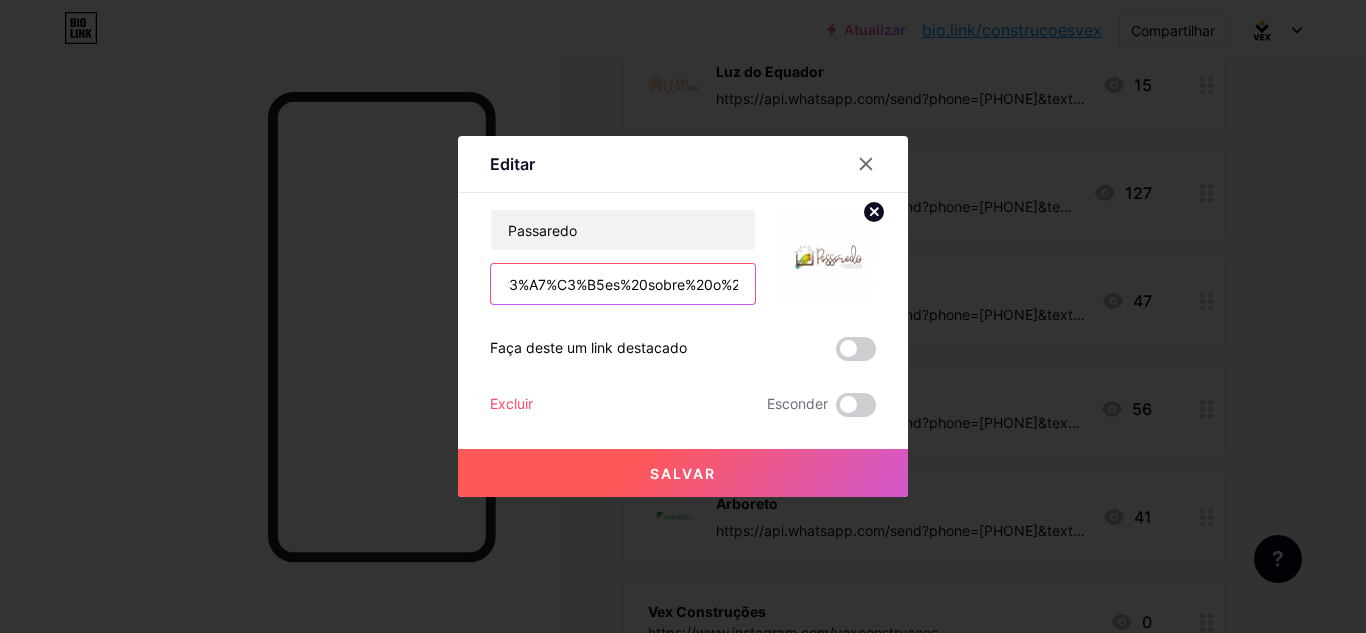 scroll, scrollTop: 0, scrollLeft: 1232, axis: horizontal 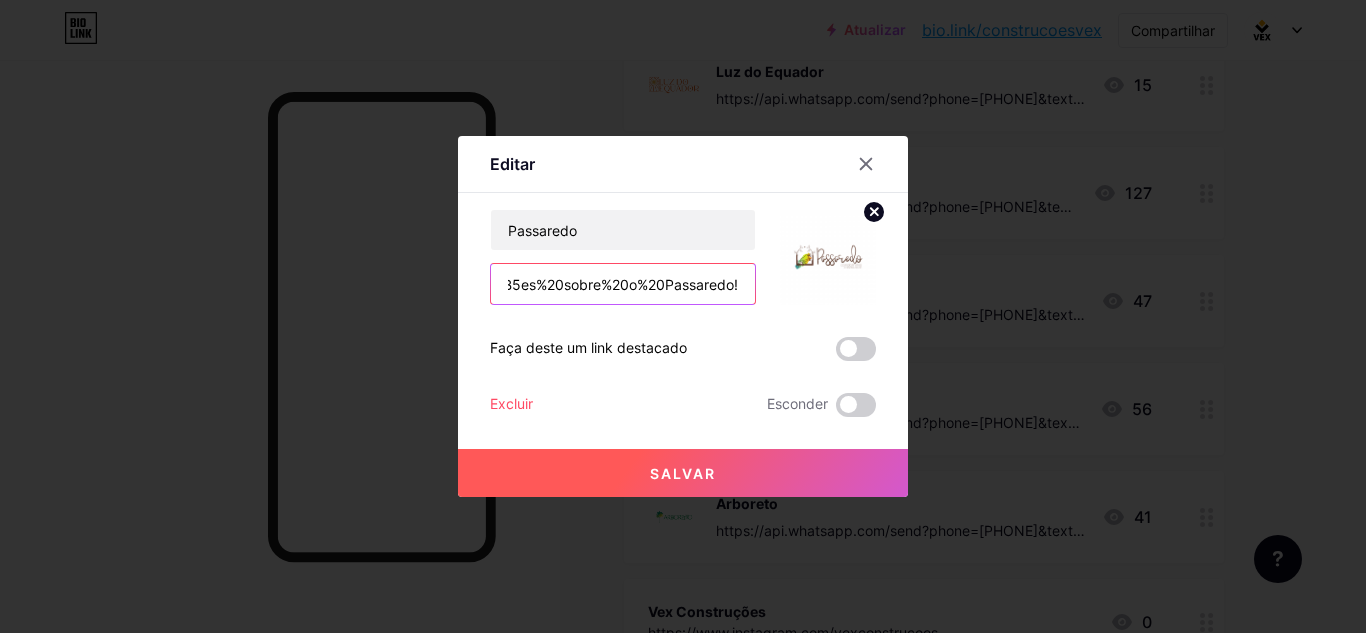 drag, startPoint x: 509, startPoint y: 287, endPoint x: 768, endPoint y: 276, distance: 259.2335 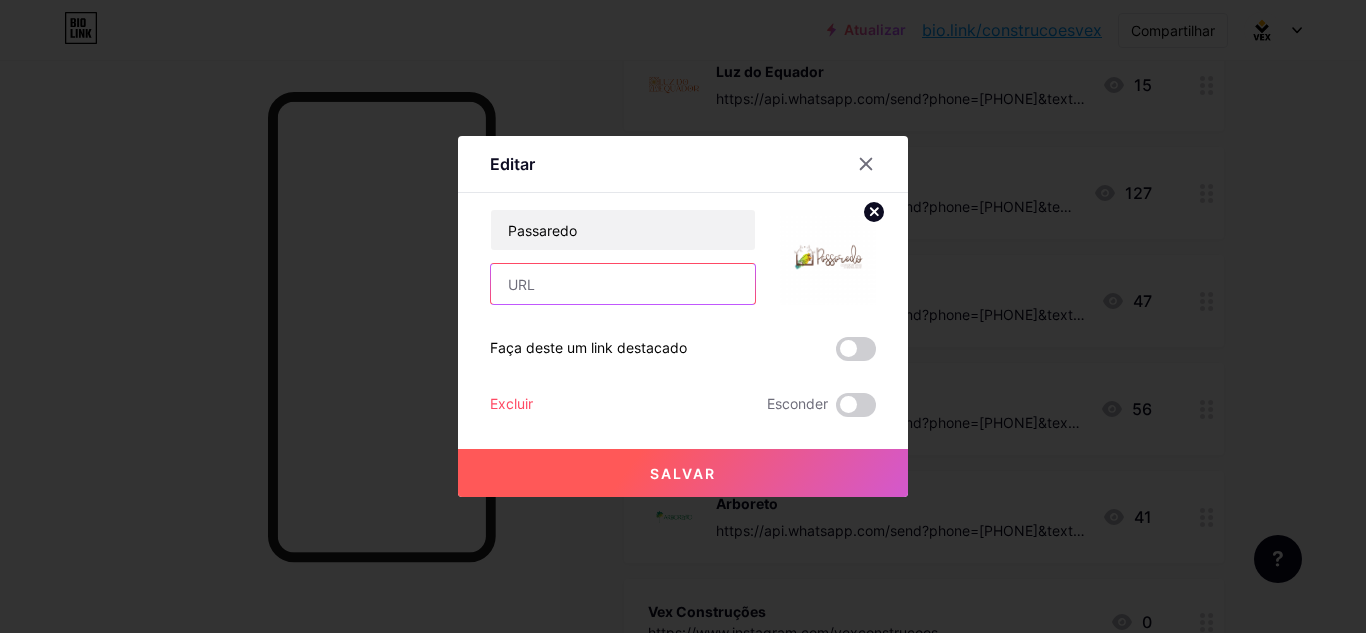scroll, scrollTop: 0, scrollLeft: 0, axis: both 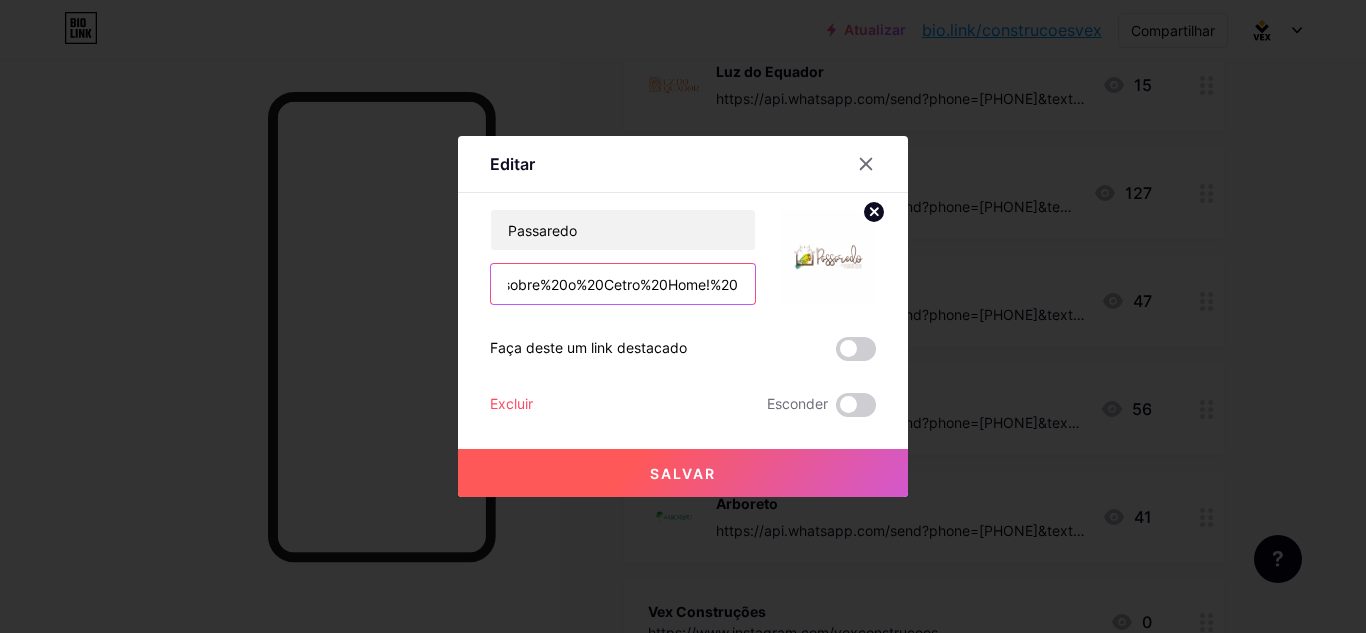 click on "https://wa.me/[PHONE]?text=Olá%20vim%20pelo%20biolink%20do%20Instagram%20e%20gostaria%20de%20mais%20informações%20sobre%20o%20Cetro%20Home!%20" at bounding box center (623, 284) 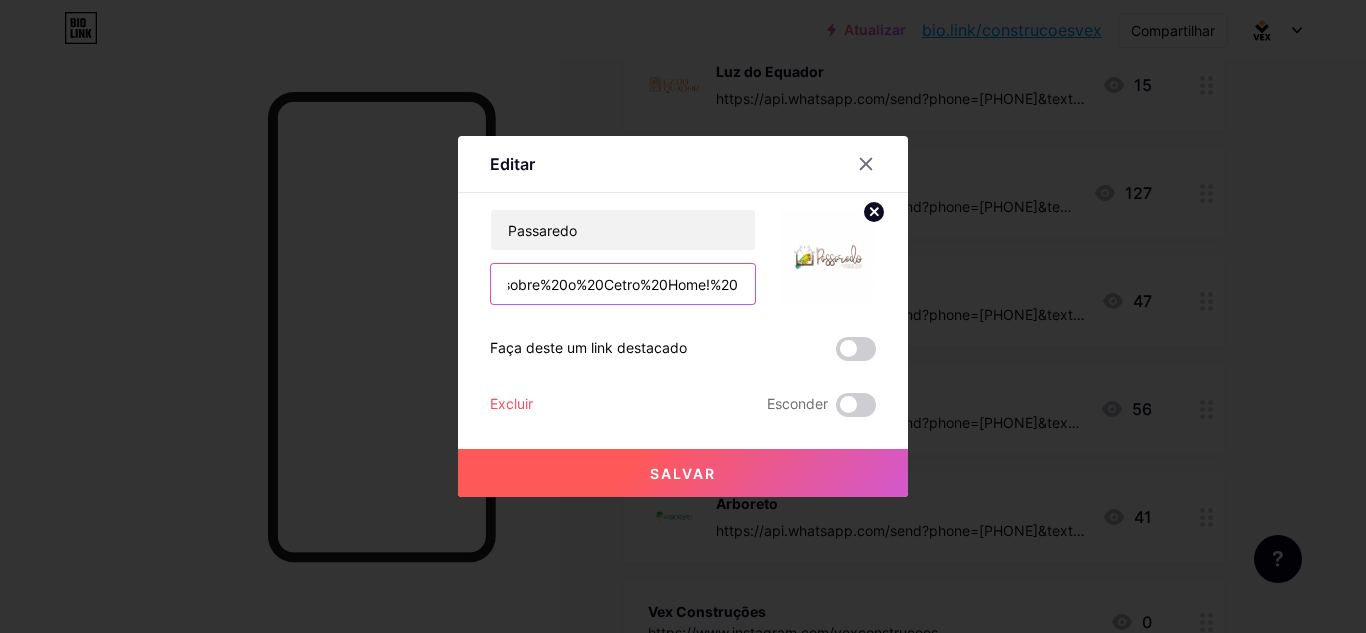 click on "https://wa.me/[PHONE]?text=Olá%20vim%20pelo%20biolink%20do%20Instagram%20e%20gostaria%20de%20mais%20informações%20sobre%20o%20Cetro%20Home!%20" at bounding box center (623, 284) 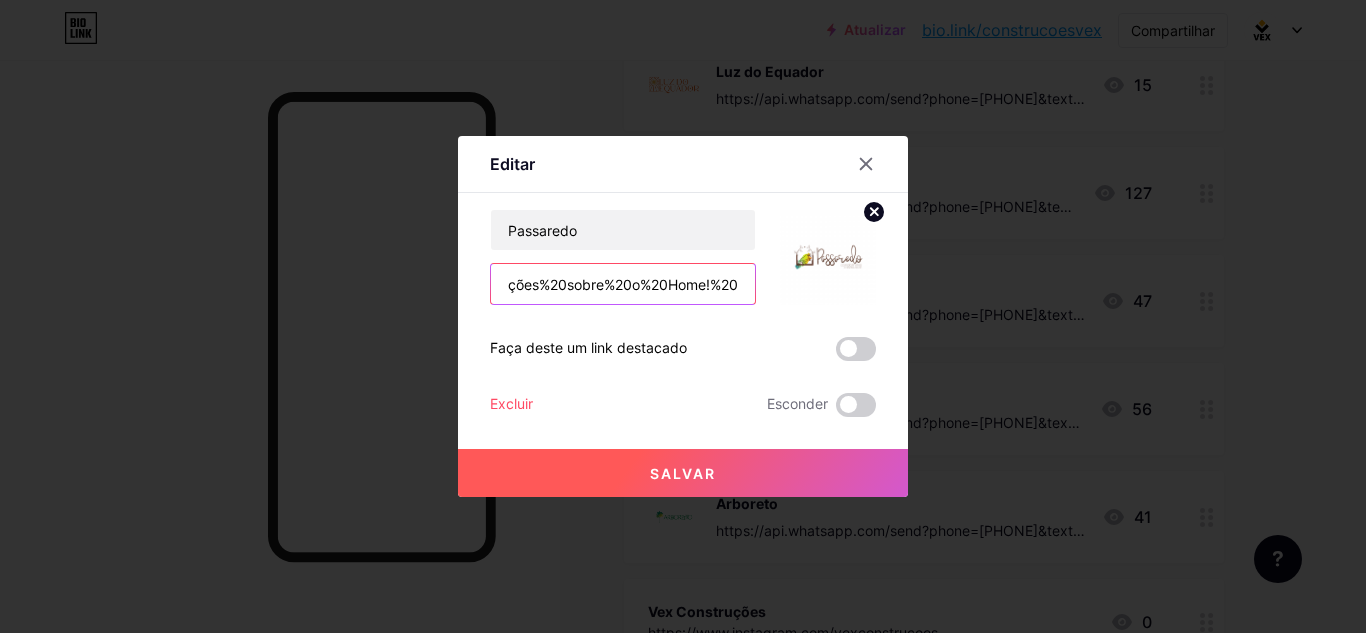 scroll, scrollTop: 0, scrollLeft: 886, axis: horizontal 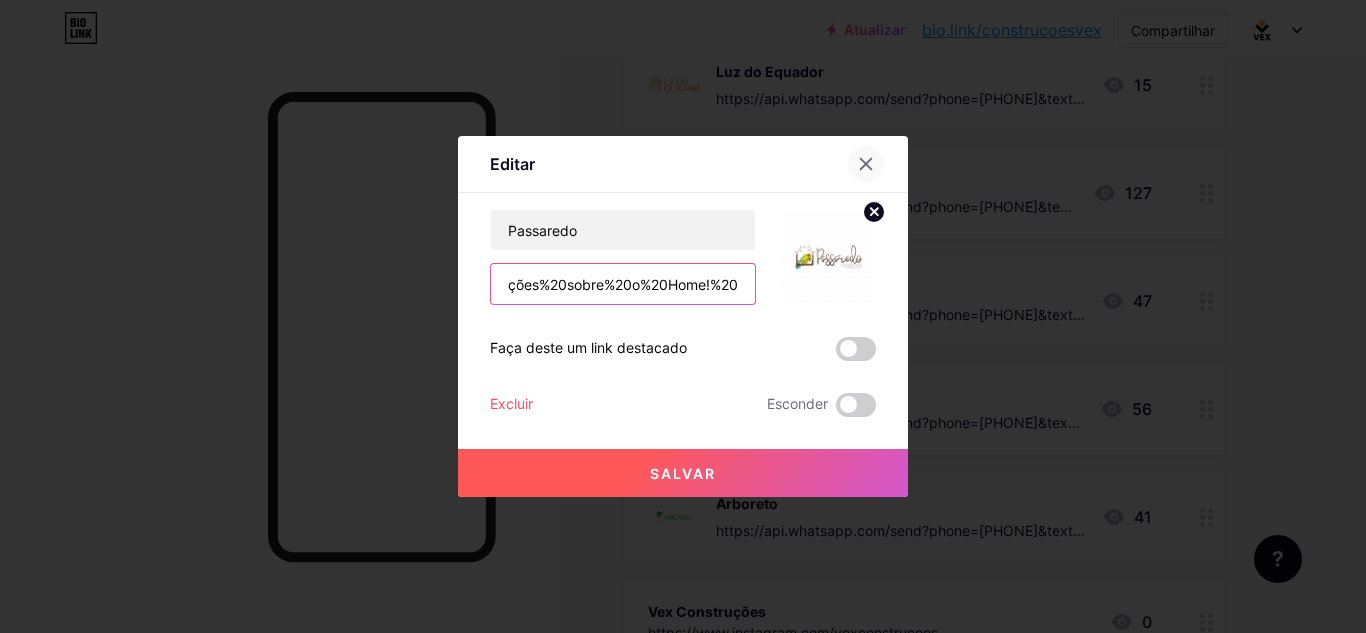 type on "https://wa.me/[PHONE]?text=Olá%20vim%20pelo%20biolink%20do%20Instagram%20e%20gostaria%20de%20mais%20informações%20sobre%20o%20Home!%20" 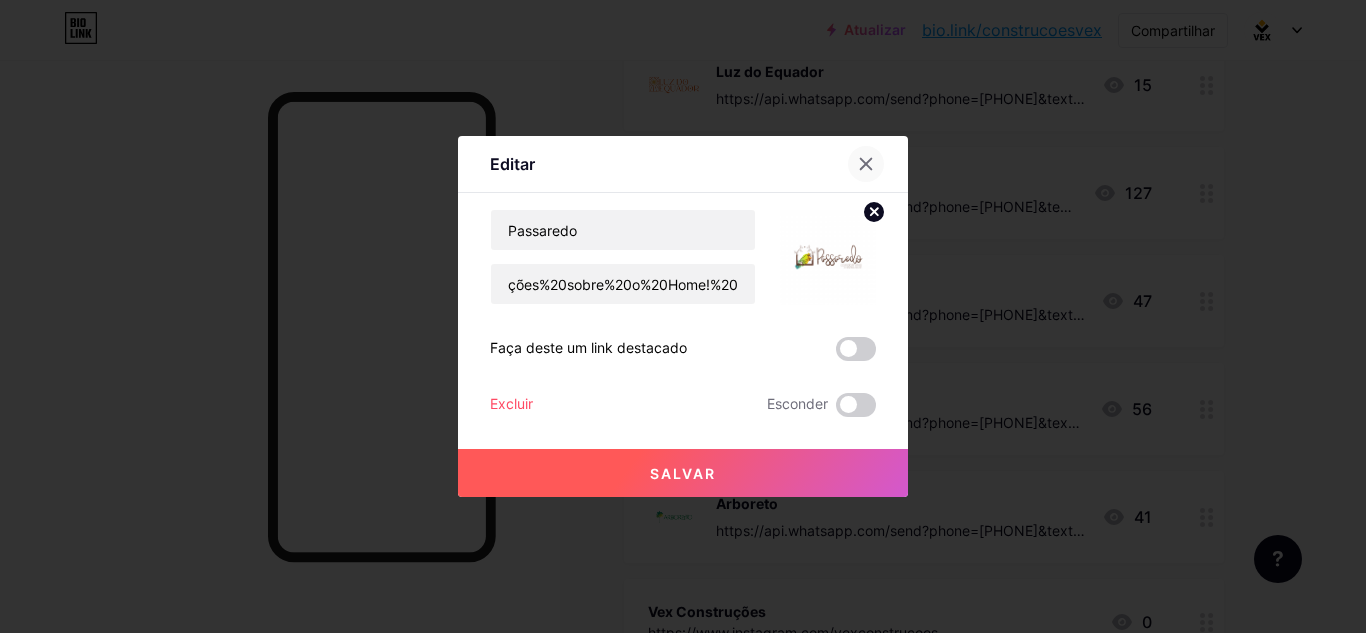scroll, scrollTop: 0, scrollLeft: 0, axis: both 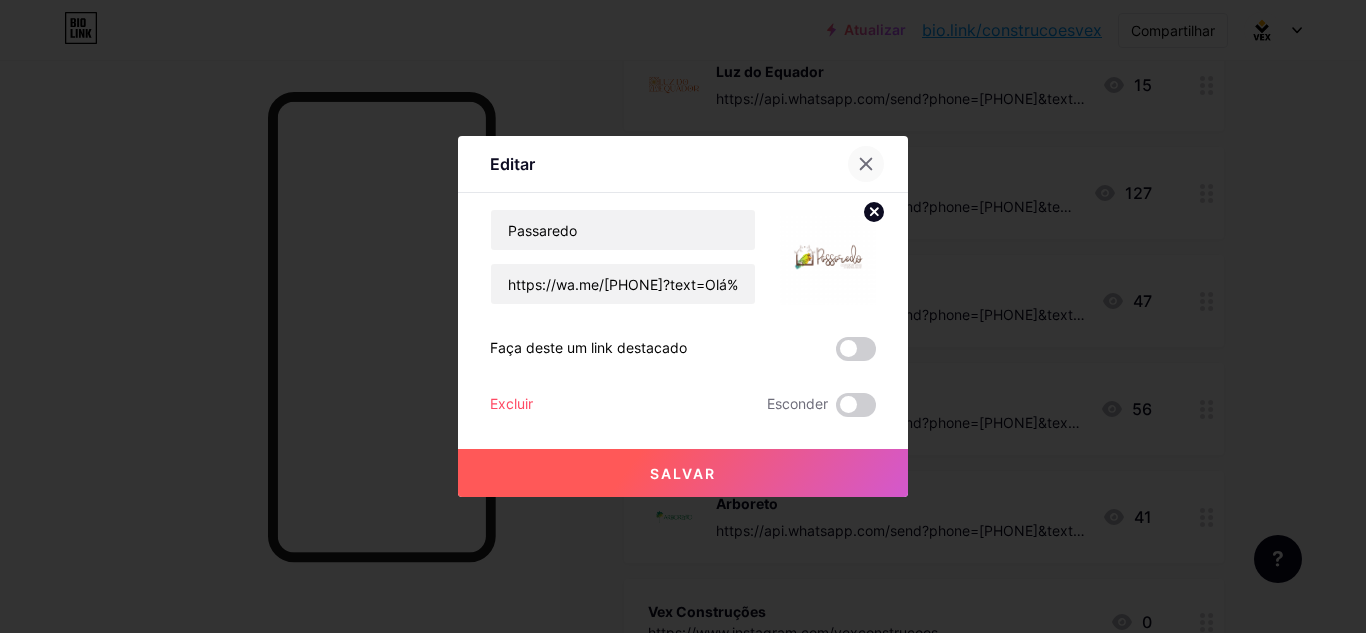 click 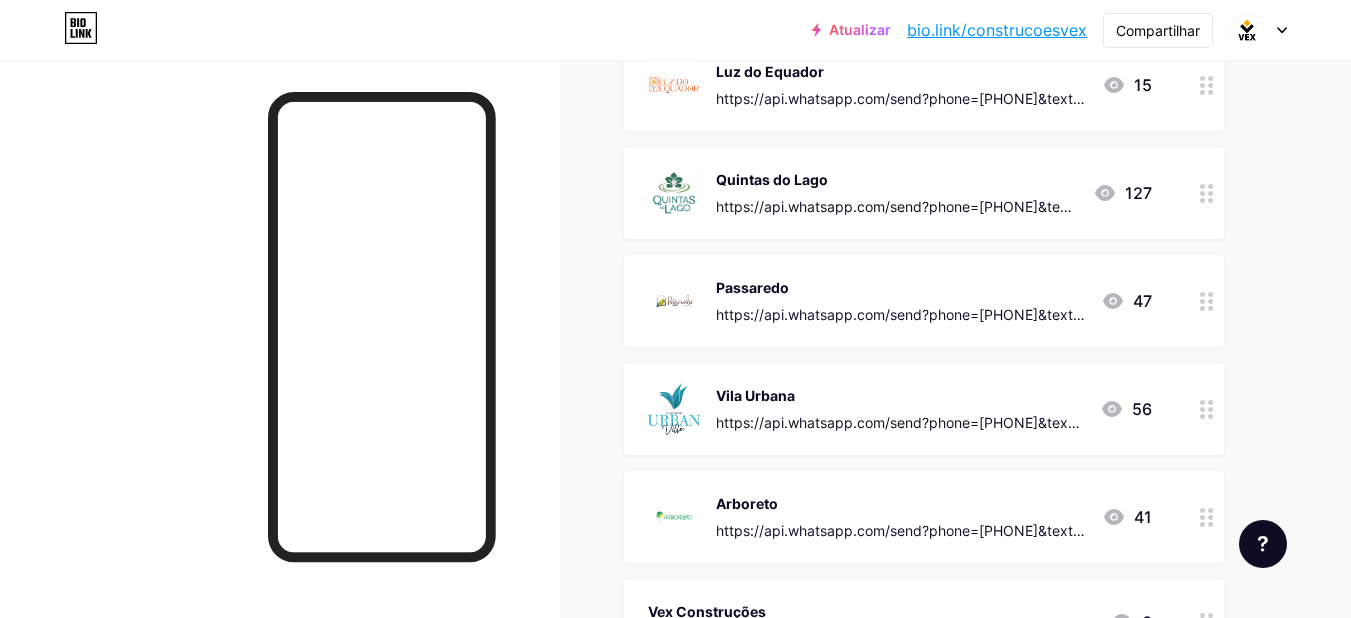 click at bounding box center (1207, 301) 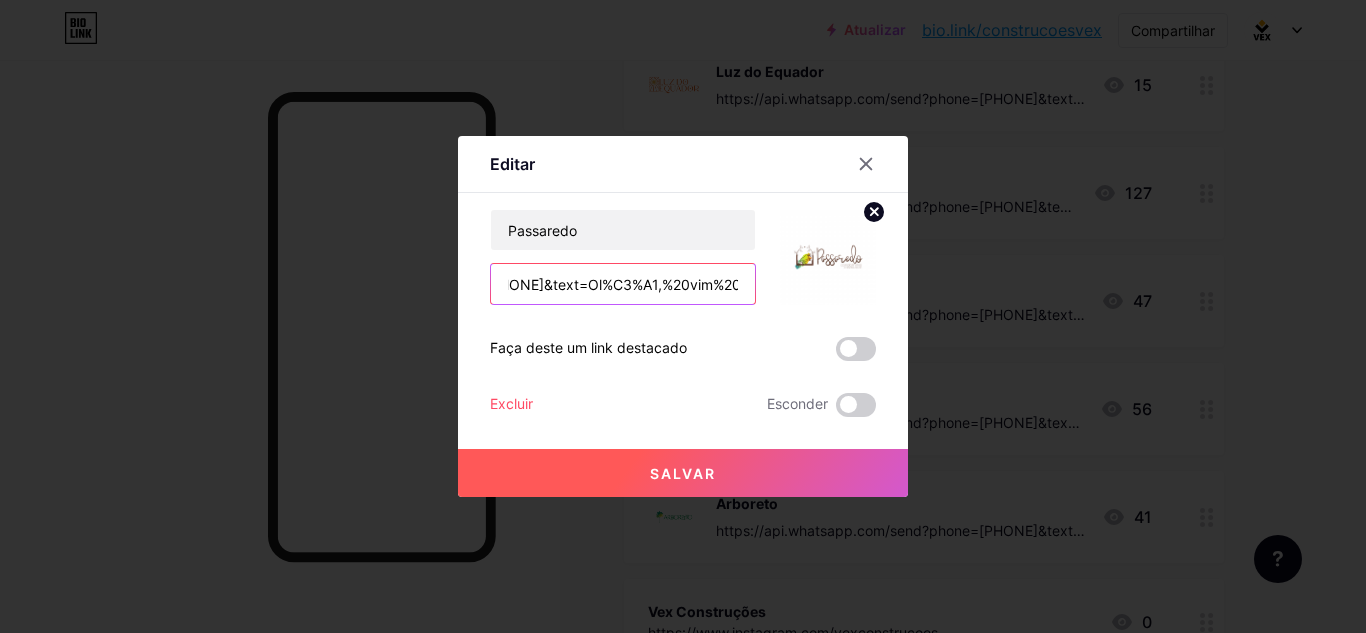 scroll, scrollTop: 0, scrollLeft: 1232, axis: horizontal 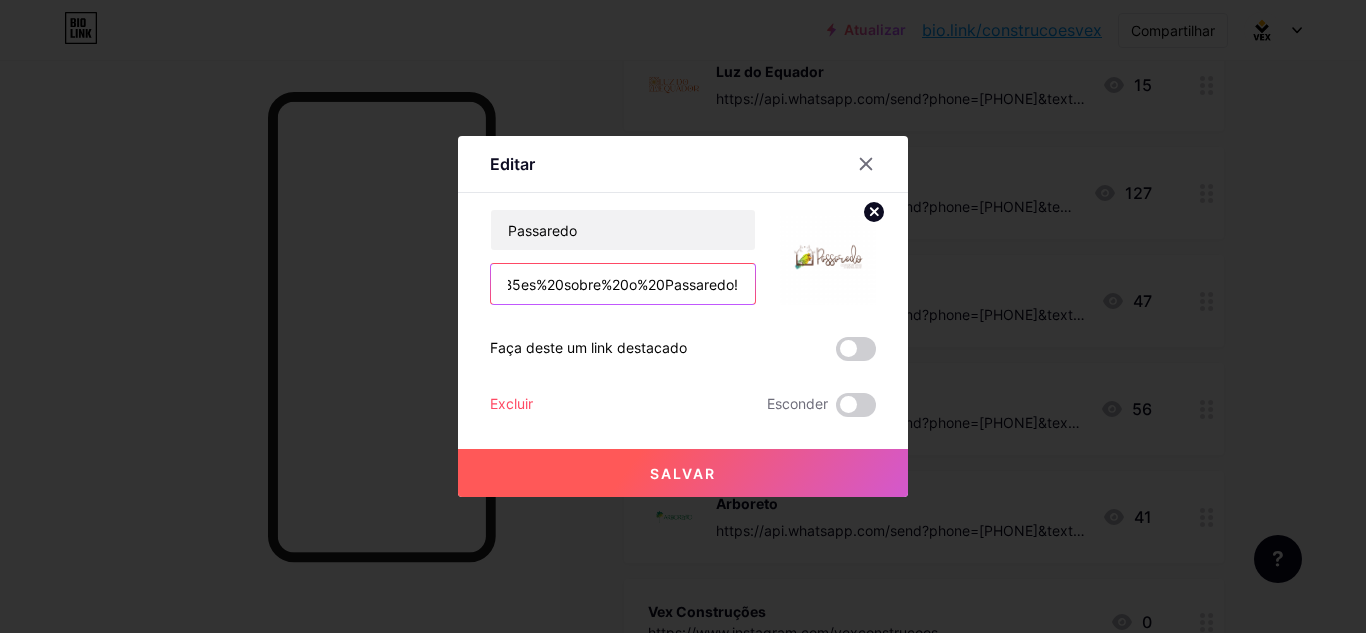 drag, startPoint x: 498, startPoint y: 291, endPoint x: 943, endPoint y: 295, distance: 445.01797 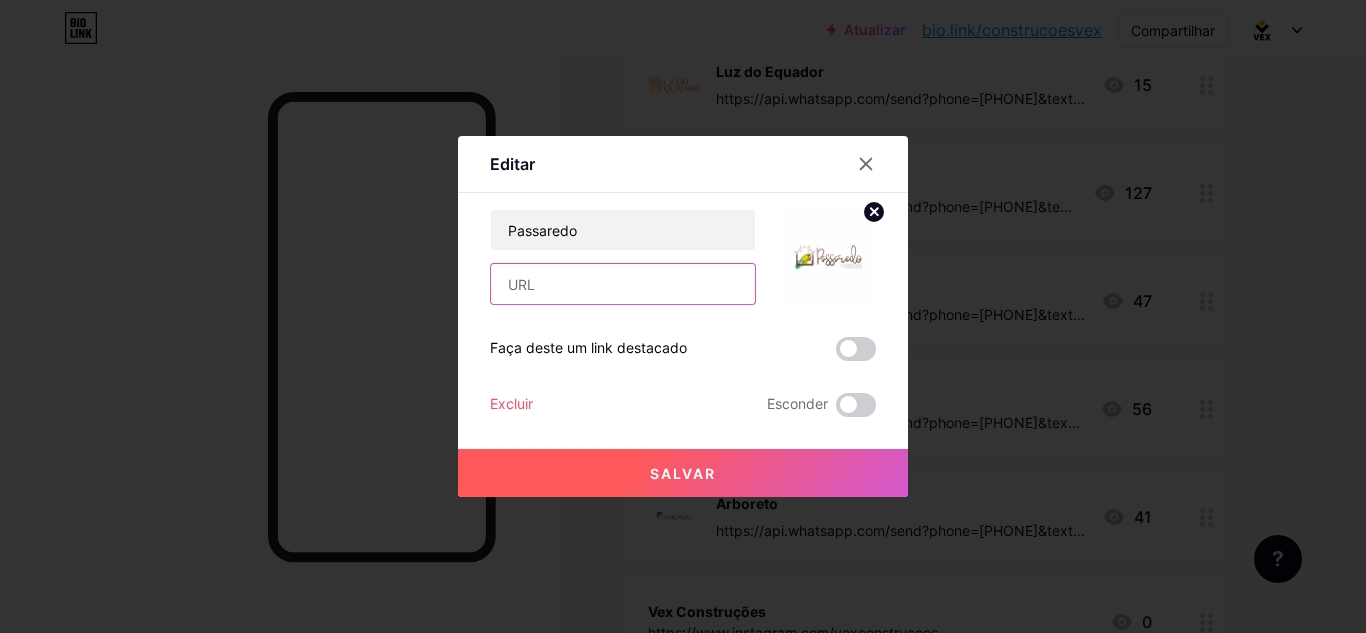 scroll, scrollTop: 0, scrollLeft: 0, axis: both 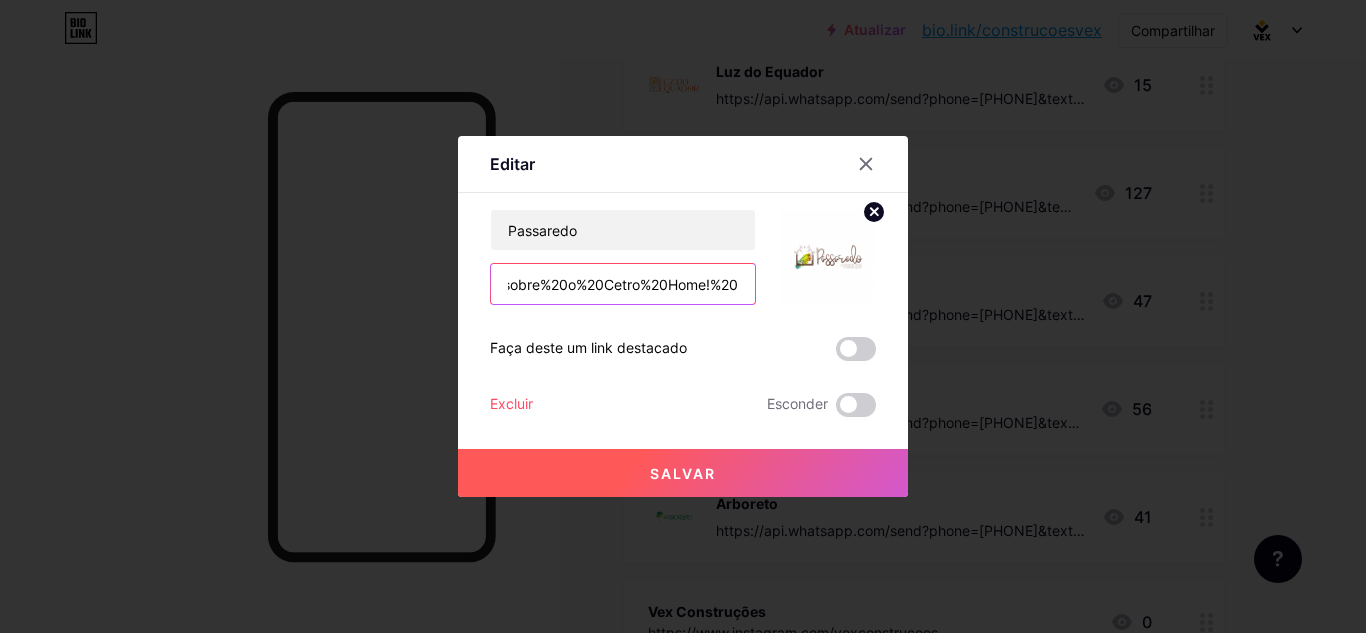 click on "https://wa.me/[PHONE]?text=Olá%20vim%20pelo%20biolink%20do%20Instagram%20e%20gostaria%20de%20mais%20informações%20sobre%20o%20Cetro%20Home!%20" at bounding box center [623, 284] 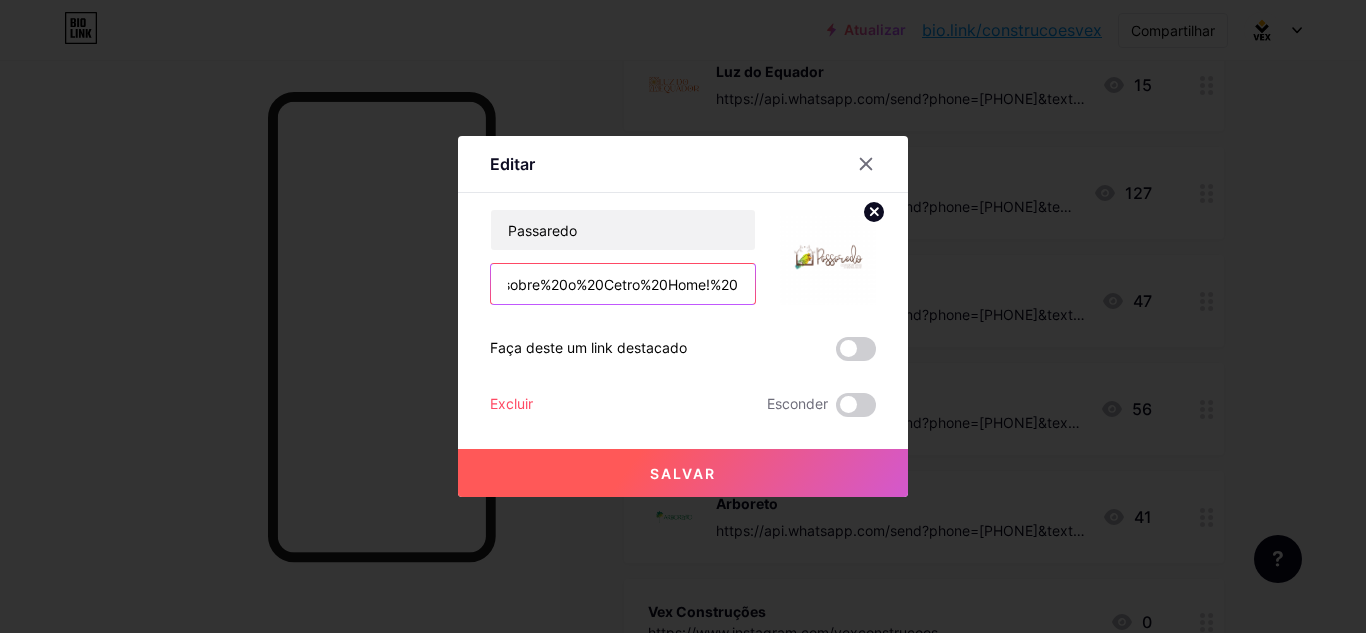 click on "https://wa.me/[PHONE]?text=Olá%20vim%20pelo%20biolink%20do%20Instagram%20e%20gostaria%20de%20mais%20informações%20sobre%20o%20Cetro%20Home!%20" at bounding box center (623, 284) 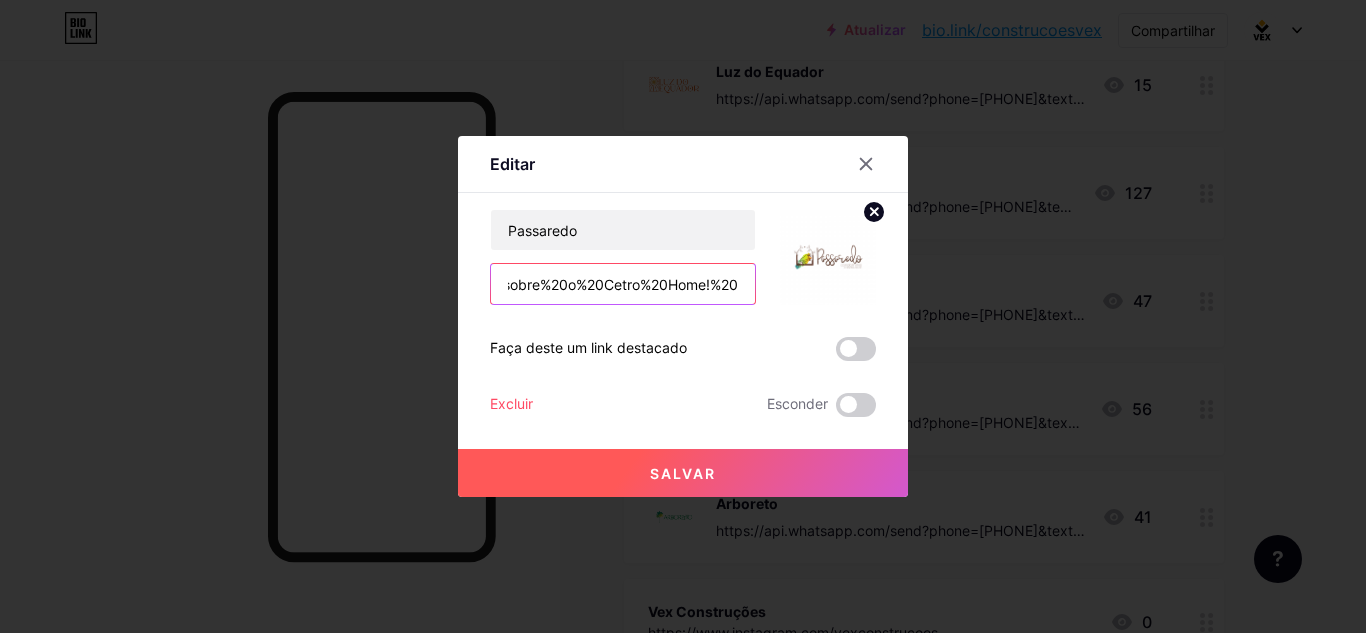 click on "https://wa.me/[PHONE]?text=Olá%20vim%20pelo%20biolink%20do%20Instagram%20e%20gostaria%20de%20mais%20informações%20sobre%20o%20Cetro%20Home!%20" at bounding box center [623, 284] 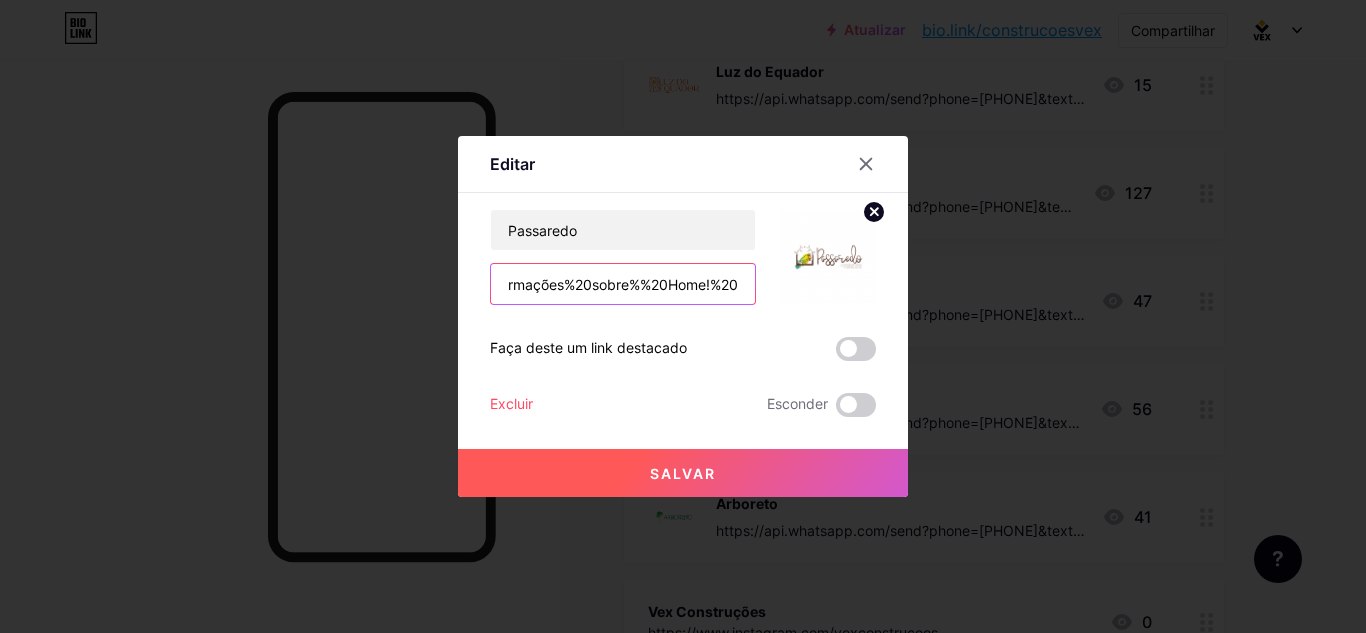 scroll, scrollTop: 0, scrollLeft: 861, axis: horizontal 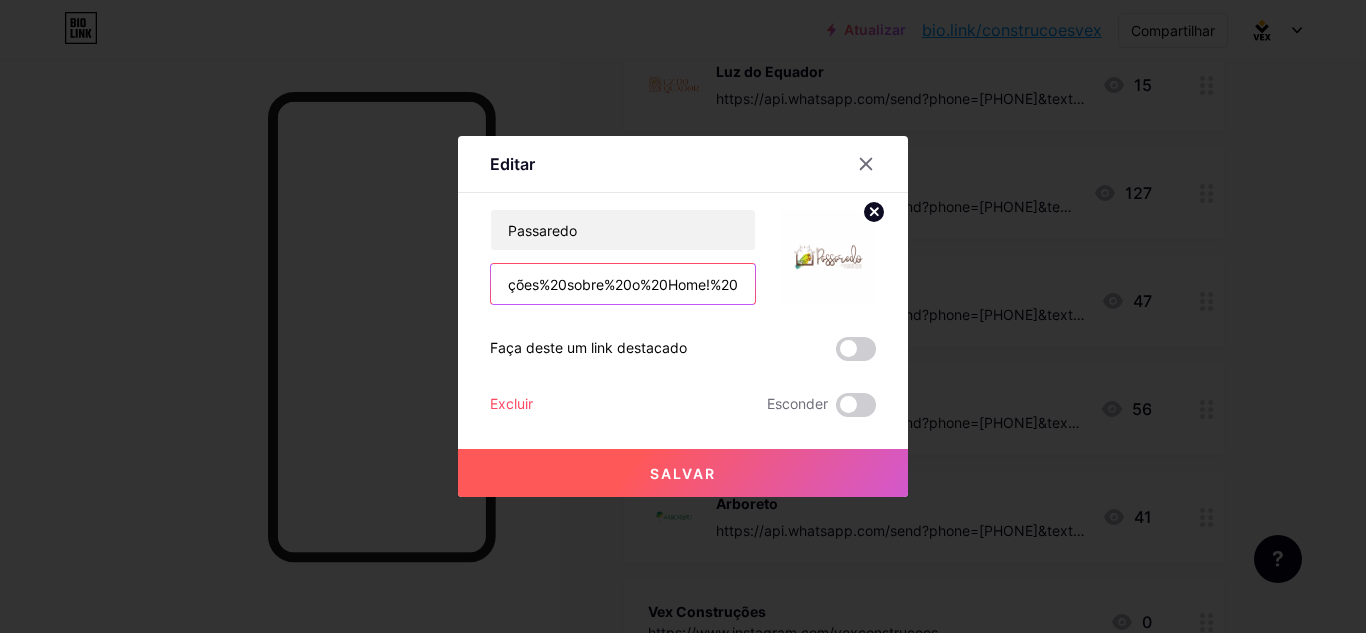 click on "https://wa.me/[PHONE]?text=Olá%20vim%20pelo%20biolink%20do%20Instagram%20e%20gostaria%20de%20mais%20informações%20sobre%20o%20Home!%20" at bounding box center (623, 284) 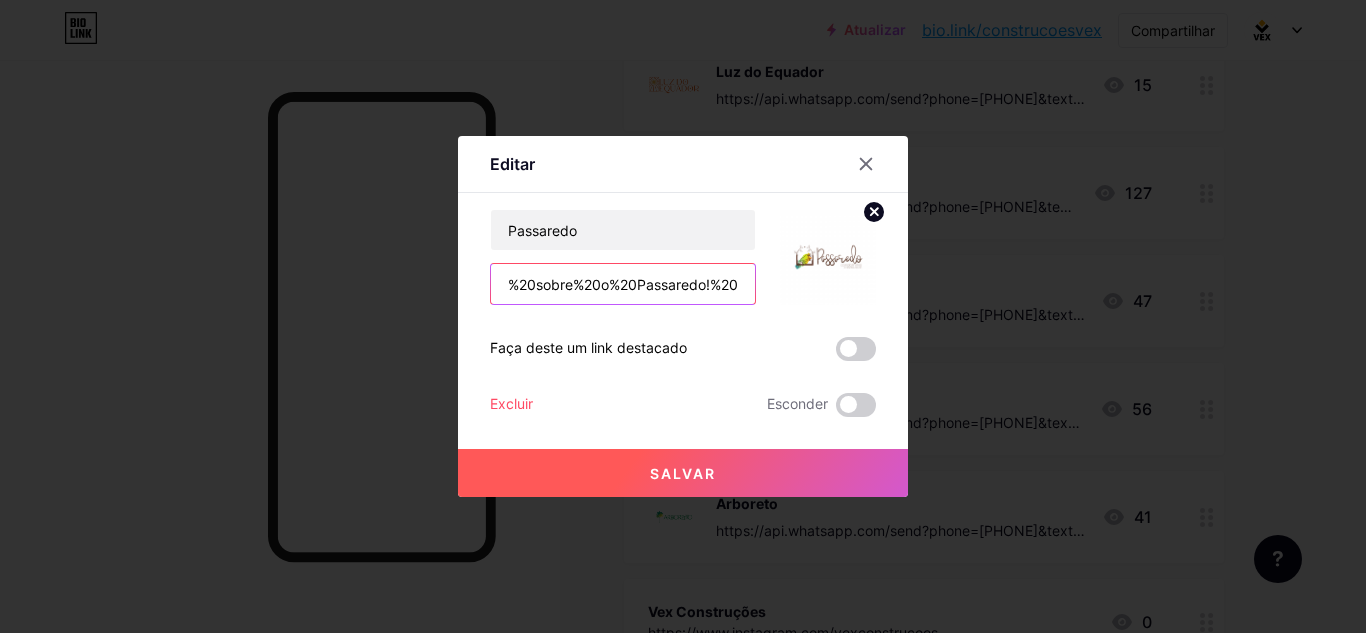 scroll, scrollTop: 0, scrollLeft: 886, axis: horizontal 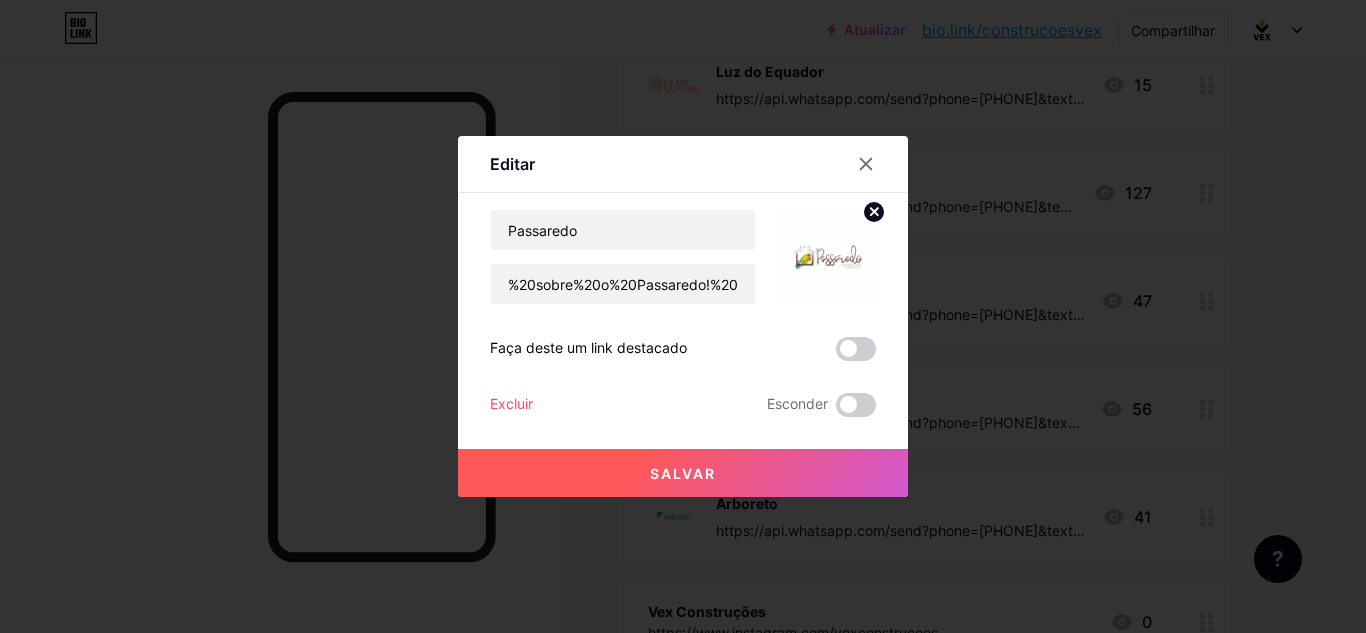 click on "Salvar" at bounding box center (683, 473) 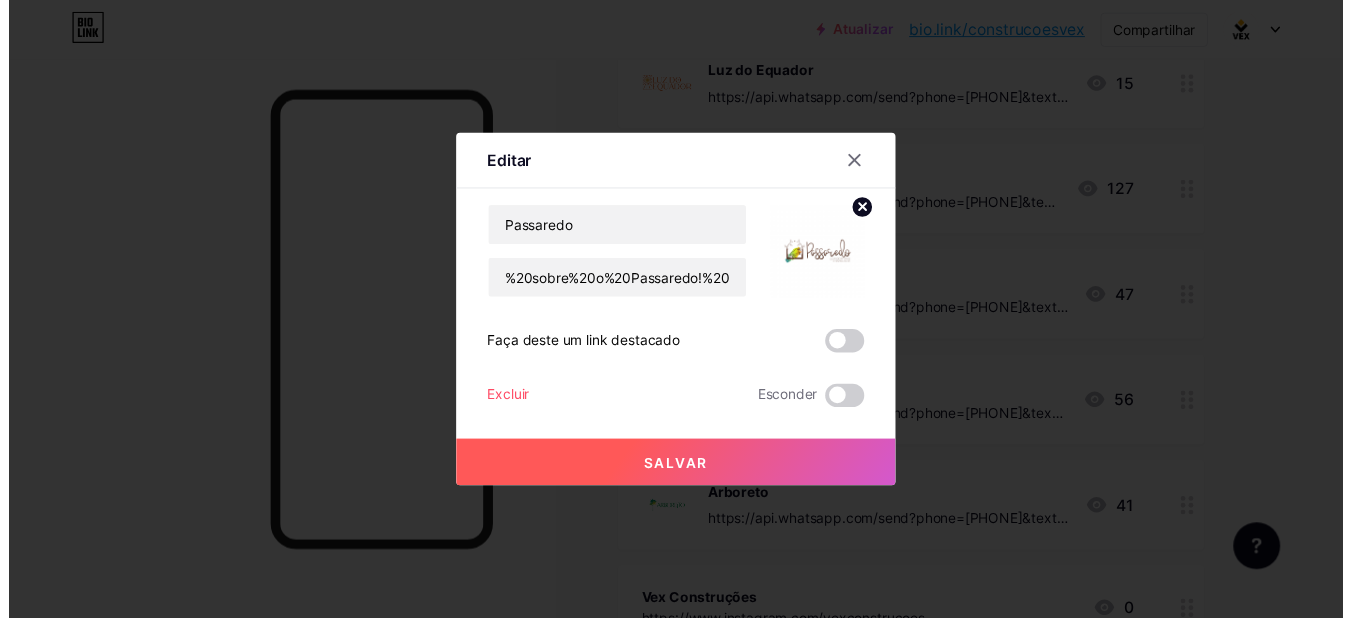scroll, scrollTop: 0, scrollLeft: 0, axis: both 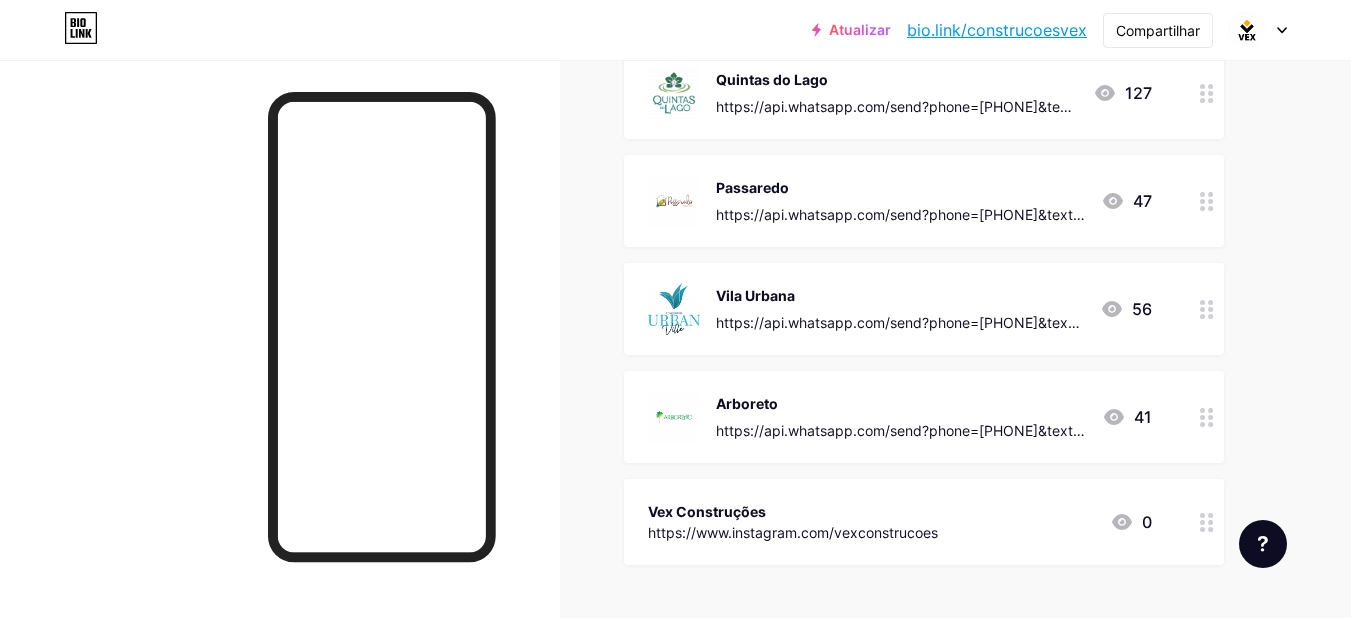 click 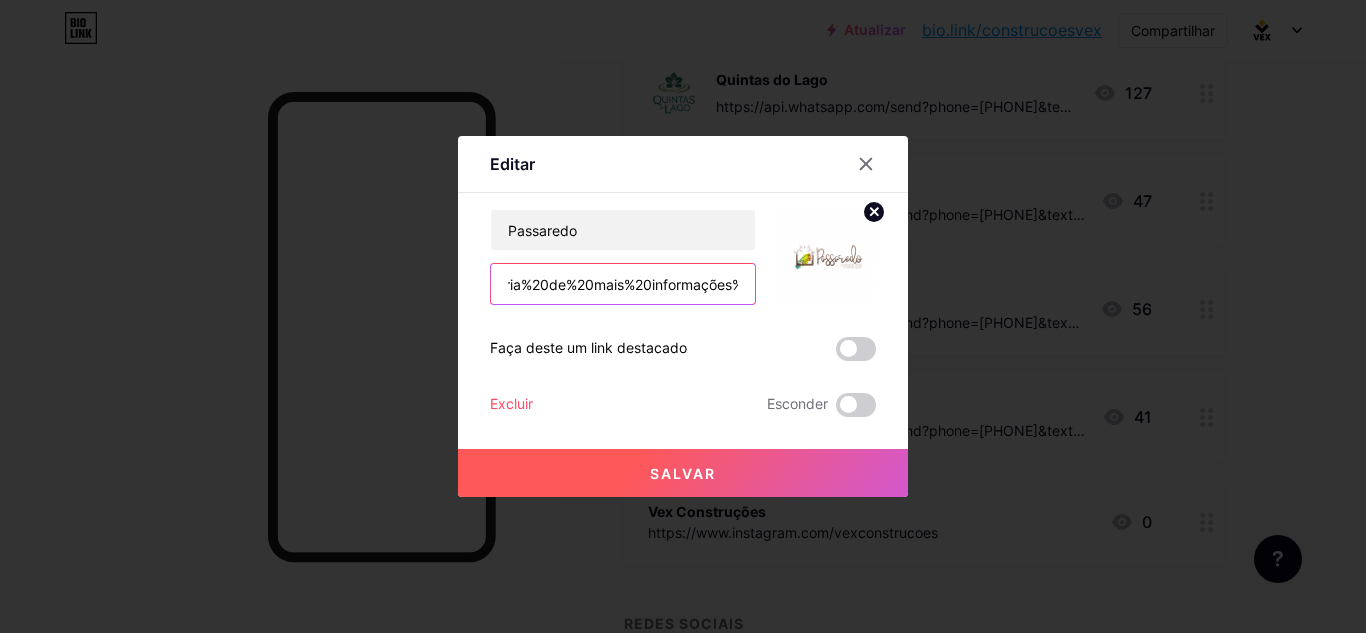 scroll, scrollTop: 0, scrollLeft: 917, axis: horizontal 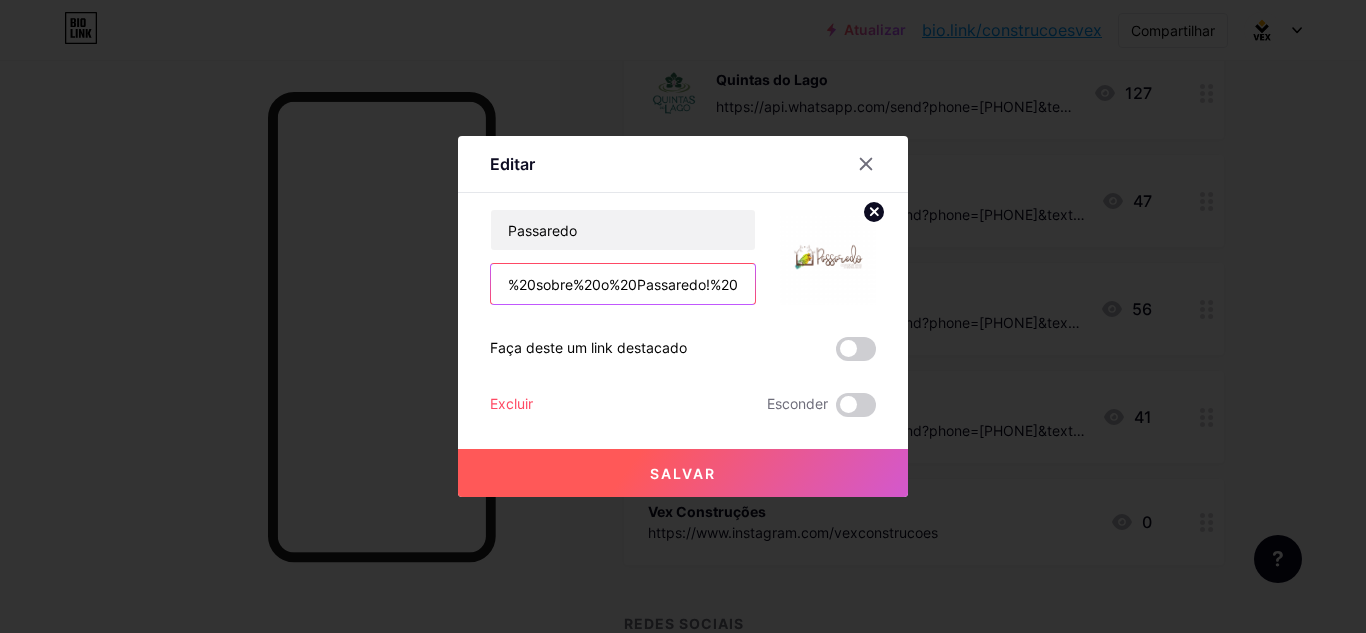 drag, startPoint x: 499, startPoint y: 283, endPoint x: 788, endPoint y: 273, distance: 289.17297 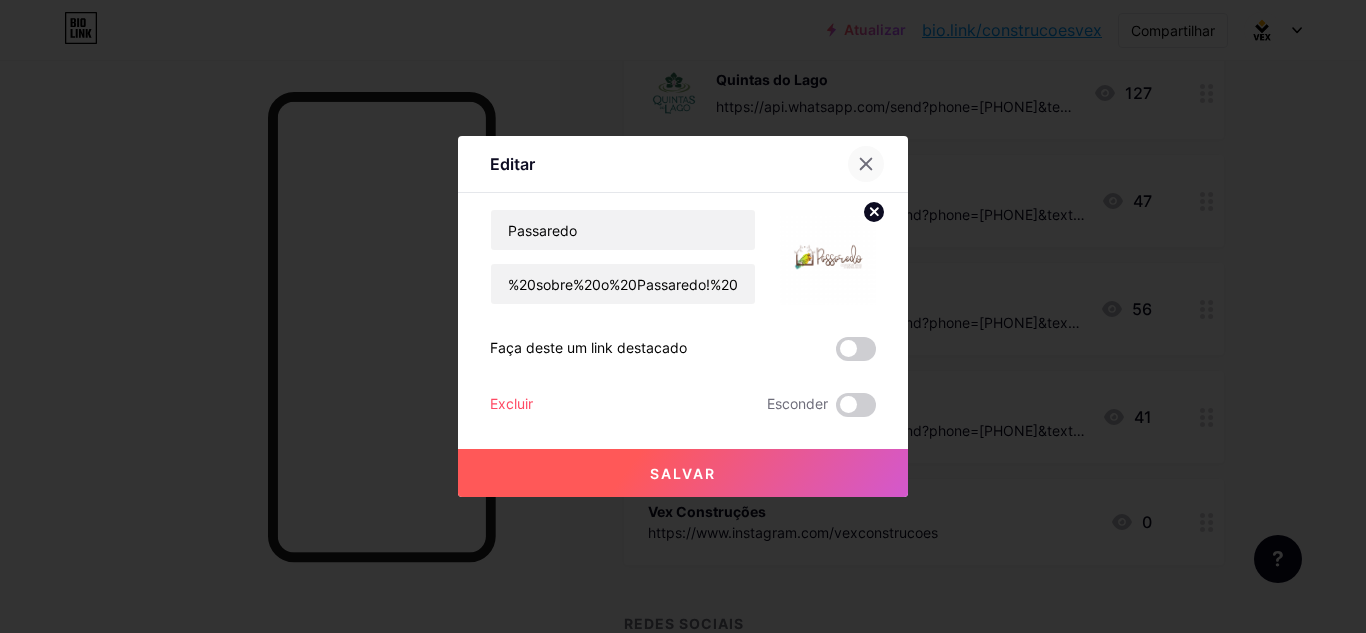 click at bounding box center (866, 164) 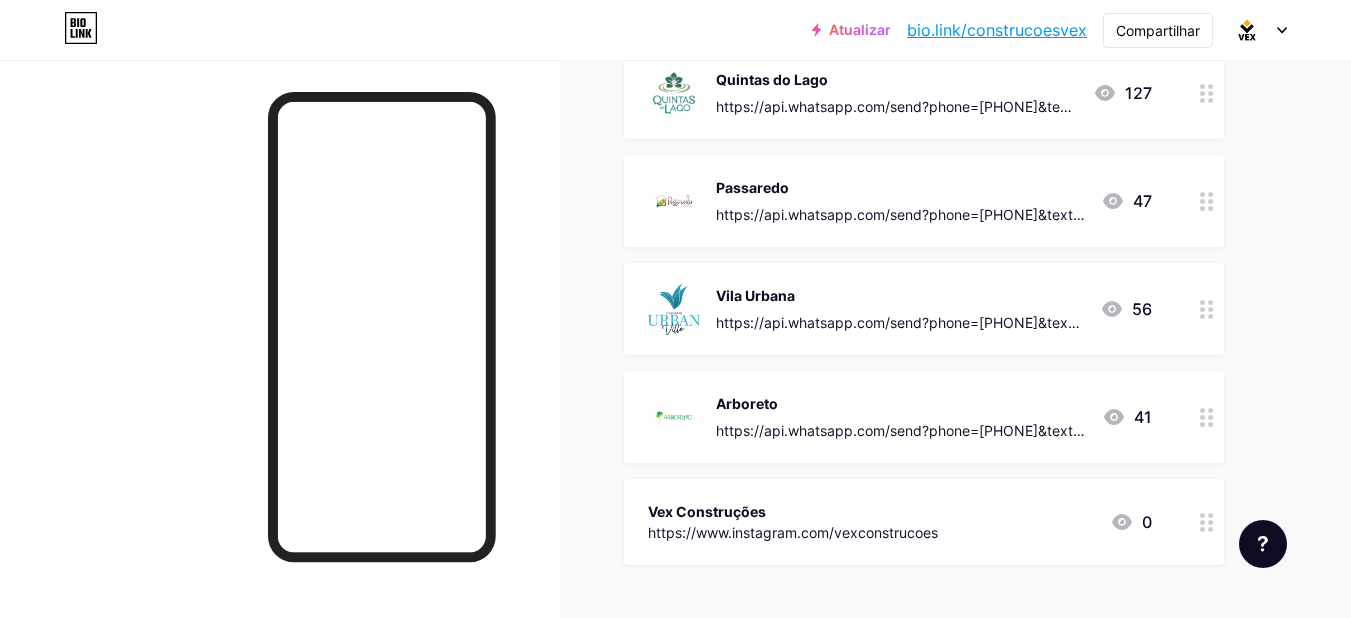 click 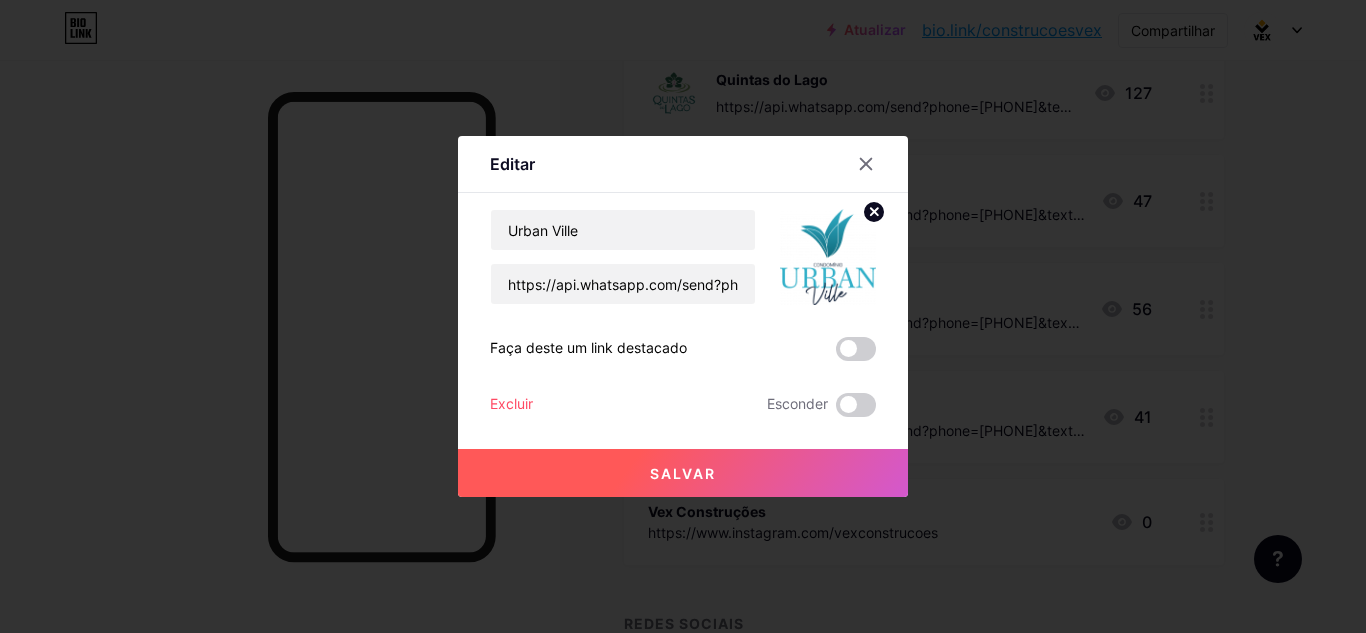 click at bounding box center (683, 316) 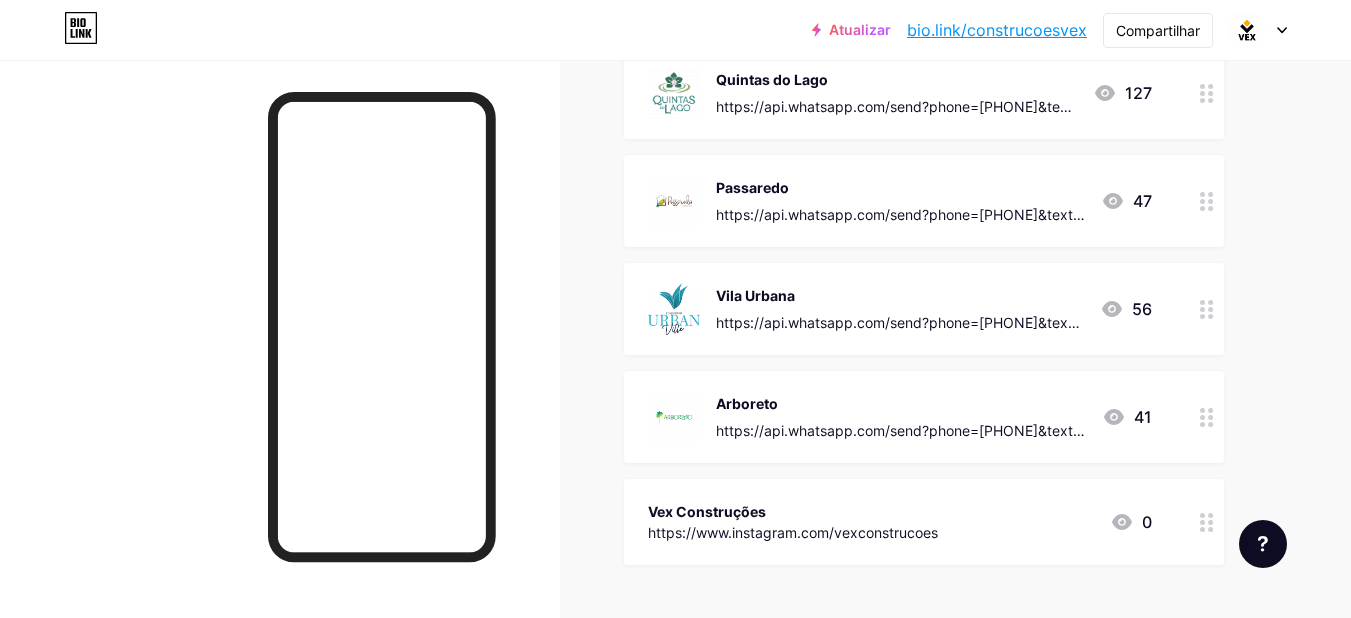 click 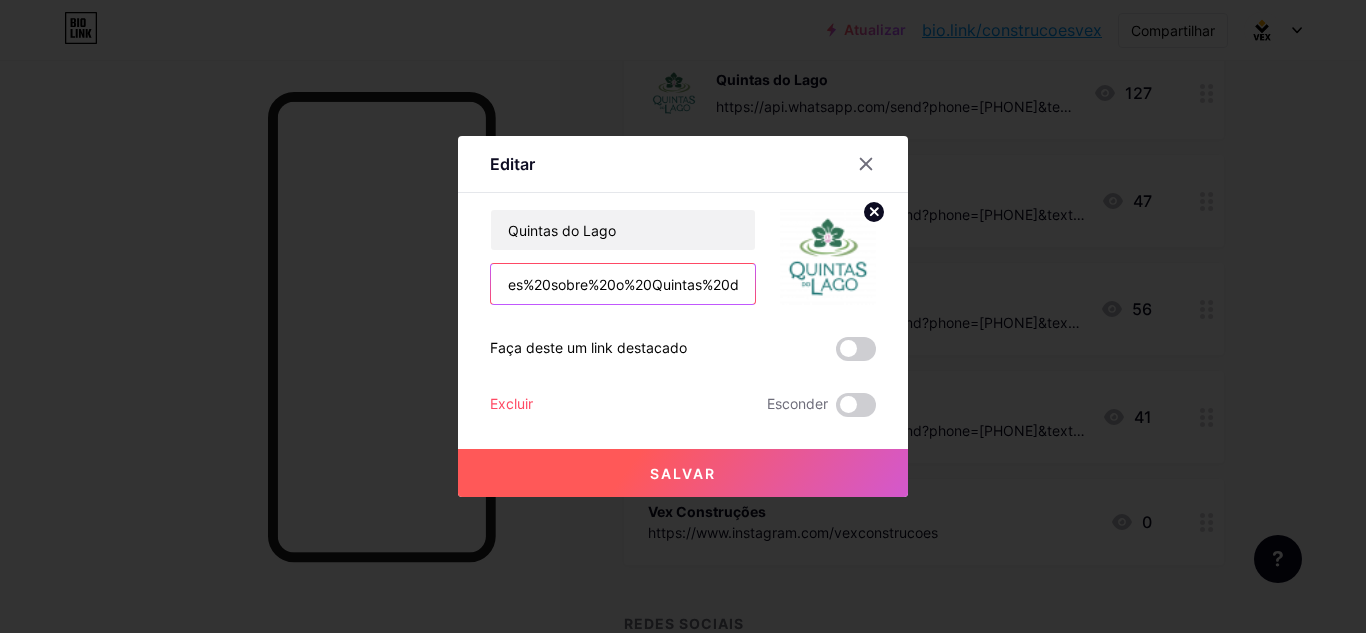 scroll, scrollTop: 0, scrollLeft: 1027, axis: horizontal 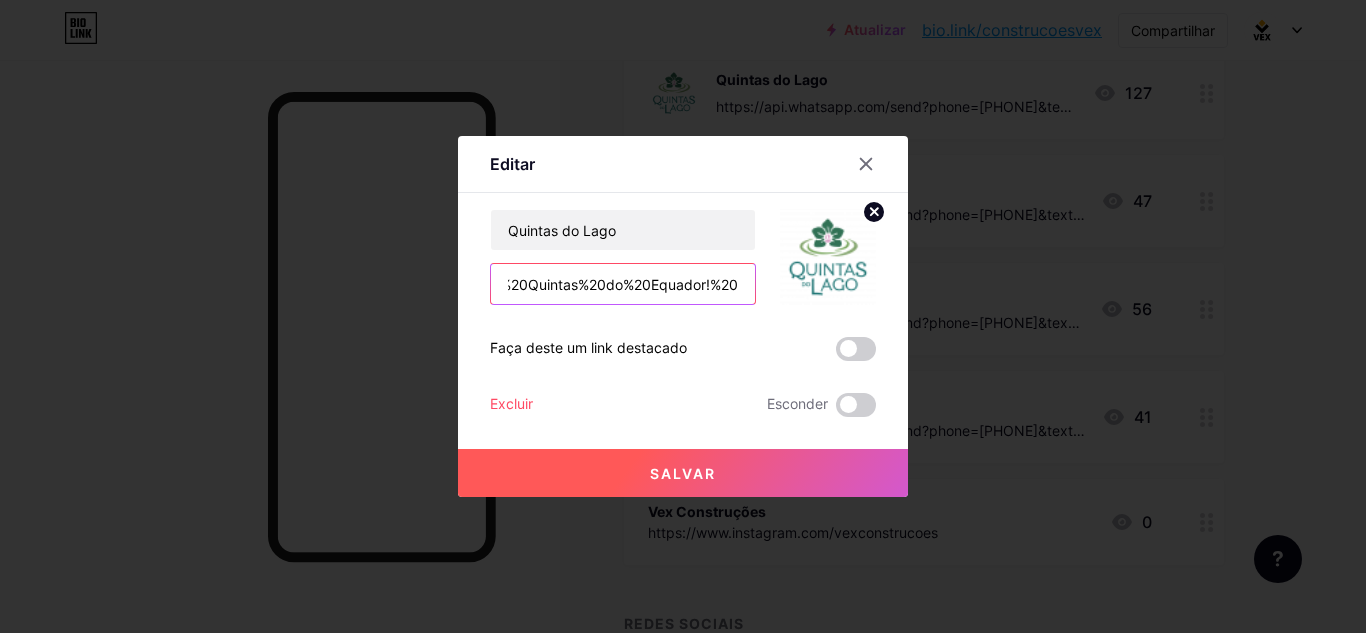 drag, startPoint x: 494, startPoint y: 289, endPoint x: 820, endPoint y: 295, distance: 326.0552 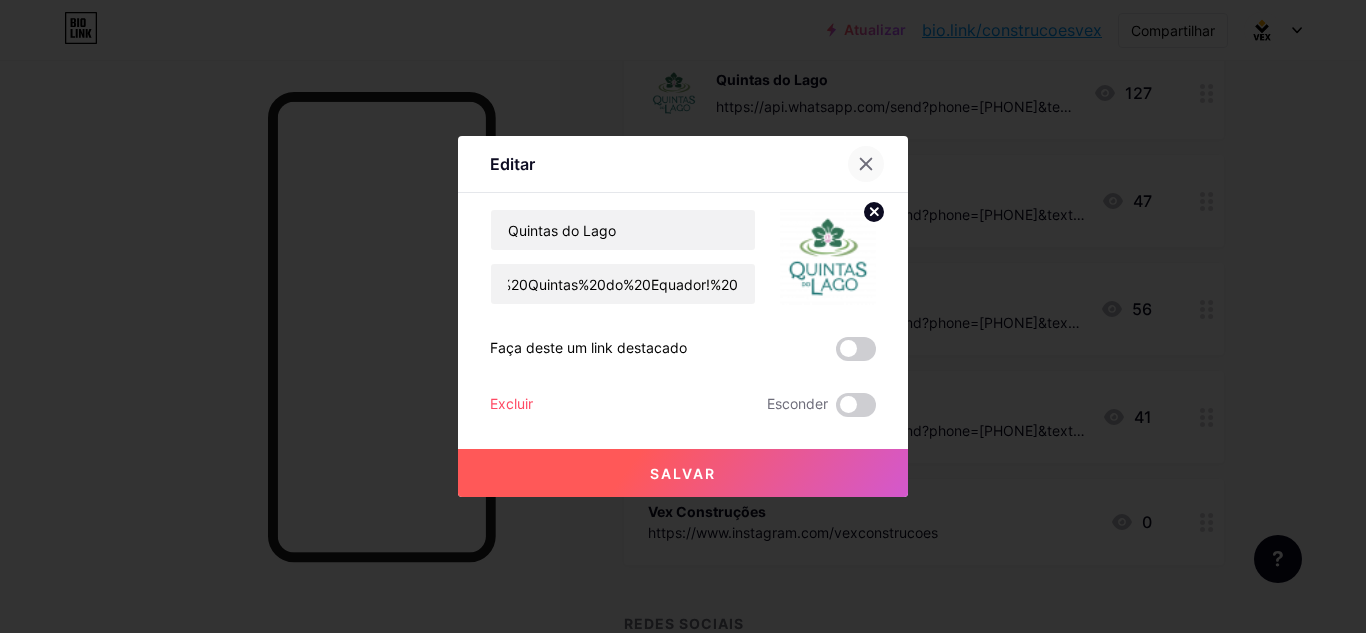 click 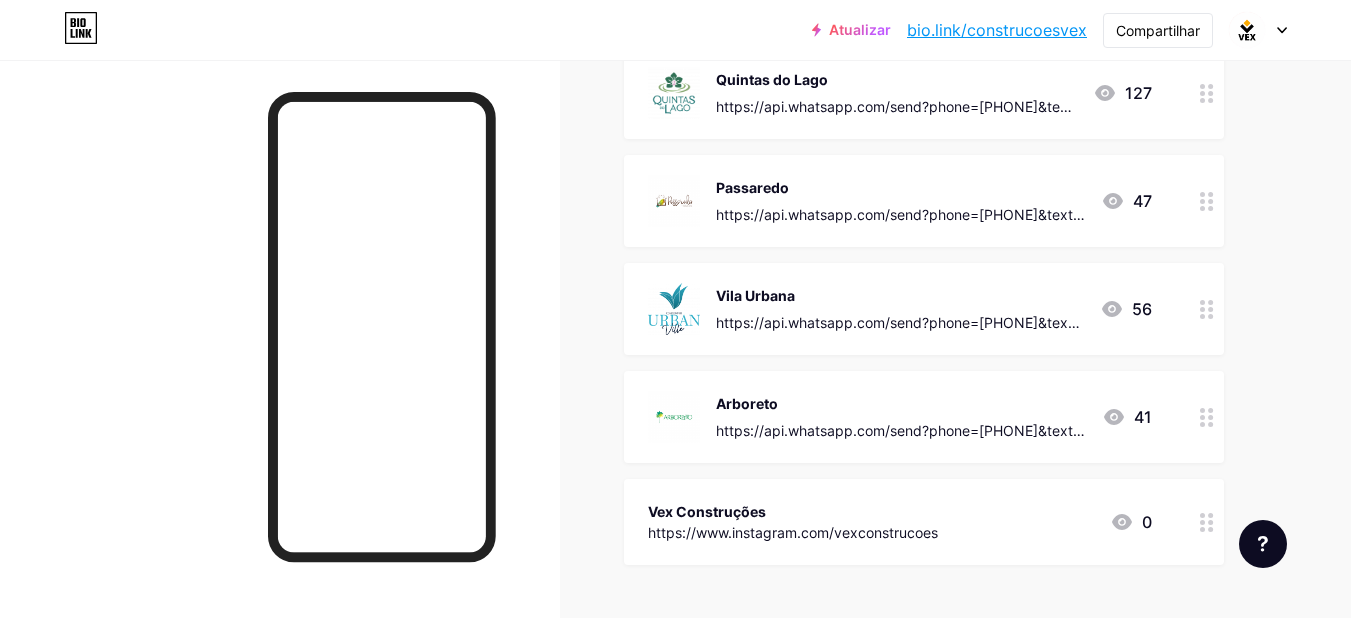 click 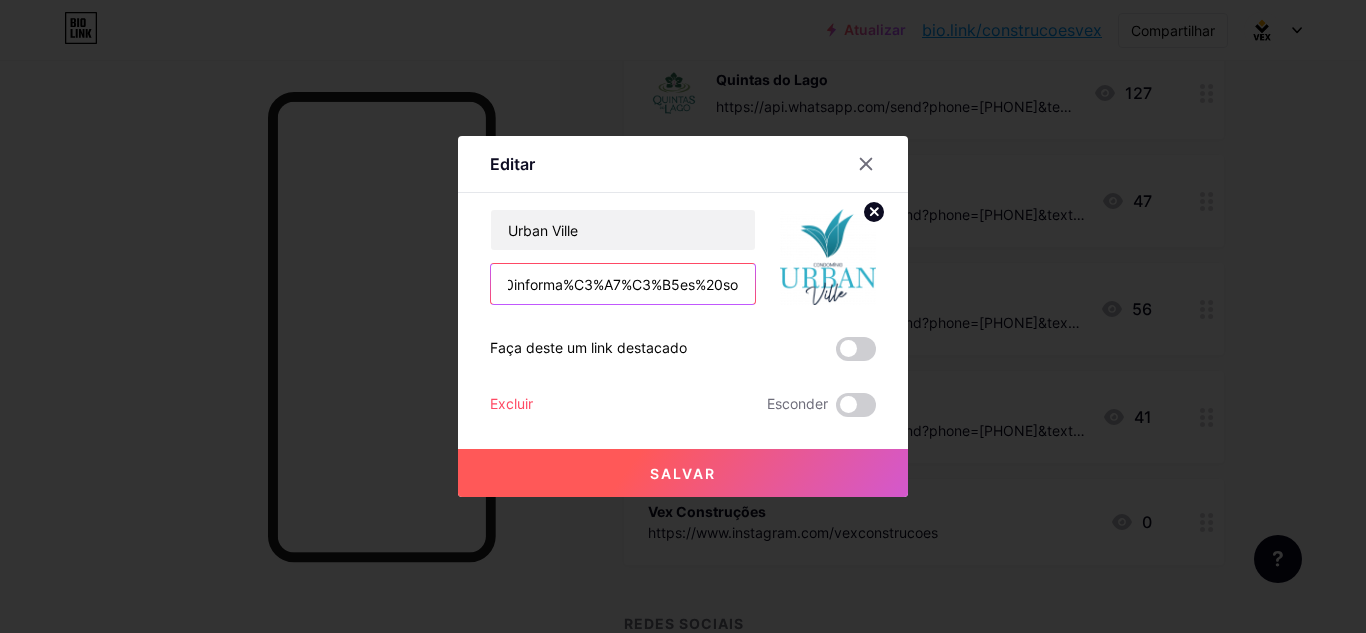 scroll, scrollTop: 0, scrollLeft: 1260, axis: horizontal 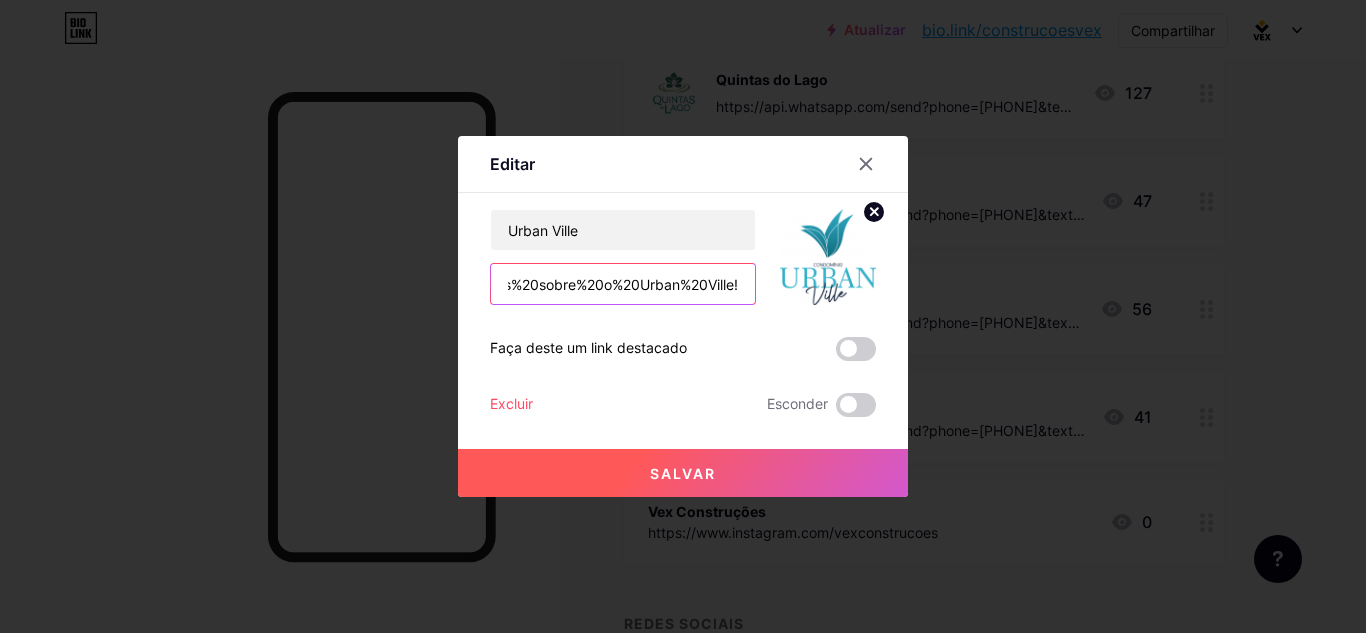 drag, startPoint x: 501, startPoint y: 282, endPoint x: 893, endPoint y: 312, distance: 393.14627 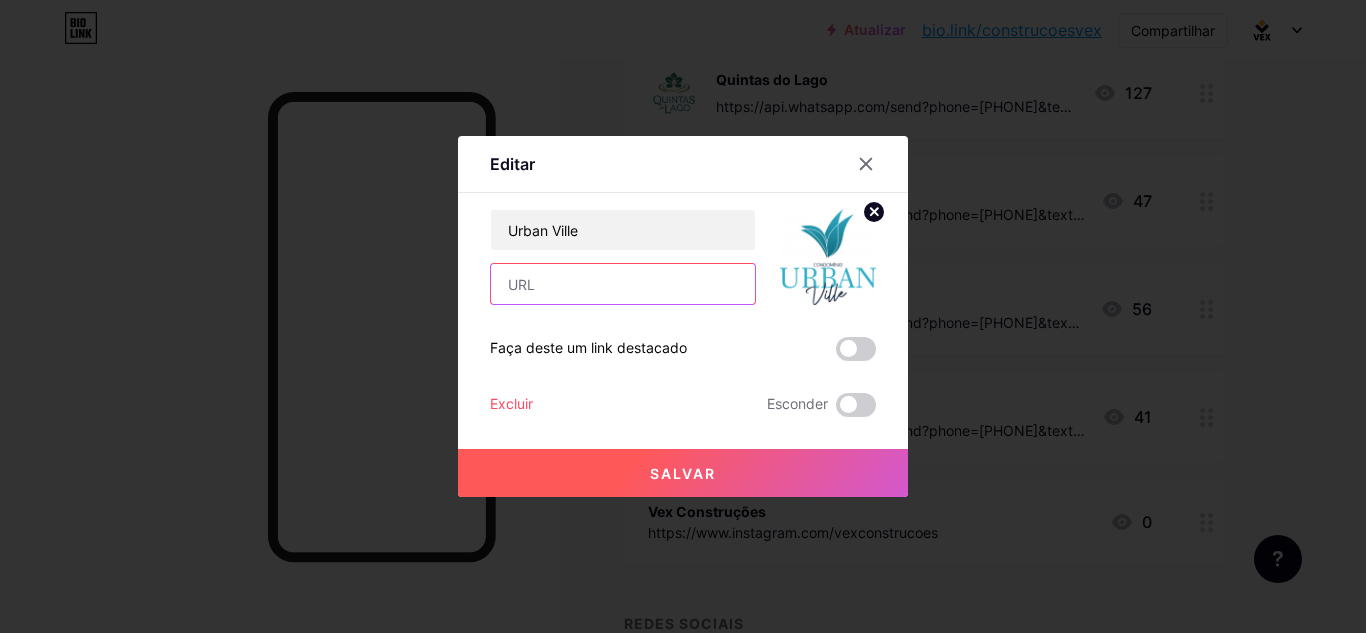 scroll, scrollTop: 0, scrollLeft: 0, axis: both 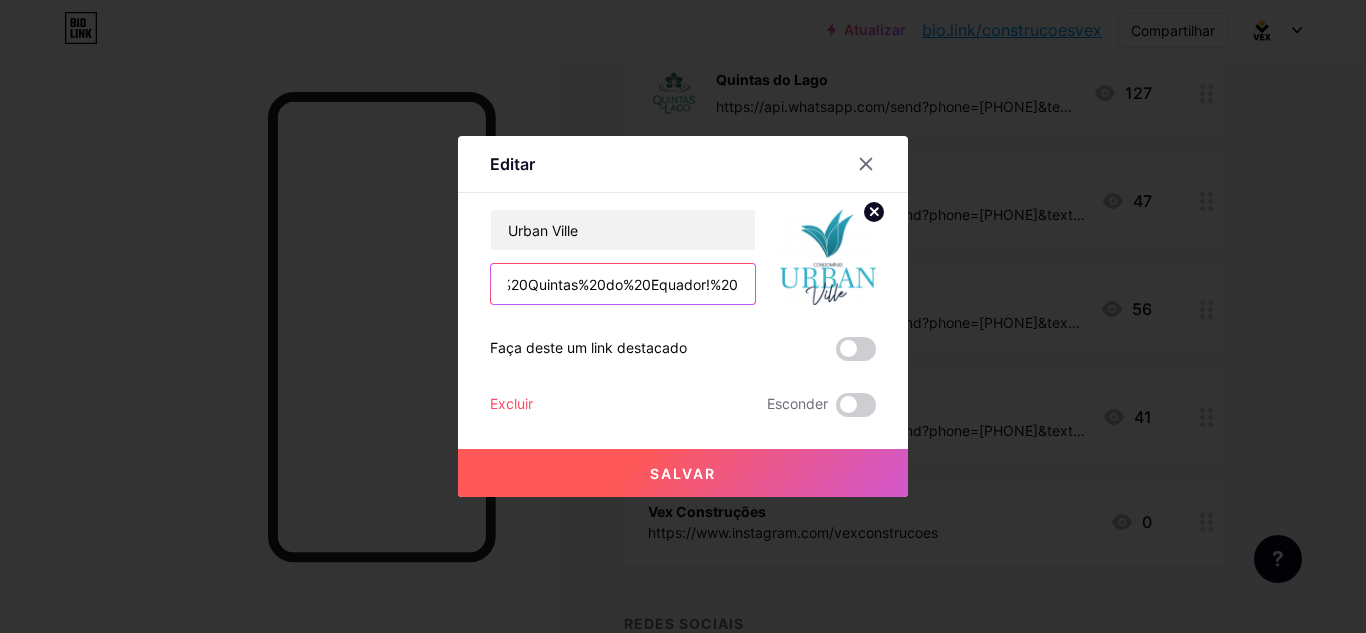 type on "https://wa.me/[PHONE]?text=Olá%20vim%20pelo%20biolink%20do%20Instagram%20e%20gostaria%20de%20mais%20informações%20sobre%20o%20Quintas%20do%20Equador!%20" 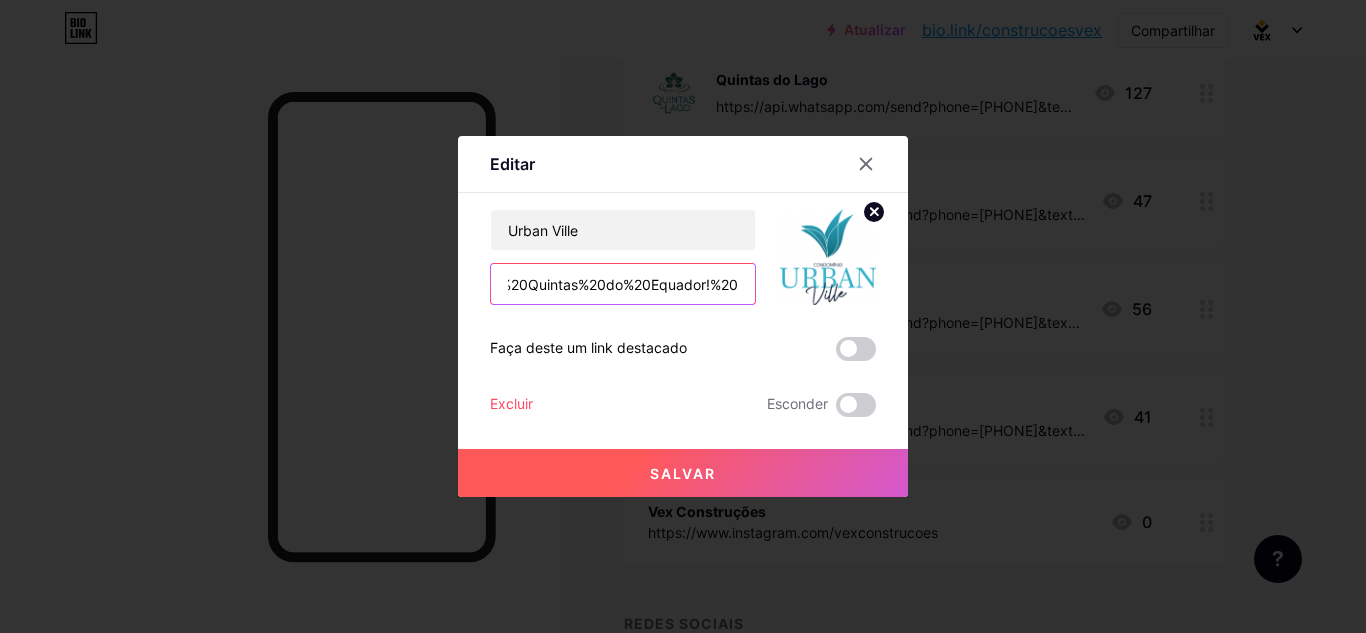 scroll, scrollTop: 0, scrollLeft: 0, axis: both 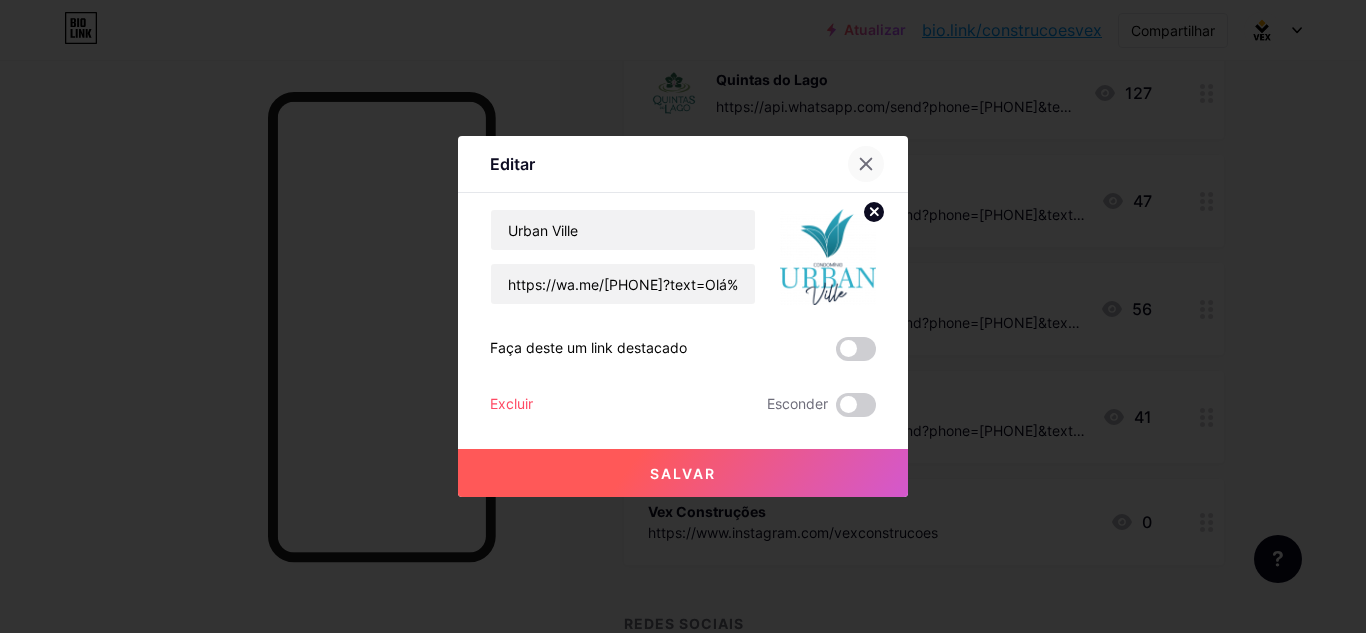click 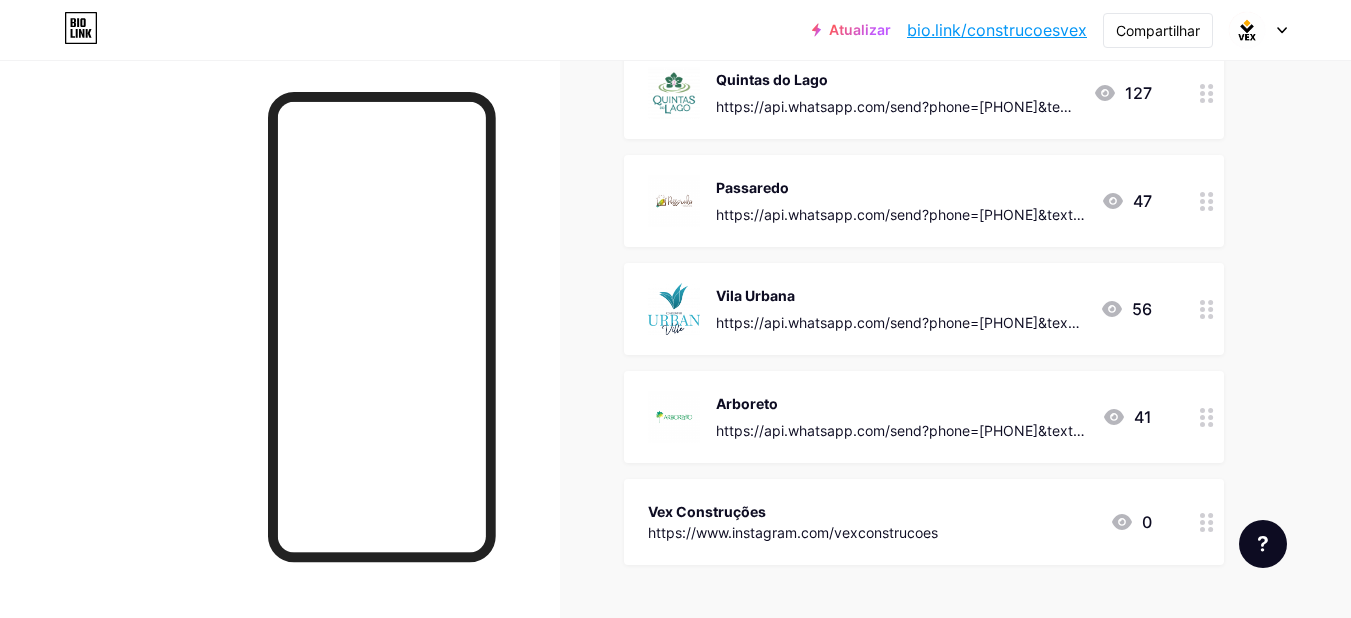 click 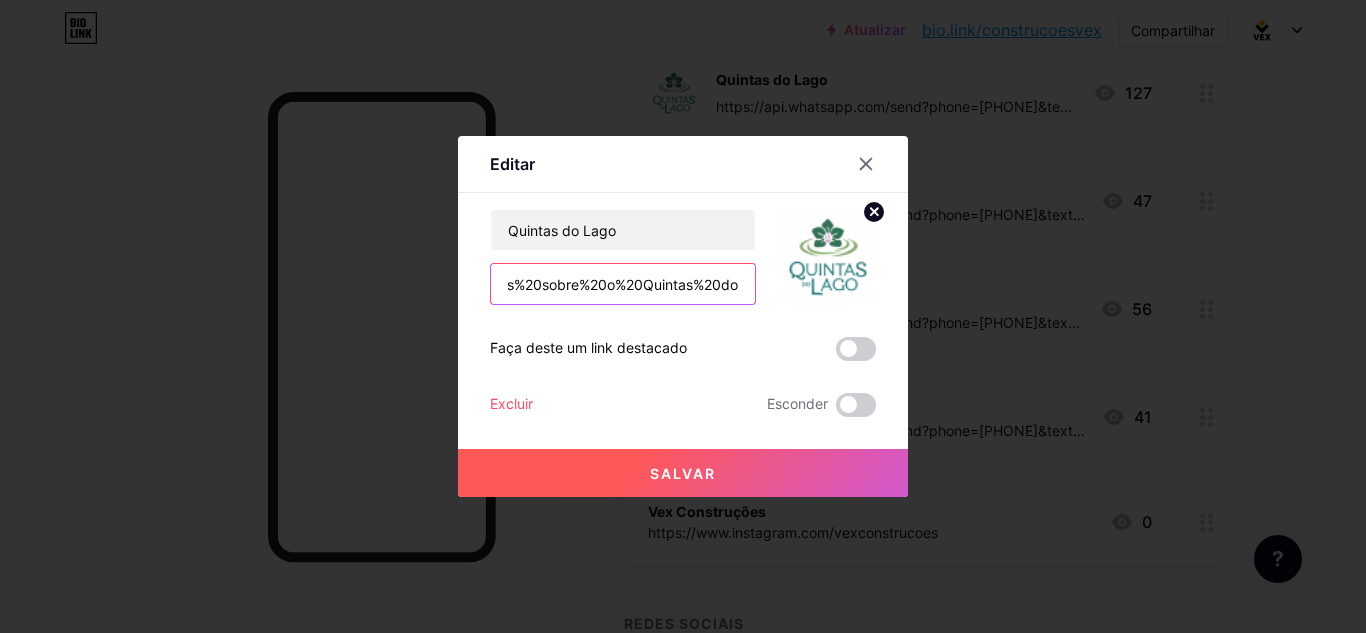 scroll, scrollTop: 0, scrollLeft: 1027, axis: horizontal 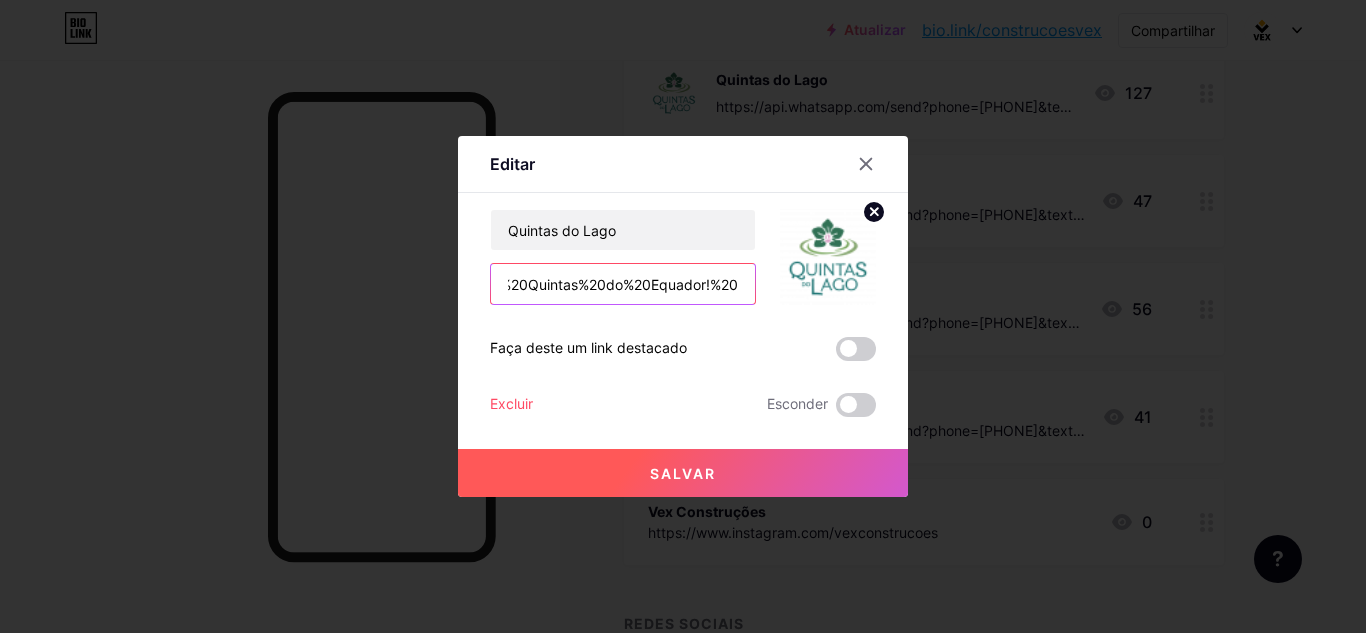 drag, startPoint x: 625, startPoint y: 287, endPoint x: 808, endPoint y: 298, distance: 183.3303 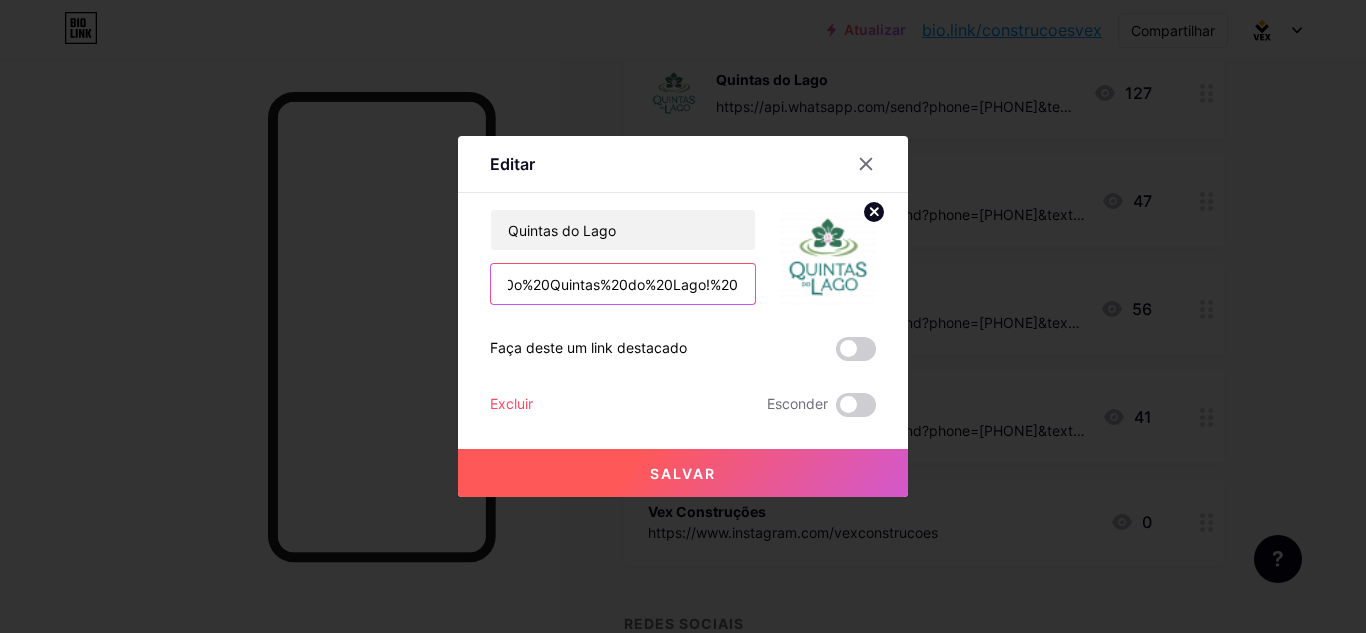 scroll, scrollTop: 0, scrollLeft: 1005, axis: horizontal 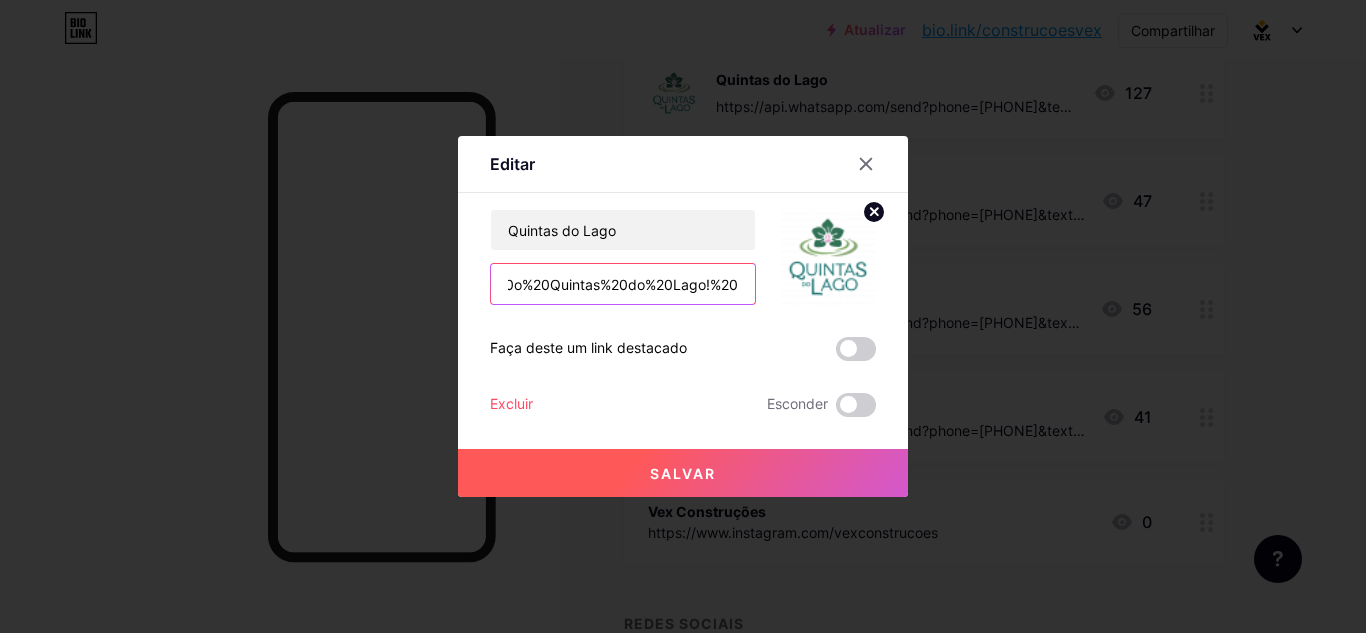 type on "https://wa.me/[PHONE]?text=Olá%20vim%20pelo%20biolink%20do%20Instagram%20e%20gostaria%20de%20mais%20informações%20sobre%20o%20Quintas%20do%20Lago!%20" 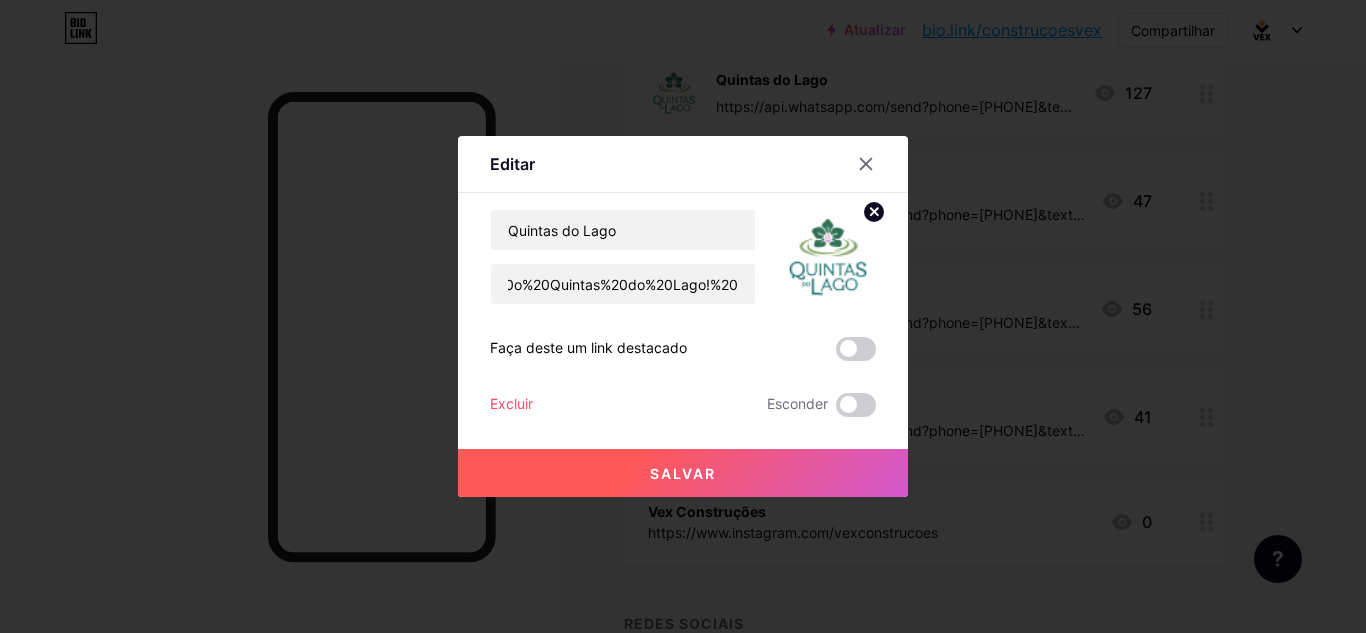 click on "Salvar" at bounding box center (683, 473) 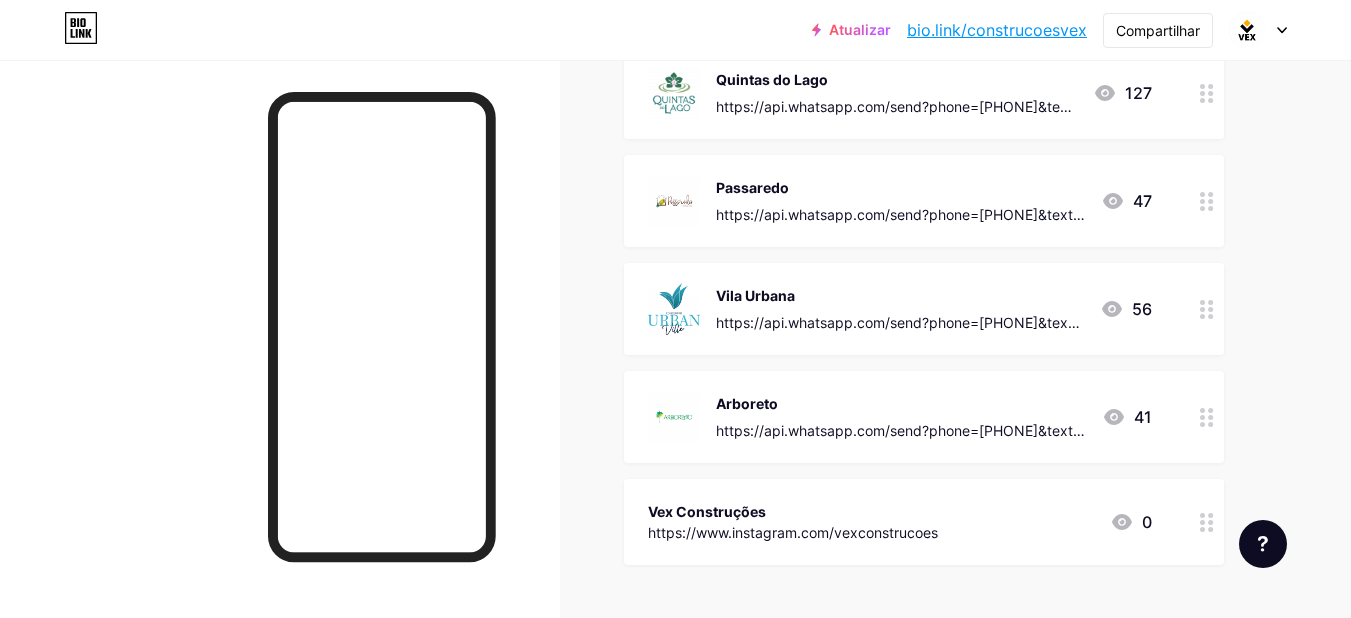 click 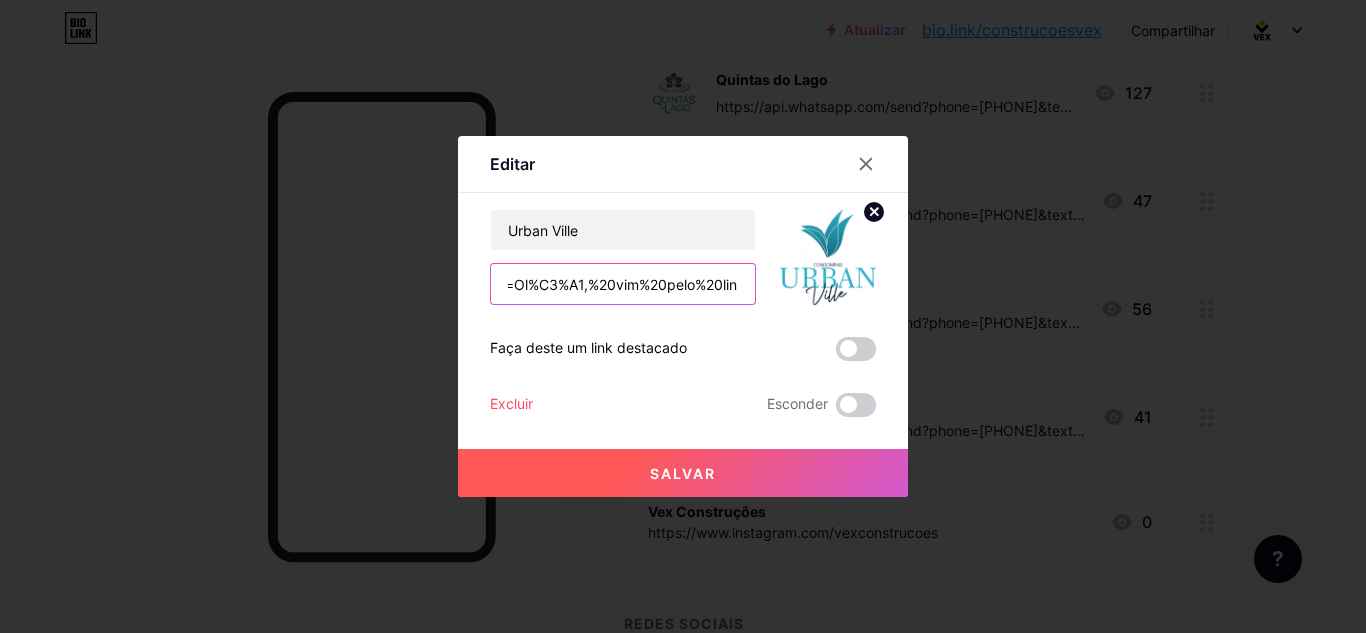 scroll, scrollTop: 0, scrollLeft: 1260, axis: horizontal 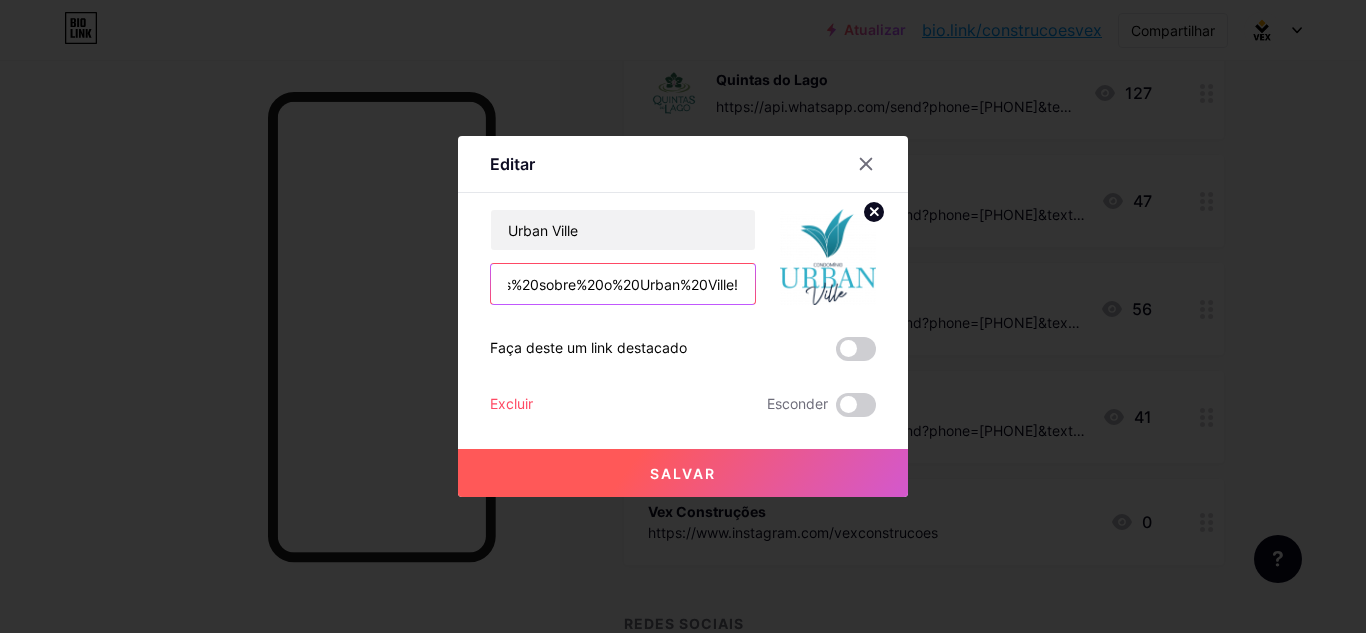 drag, startPoint x: 500, startPoint y: 284, endPoint x: 885, endPoint y: 296, distance: 385.18698 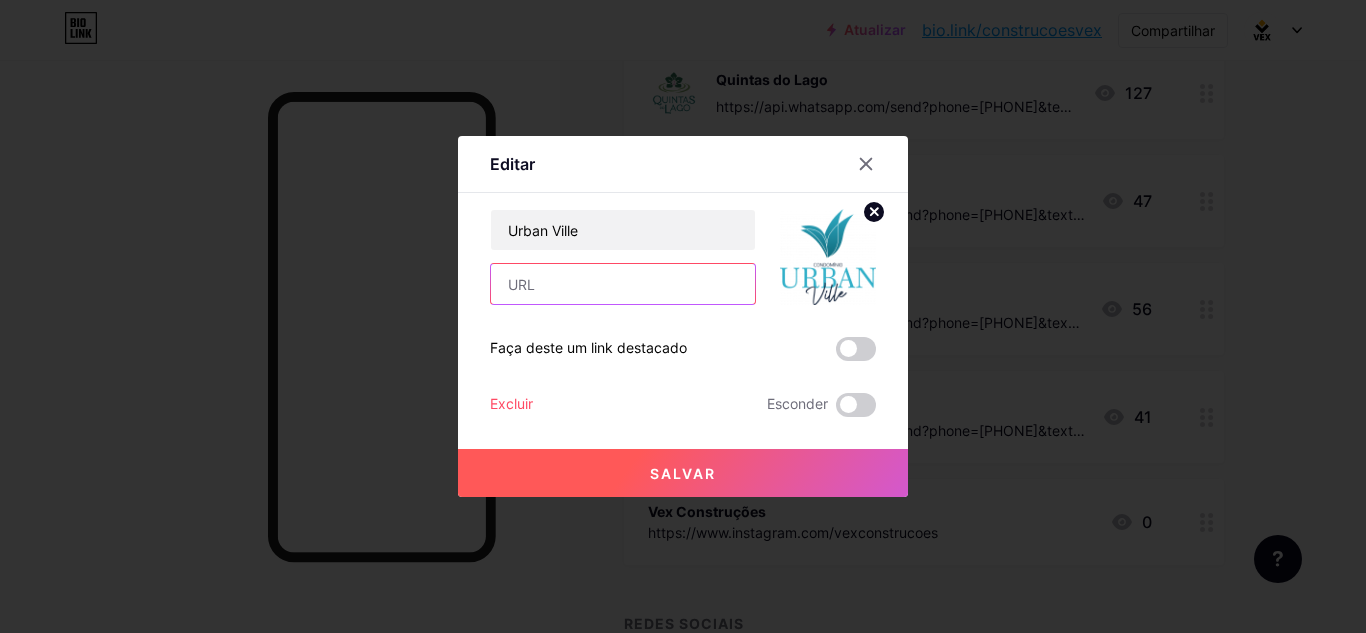 scroll, scrollTop: 0, scrollLeft: 0, axis: both 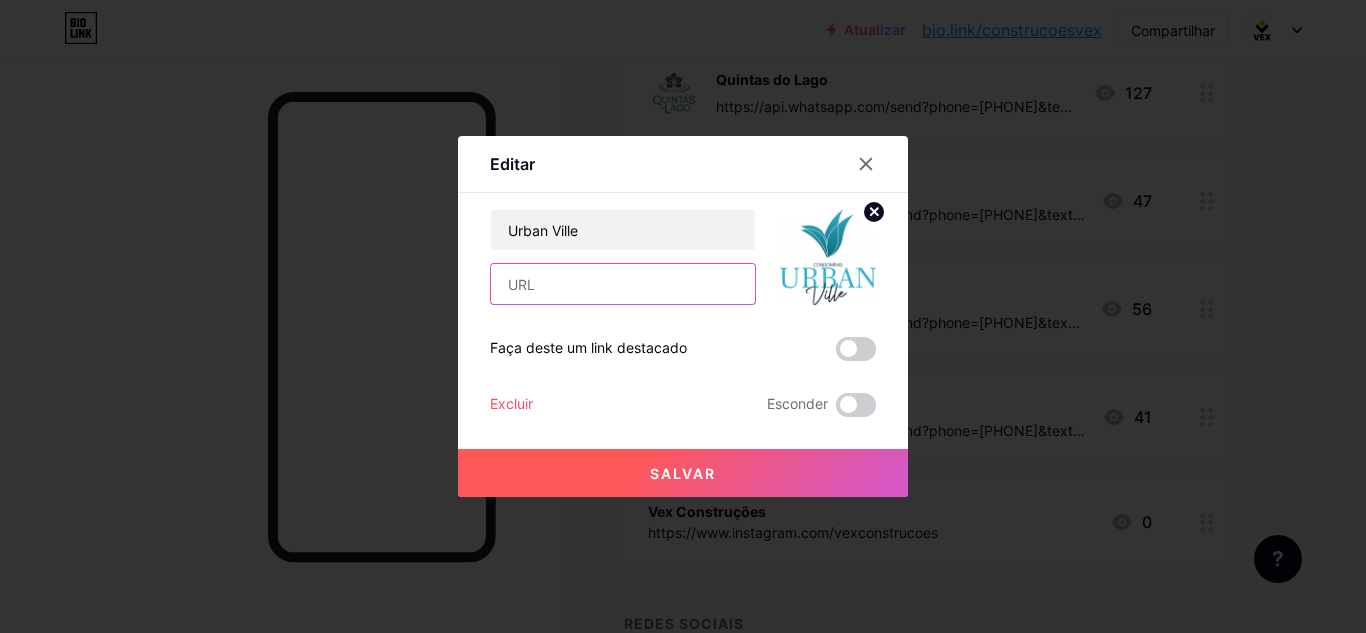 paste on "https://wa.me/[PHONE]?text=Olá%20vim%20pelo%20biolink%20do%20Instagram%20e%20gostaria%20de%20mais%20informações%20sobre%20o%20Quintas%20do%20Equador!%20" 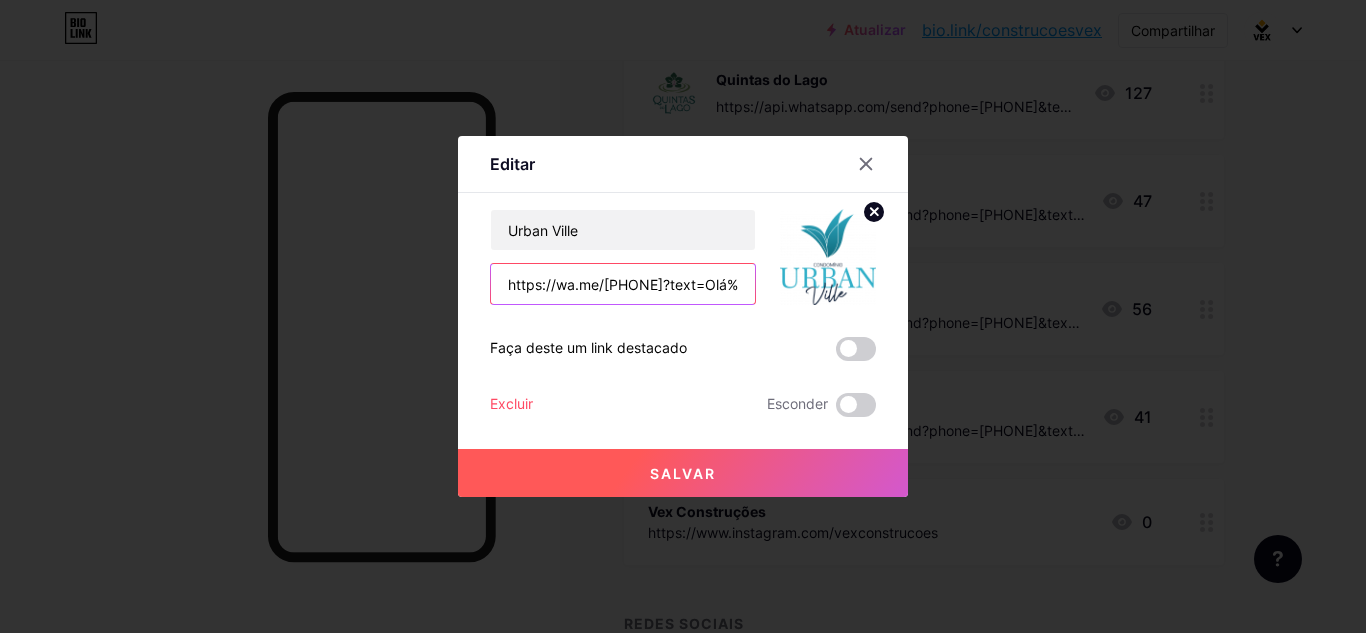 scroll, scrollTop: 0, scrollLeft: 1027, axis: horizontal 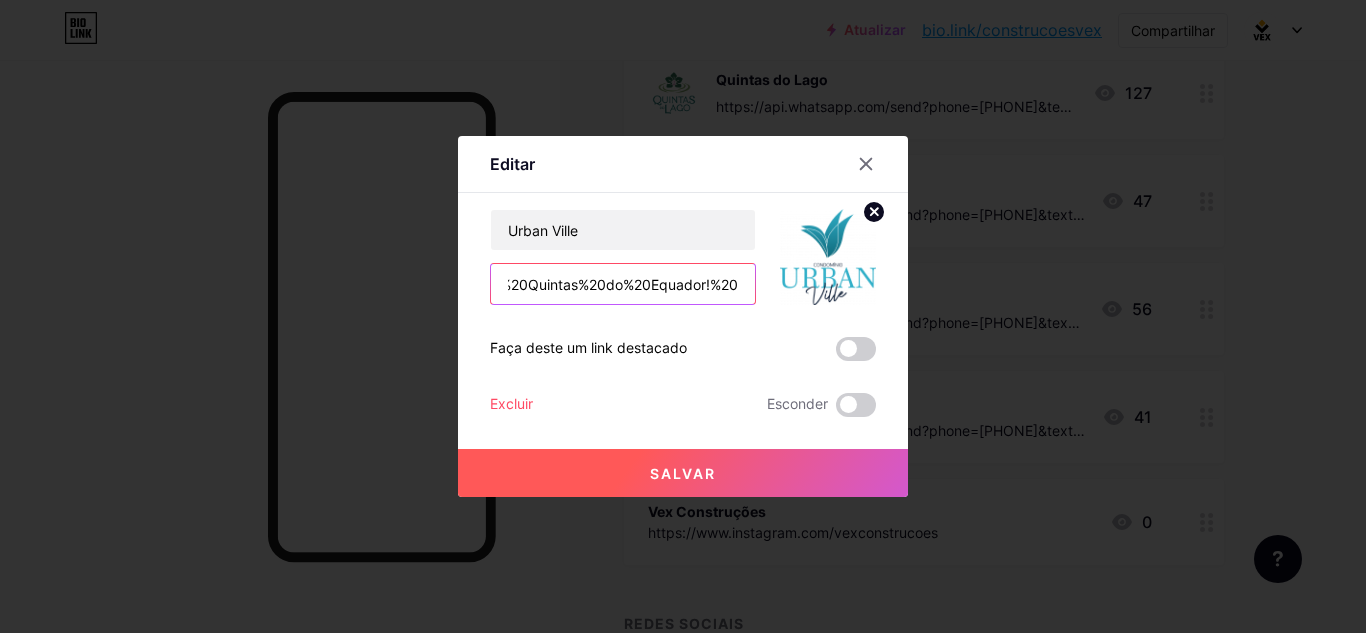 click on "https://wa.me/[PHONE]?text=Olá%20vim%20pelo%20biolink%20do%20Instagram%20e%20gostaria%20de%20mais%20informações%20sobre%20o%20Quintas%20do%20Equador!%20" at bounding box center [623, 284] 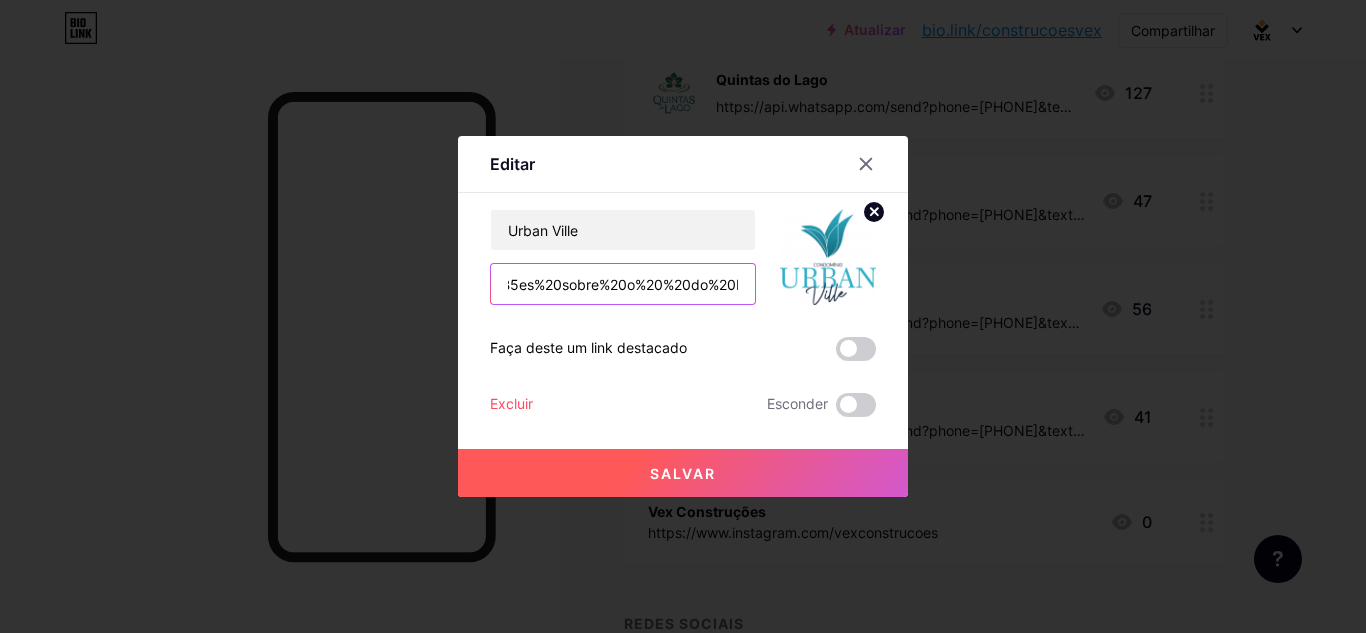 scroll, scrollTop: 0, scrollLeft: 977, axis: horizontal 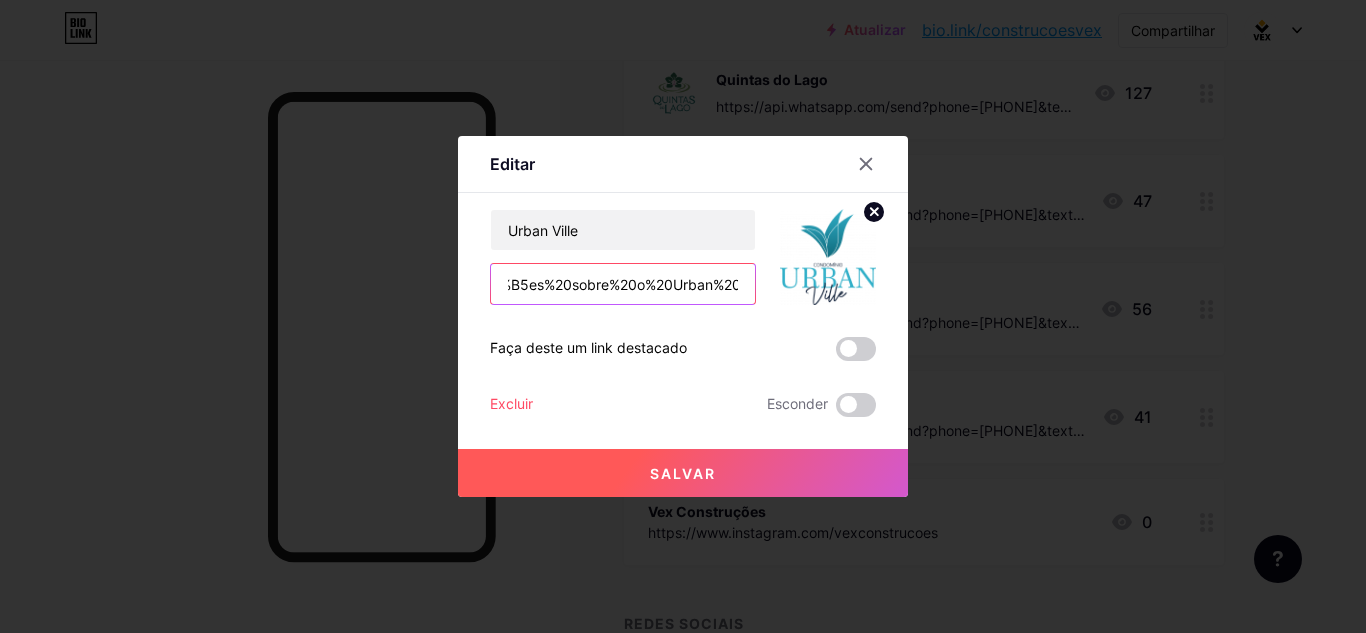click on "https://wa.me/[PHONE]?text=Ol%C3%A1%20vim%20pelo%20biolink%20do%20Instagram%20e%20gostaria%20de%20mais%20informa%C3%A7%C3%B5es%20sobre%20o%20Urban%20do%20Equador!%20" at bounding box center [623, 284] 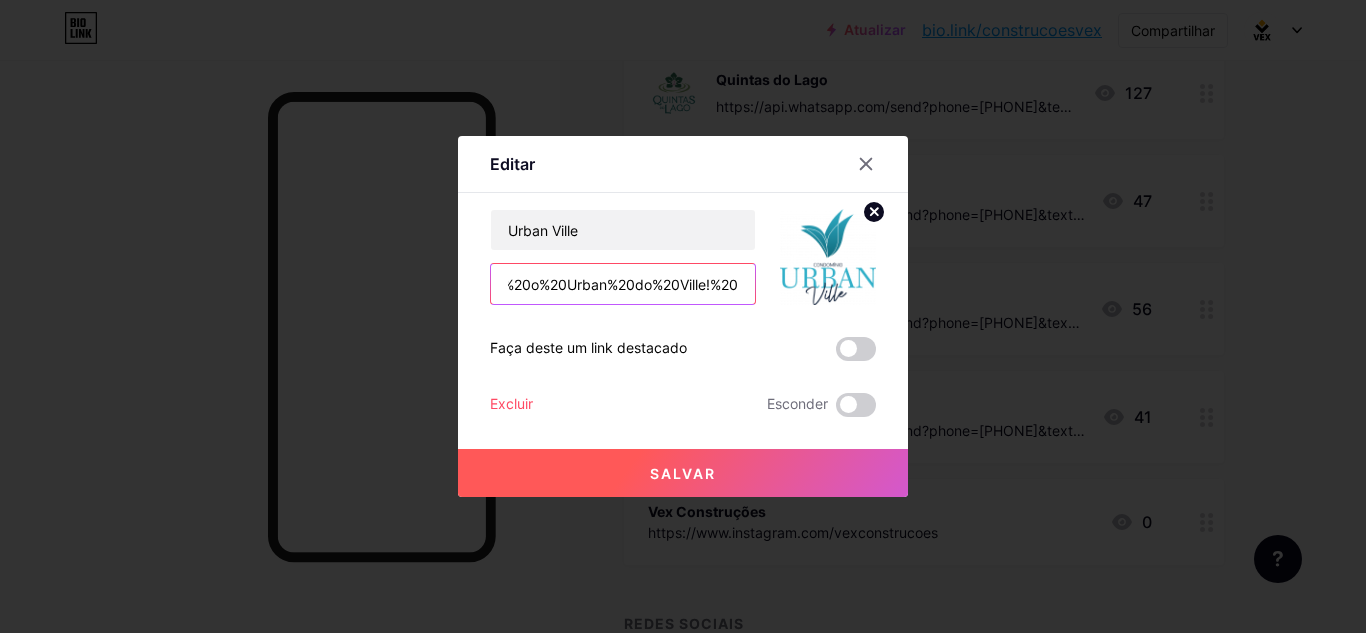scroll, scrollTop: 0, scrollLeft: 989, axis: horizontal 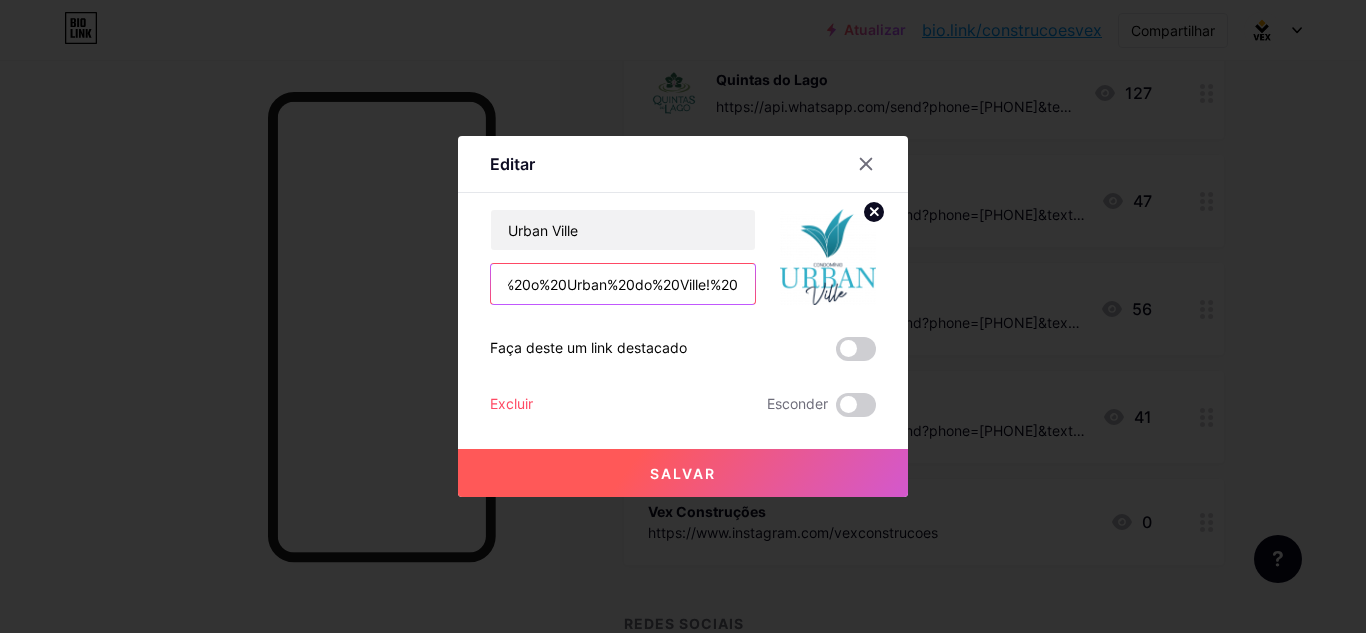 type on "https://wa.me/[PHONE]?text=Olá%20vim%20pelo%20biolink%20do%20Instagram%20e%20gostaria%20de%20mais%20informações%20sobre%20o%20Urban%20do%20Ville!%20" 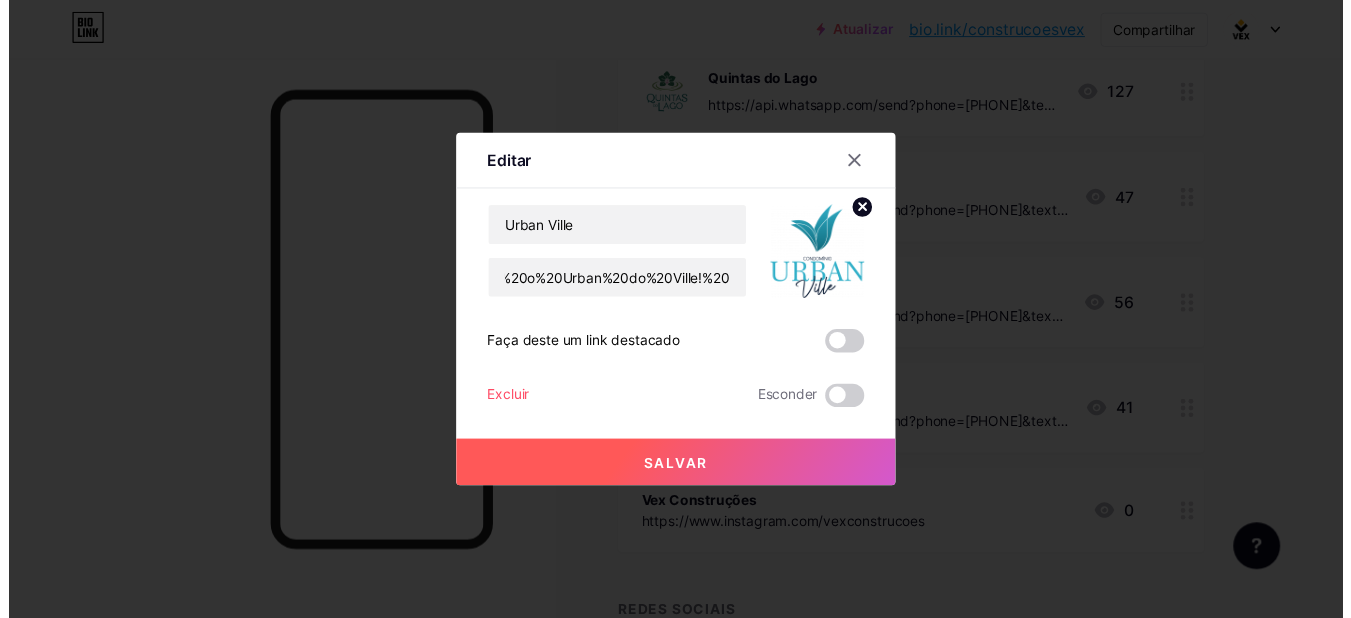 scroll, scrollTop: 0, scrollLeft: 0, axis: both 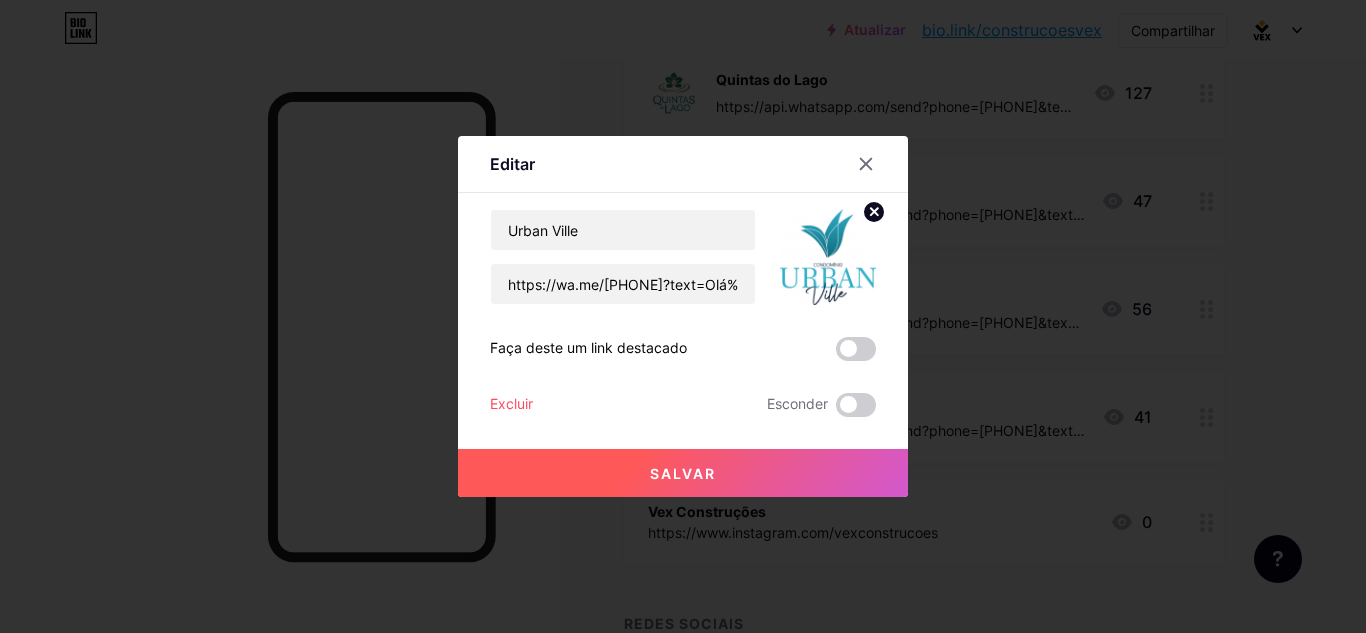 click on "Salvar" at bounding box center [683, 473] 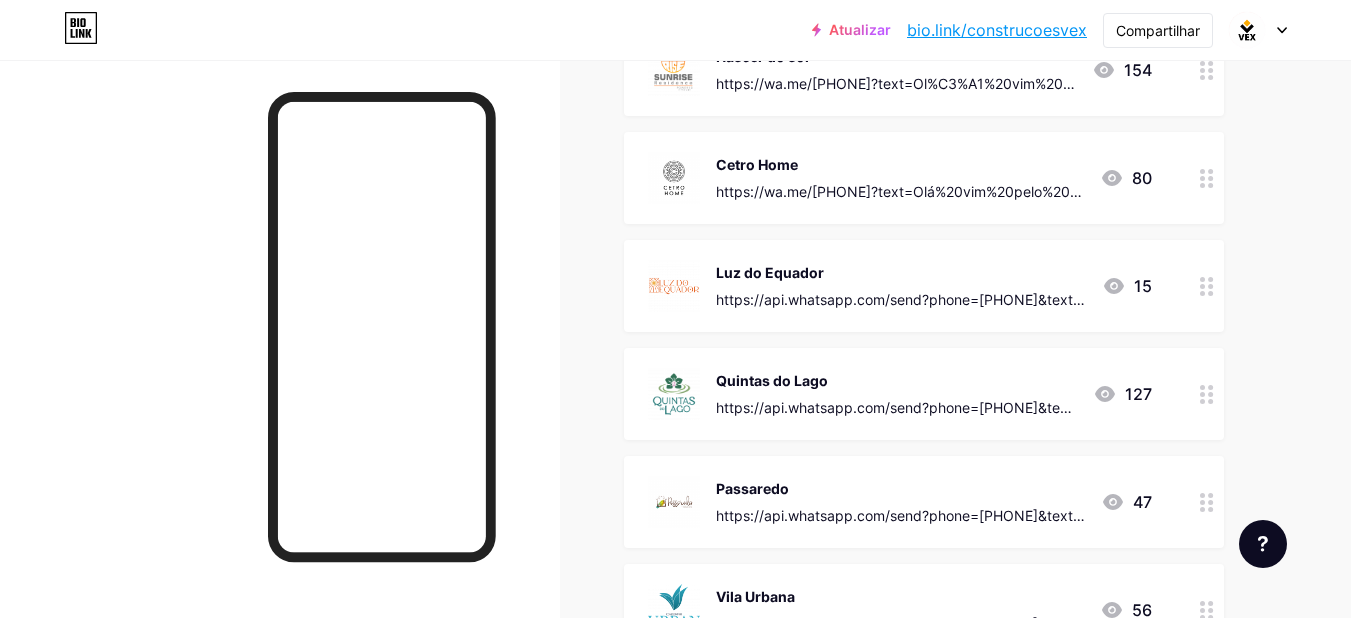scroll, scrollTop: 0, scrollLeft: 0, axis: both 